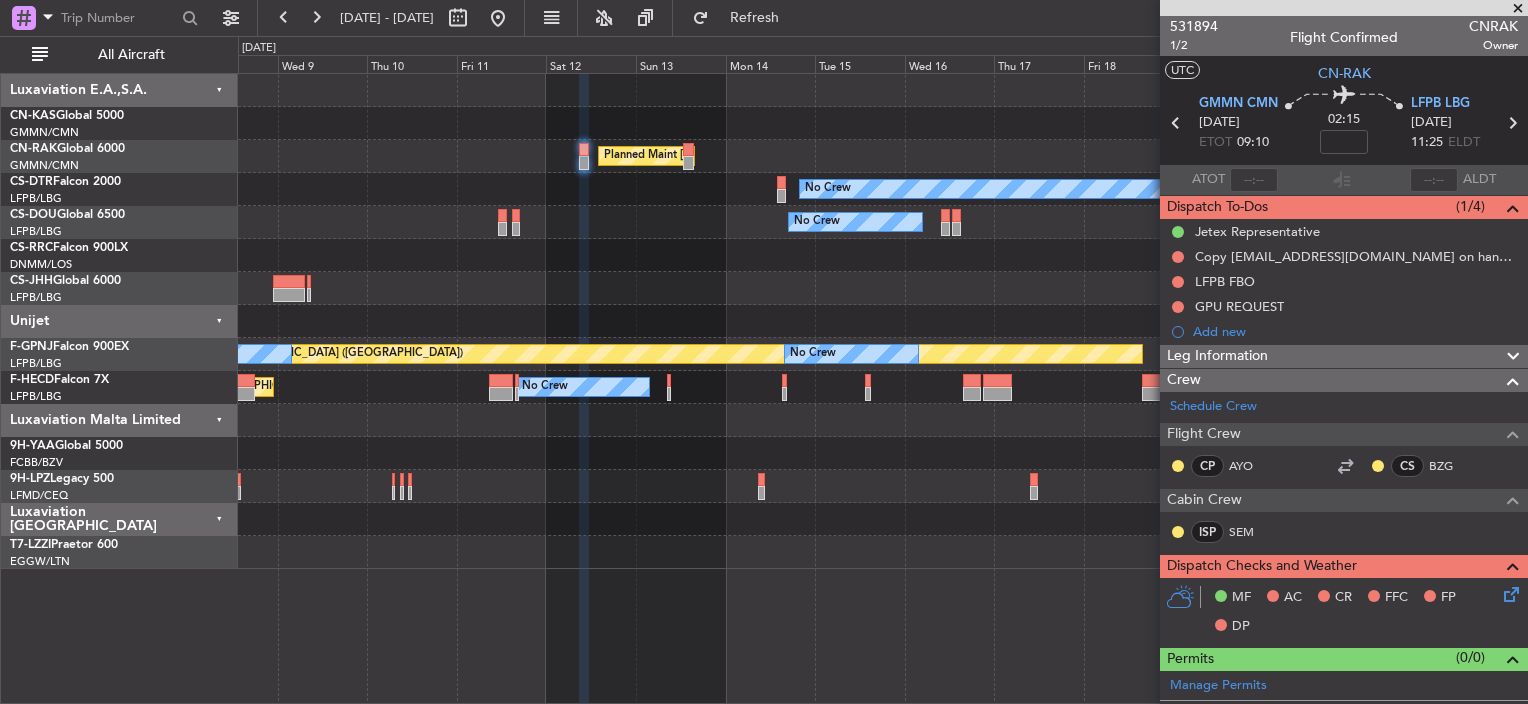scroll, scrollTop: 0, scrollLeft: 0, axis: both 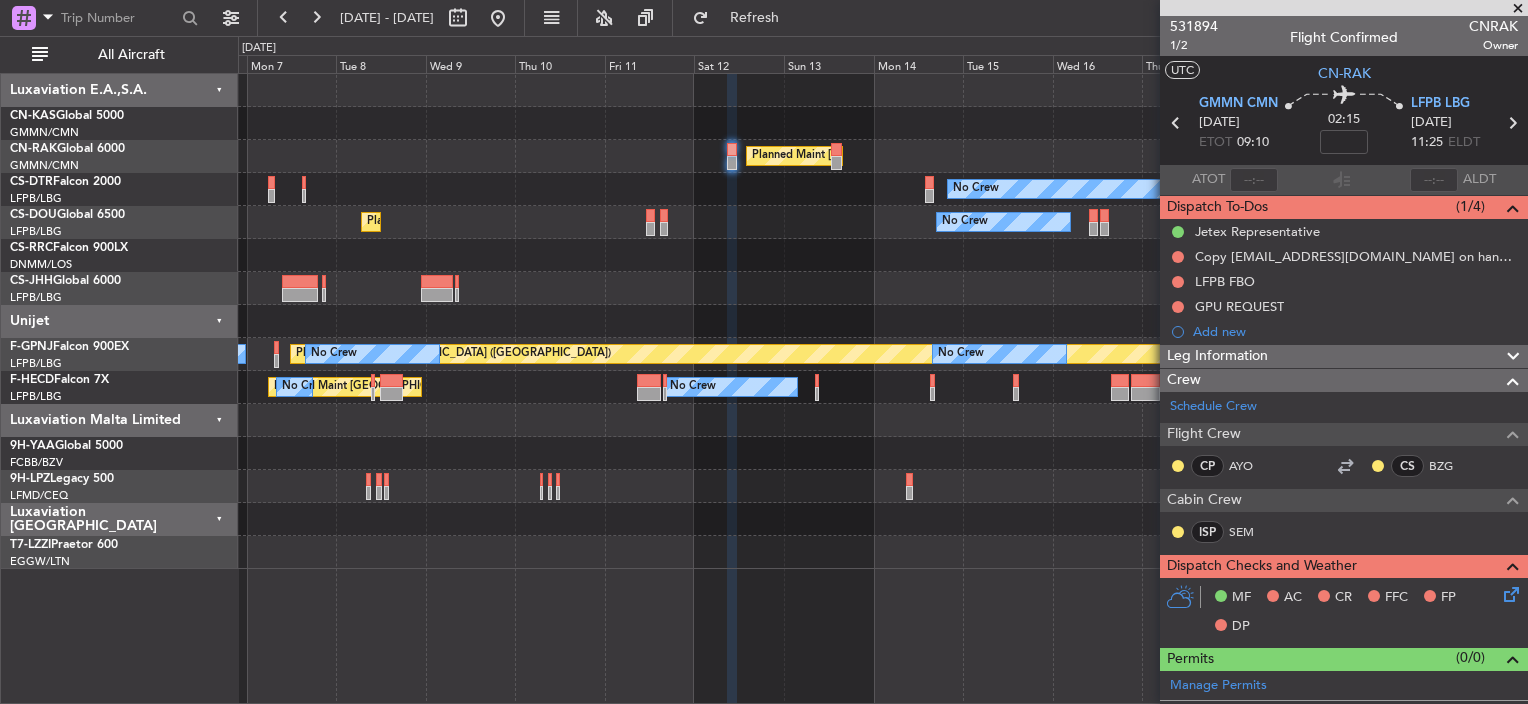 click on "Planned Maint Paris (Le Bourget)
No Crew
Planned Maint Sofia
No Crew
Planned Maint Paris (Le Bourget)
Planned Maint Paris (Le Bourget)
Planned Maint Paris (Le Bourget)
Planned Maint Paris (Le Bourget)
No Crew
No Crew
A/C Unavailable
No Crew
No Crew
Planned Maint Paris (Le Bourget)
No Crew
No Crew" 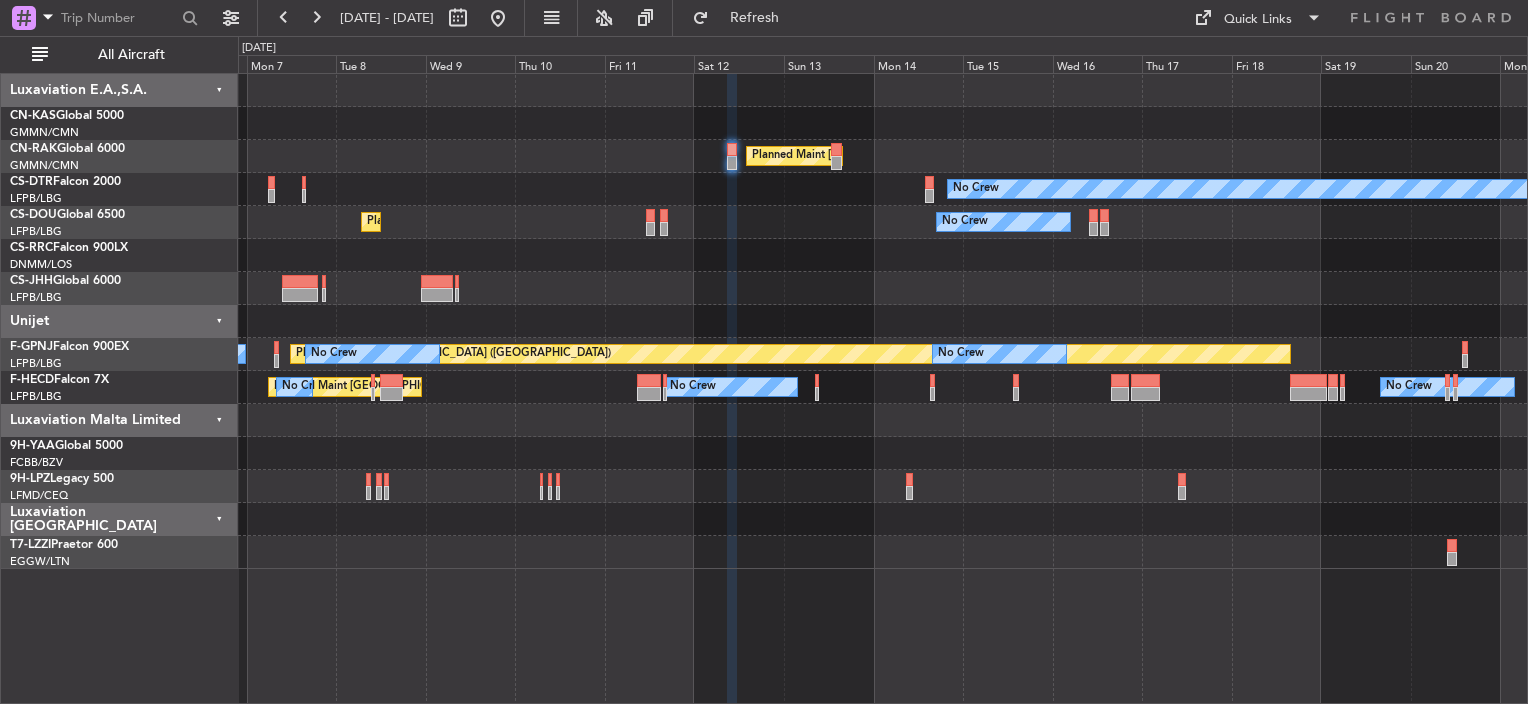 type on "0" 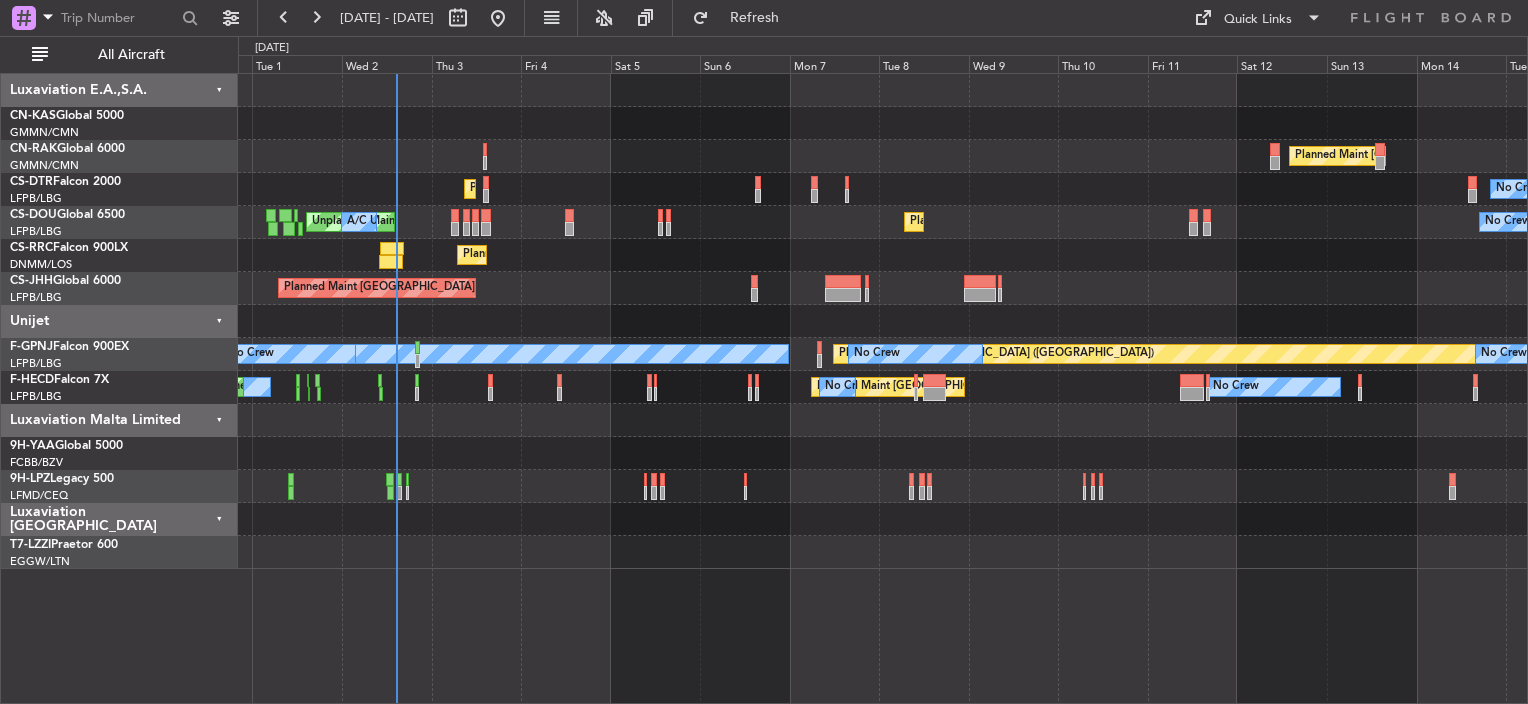 click on "Planned Maint Paris (Le Bourget)
No Crew
Planned Maint Sofia
No Crew
No Crew
Planned Maint Paris (Le Bourget)
Unplanned Maint Paris (Le Bourget)
A/C Unavailable
Planned Maint Paris (Le Bourget)
A/C Unavailable
Planned Maint Paris (Le Bourget)
Planned Maint Paris (Le Bourget)
Planned Maint Paris (Le Bourget)
Planned Maint Paris (Le Bourget)
No Crew
No Crew
A/C Unavailable
No Crew
No Crew
Planned Maint Paris (Le Bourget)
No Crew
No Crew
Unplanned Maint Paris (Le Bourget)
Planned Maint London (Luton)" 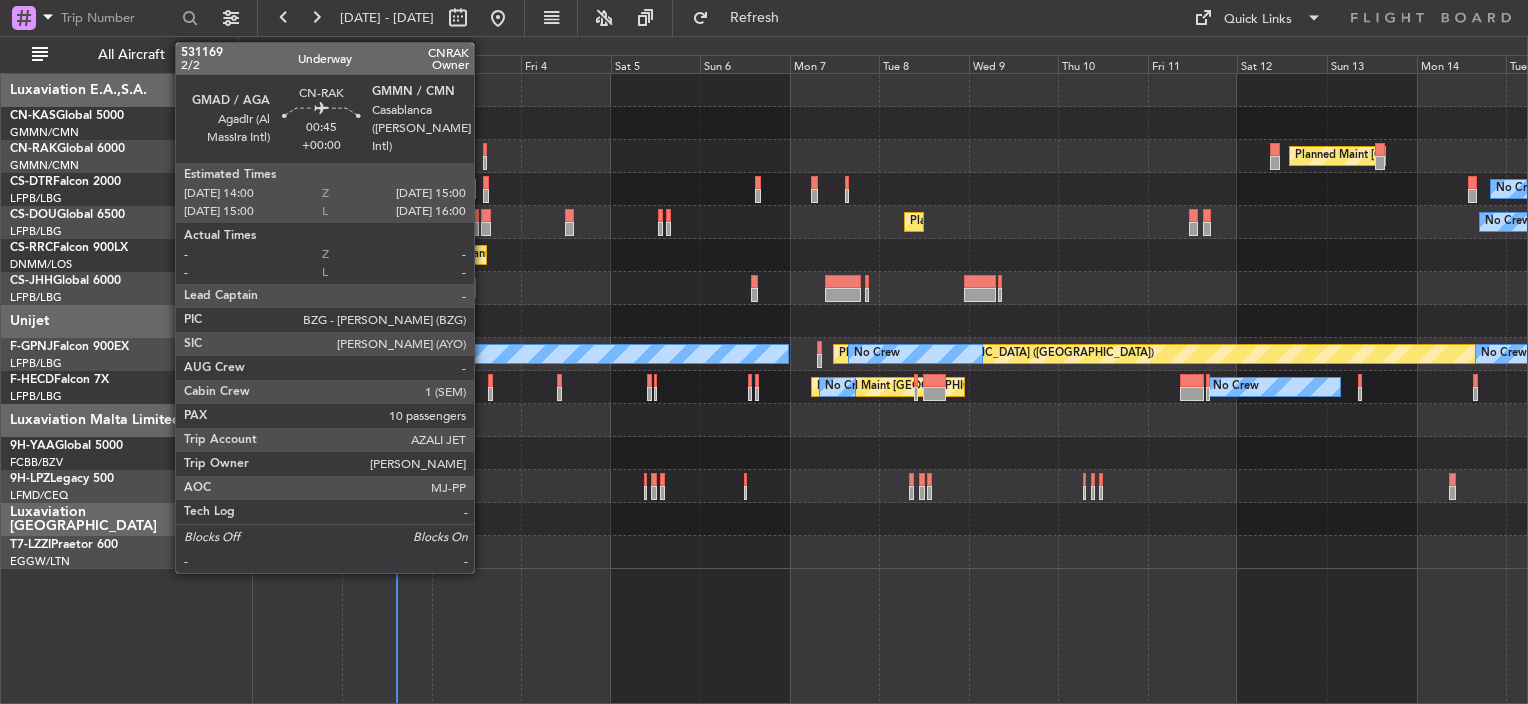 click 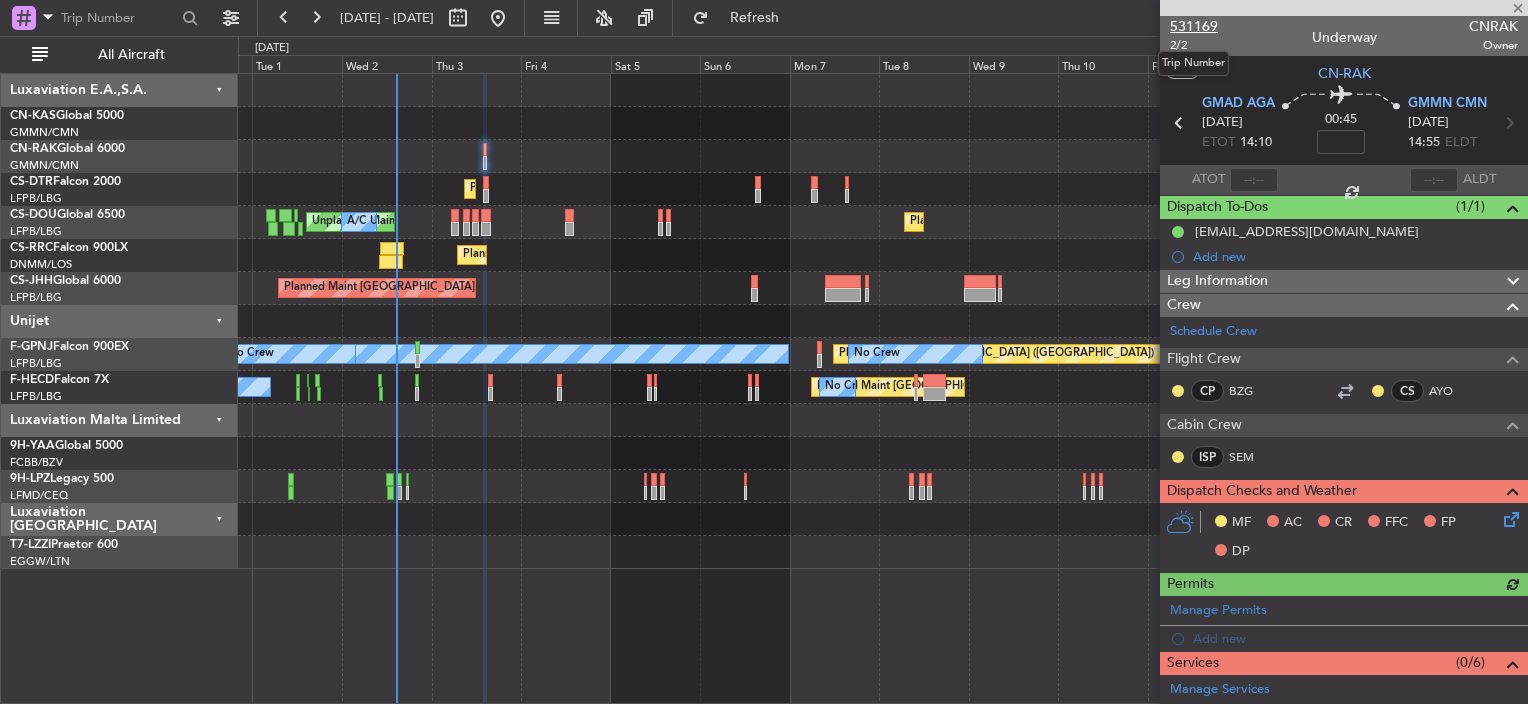 click on "531169" at bounding box center [1194, 26] 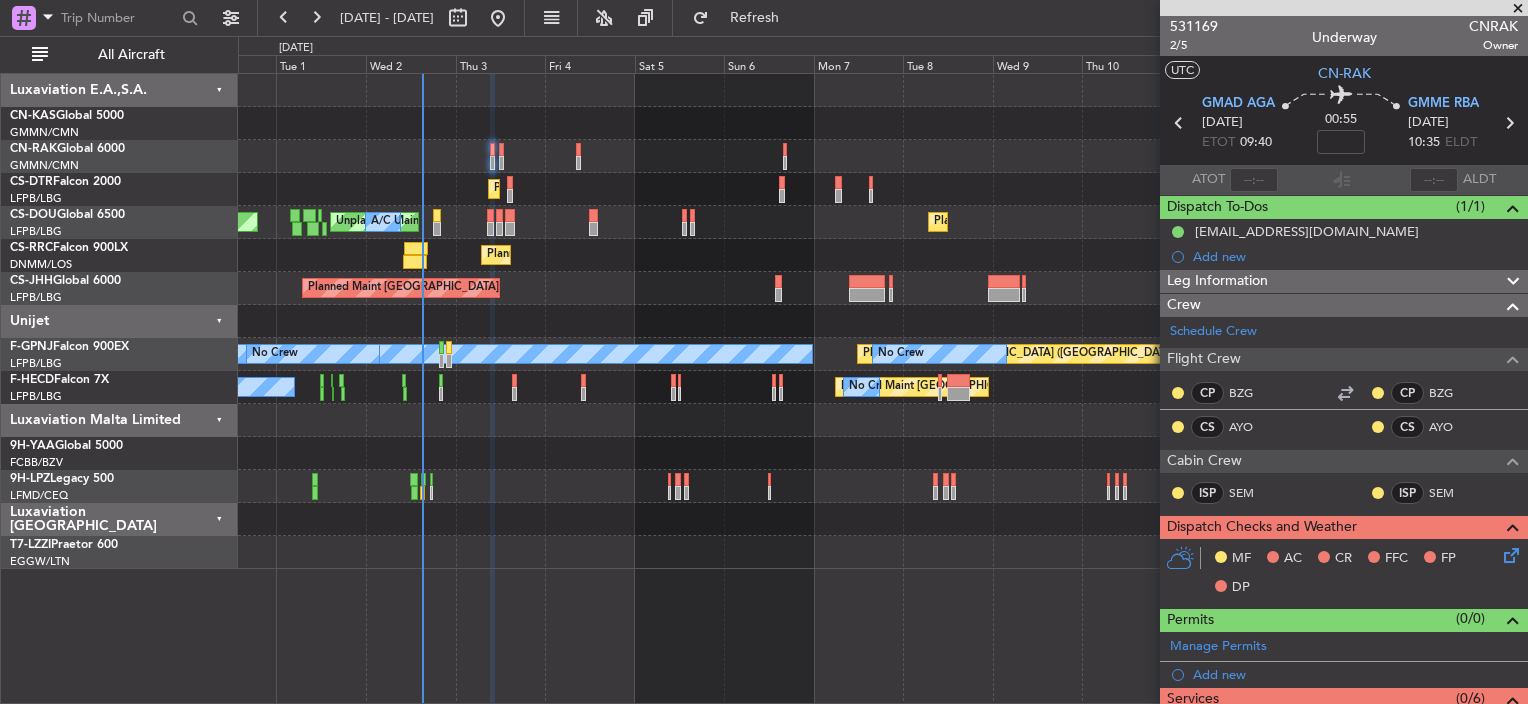 click 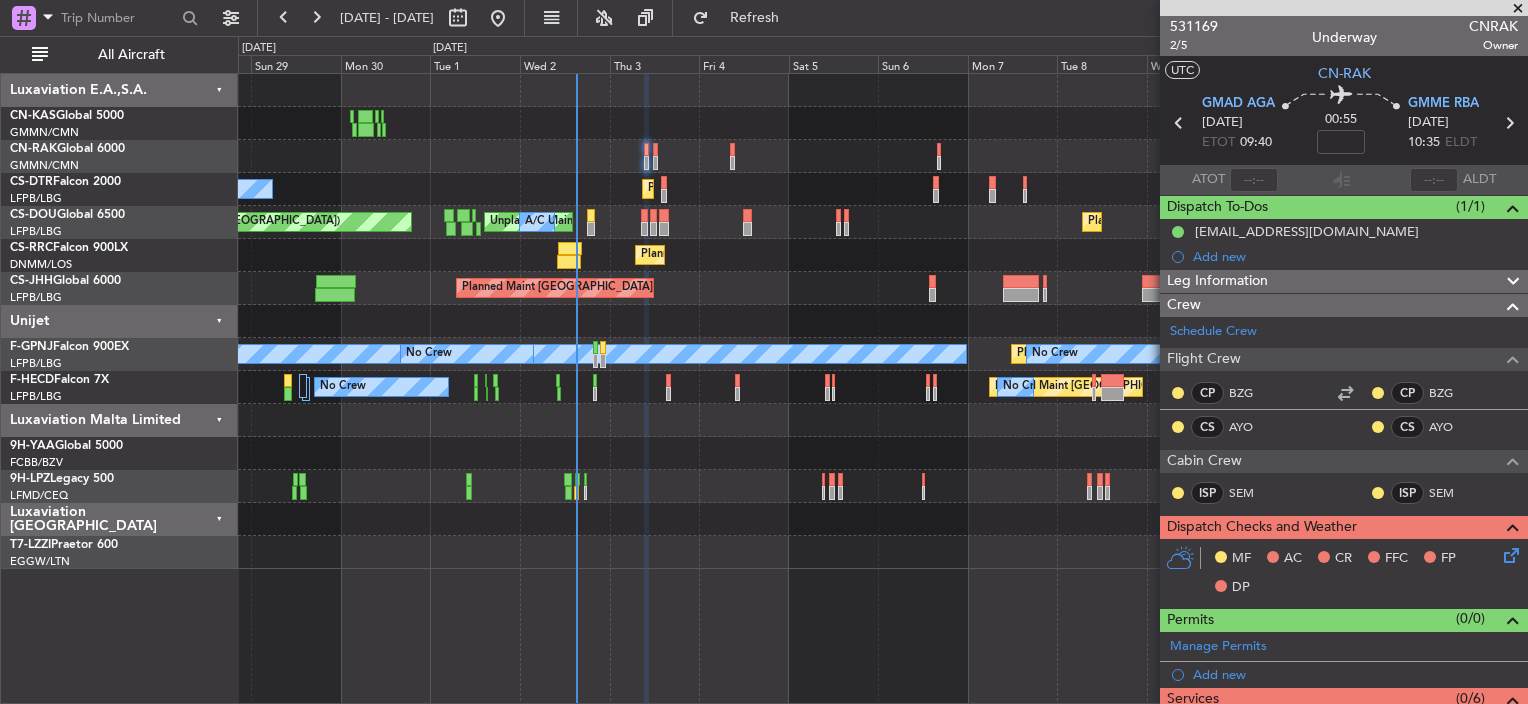 click 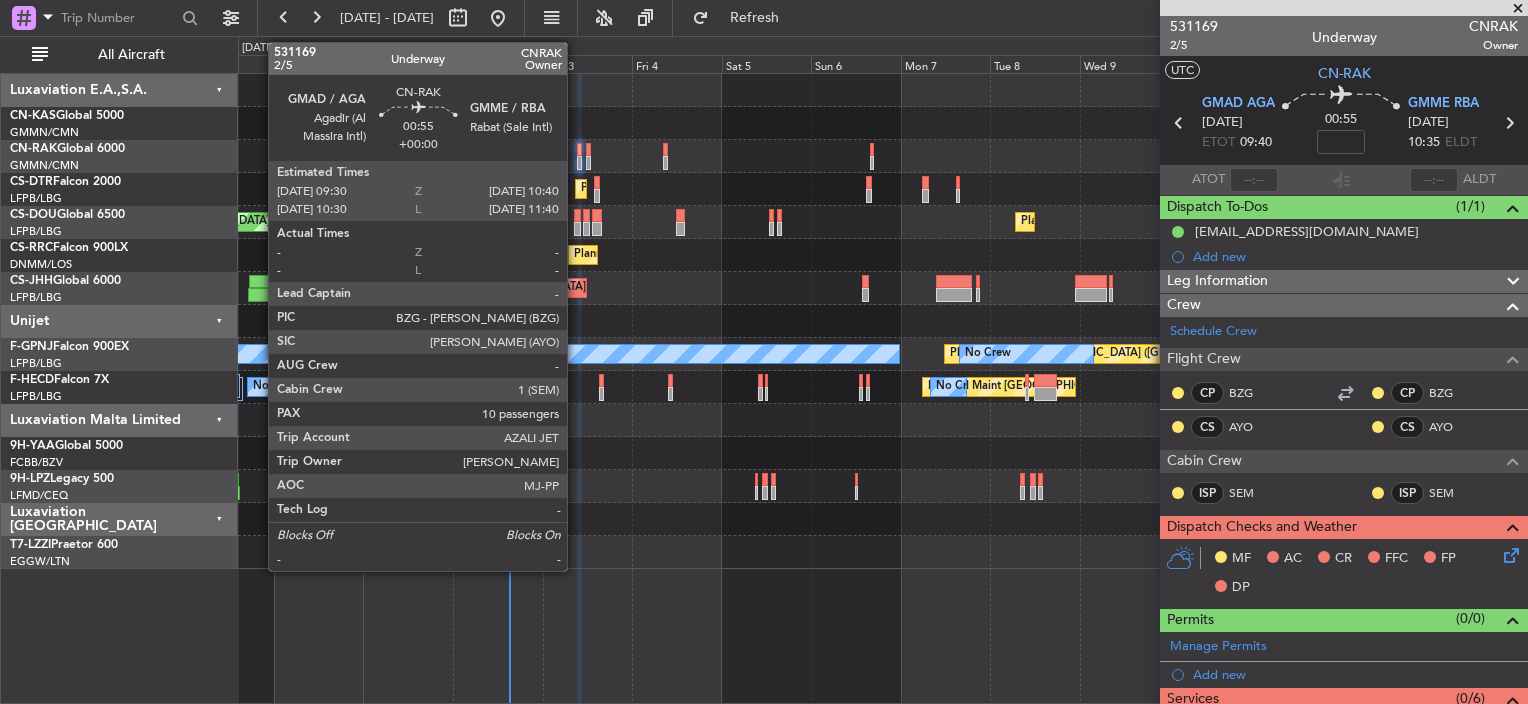 click 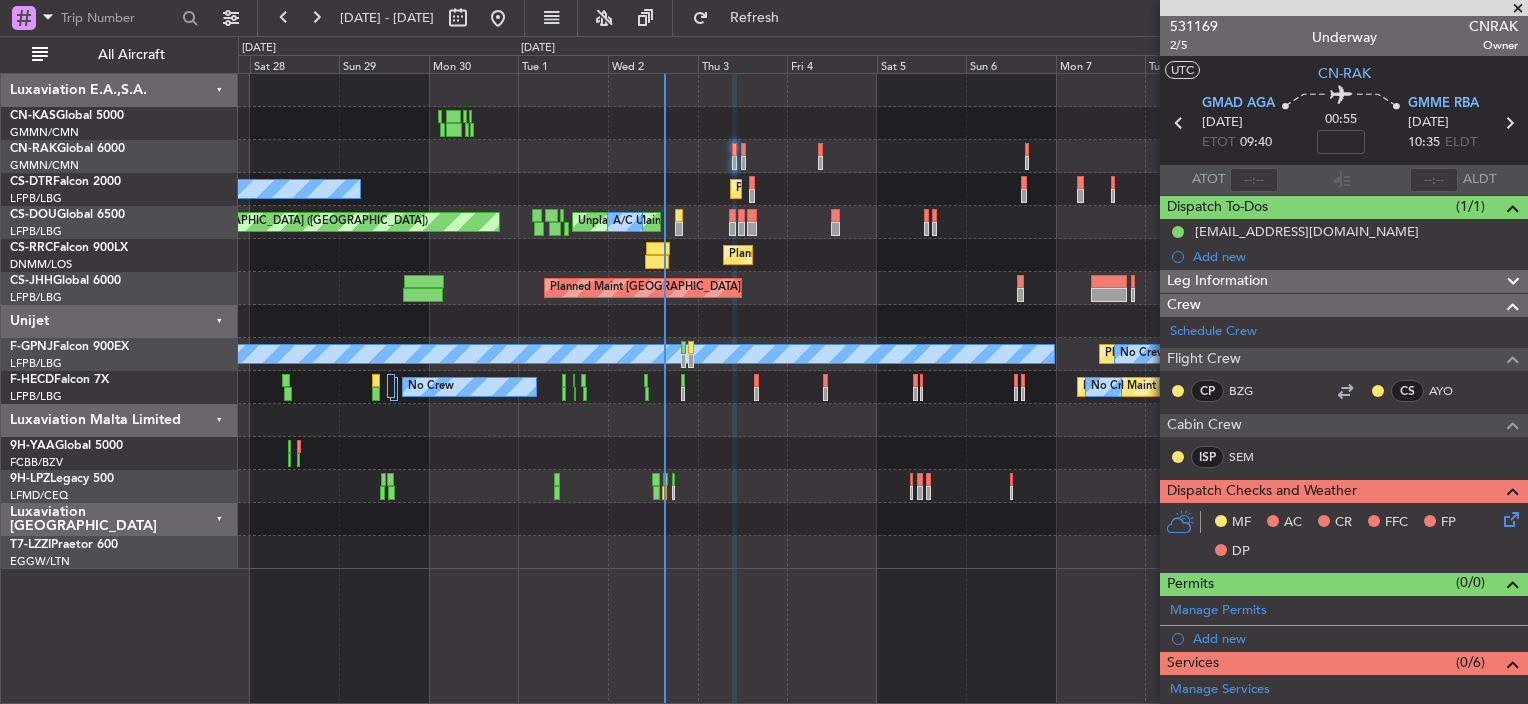 click on "Planned Maint Paris (Le Bourget)
Unplanned Maint Paris (Le Bourget)
A/C Unavailable
Planned Maint Paris (Le Bourget)
A/C Unavailable
Unplanned Maint Paris (Le Bourget)
No Crew
No Crew" 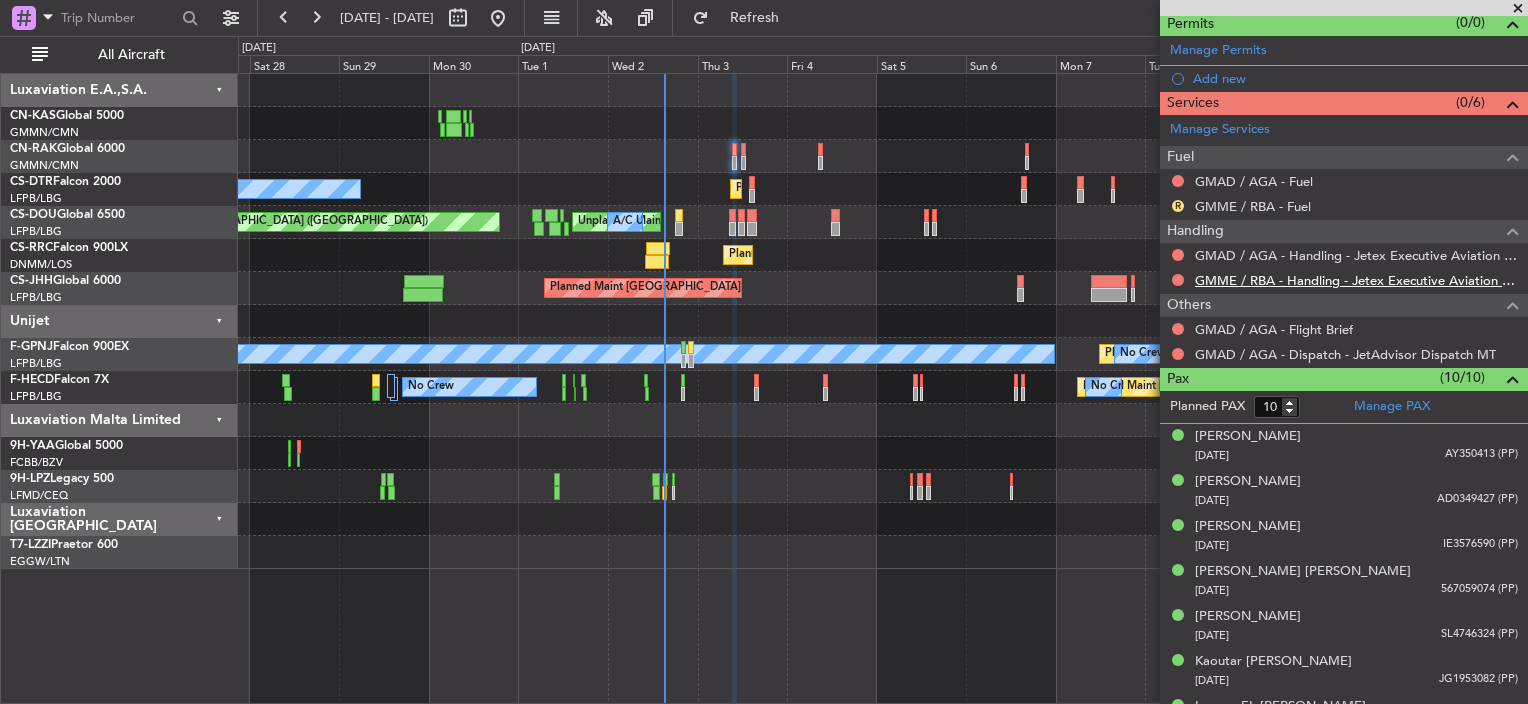 scroll, scrollTop: 700, scrollLeft: 0, axis: vertical 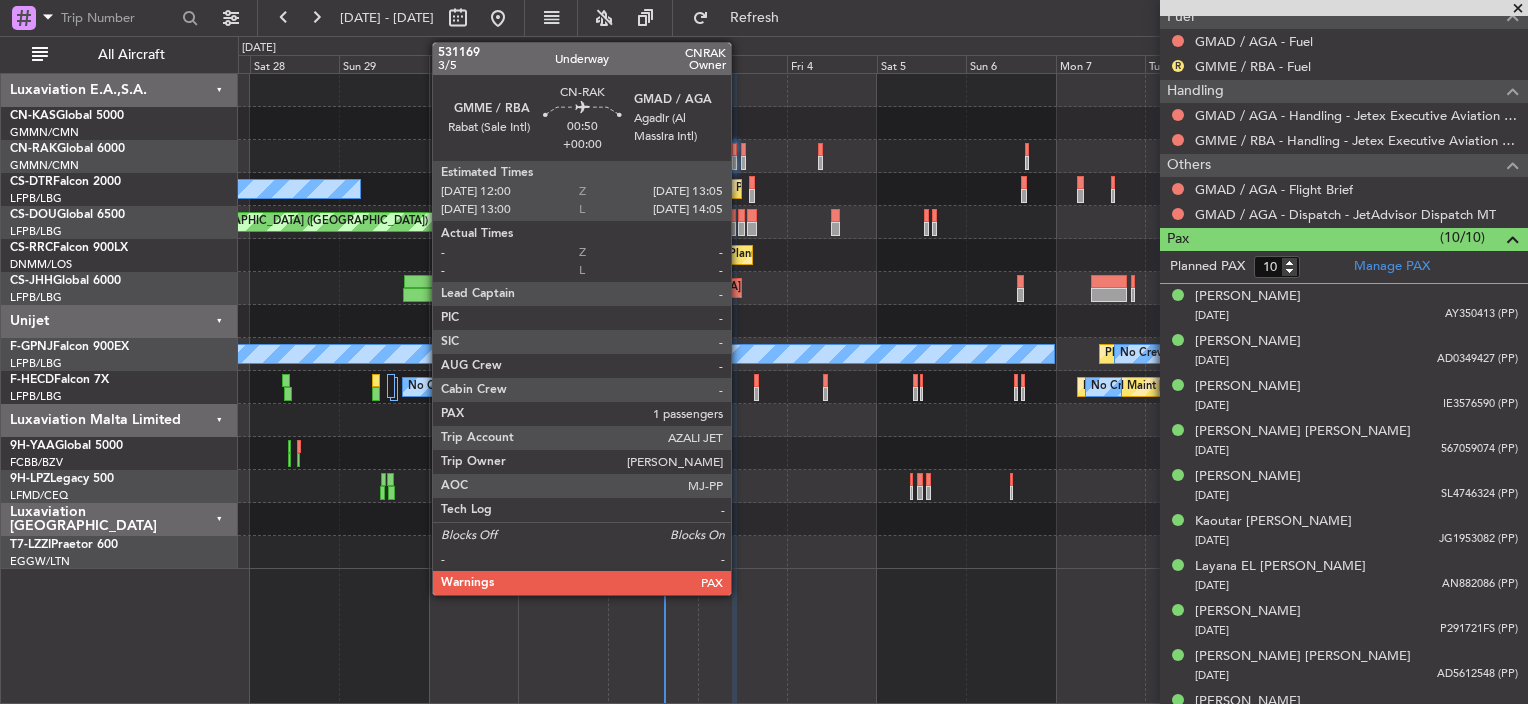 click 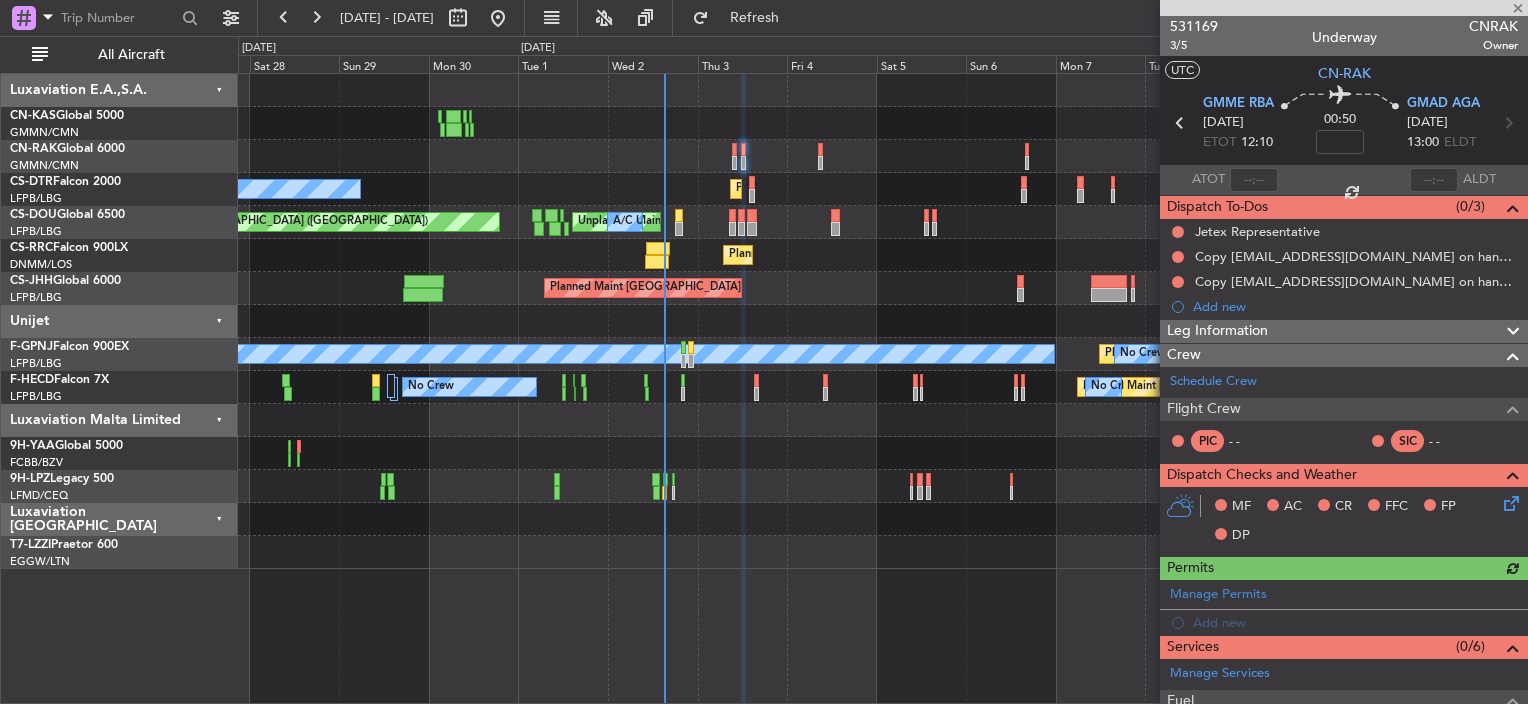 scroll, scrollTop: 285, scrollLeft: 0, axis: vertical 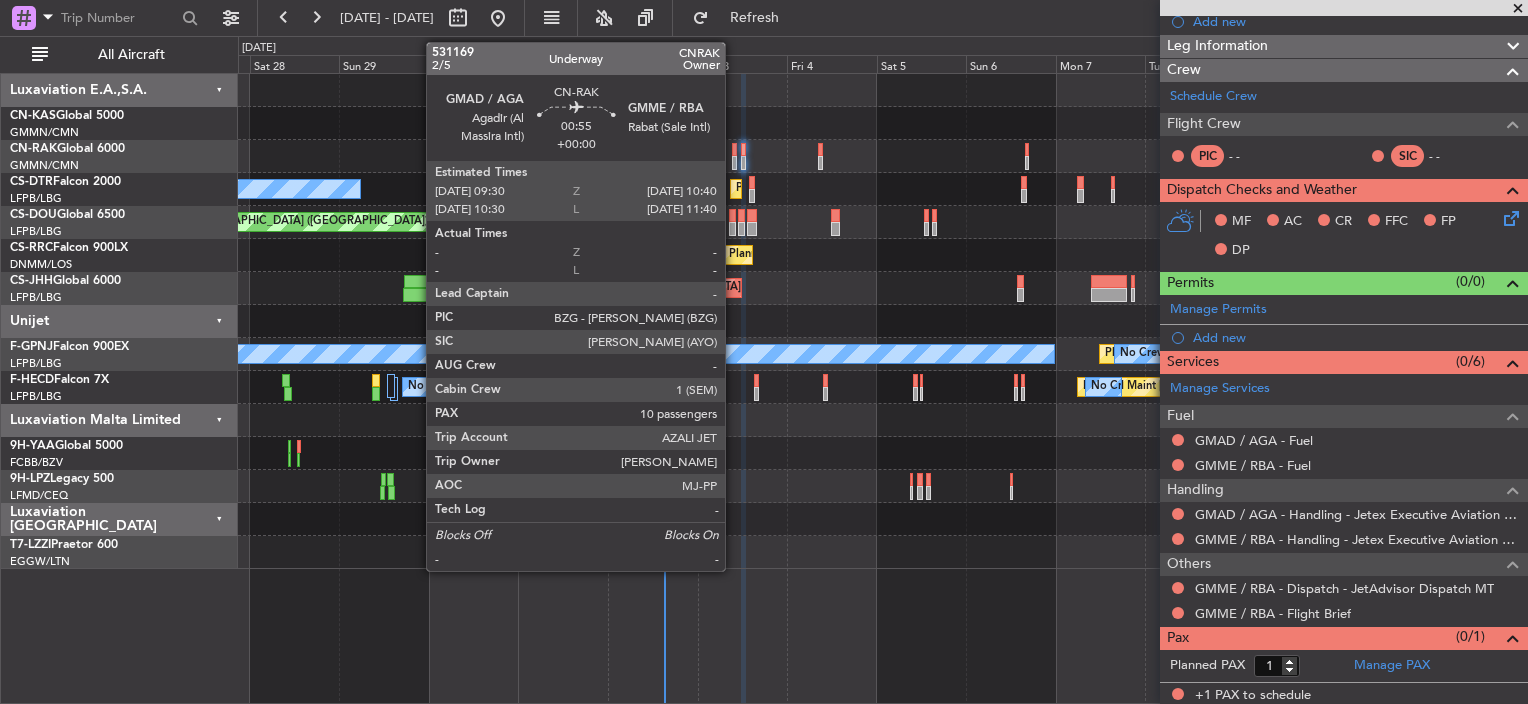 click 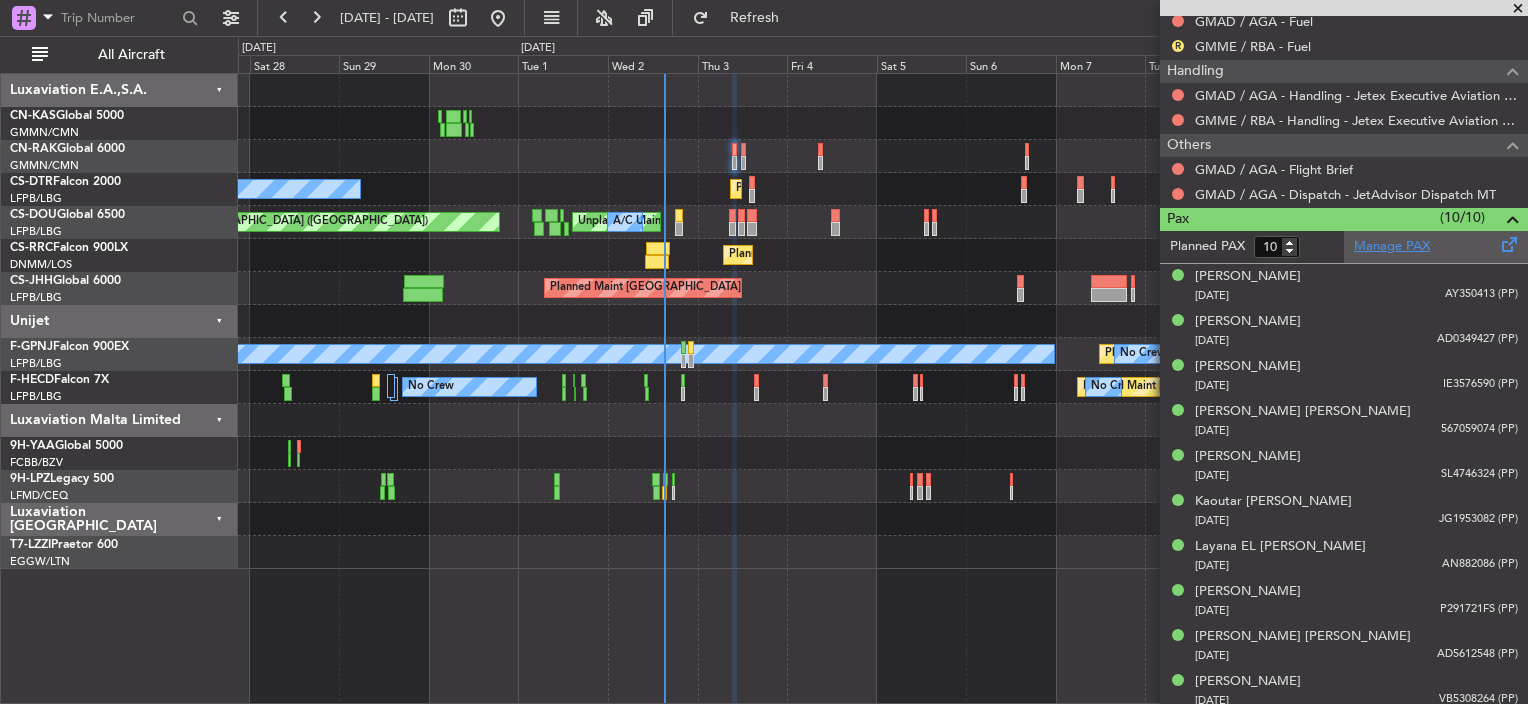 scroll, scrollTop: 726, scrollLeft: 0, axis: vertical 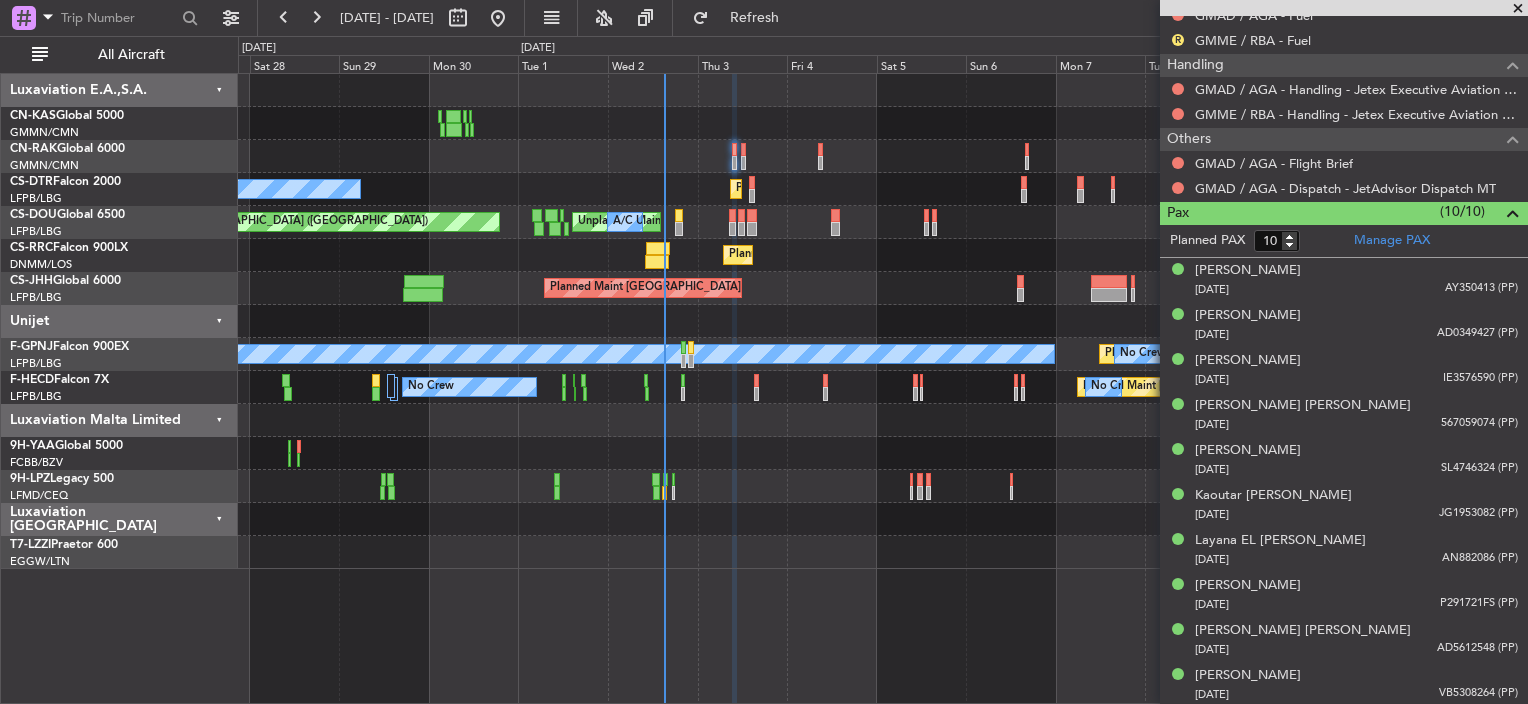 click 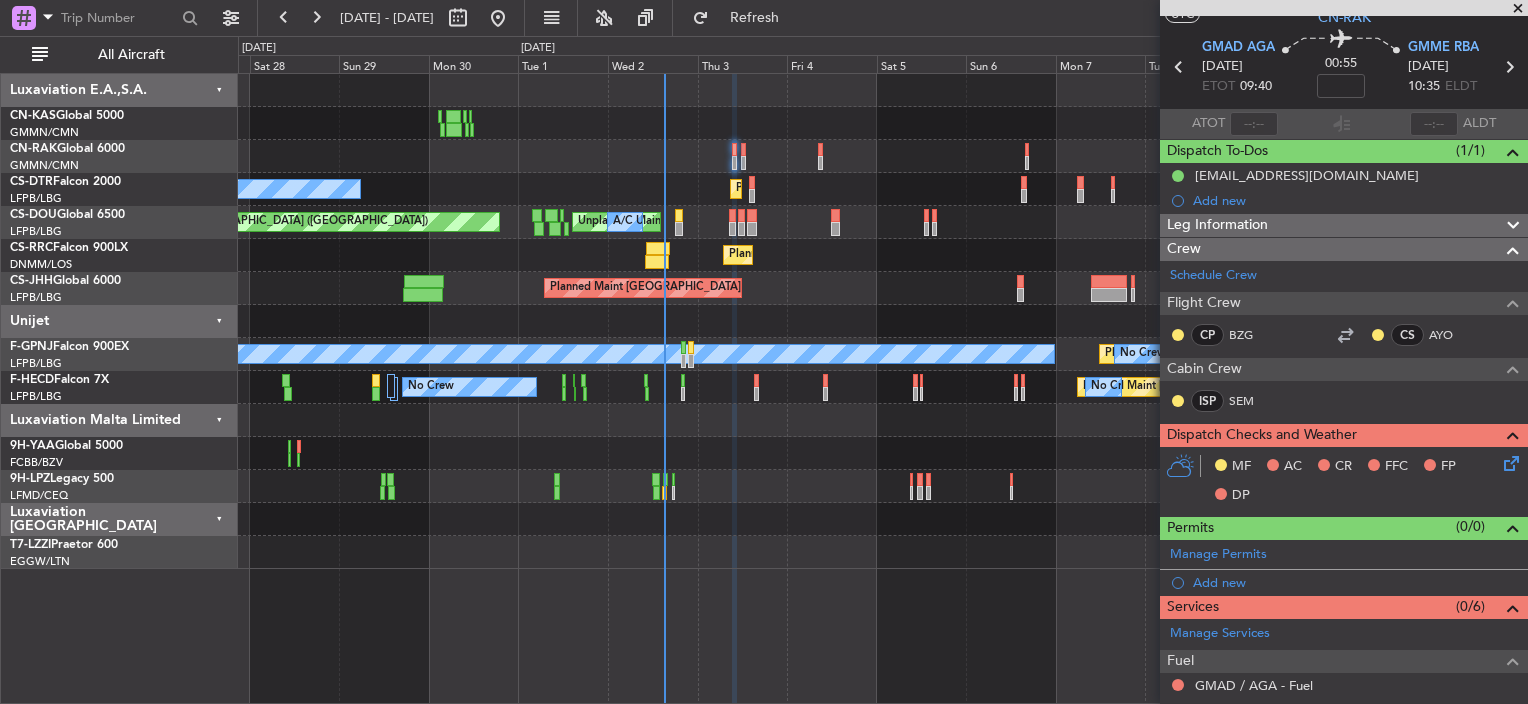 scroll, scrollTop: 0, scrollLeft: 0, axis: both 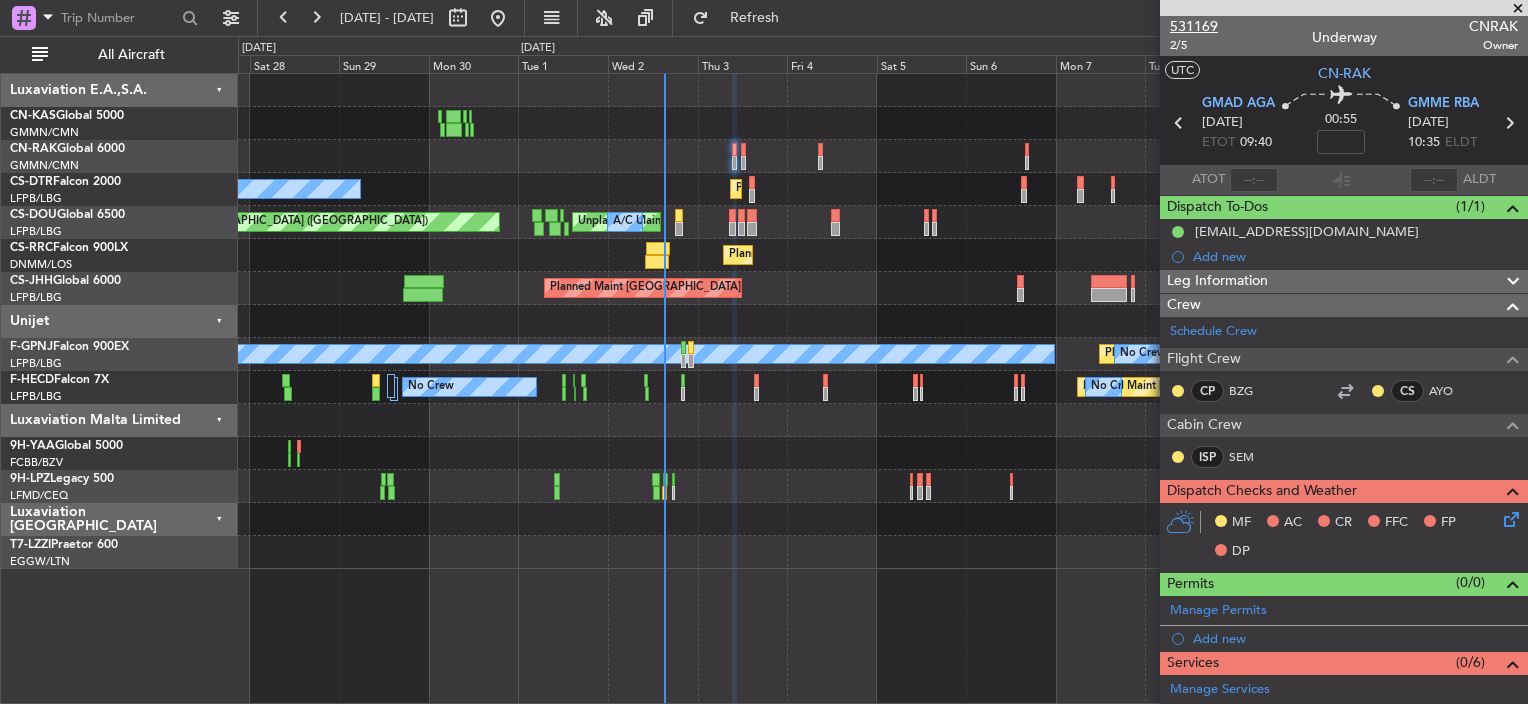 click on "531169" at bounding box center (1194, 26) 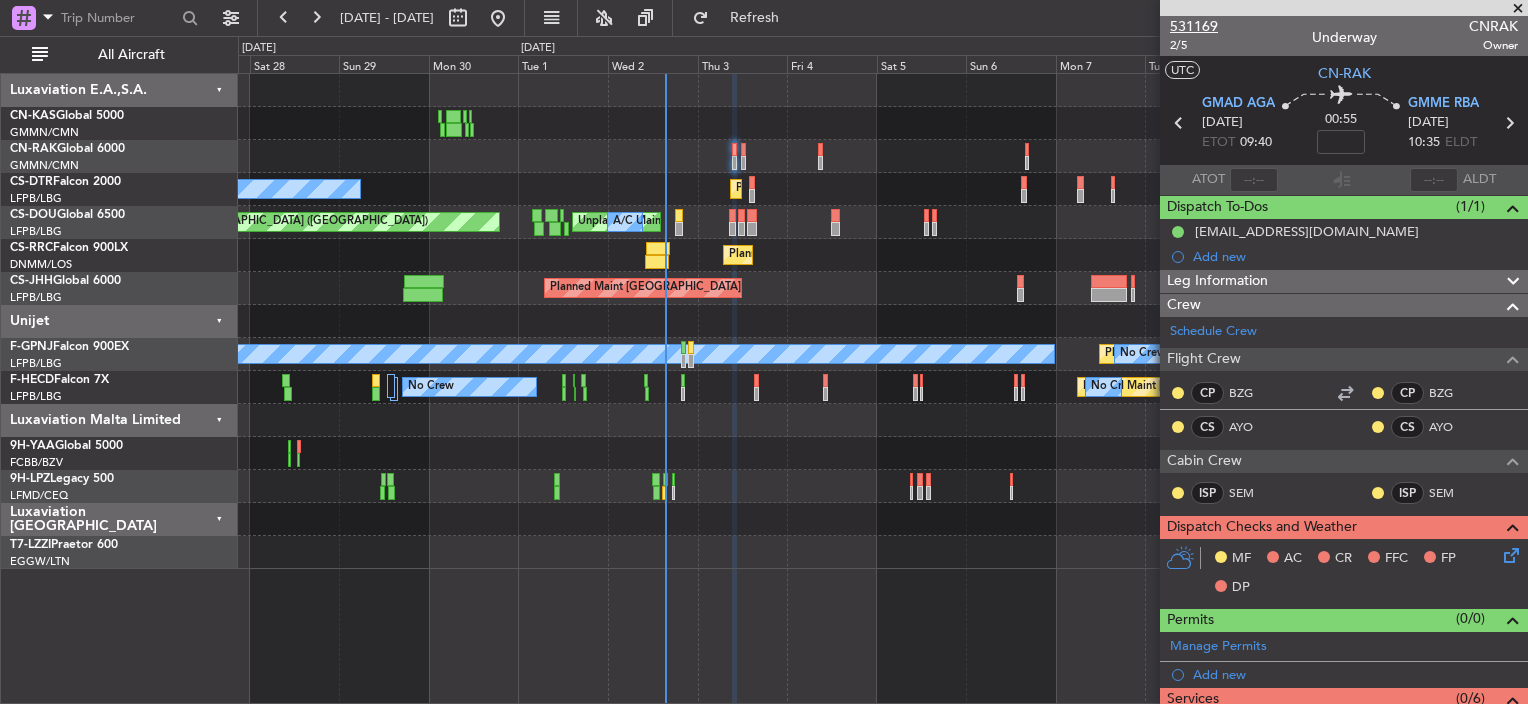 type on "0" 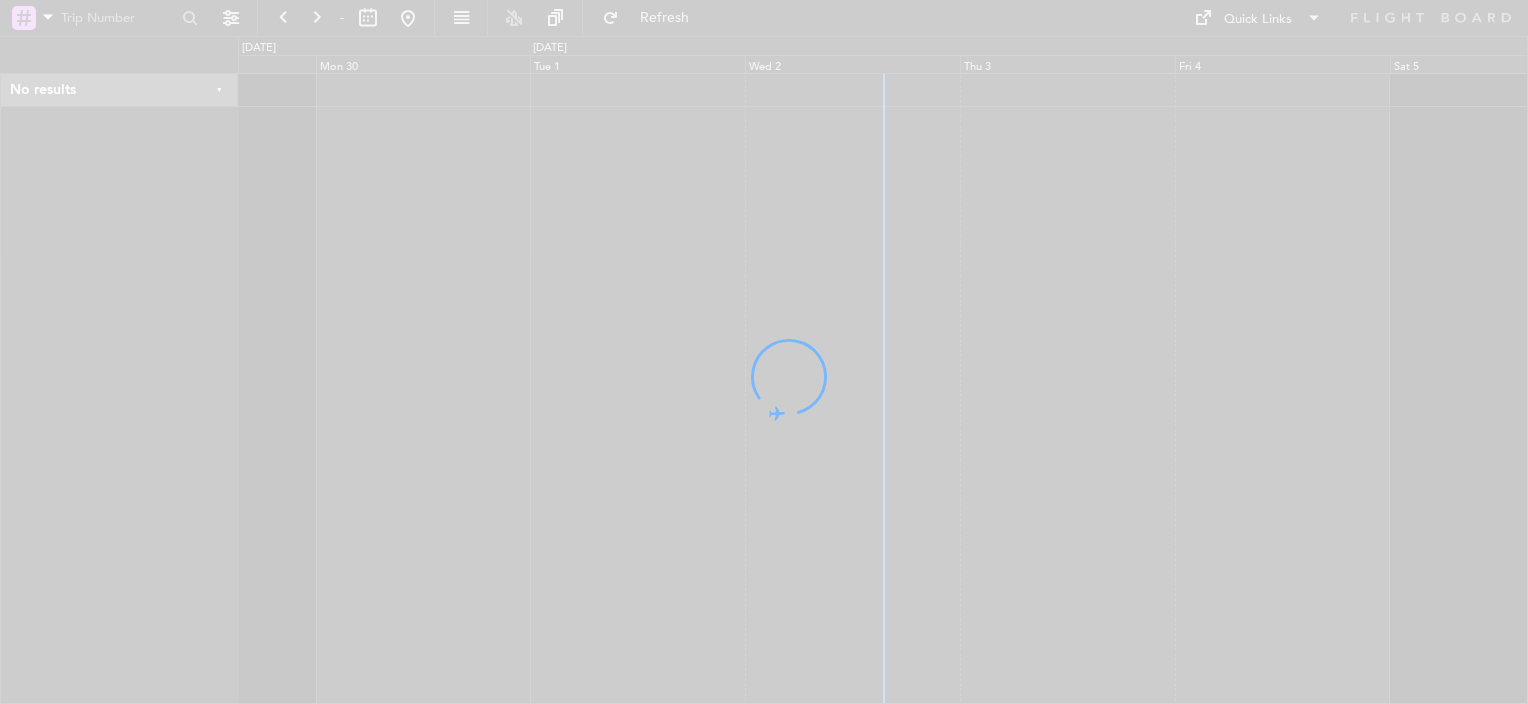 scroll, scrollTop: 0, scrollLeft: 0, axis: both 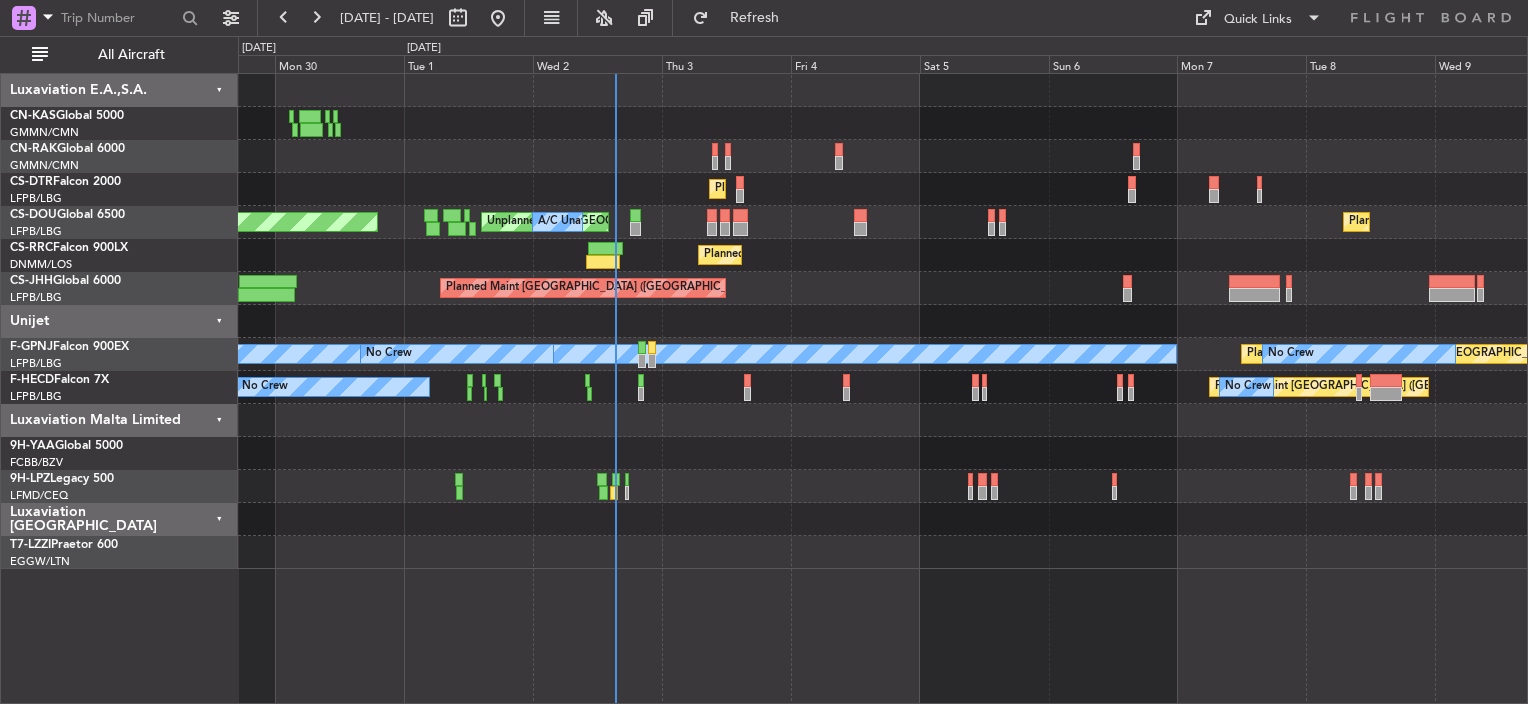 click on "Planned Maint Sofia
No Crew
Planned Maint [GEOGRAPHIC_DATA] ([GEOGRAPHIC_DATA])
Unplanned Maint [GEOGRAPHIC_DATA] ([GEOGRAPHIC_DATA])
A/C Unavailable
Planned Maint [GEOGRAPHIC_DATA] ([GEOGRAPHIC_DATA])
A/C Unavailable
Planned Maint [GEOGRAPHIC_DATA] ([GEOGRAPHIC_DATA])
Planned Maint [GEOGRAPHIC_DATA] ([GEOGRAPHIC_DATA])
Planned Maint [GEOGRAPHIC_DATA] ([GEOGRAPHIC_DATA])
Planned Maint [GEOGRAPHIC_DATA] ([GEOGRAPHIC_DATA])
A/C Unavailable
No Crew
No Crew
Planned Maint [GEOGRAPHIC_DATA] ([GEOGRAPHIC_DATA])
No Crew
Unplanned Maint [GEOGRAPHIC_DATA] ([GEOGRAPHIC_DATA])
No Crew
No Crew
Planned Maint [GEOGRAPHIC_DATA] ([GEOGRAPHIC_DATA])" 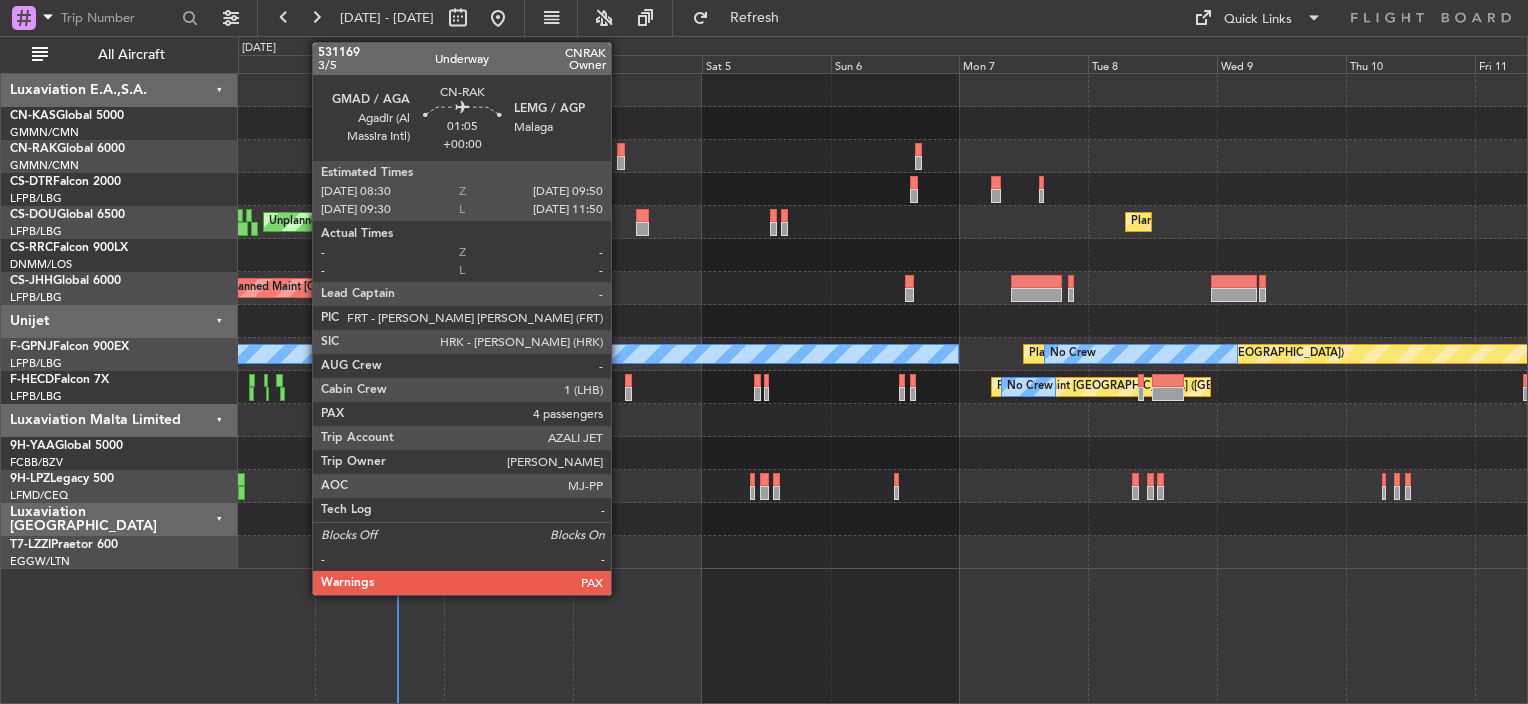 click 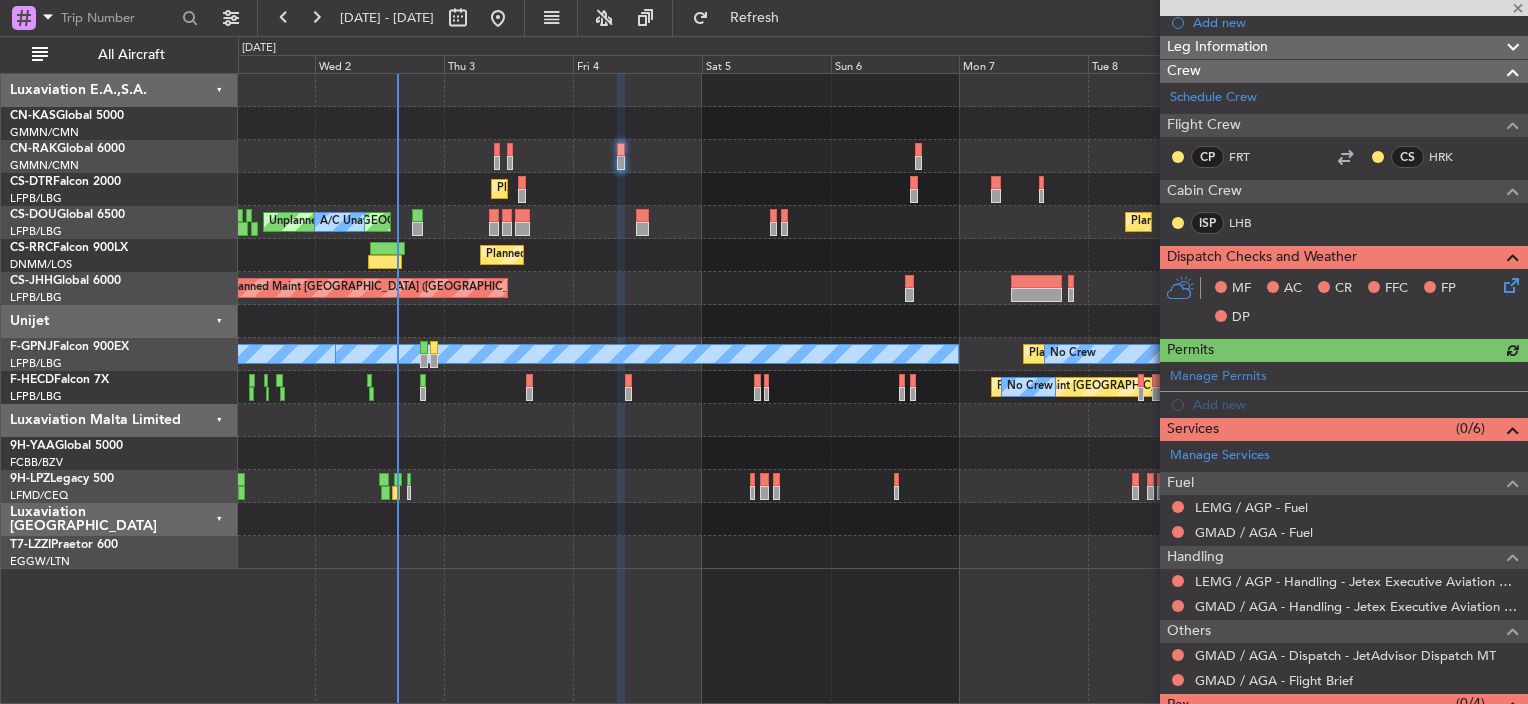 scroll, scrollTop: 352, scrollLeft: 0, axis: vertical 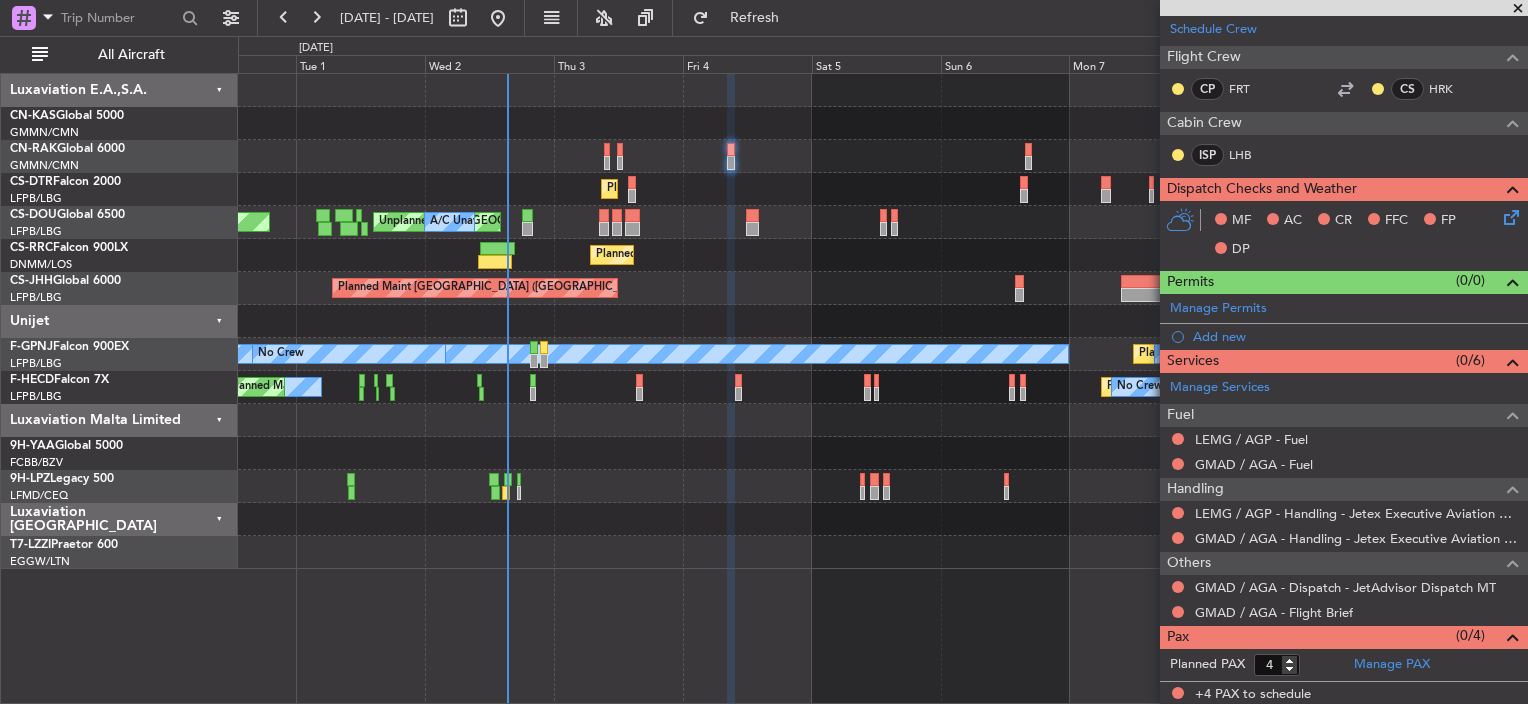 click on "Planned Maint [GEOGRAPHIC_DATA] ([GEOGRAPHIC_DATA])
Planned Maint Sofia
No Crew
Planned Maint [GEOGRAPHIC_DATA] ([GEOGRAPHIC_DATA])
Unplanned Maint [GEOGRAPHIC_DATA] ([GEOGRAPHIC_DATA])
A/C Unavailable
Planned Maint [GEOGRAPHIC_DATA] ([GEOGRAPHIC_DATA])
Planned Maint [GEOGRAPHIC_DATA] ([GEOGRAPHIC_DATA])
Planned Maint [GEOGRAPHIC_DATA] ([GEOGRAPHIC_DATA])
Planned Maint [GEOGRAPHIC_DATA] ([GEOGRAPHIC_DATA])
No Crew
A/C Unavailable
No Crew
Planned Maint [GEOGRAPHIC_DATA] ([GEOGRAPHIC_DATA])
No Crew
No Crew
Unplanned Maint [GEOGRAPHIC_DATA] ([GEOGRAPHIC_DATA])
No Crew" 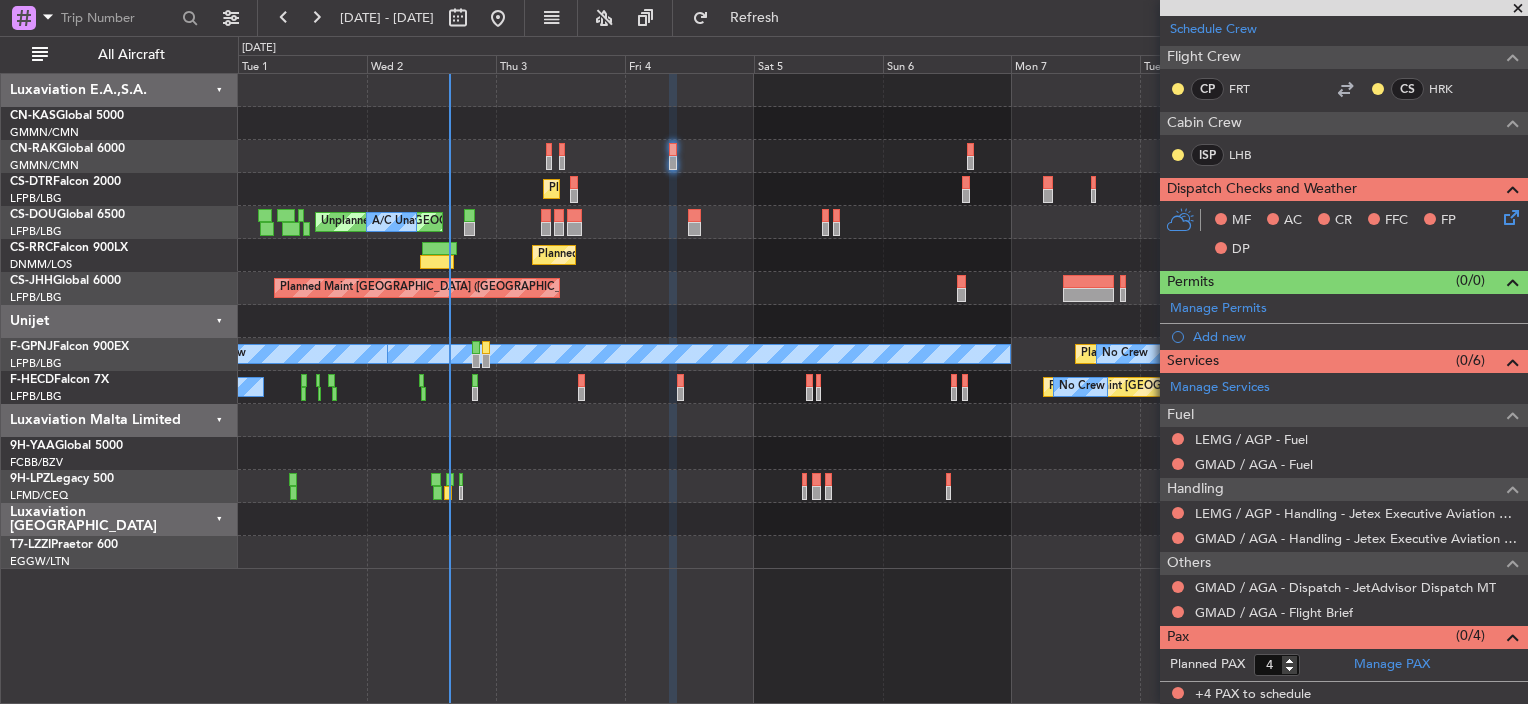 click on "Planned Maint [GEOGRAPHIC_DATA] ([GEOGRAPHIC_DATA])" 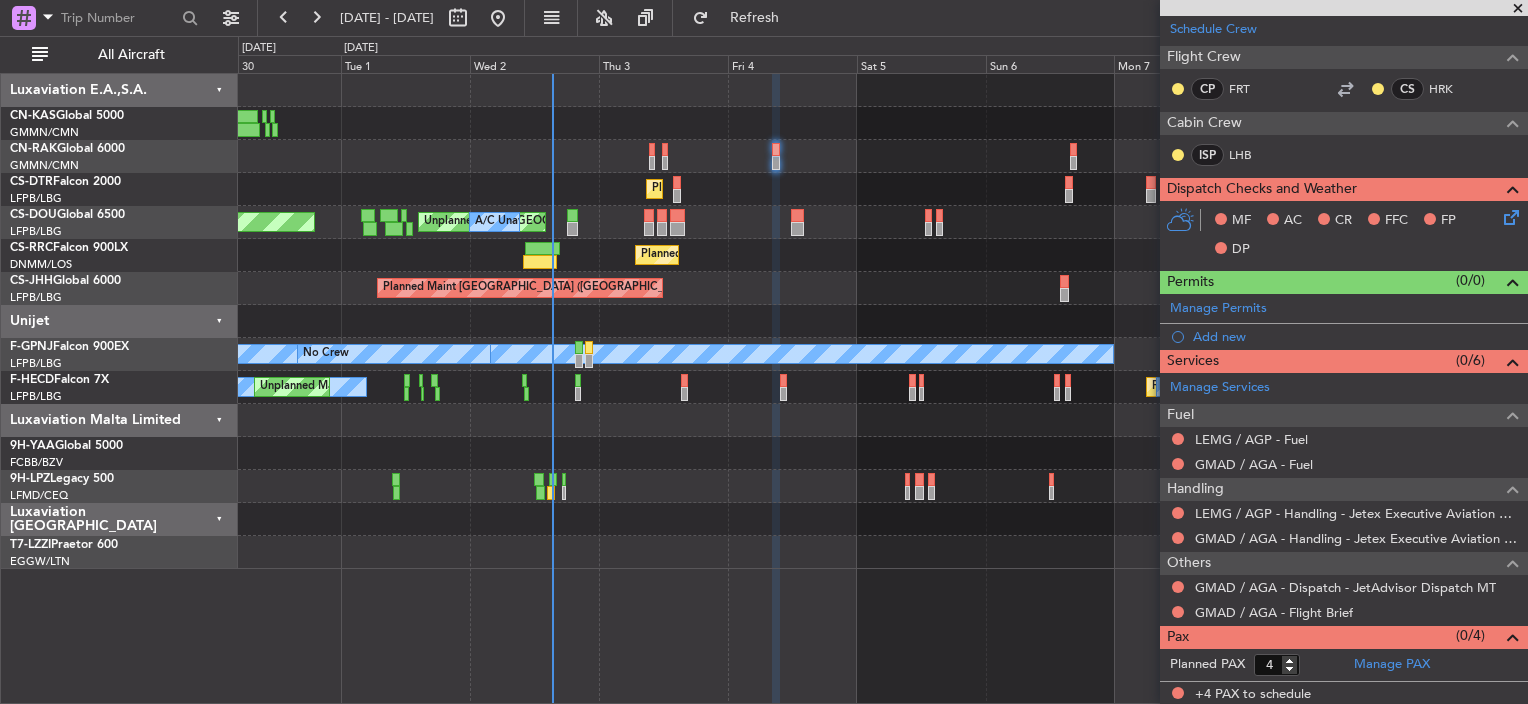 click on "Planned Maint [GEOGRAPHIC_DATA] ([GEOGRAPHIC_DATA])" 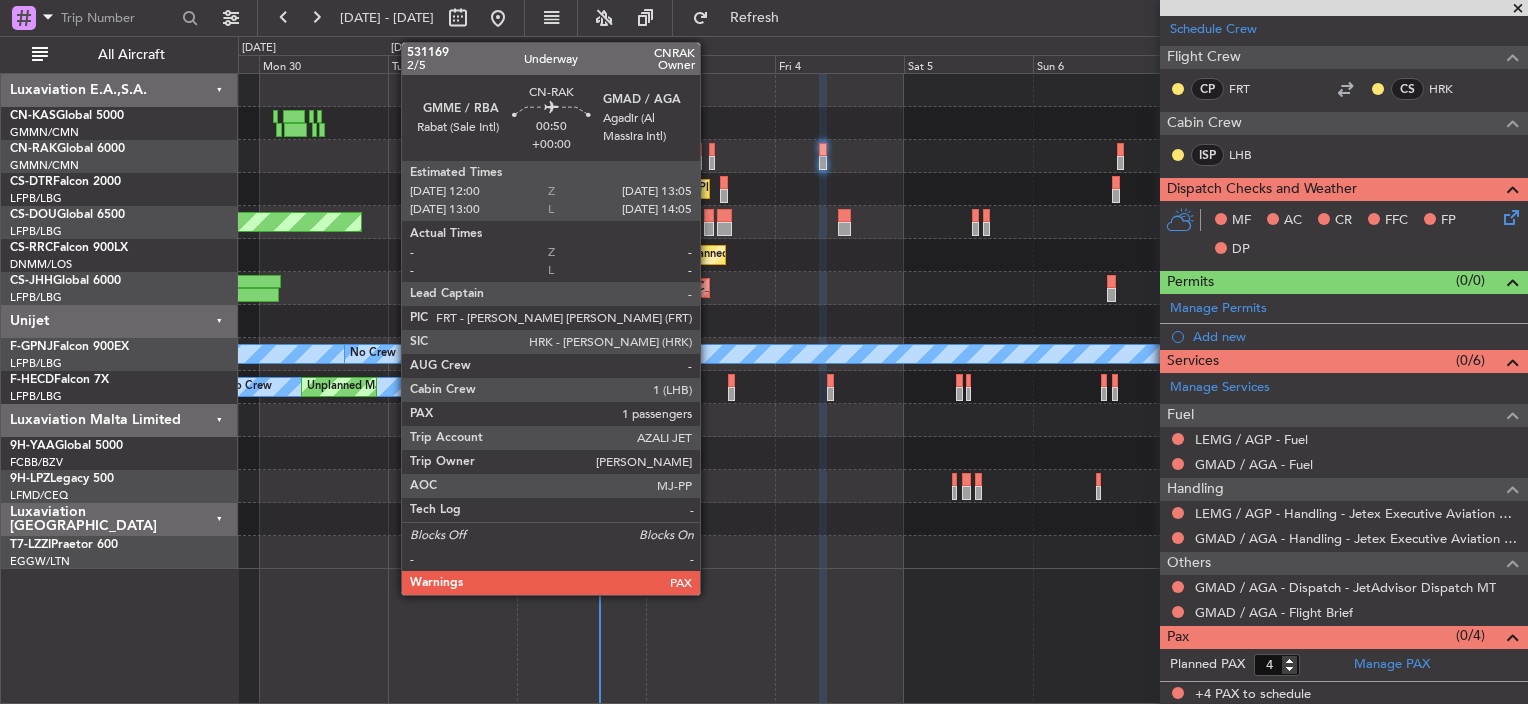click 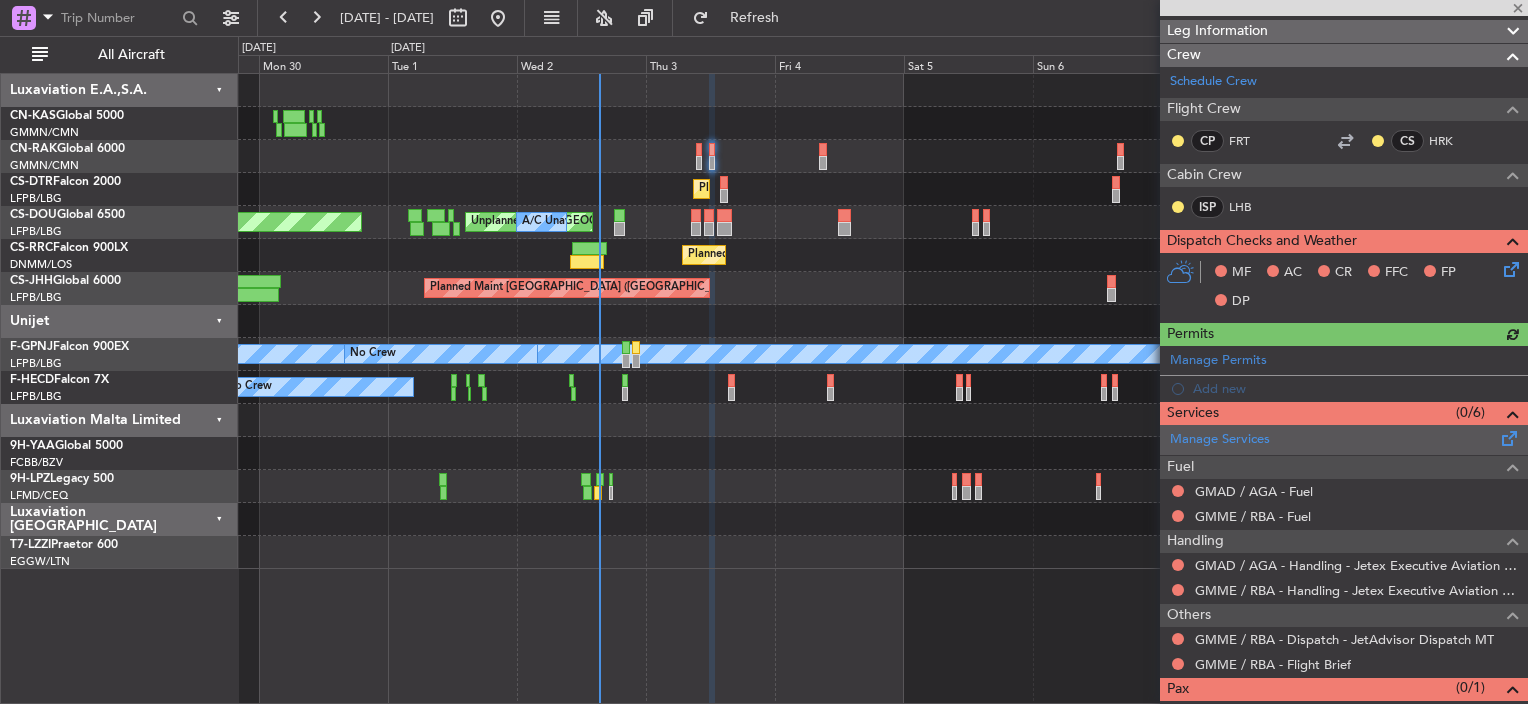 scroll, scrollTop: 352, scrollLeft: 0, axis: vertical 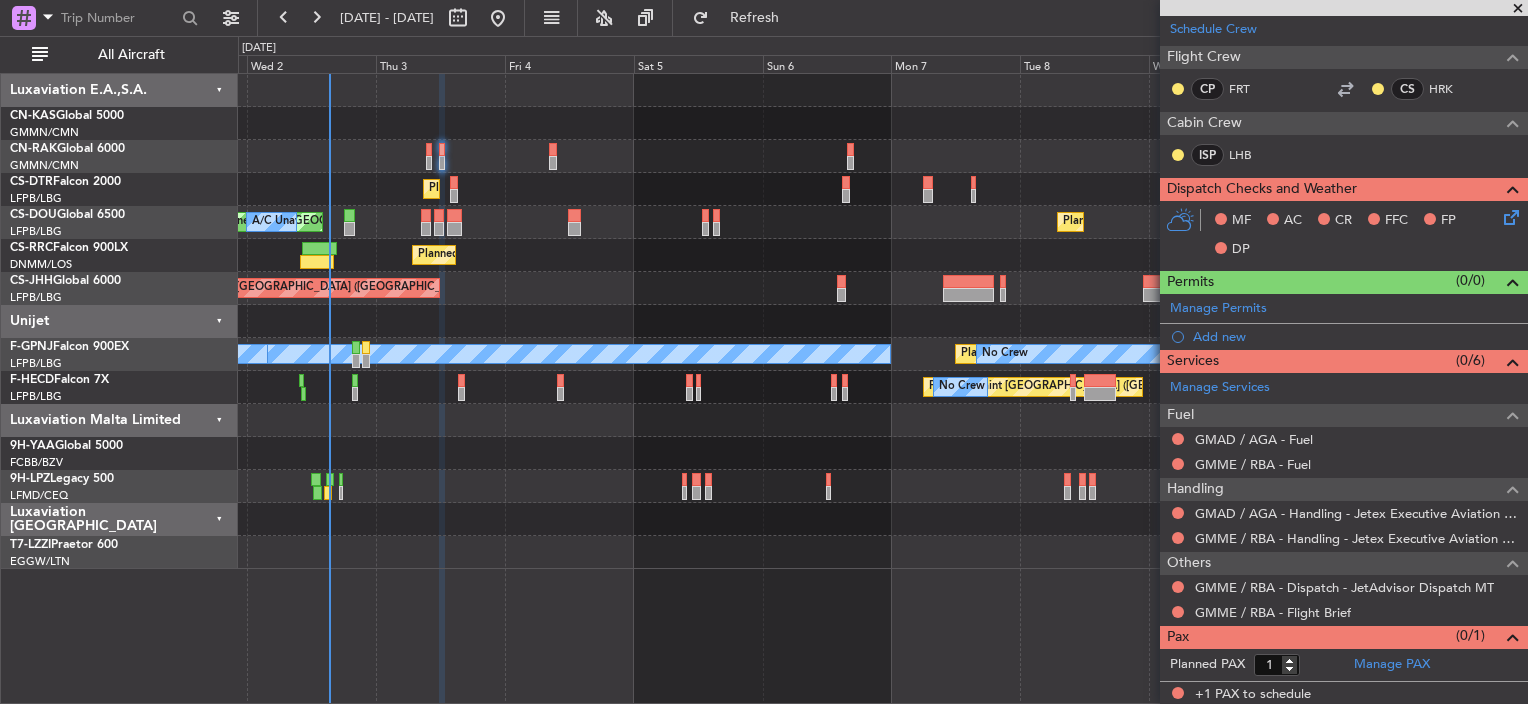 click on "Planned Maint Sofia" 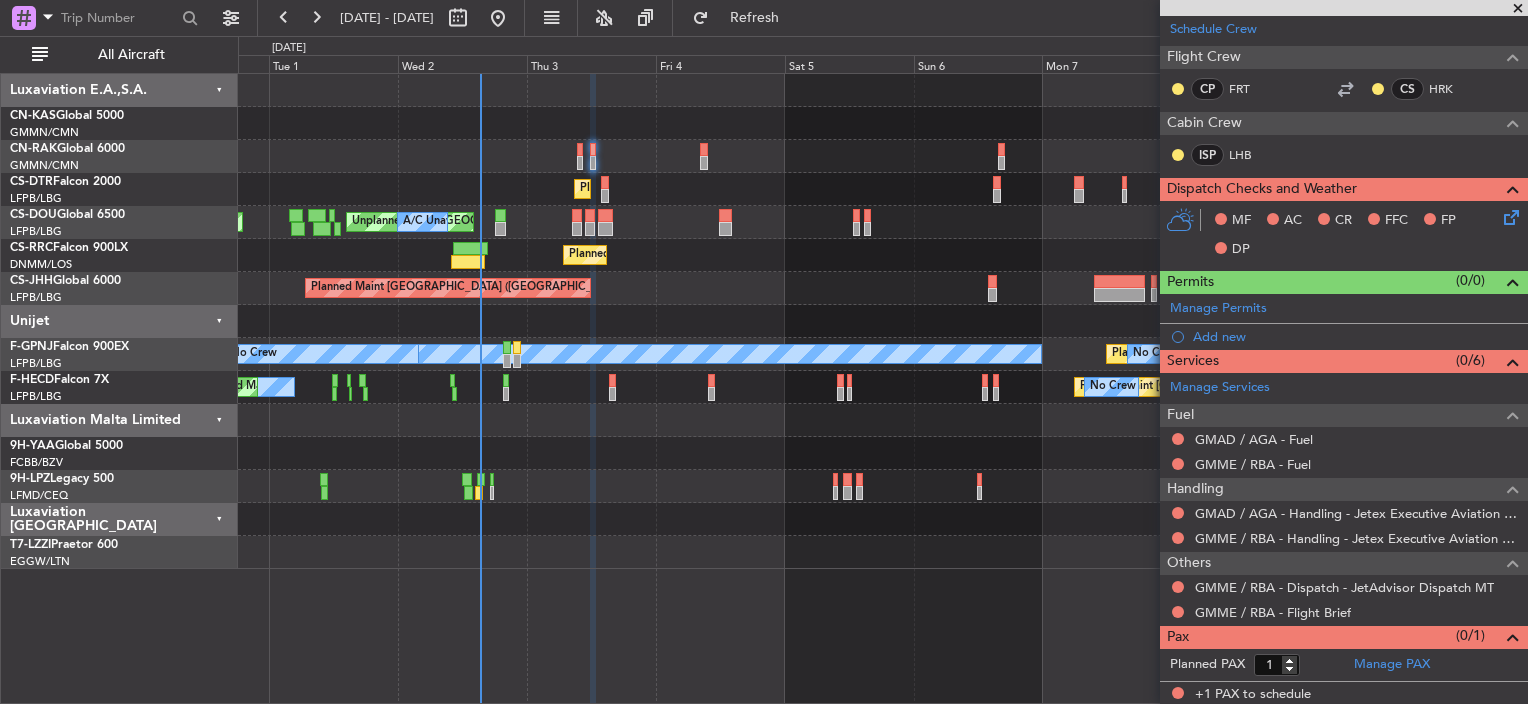 click 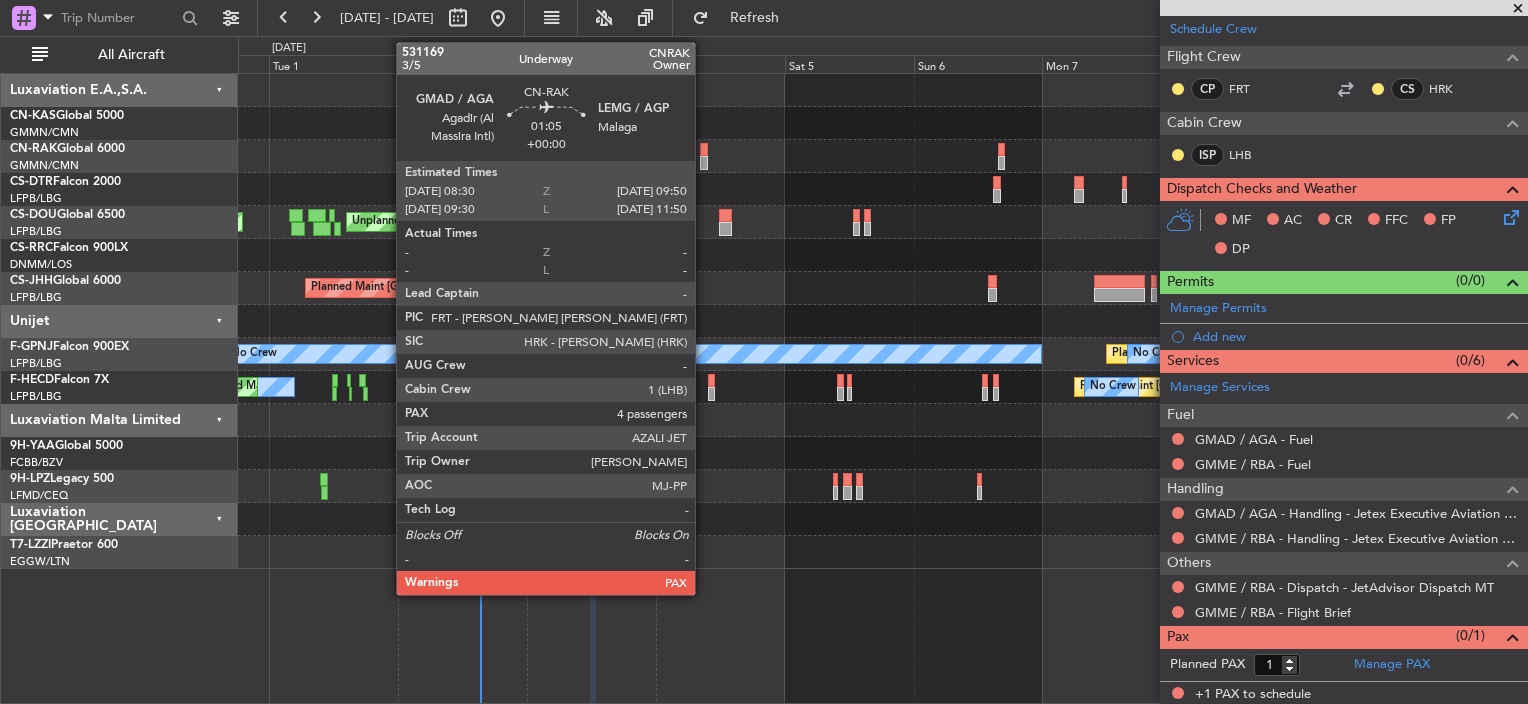 click 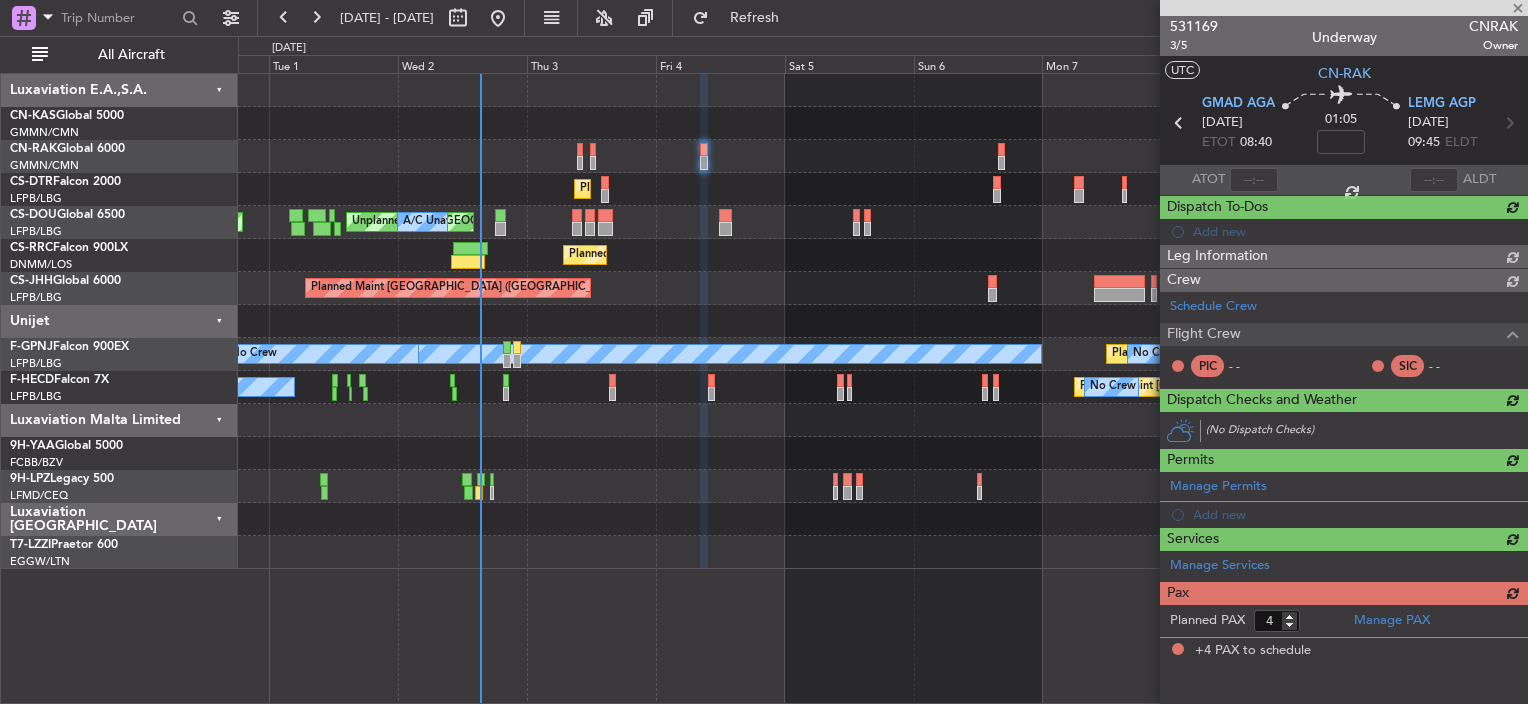 scroll, scrollTop: 0, scrollLeft: 0, axis: both 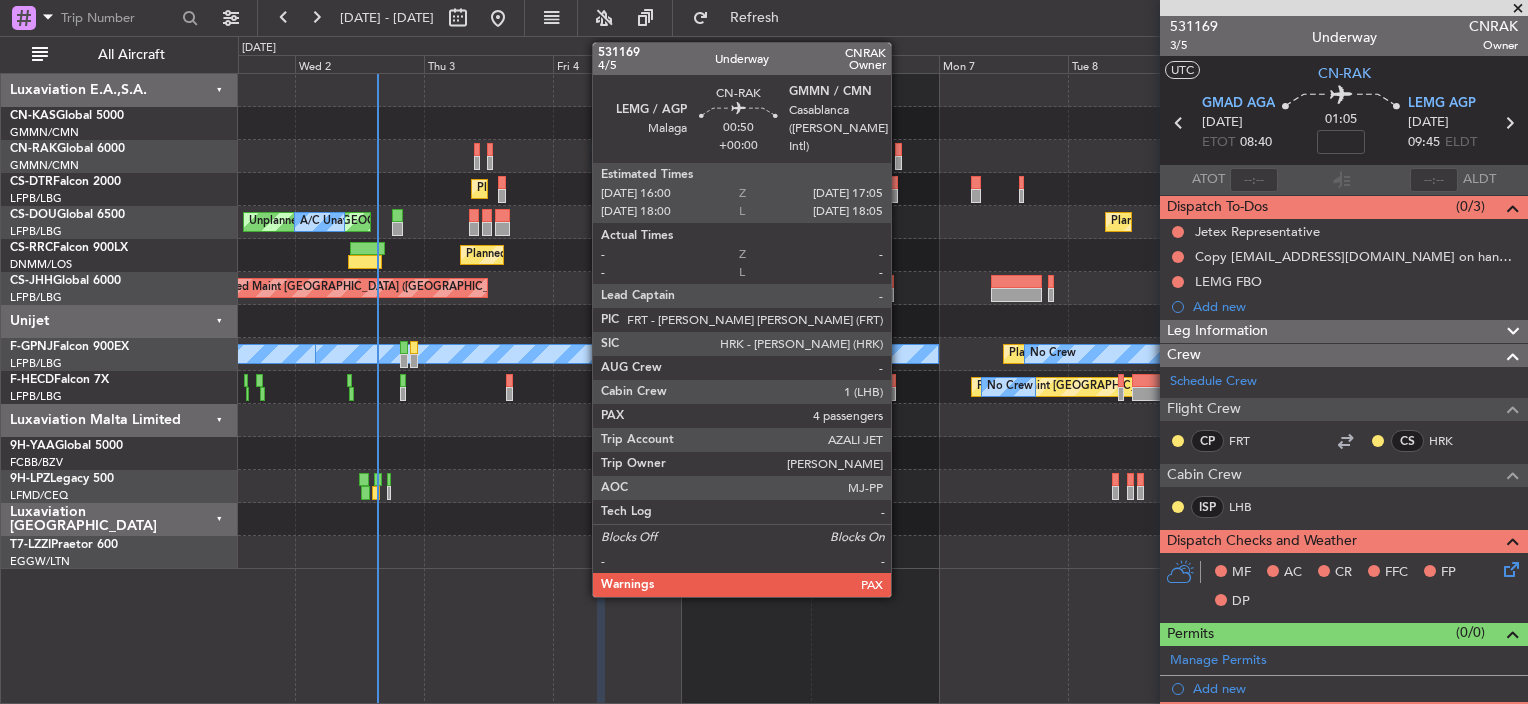 click 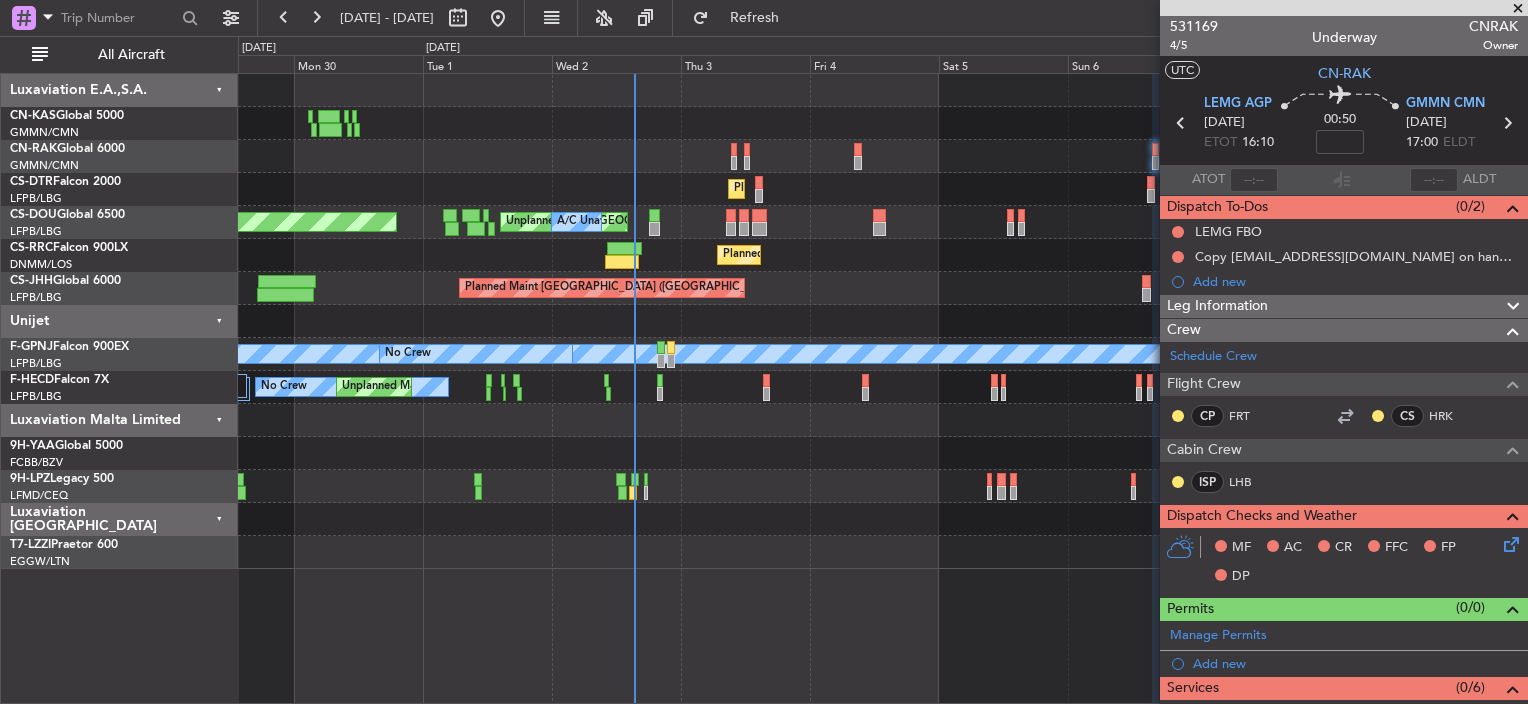 click 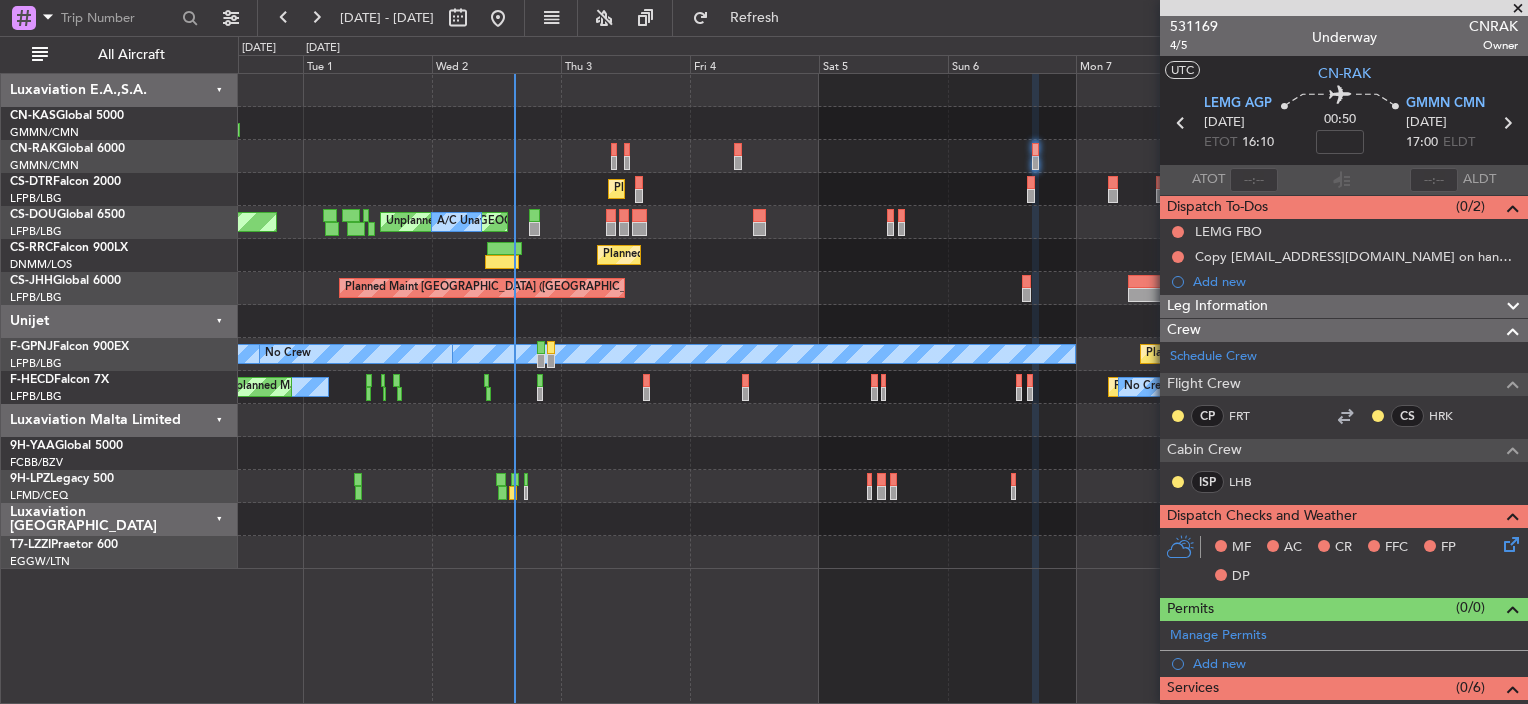 click 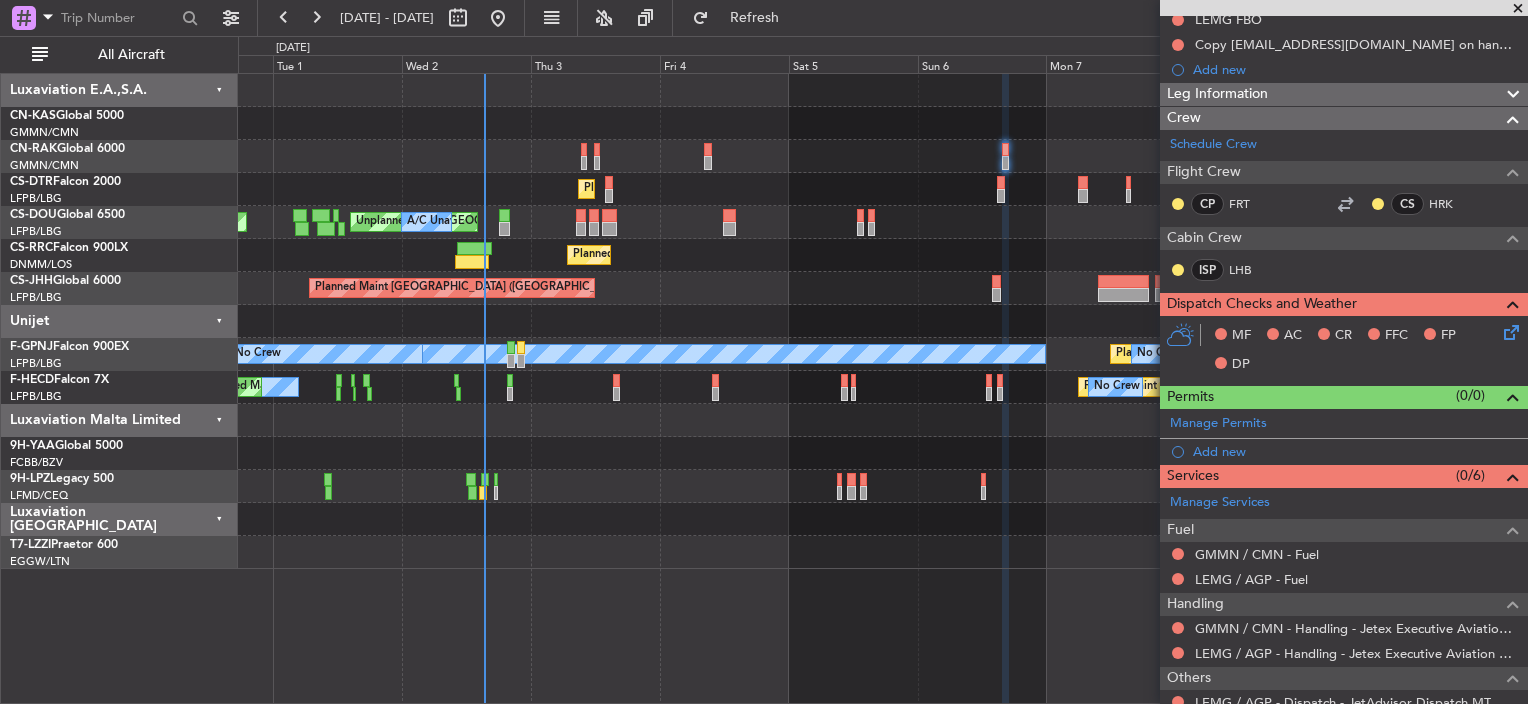 scroll, scrollTop: 326, scrollLeft: 0, axis: vertical 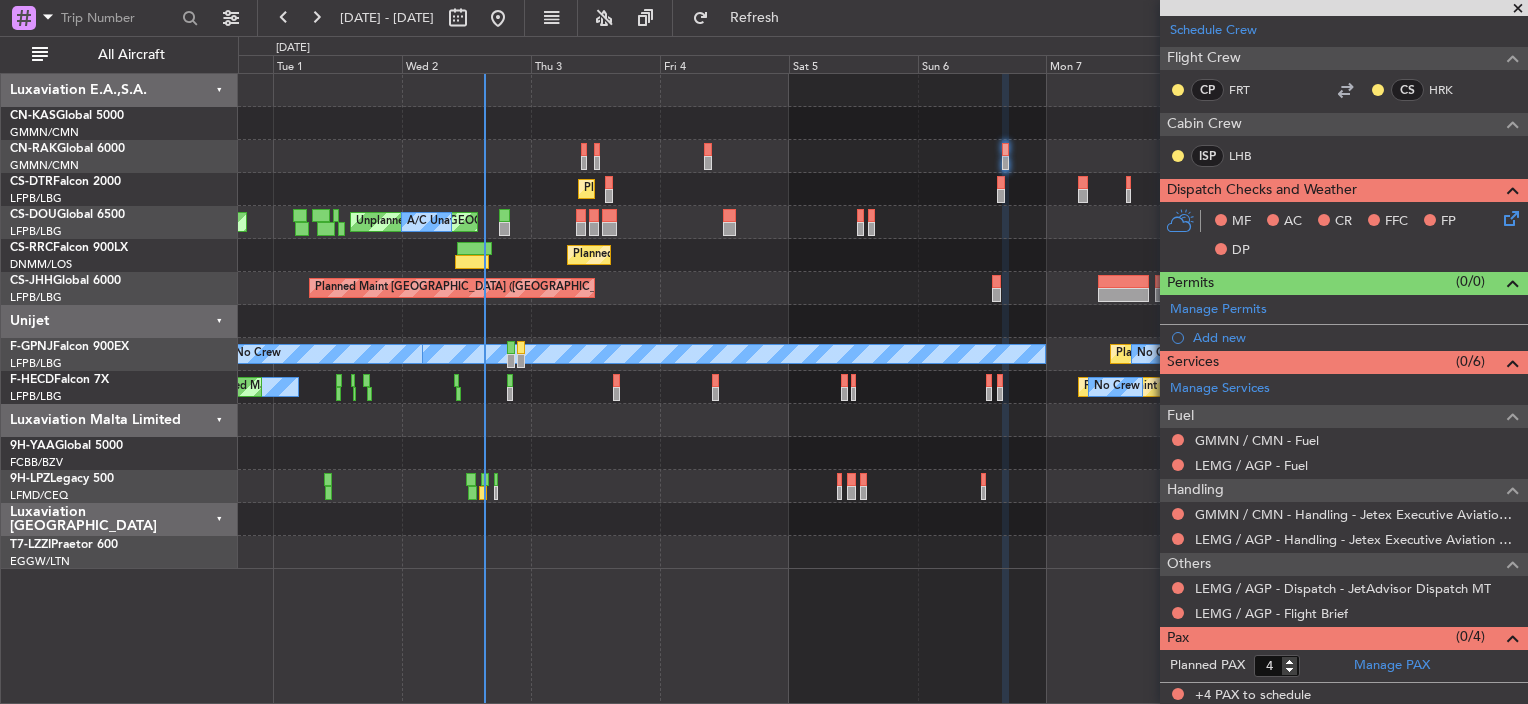 click on "Planned Maint [GEOGRAPHIC_DATA] ([GEOGRAPHIC_DATA])
Planned Maint Sofia
No Crew
Planned Maint [GEOGRAPHIC_DATA] ([GEOGRAPHIC_DATA])
Unplanned Maint [GEOGRAPHIC_DATA] ([GEOGRAPHIC_DATA])
A/C Unavailable
Planned Maint [GEOGRAPHIC_DATA] ([GEOGRAPHIC_DATA])
Planned Maint [GEOGRAPHIC_DATA] ([GEOGRAPHIC_DATA])
Planned Maint [GEOGRAPHIC_DATA] ([GEOGRAPHIC_DATA])
Planned Maint [GEOGRAPHIC_DATA] ([GEOGRAPHIC_DATA])
No Crew
A/C Unavailable
No Crew
Planned Maint [GEOGRAPHIC_DATA] ([GEOGRAPHIC_DATA])
No Crew
No Crew
Unplanned Maint [GEOGRAPHIC_DATA] ([GEOGRAPHIC_DATA])
No Crew" 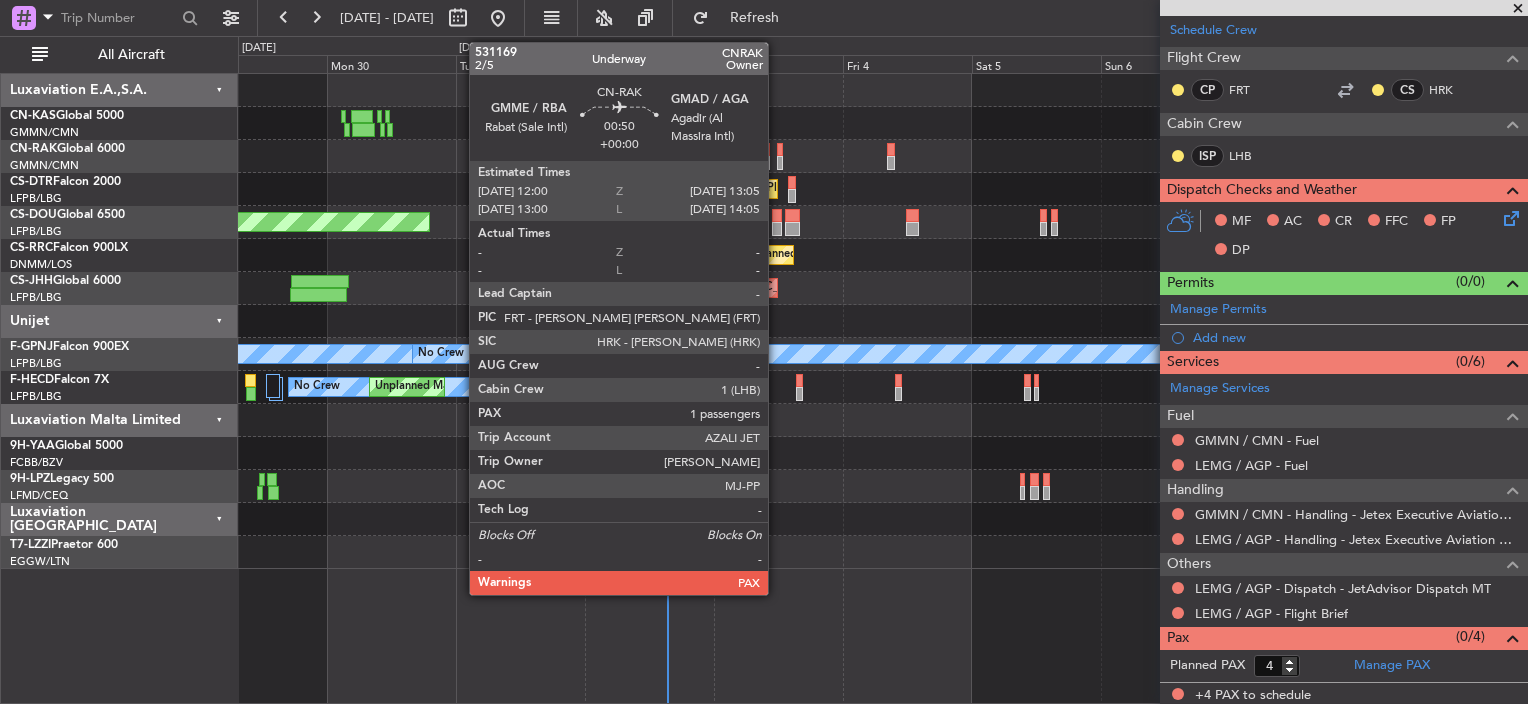 click 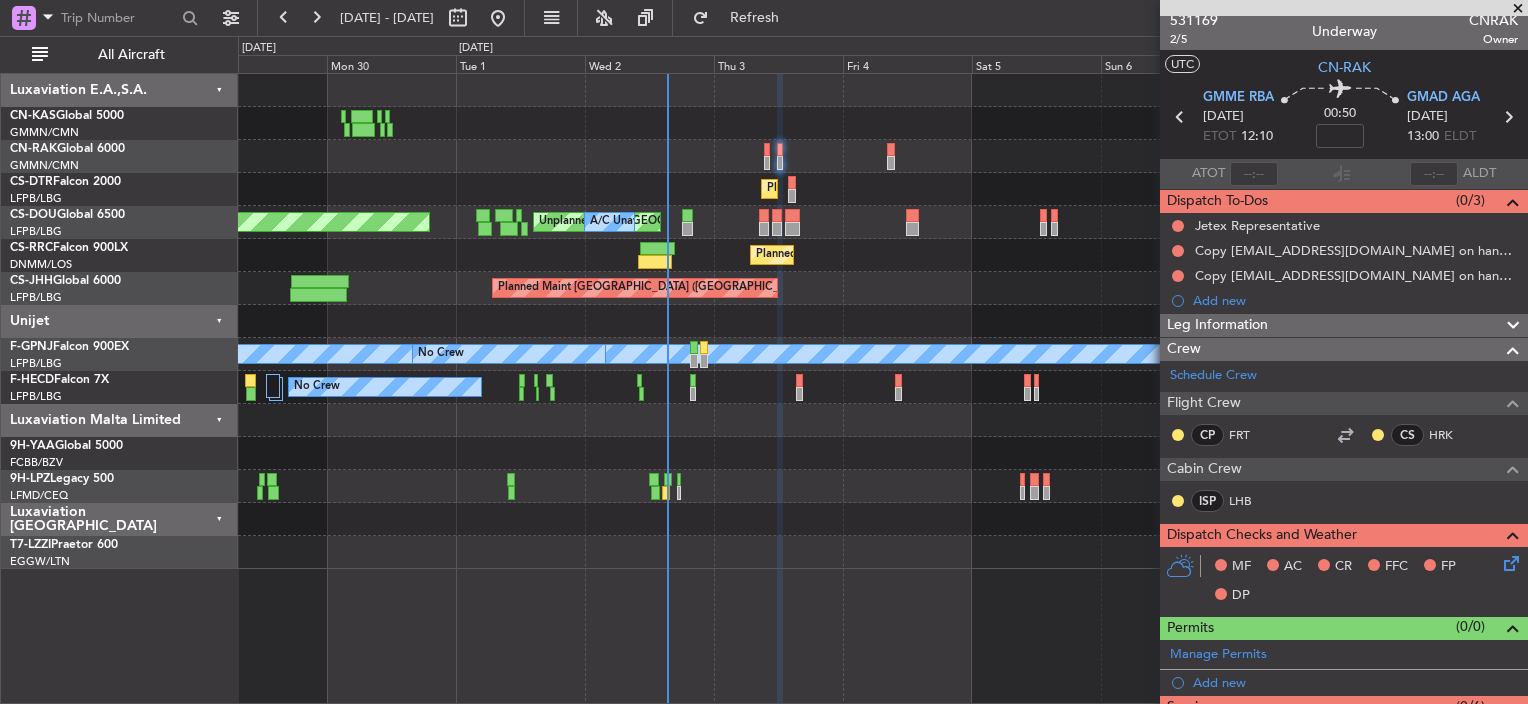 scroll, scrollTop: 0, scrollLeft: 0, axis: both 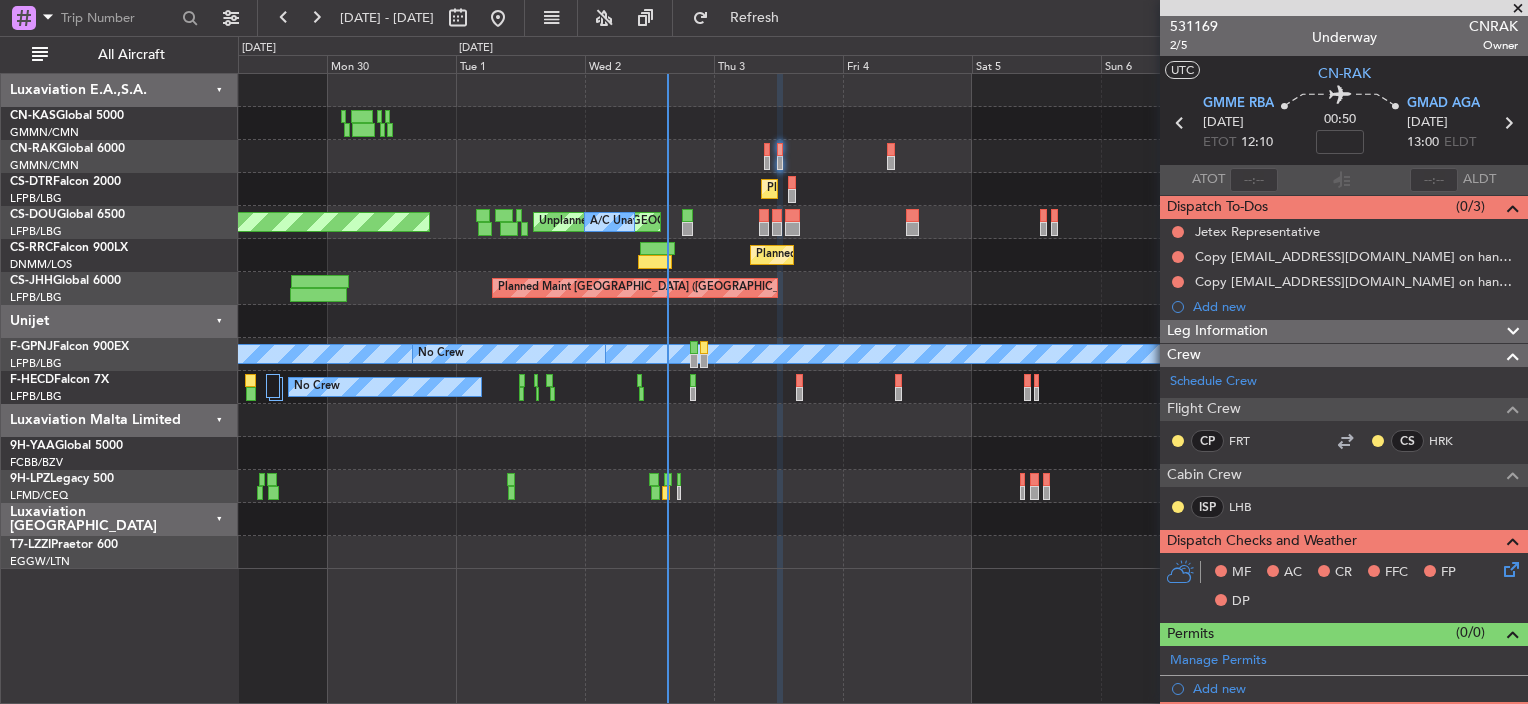 click at bounding box center (1518, 9) 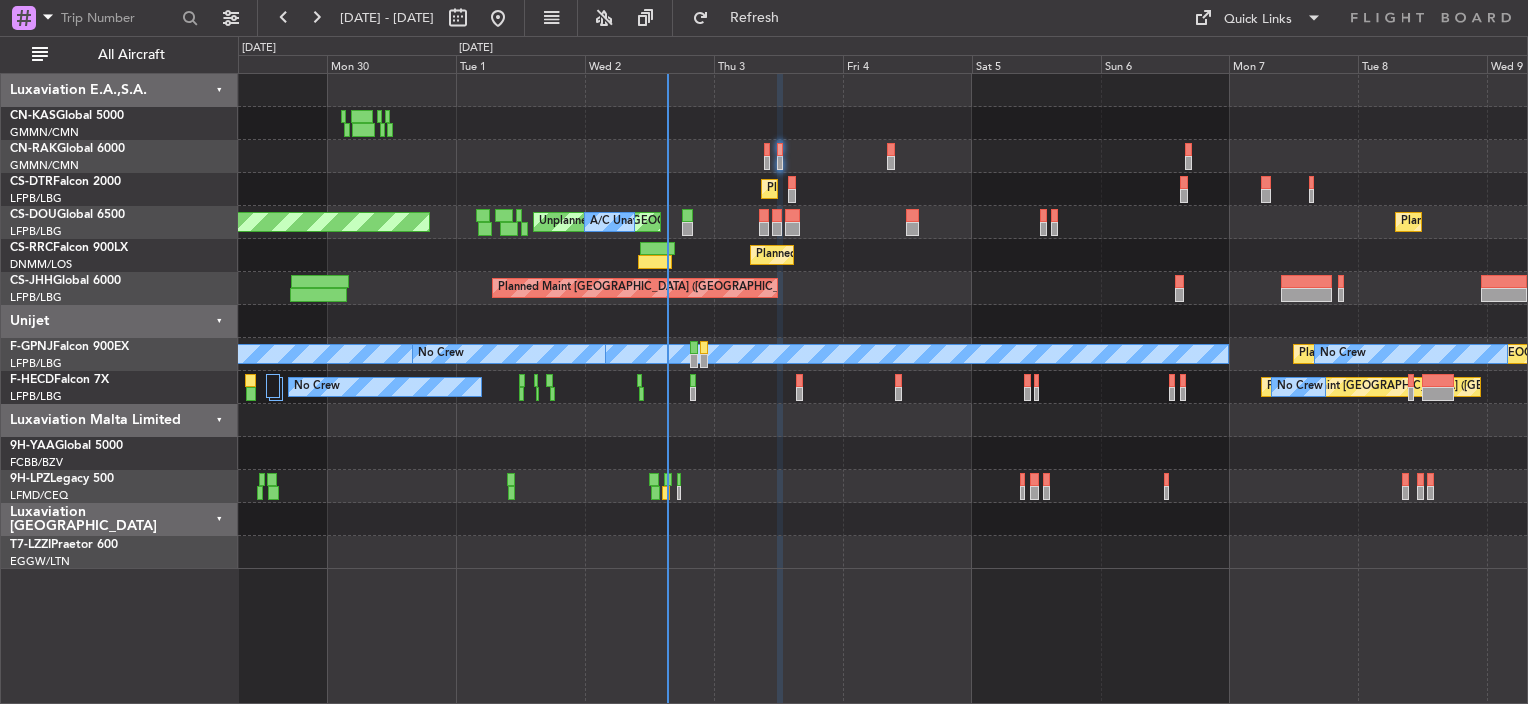 type on "0" 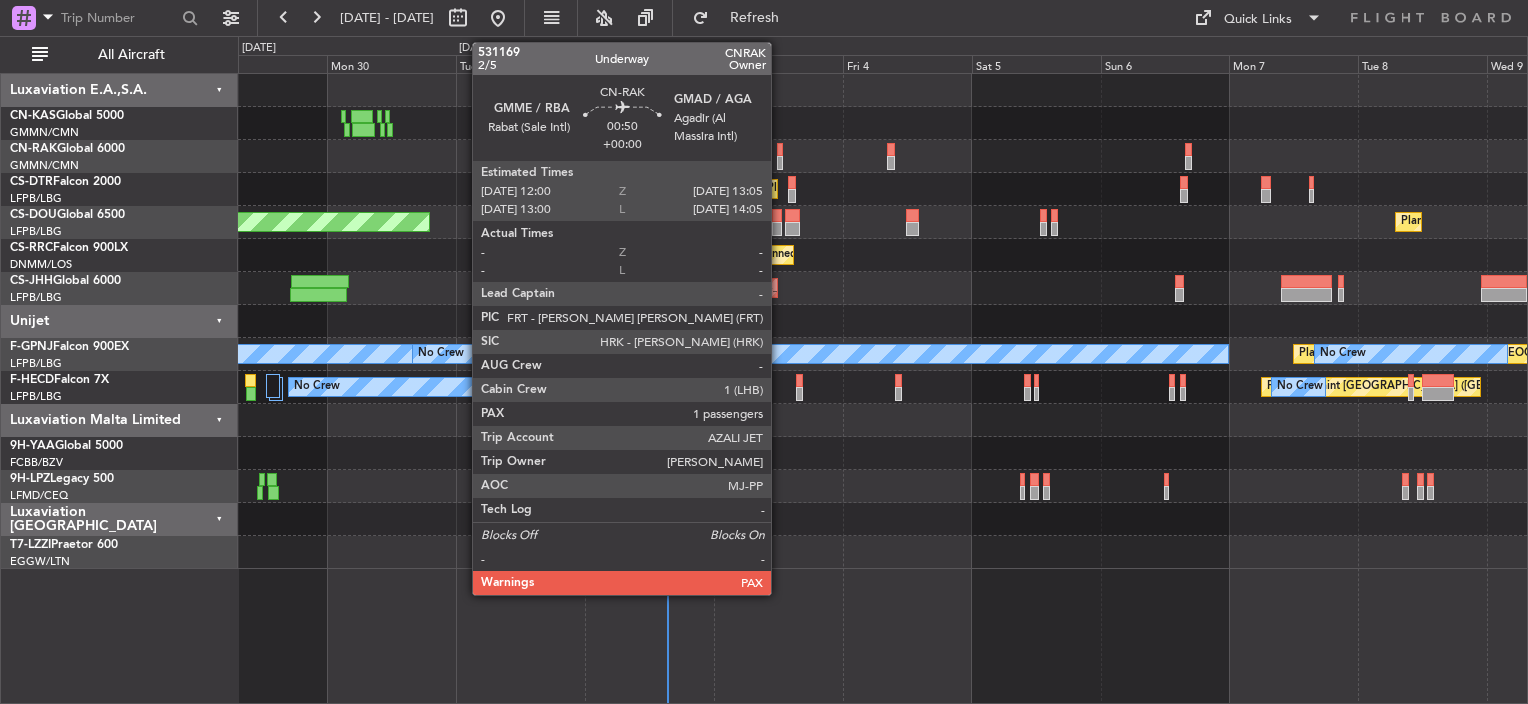 click 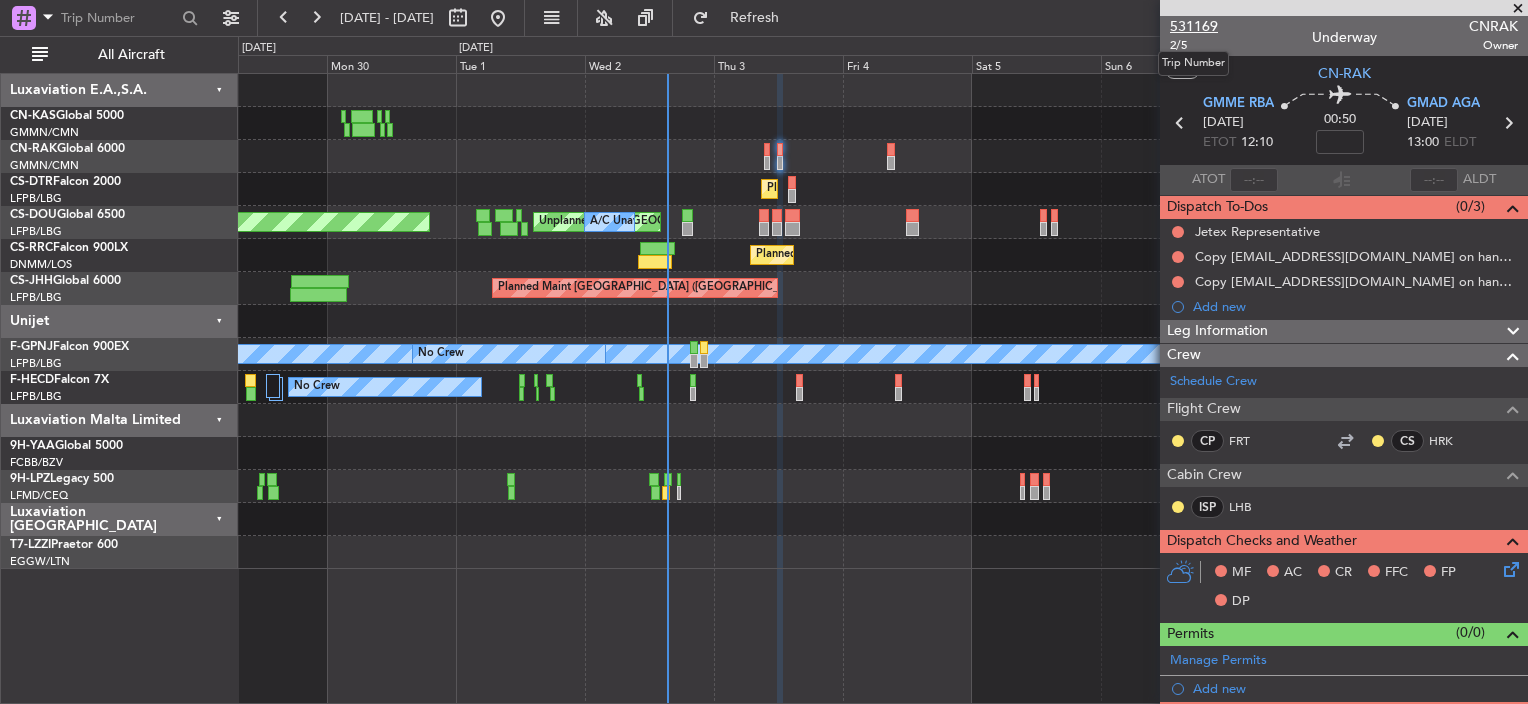 click on "531169" at bounding box center (1194, 26) 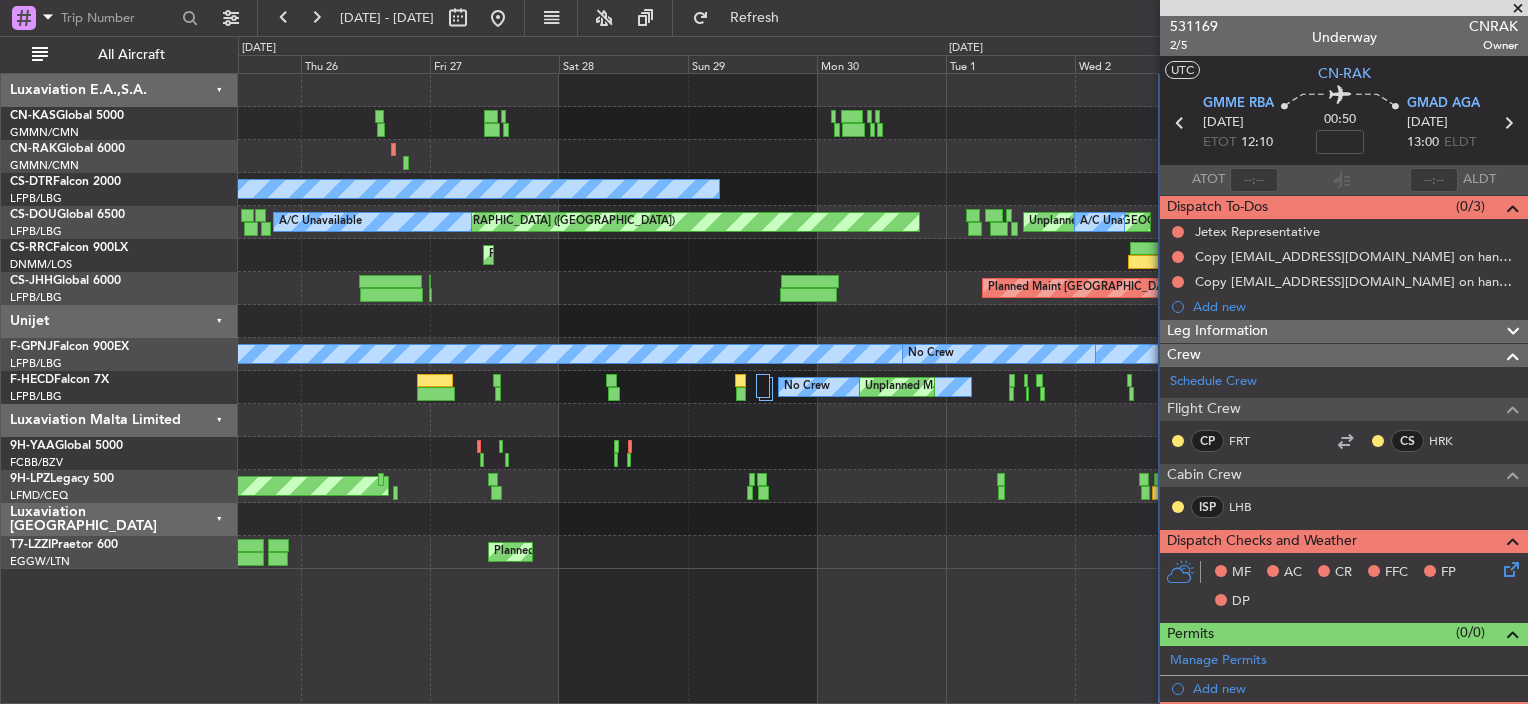 click on "Planned Maint Sofia
No Crew
Planned Maint [GEOGRAPHIC_DATA] ([GEOGRAPHIC_DATA])
Unplanned Maint [GEOGRAPHIC_DATA] ([GEOGRAPHIC_DATA])
A/C Unavailable
A/C Unavailable
Unplanned Maint [GEOGRAPHIC_DATA] ([GEOGRAPHIC_DATA])
No Crew
Planned Maint [GEOGRAPHIC_DATA] ([GEOGRAPHIC_DATA])
Planned Maint [GEOGRAPHIC_DATA] ([GEOGRAPHIC_DATA])
Planned Maint [GEOGRAPHIC_DATA] ([GEOGRAPHIC_DATA])
Planned Maint [GEOGRAPHIC_DATA] ([GEOGRAPHIC_DATA])
A/C Unavailable
No Crew
Planned Maint [GEOGRAPHIC_DATA] ([GEOGRAPHIC_DATA])
No Crew
No Crew
Unplanned Maint [GEOGRAPHIC_DATA] ([GEOGRAPHIC_DATA])
Planned Maint [GEOGRAPHIC_DATA] ([GEOGRAPHIC_DATA])
No Crew
[GEOGRAPHIC_DATA] ([GEOGRAPHIC_DATA])
Planned Maint [GEOGRAPHIC_DATA] ([GEOGRAPHIC_DATA])
Luxaviation E.A.,S.A.
CN-KAS  Global 5000
0" 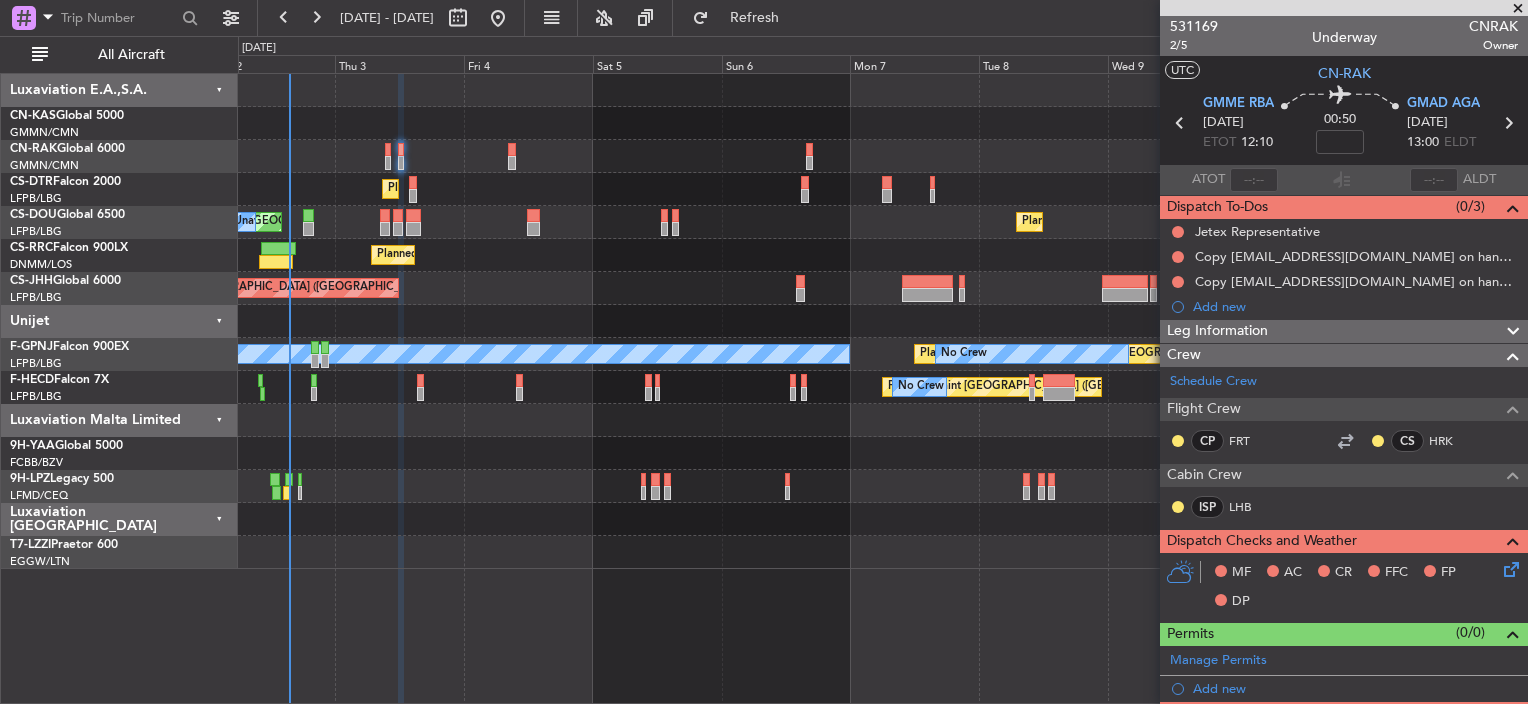 click on "Planned Maint Sofia" 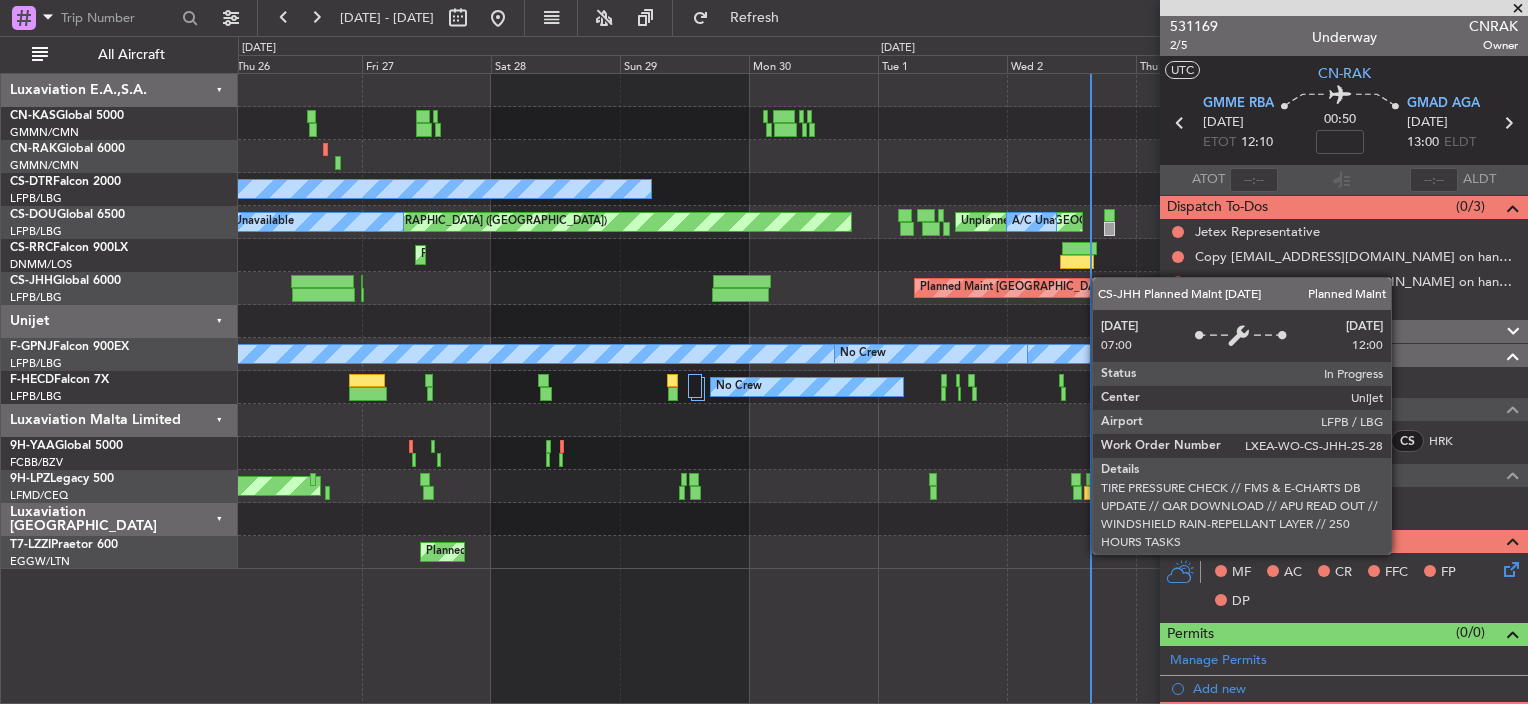 click on "Planned Maint Sofia
No Crew
Unplanned Maint [GEOGRAPHIC_DATA] ([GEOGRAPHIC_DATA])
A/C Unavailable
Planned Maint [GEOGRAPHIC_DATA] ([GEOGRAPHIC_DATA])
A/C Unavailable
Unplanned Maint [GEOGRAPHIC_DATA] ([GEOGRAPHIC_DATA])
No Crew
Planned Maint [GEOGRAPHIC_DATA] ([GEOGRAPHIC_DATA])
Planned Maint [GEOGRAPHIC_DATA] ([GEOGRAPHIC_DATA])
Planned Maint [GEOGRAPHIC_DATA] ([GEOGRAPHIC_DATA])
Planned Maint [GEOGRAPHIC_DATA] ([GEOGRAPHIC_DATA])
Planned Maint [GEOGRAPHIC_DATA] ([GEOGRAPHIC_DATA])
A/C Unavailable
No Crew
Planned Maint [GEOGRAPHIC_DATA] ([GEOGRAPHIC_DATA])
No Crew
Unplanned Maint [GEOGRAPHIC_DATA] ([GEOGRAPHIC_DATA])
No Crew
Planned Maint [GEOGRAPHIC_DATA] ([GEOGRAPHIC_DATA])
No Crew
[GEOGRAPHIC_DATA] ([GEOGRAPHIC_DATA])
Planned Maint [GEOGRAPHIC_DATA] ([GEOGRAPHIC_DATA])" 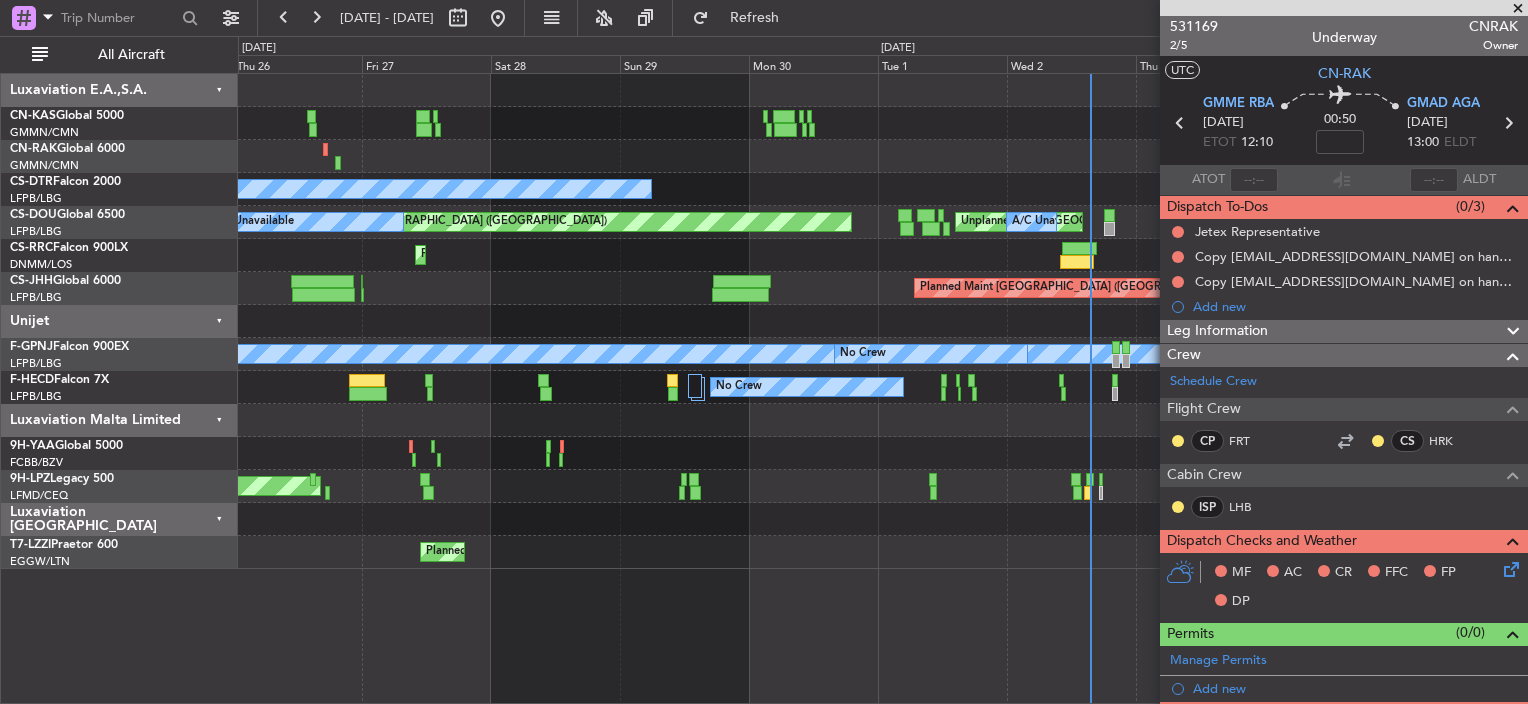 click 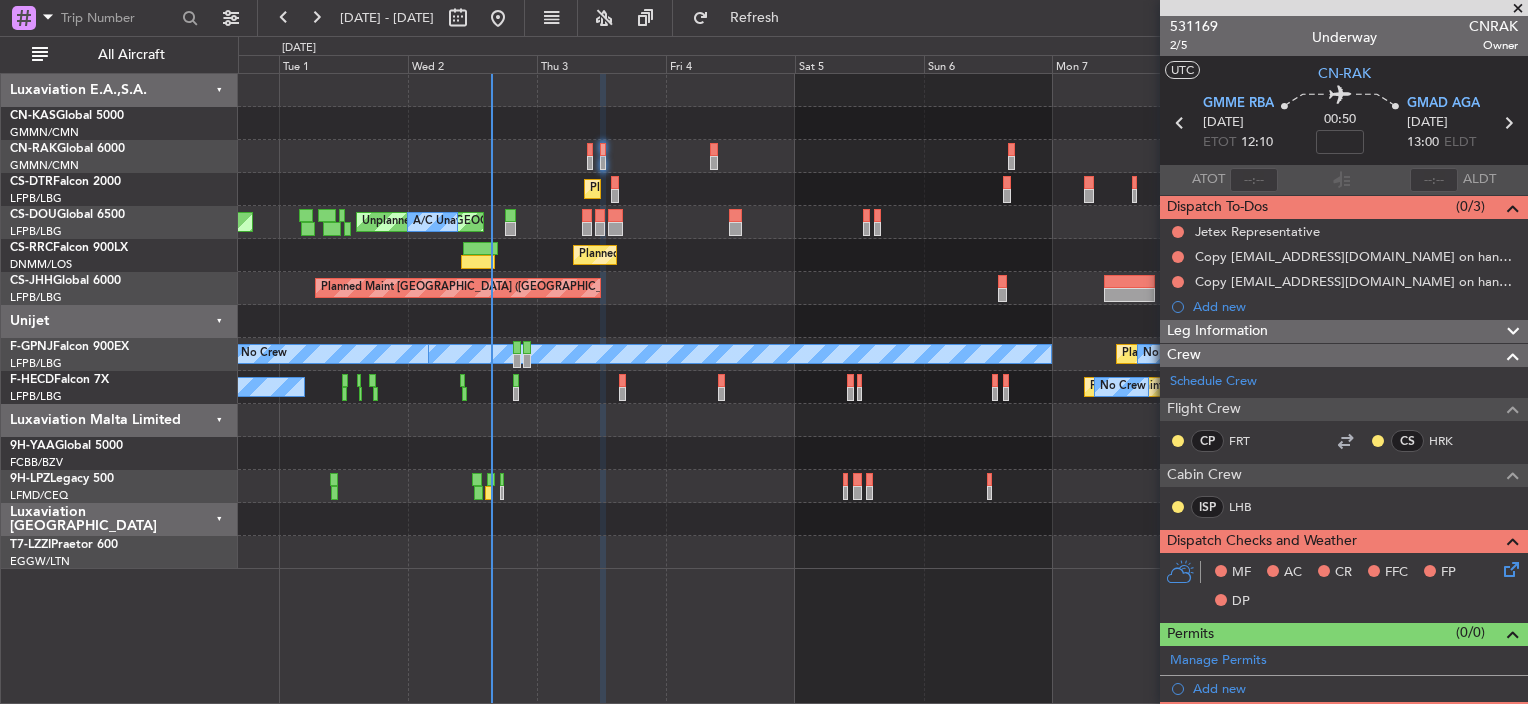 click on "Planned Maint [GEOGRAPHIC_DATA] ([GEOGRAPHIC_DATA])
Planned Maint Sofia
No Crew
Unplanned Maint [GEOGRAPHIC_DATA] ([GEOGRAPHIC_DATA])
A/C Unavailable
Planned Maint [GEOGRAPHIC_DATA] ([GEOGRAPHIC_DATA])
Planned Maint [GEOGRAPHIC_DATA] ([GEOGRAPHIC_DATA])
Planned Maint [GEOGRAPHIC_DATA] ([GEOGRAPHIC_DATA])
Planned Maint [GEOGRAPHIC_DATA] ([GEOGRAPHIC_DATA])
A/C Unavailable
No Crew
Planned Maint [GEOGRAPHIC_DATA] ([GEOGRAPHIC_DATA])
No Crew
Unplanned Maint [GEOGRAPHIC_DATA] ([GEOGRAPHIC_DATA])
No Crew
Planned Maint [GEOGRAPHIC_DATA] ([GEOGRAPHIC_DATA])
No Crew
No Crew" 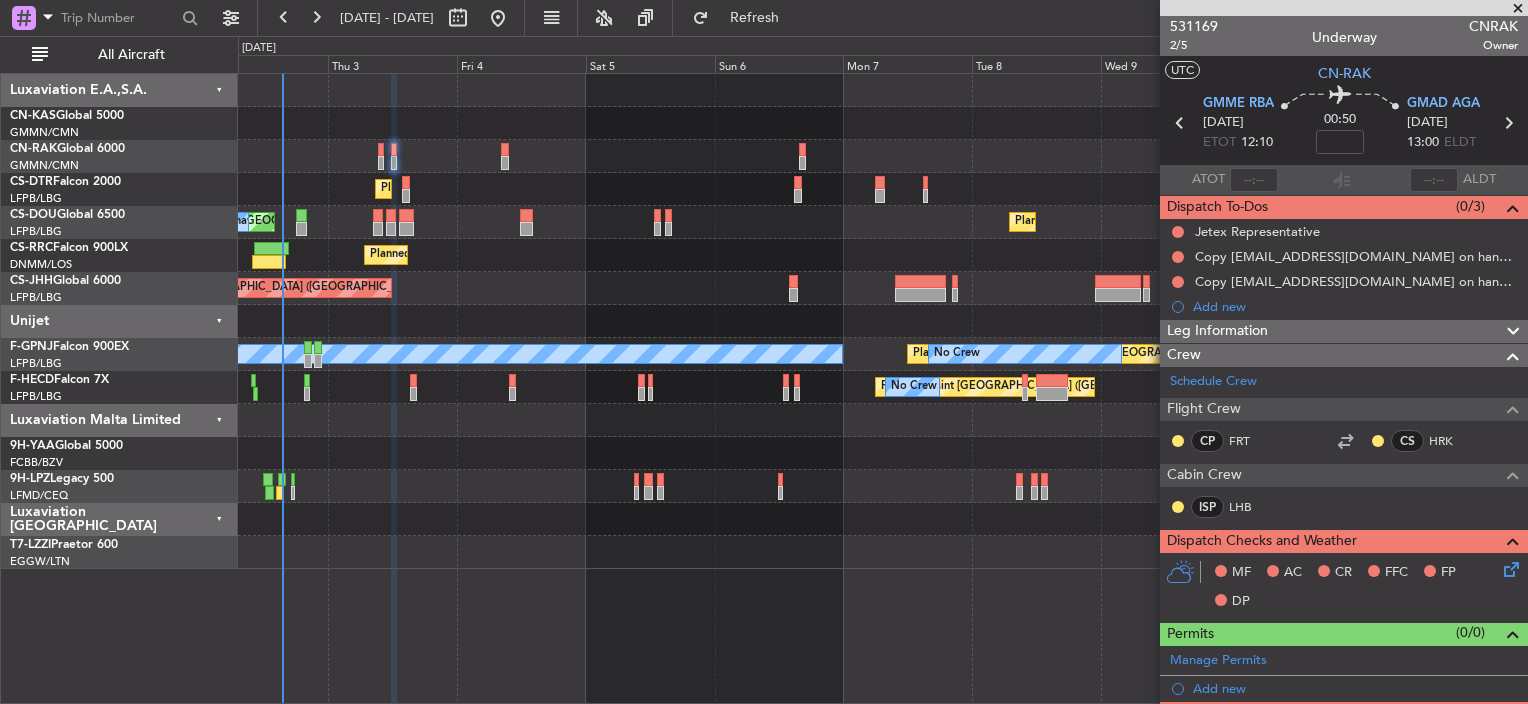 click on "Planned Maint [GEOGRAPHIC_DATA] ([GEOGRAPHIC_DATA])
Planned Maint Sofia
Unplanned Maint [GEOGRAPHIC_DATA] ([GEOGRAPHIC_DATA])
A/C Unavailable
Planned Maint [GEOGRAPHIC_DATA] ([GEOGRAPHIC_DATA])
No Crew
Planned Maint [GEOGRAPHIC_DATA] ([GEOGRAPHIC_DATA])
Planned Maint [GEOGRAPHIC_DATA] ([GEOGRAPHIC_DATA])
Planned Maint [GEOGRAPHIC_DATA] ([GEOGRAPHIC_DATA])
A/C Unavailable
Planned Maint [GEOGRAPHIC_DATA] ([GEOGRAPHIC_DATA])
No Crew
No Crew
No Crew
Planned Maint [GEOGRAPHIC_DATA] ([GEOGRAPHIC_DATA])
No Crew
No Crew
Unplanned Maint [GEOGRAPHIC_DATA] ([GEOGRAPHIC_DATA])
No Crew" 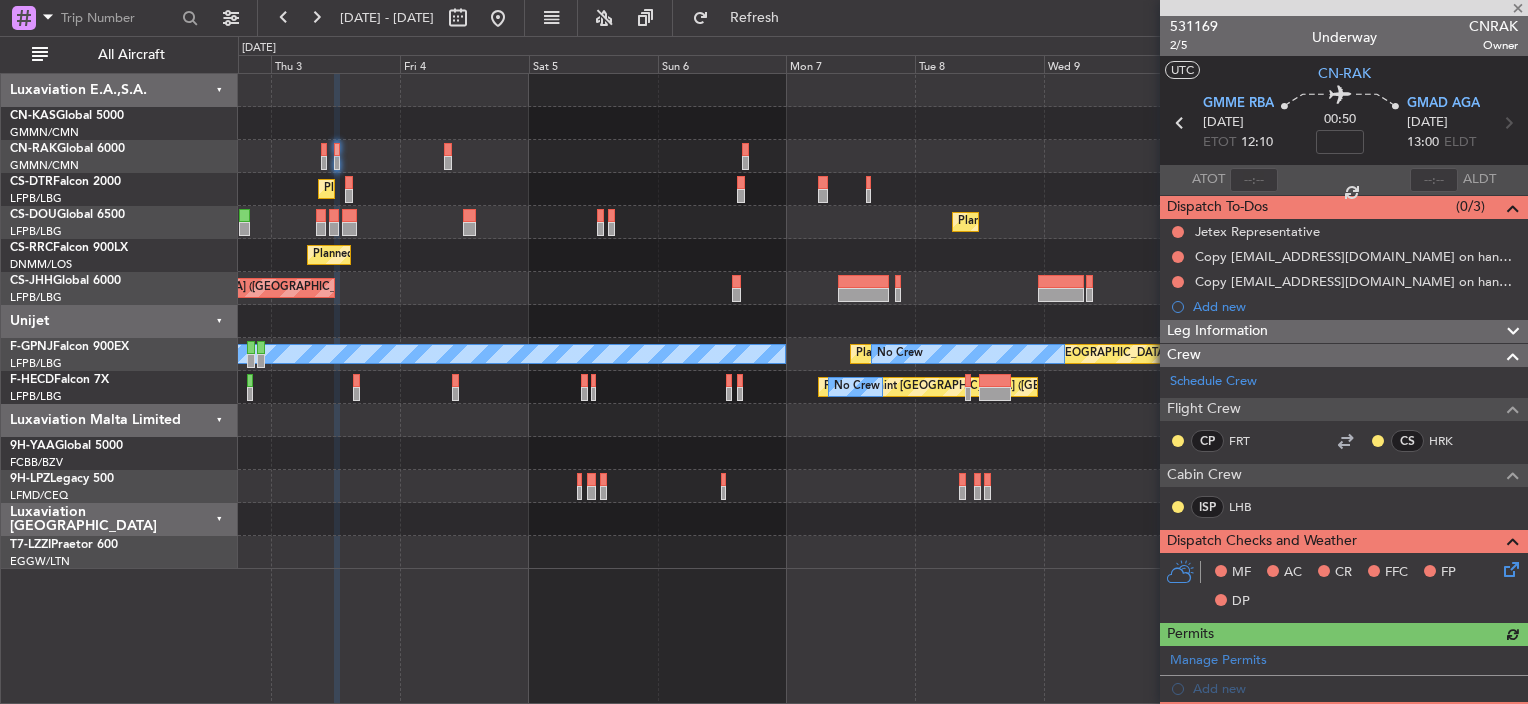click on "Planned Maint [GEOGRAPHIC_DATA] ([GEOGRAPHIC_DATA])" 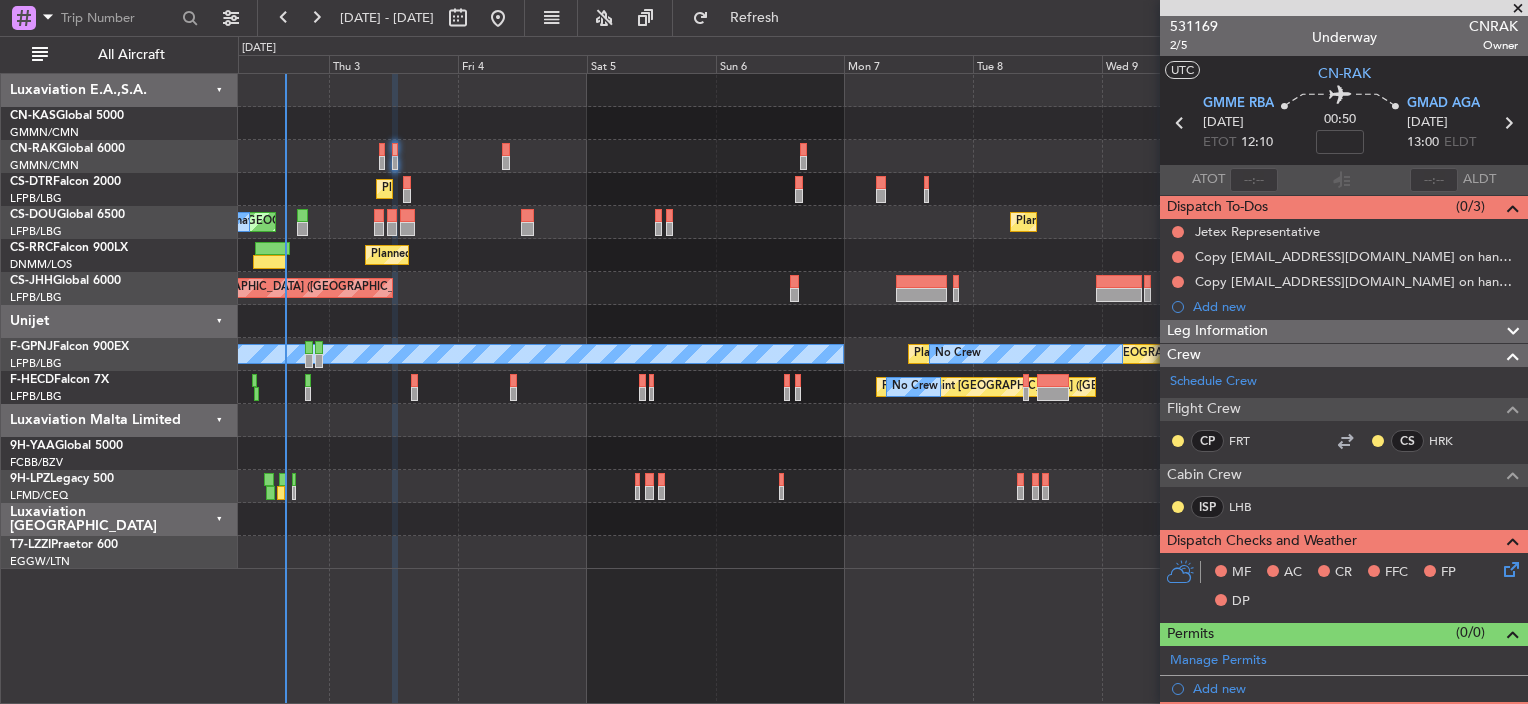click on "Planned Maint [GEOGRAPHIC_DATA] ([GEOGRAPHIC_DATA])" 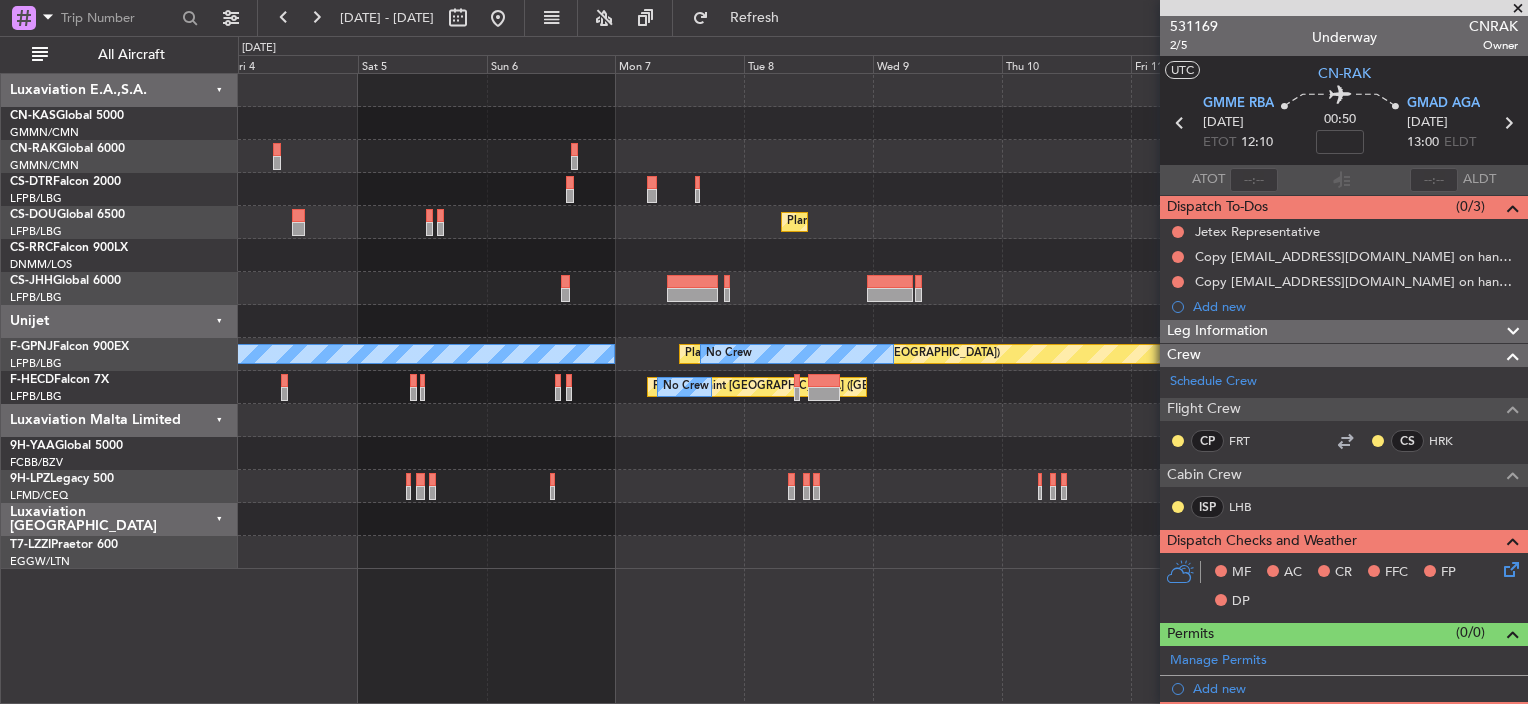 click on "Planned Maint [GEOGRAPHIC_DATA] ([GEOGRAPHIC_DATA])
Unplanned Maint [GEOGRAPHIC_DATA] ([GEOGRAPHIC_DATA])
A/C Unavailable
No Crew" 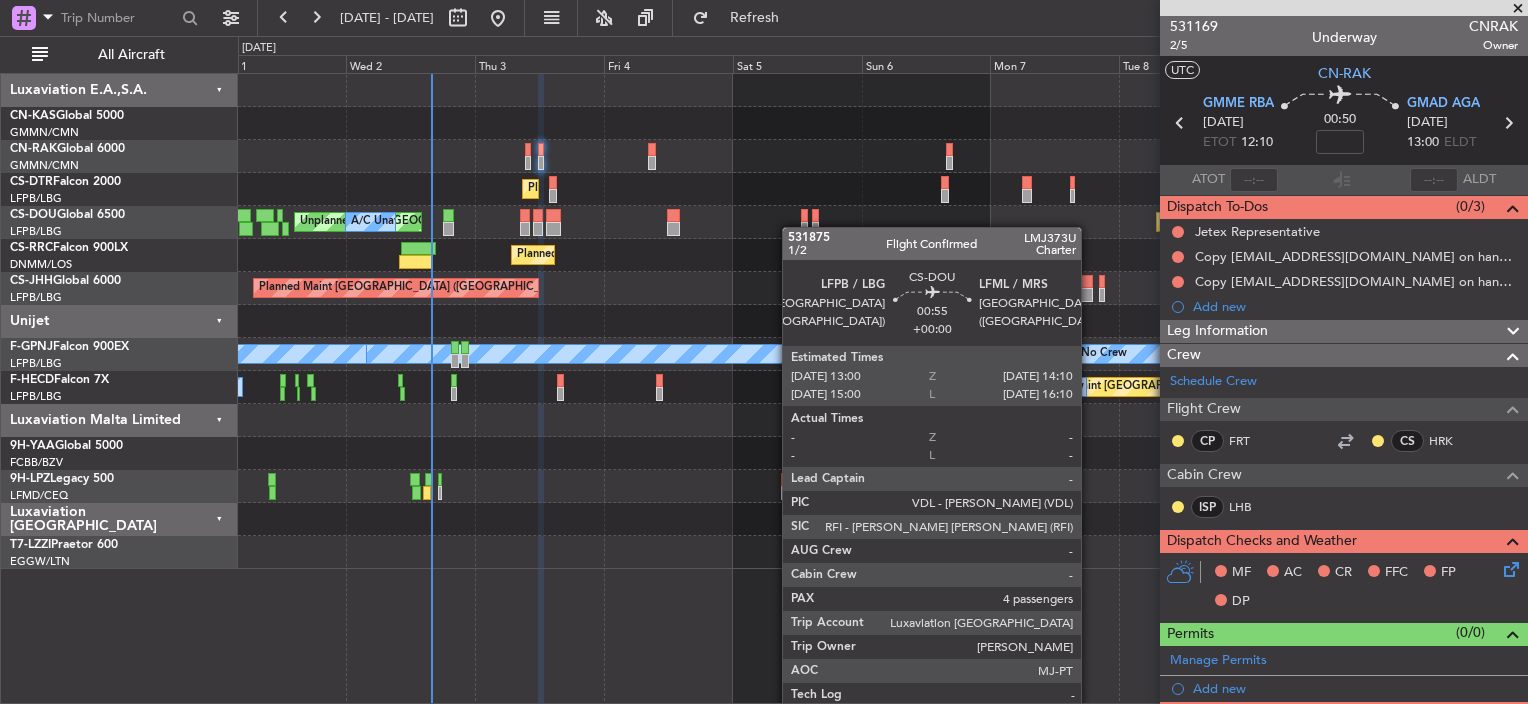 click on "Planned Maint [GEOGRAPHIC_DATA] ([GEOGRAPHIC_DATA])
Unplanned Maint [GEOGRAPHIC_DATA] ([GEOGRAPHIC_DATA])
A/C Unavailable
Planned Maint [GEOGRAPHIC_DATA] ([GEOGRAPHIC_DATA])" 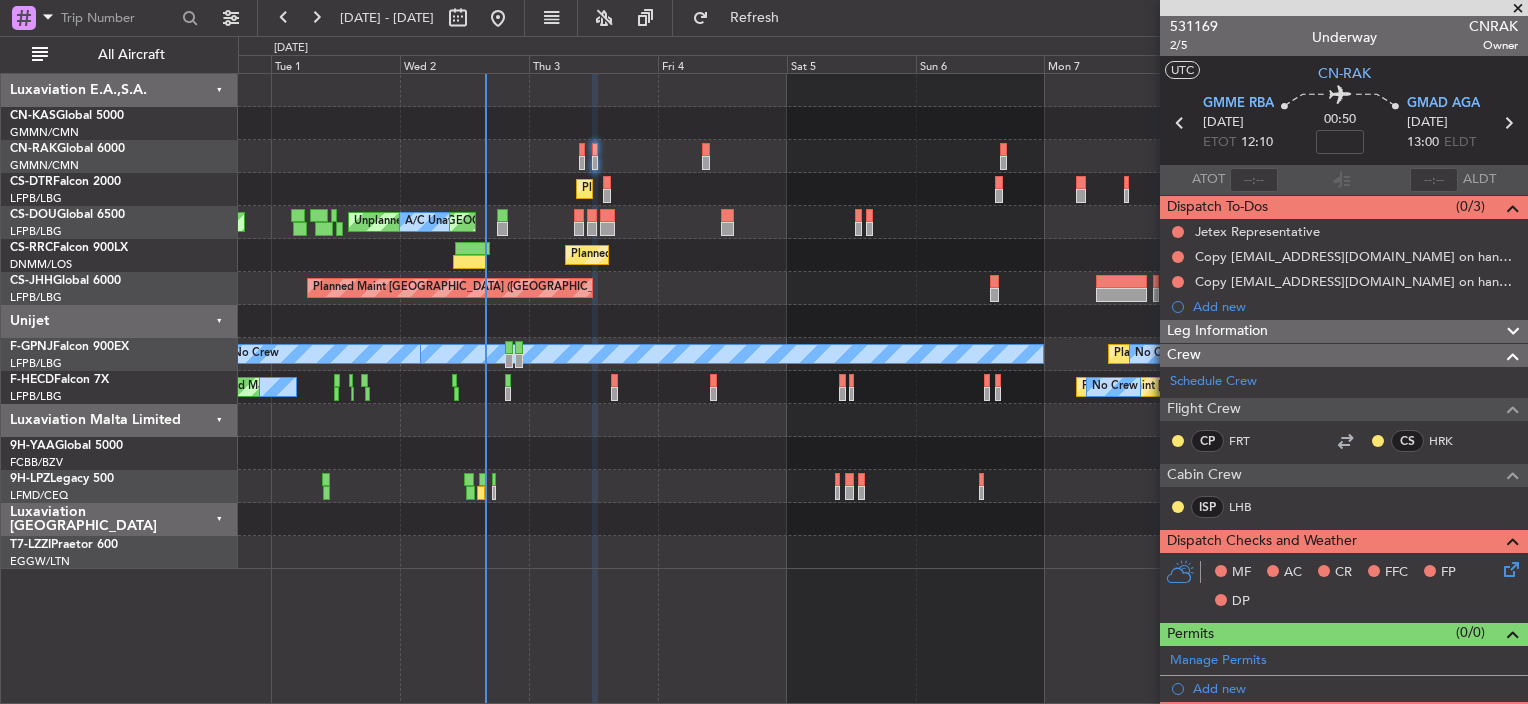 click on "Planned Maint [GEOGRAPHIC_DATA] ([GEOGRAPHIC_DATA])" 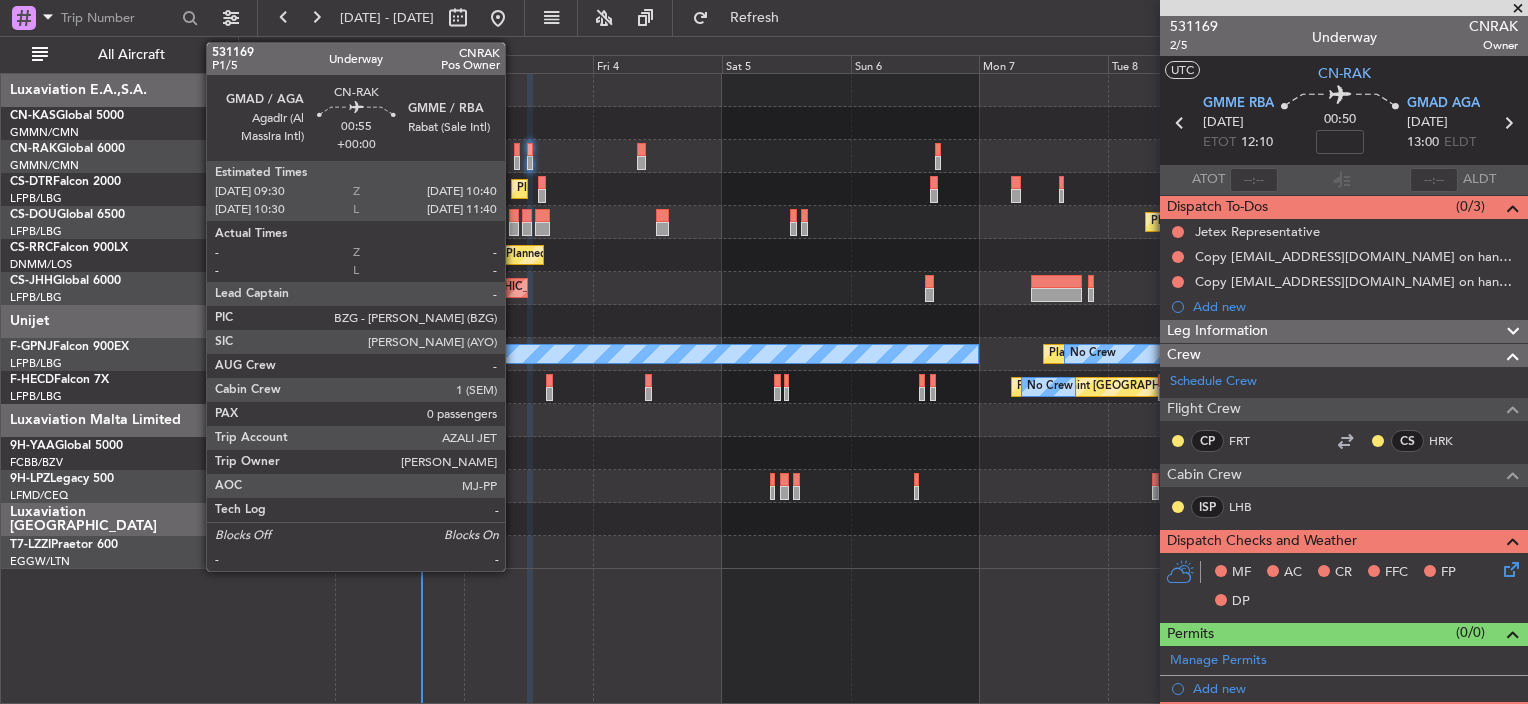 click 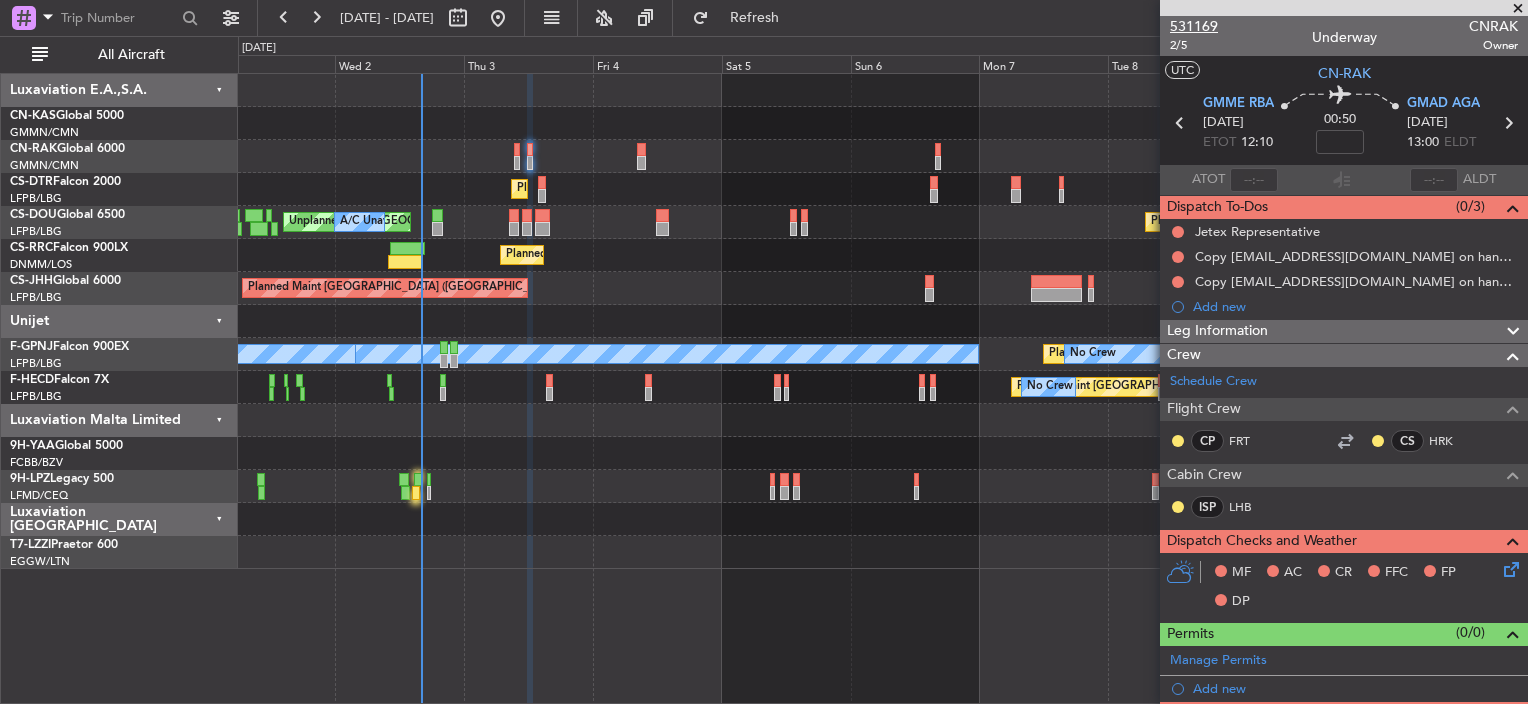 click on "531169" at bounding box center (1194, 26) 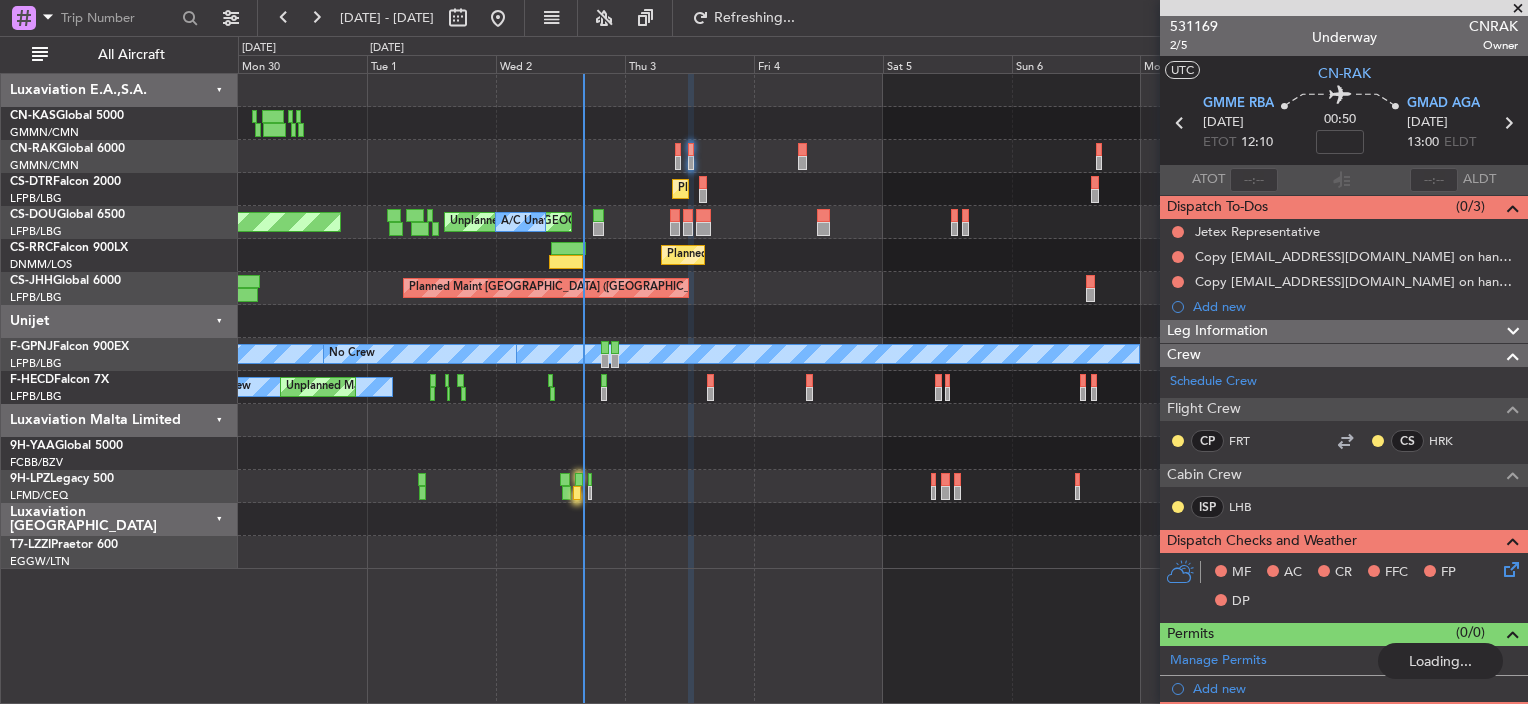 click 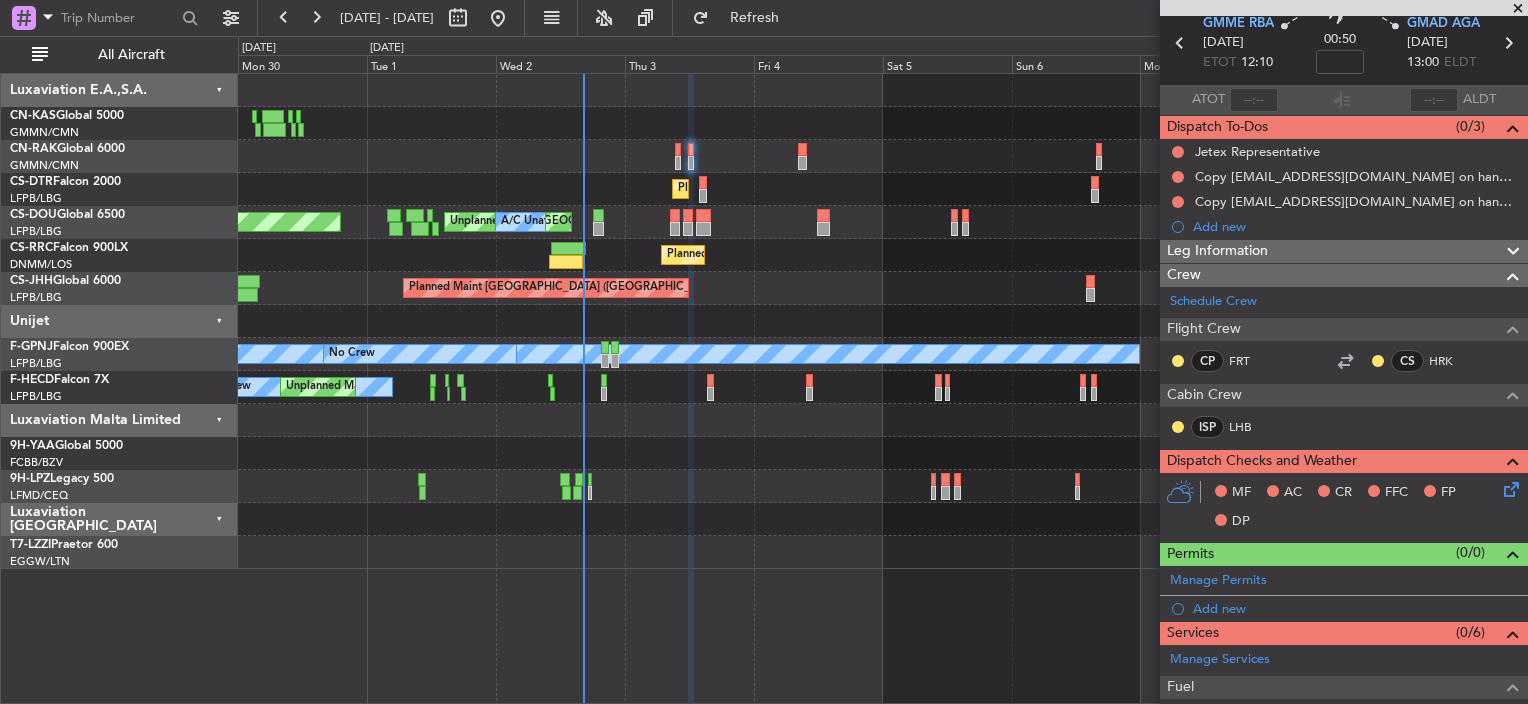 scroll, scrollTop: 200, scrollLeft: 0, axis: vertical 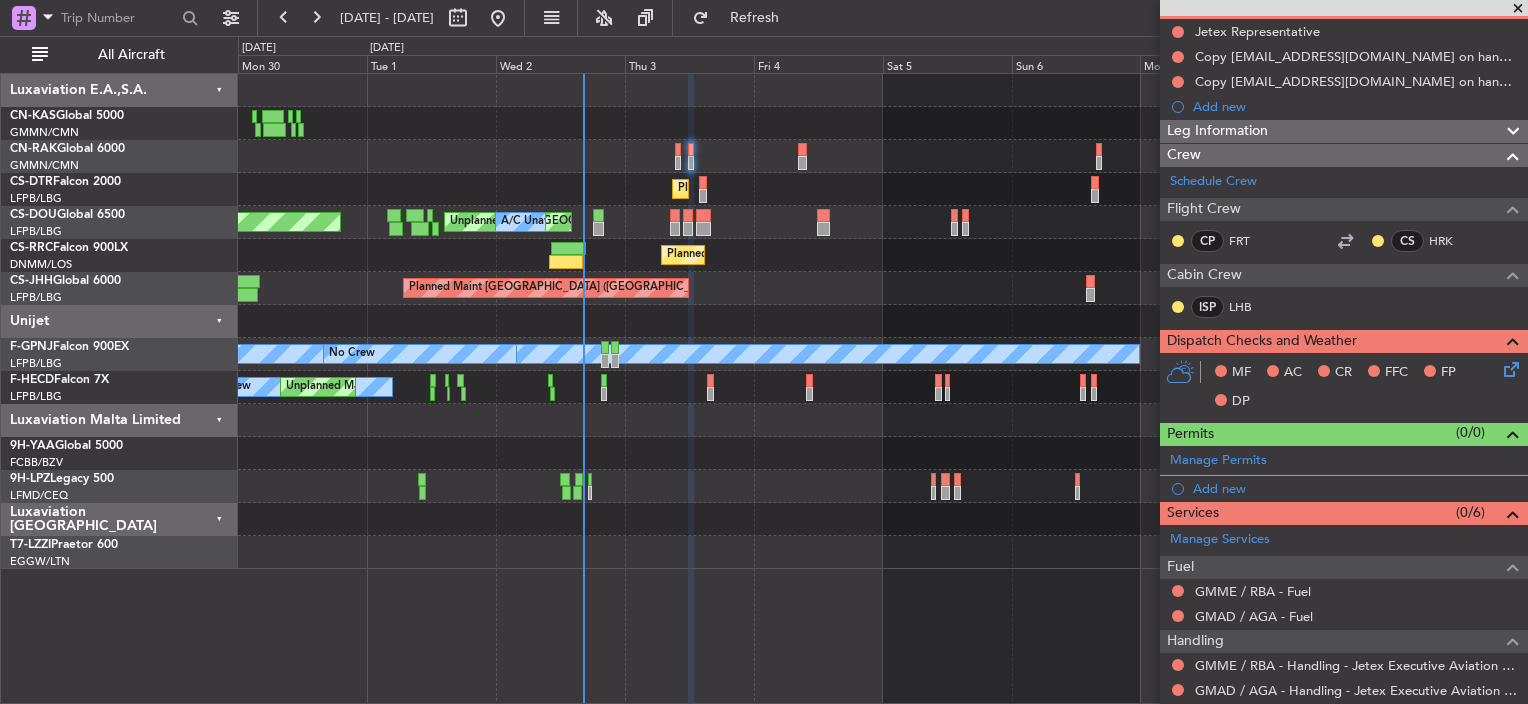 click 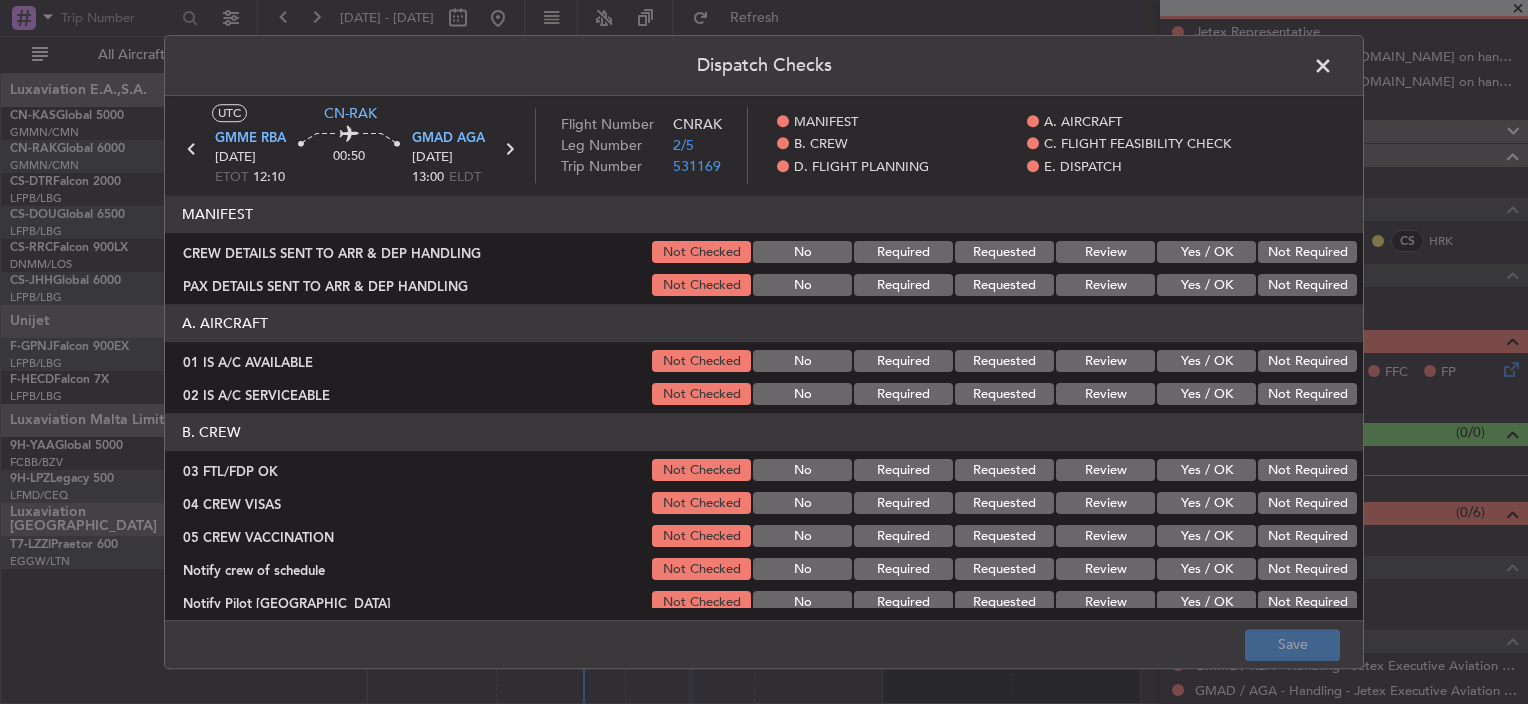 drag, startPoint x: 1198, startPoint y: 257, endPoint x: 1201, endPoint y: 288, distance: 31.144823 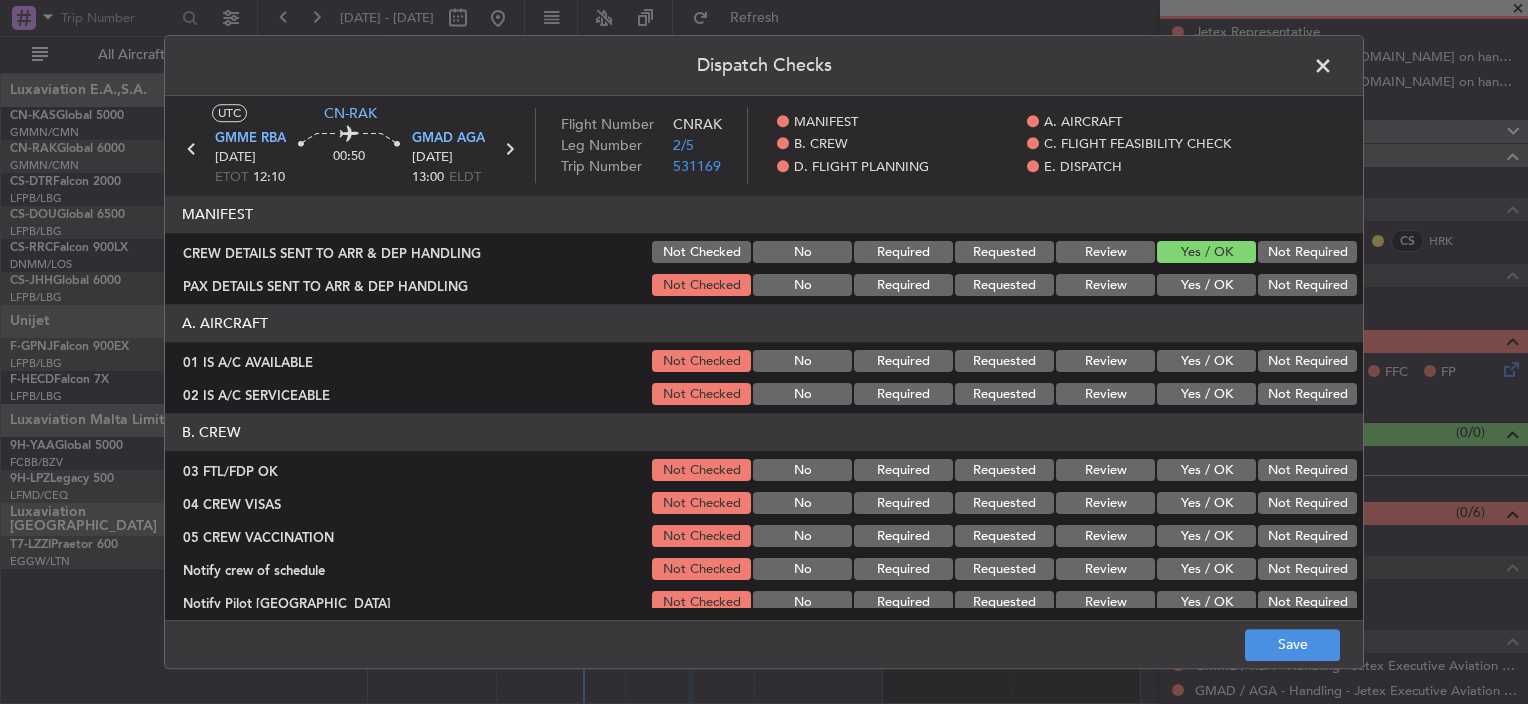 click on "Yes / OK" 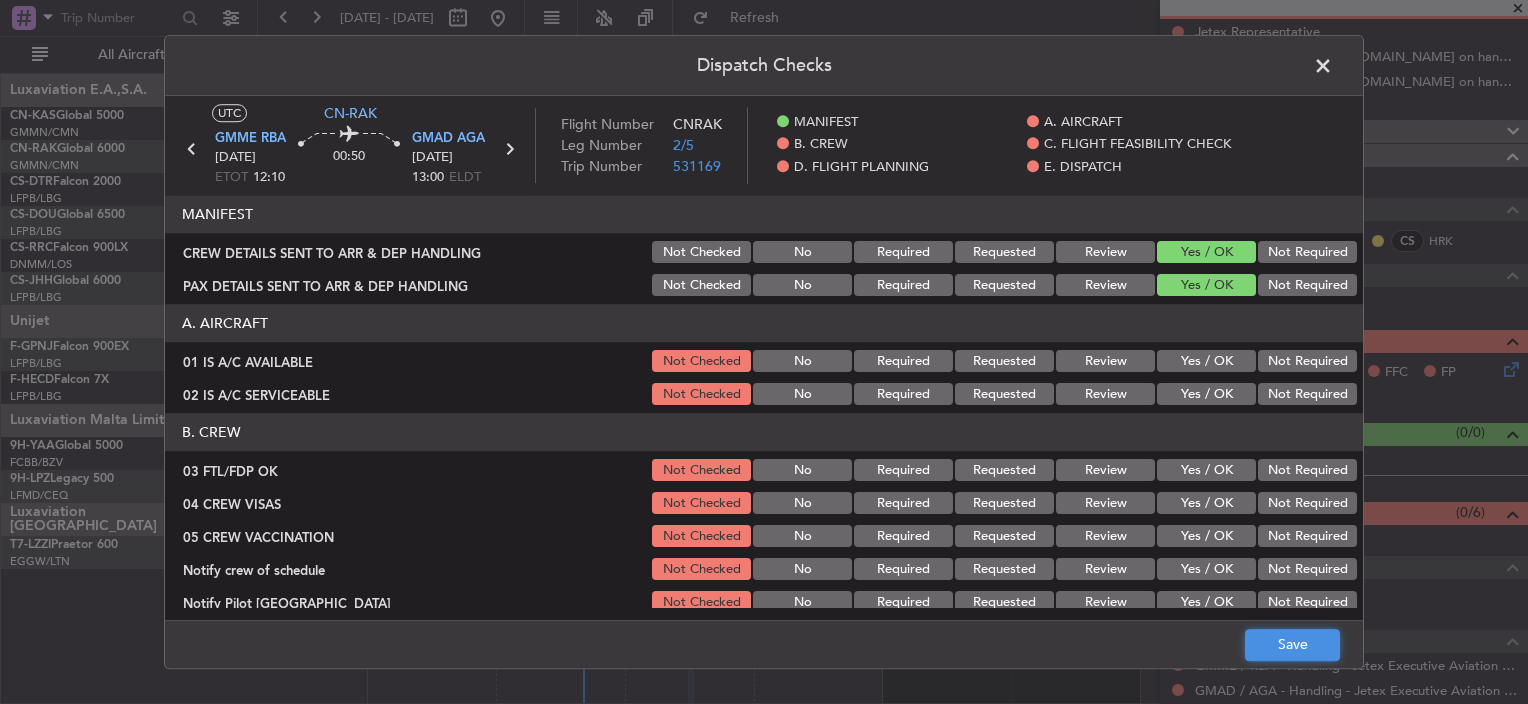 click on "Save" 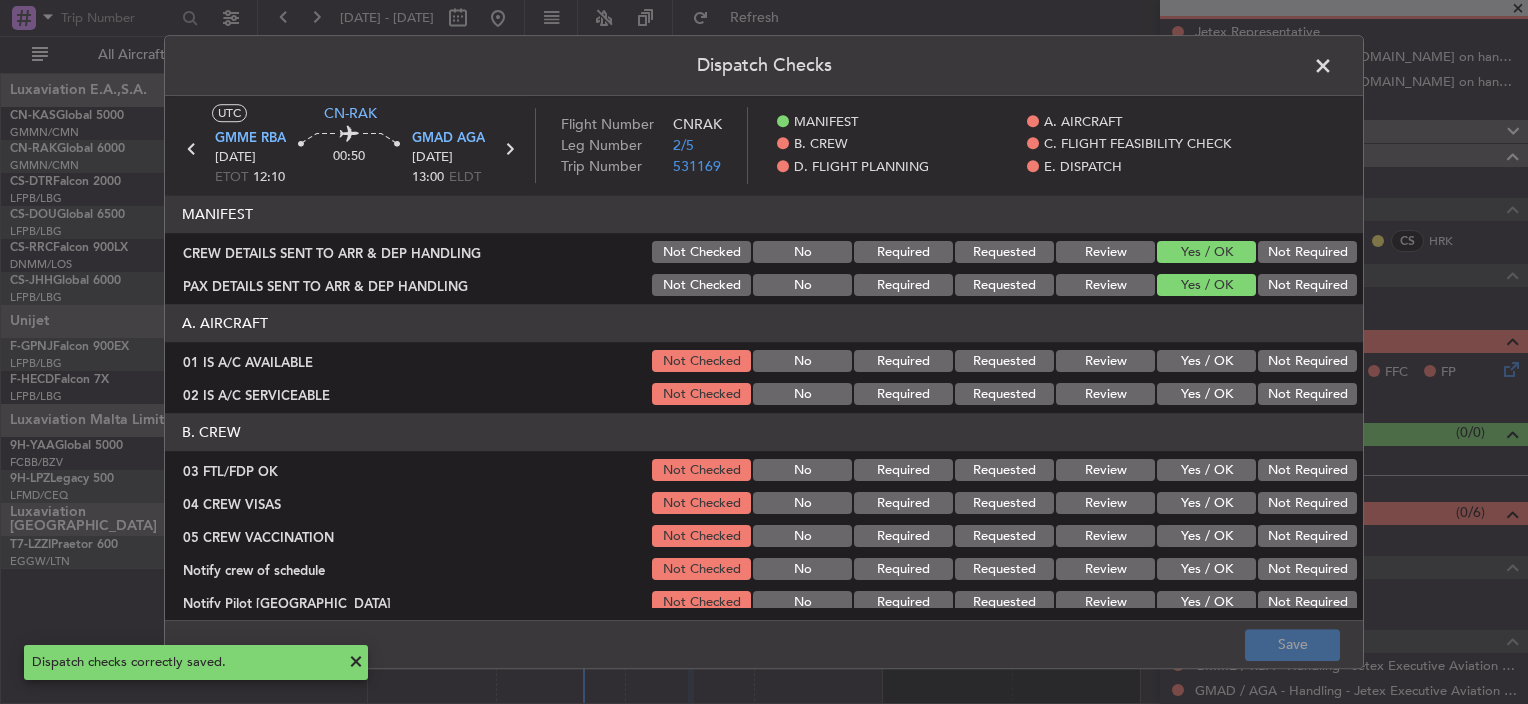 click 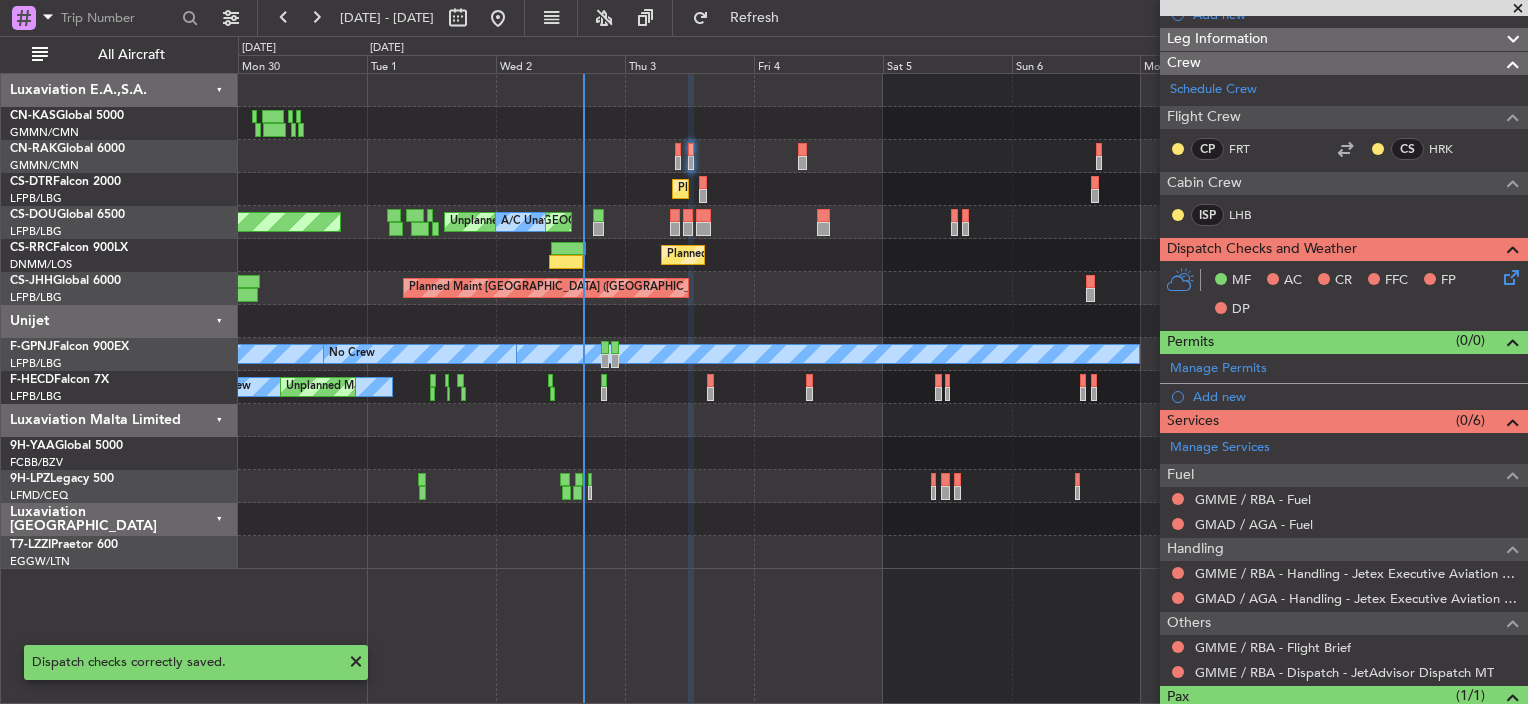 scroll, scrollTop: 371, scrollLeft: 0, axis: vertical 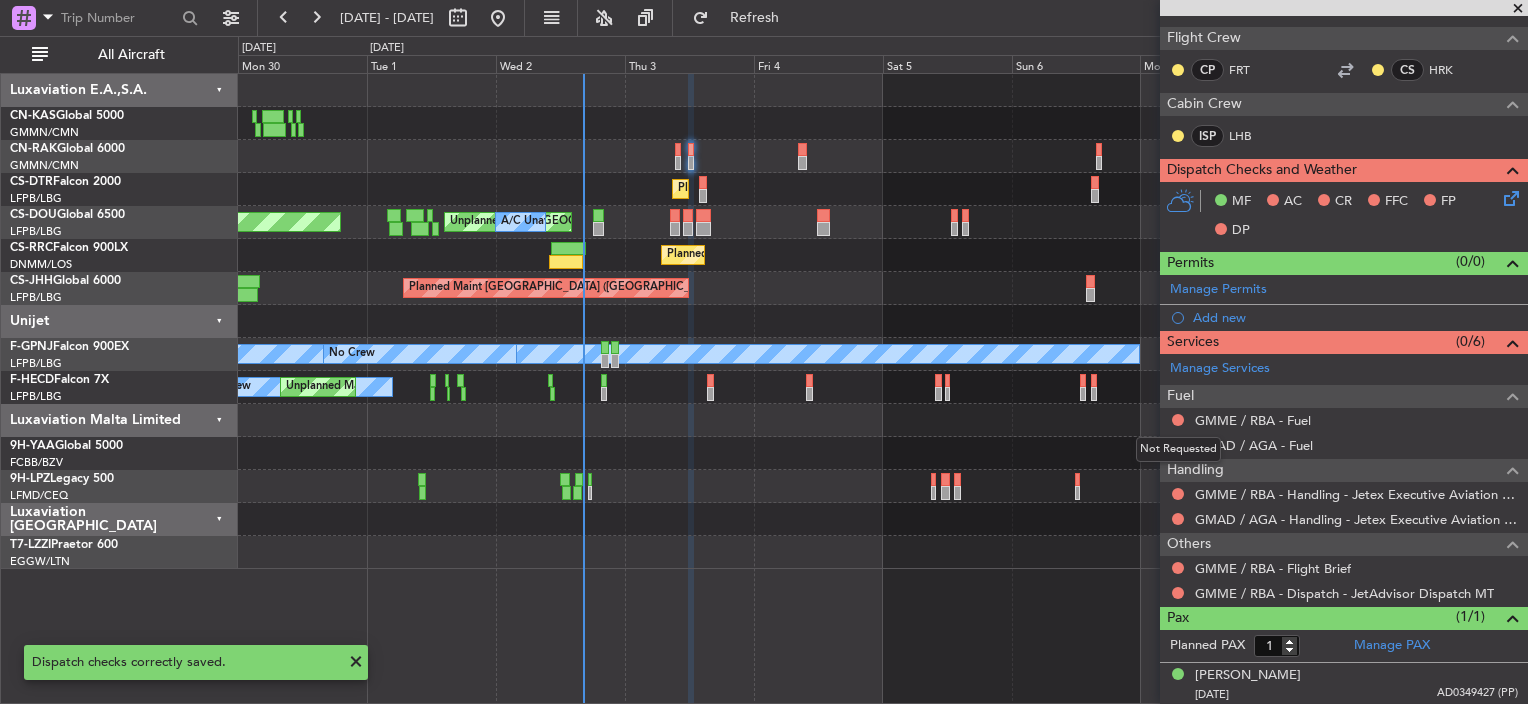 click on "Not Requested" at bounding box center (1178, 449) 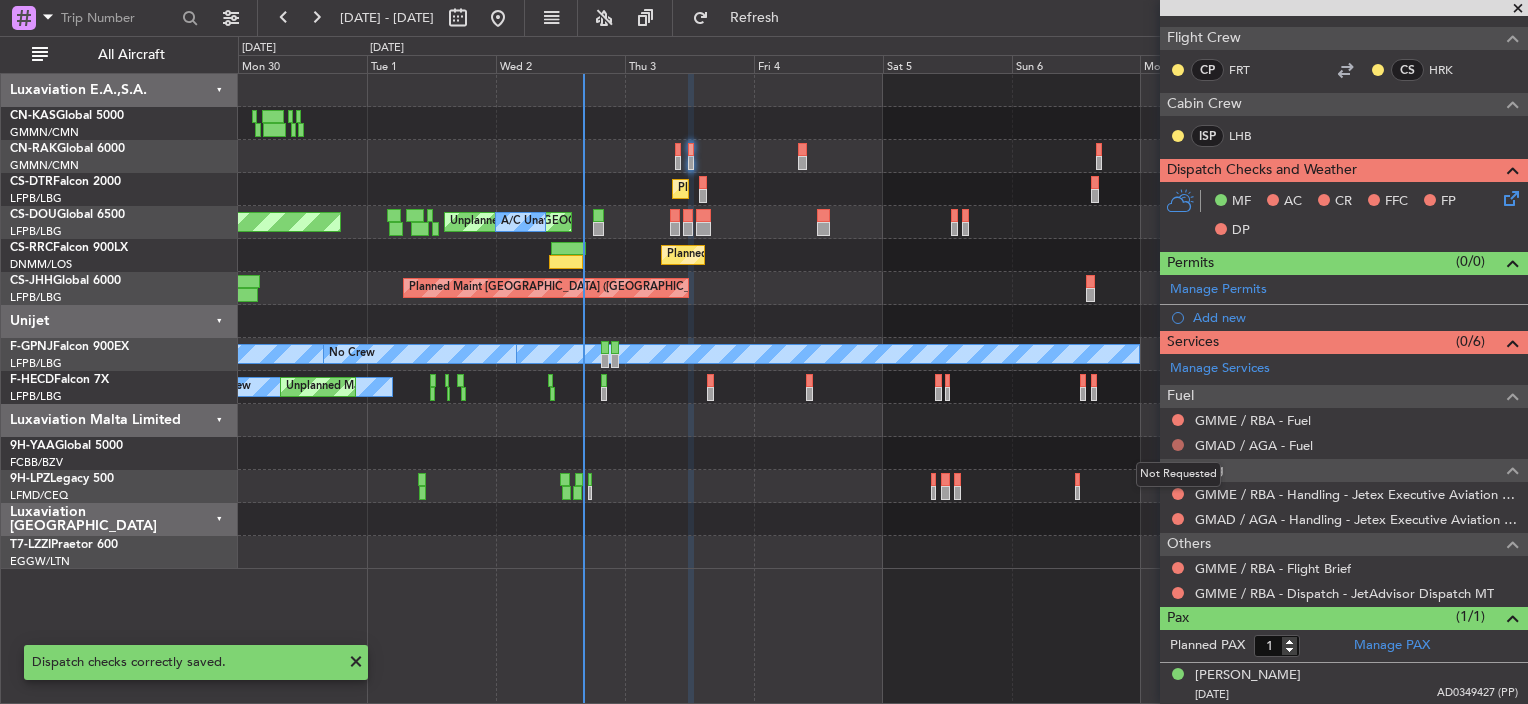 click at bounding box center (1178, 445) 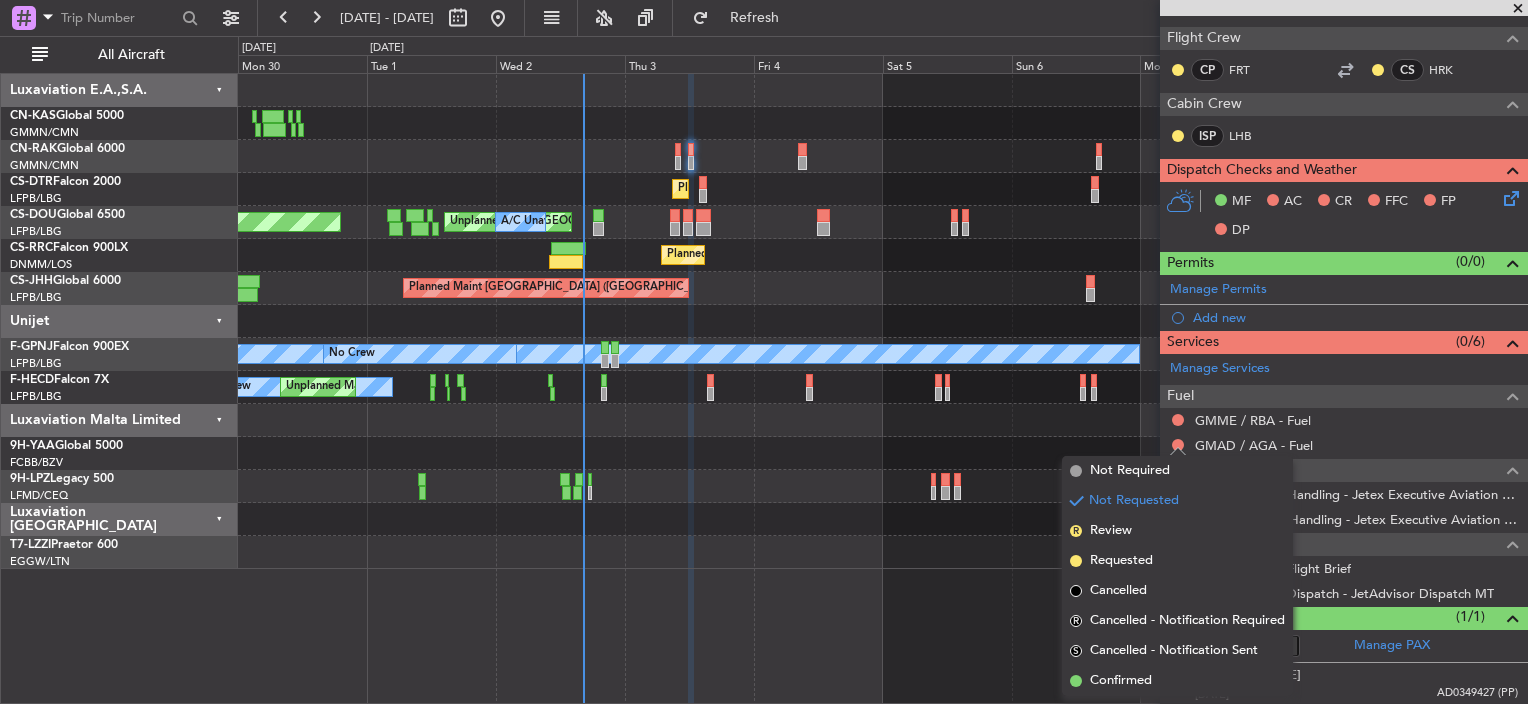 drag, startPoint x: 1117, startPoint y: 475, endPoint x: 1135, endPoint y: 462, distance: 22.203604 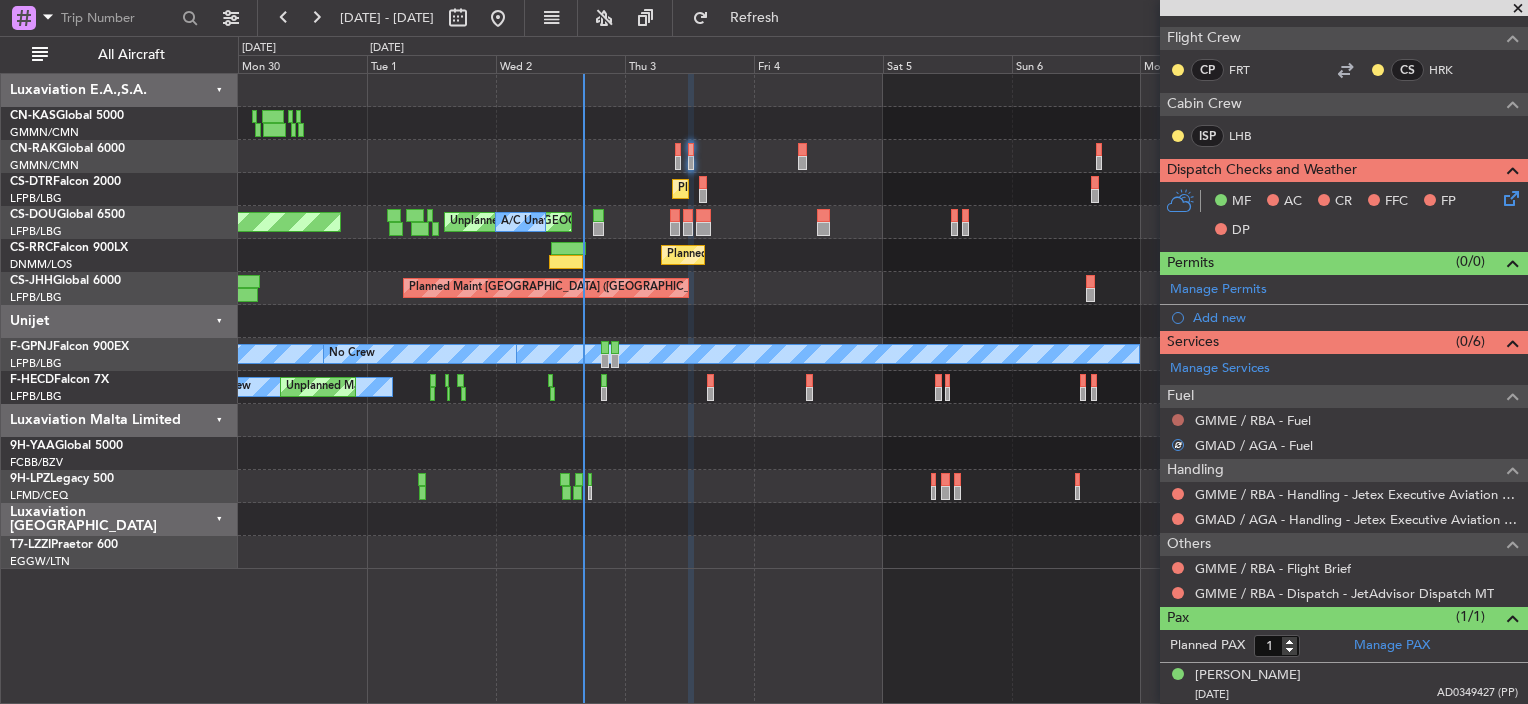 click at bounding box center [1178, 420] 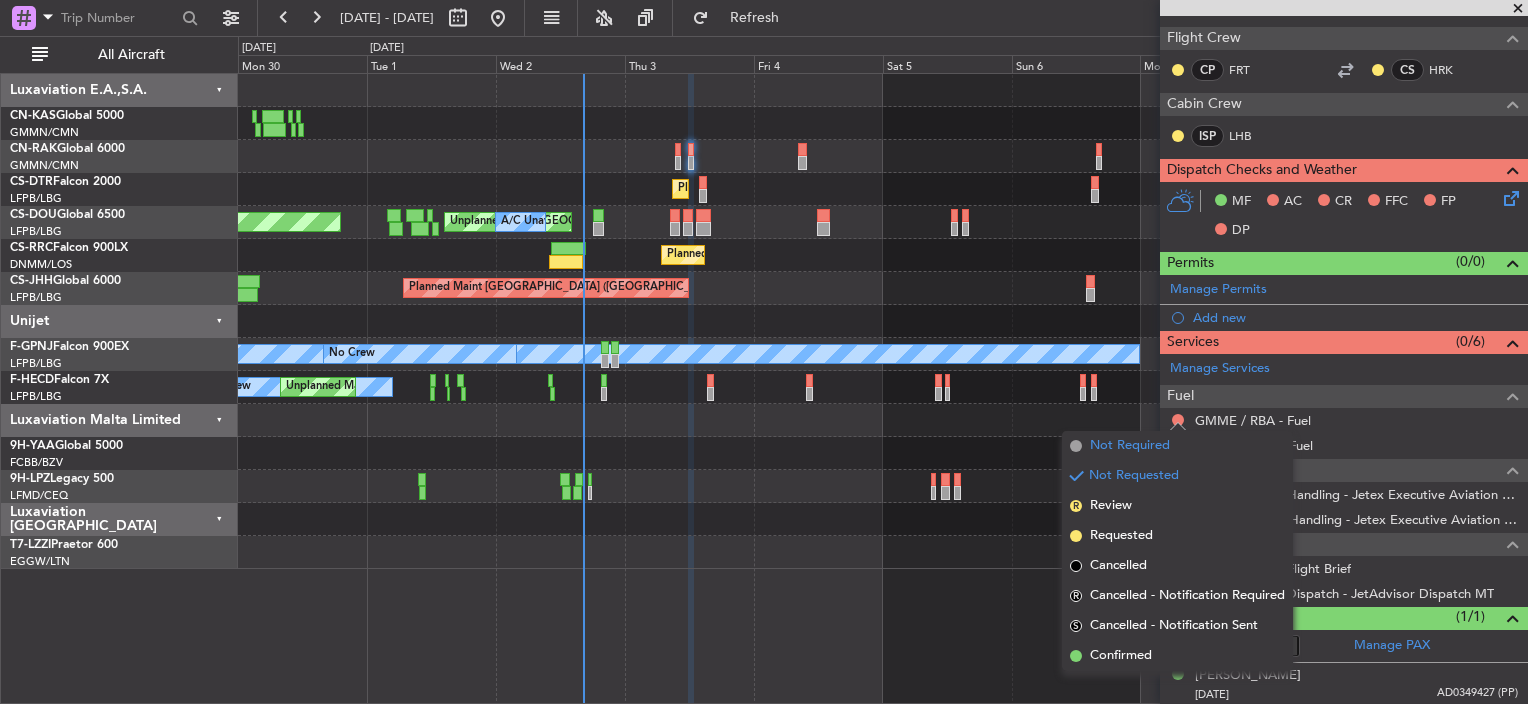 click on "Not Required" at bounding box center (1130, 446) 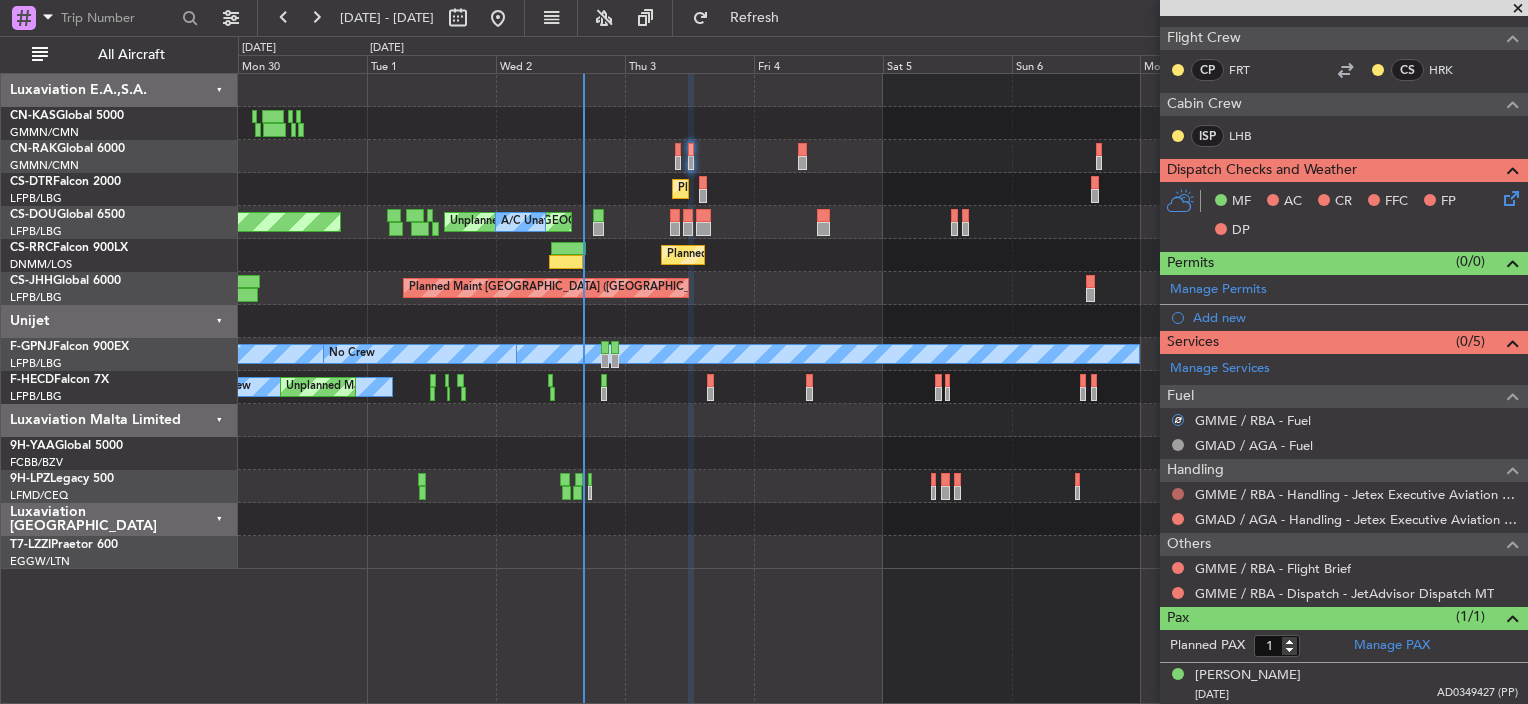 click at bounding box center (1178, 494) 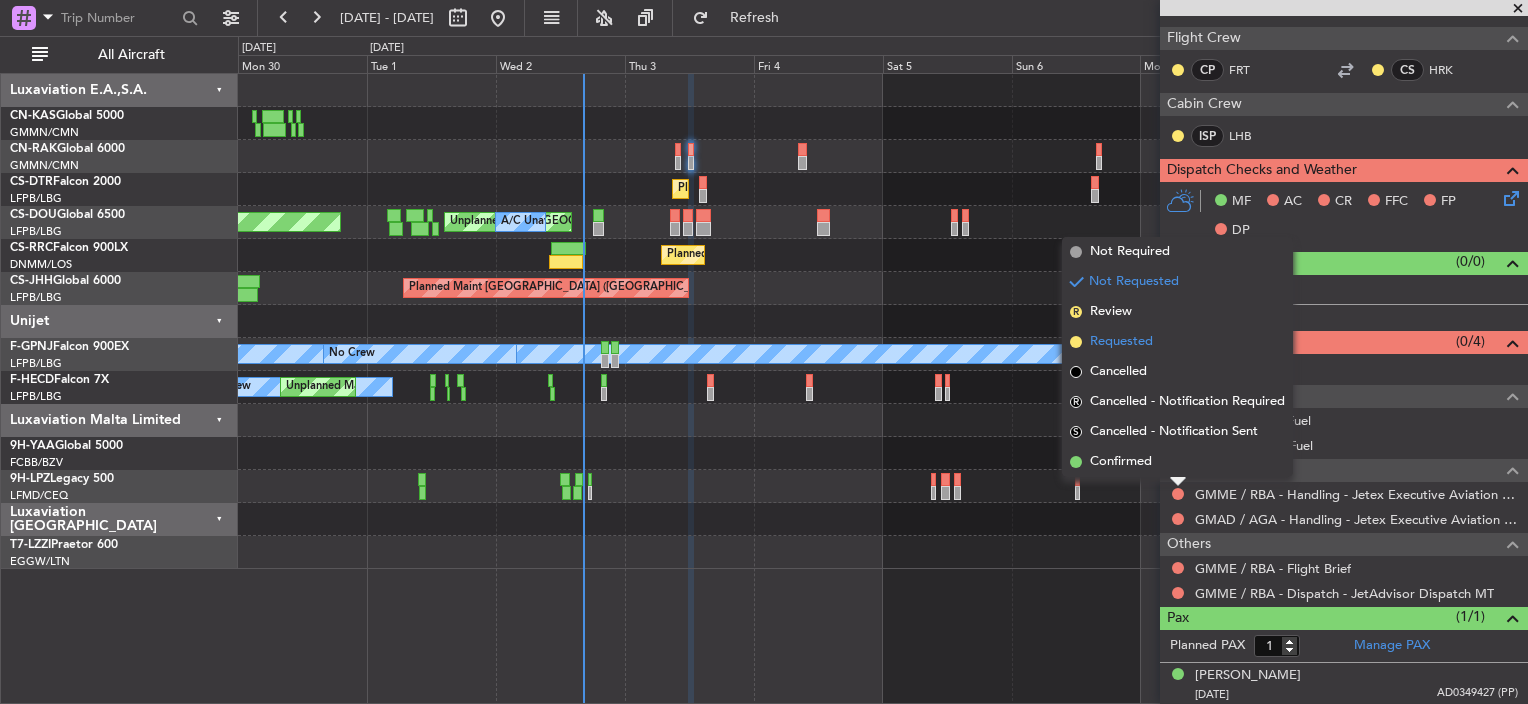 click on "Requested" at bounding box center (1121, 342) 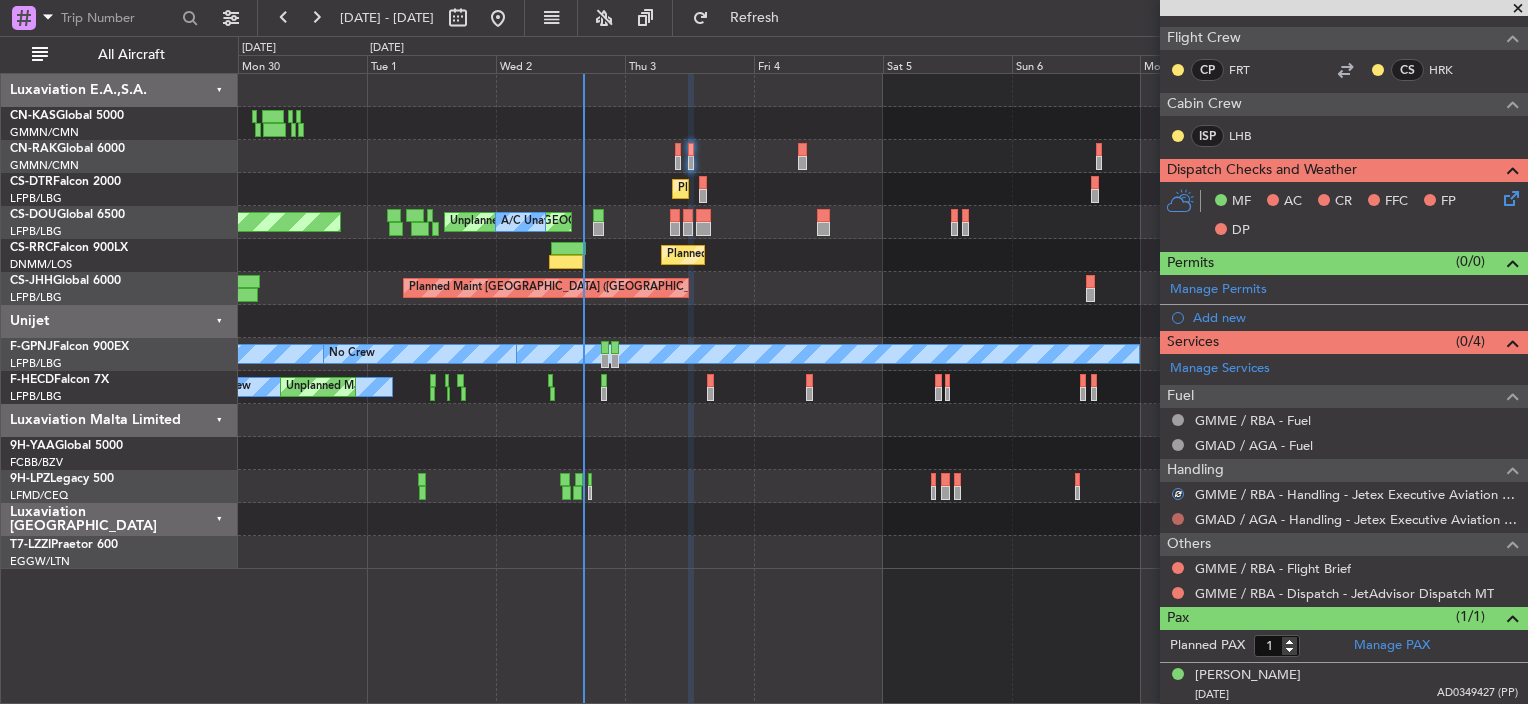 click at bounding box center [1178, 519] 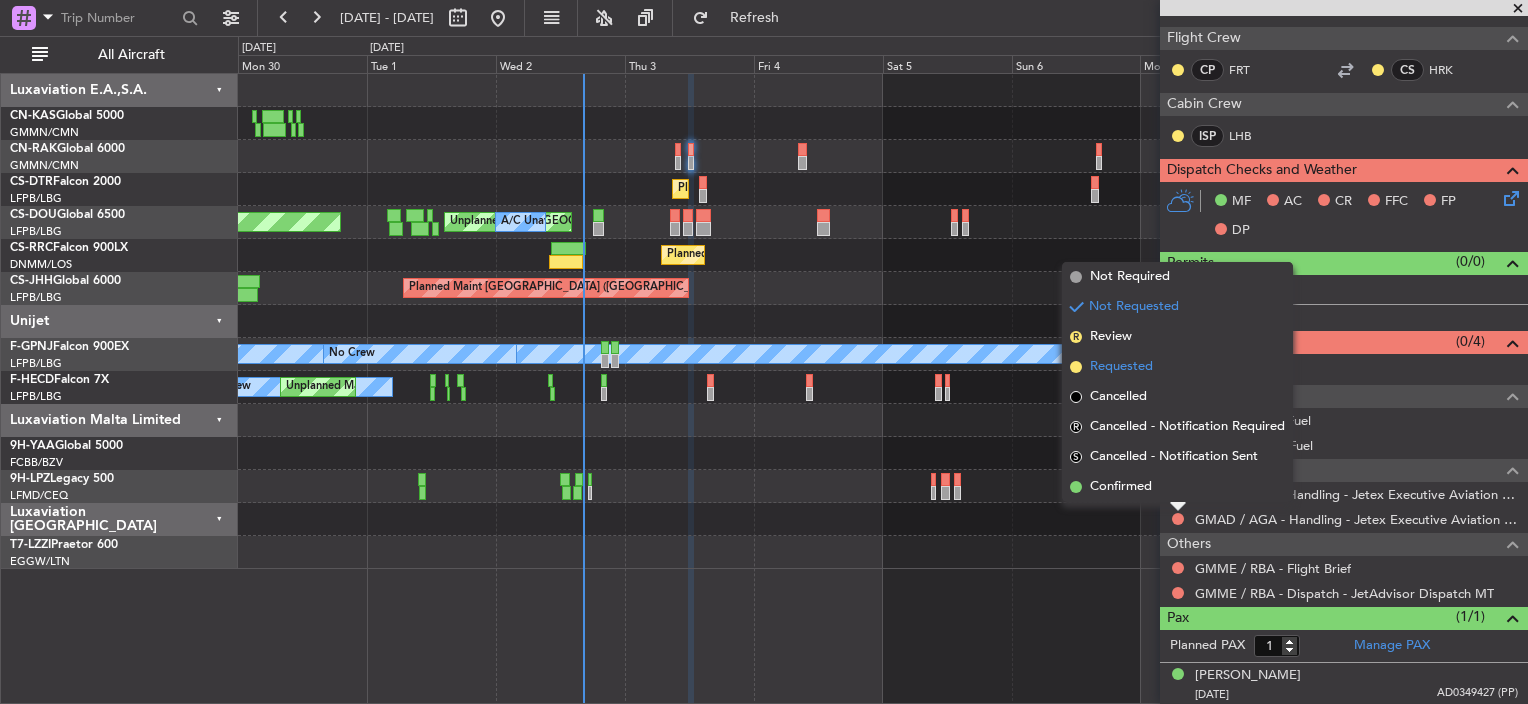click on "Requested" at bounding box center (1121, 367) 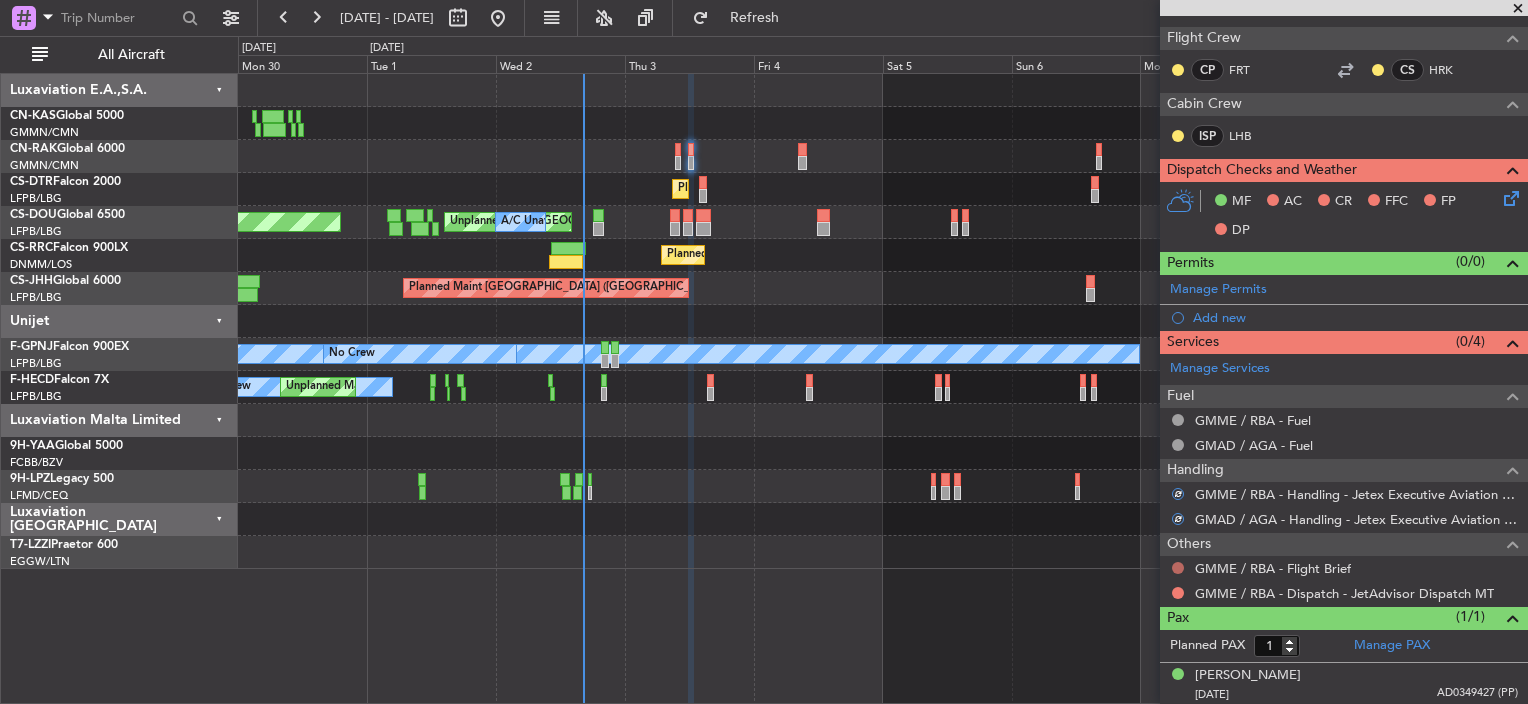 click at bounding box center (1178, 568) 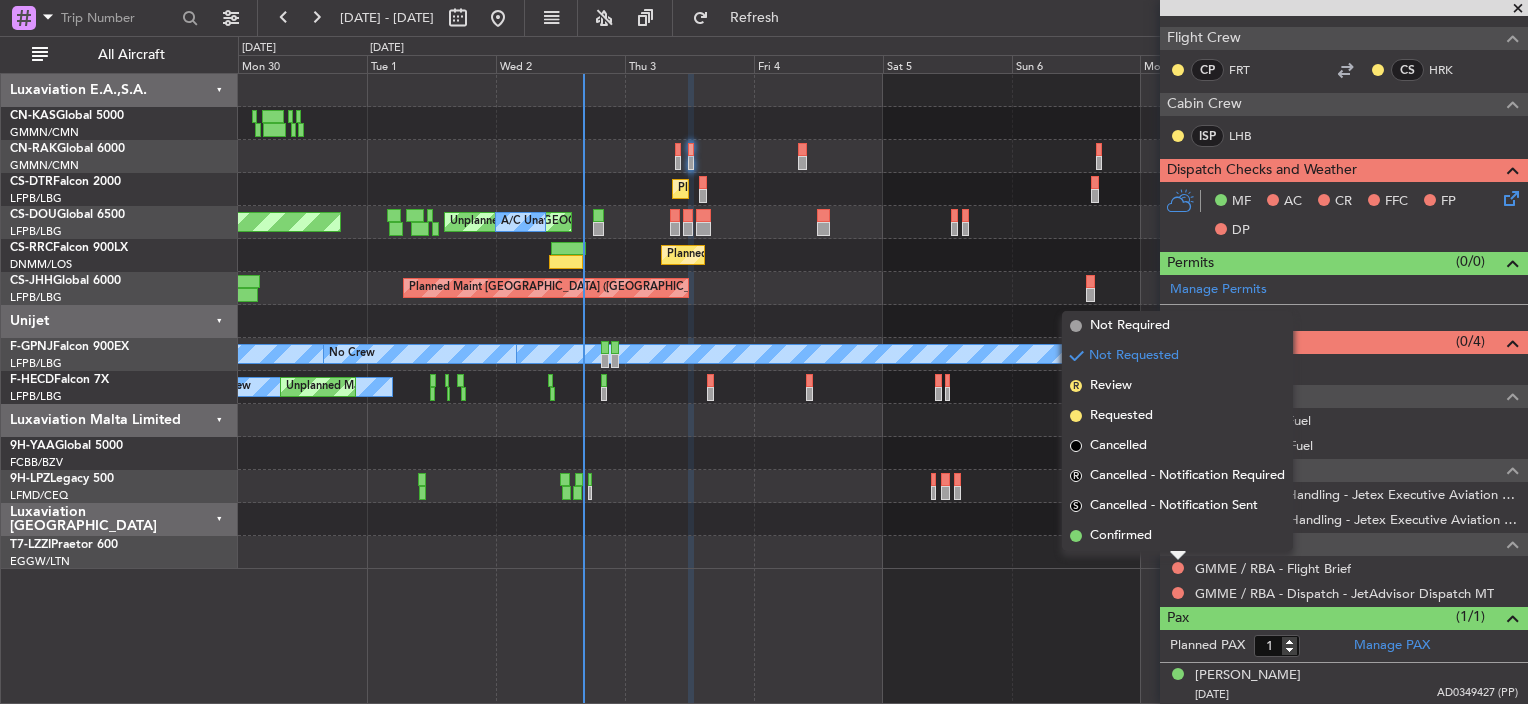 click on "Confirmed" at bounding box center [1121, 536] 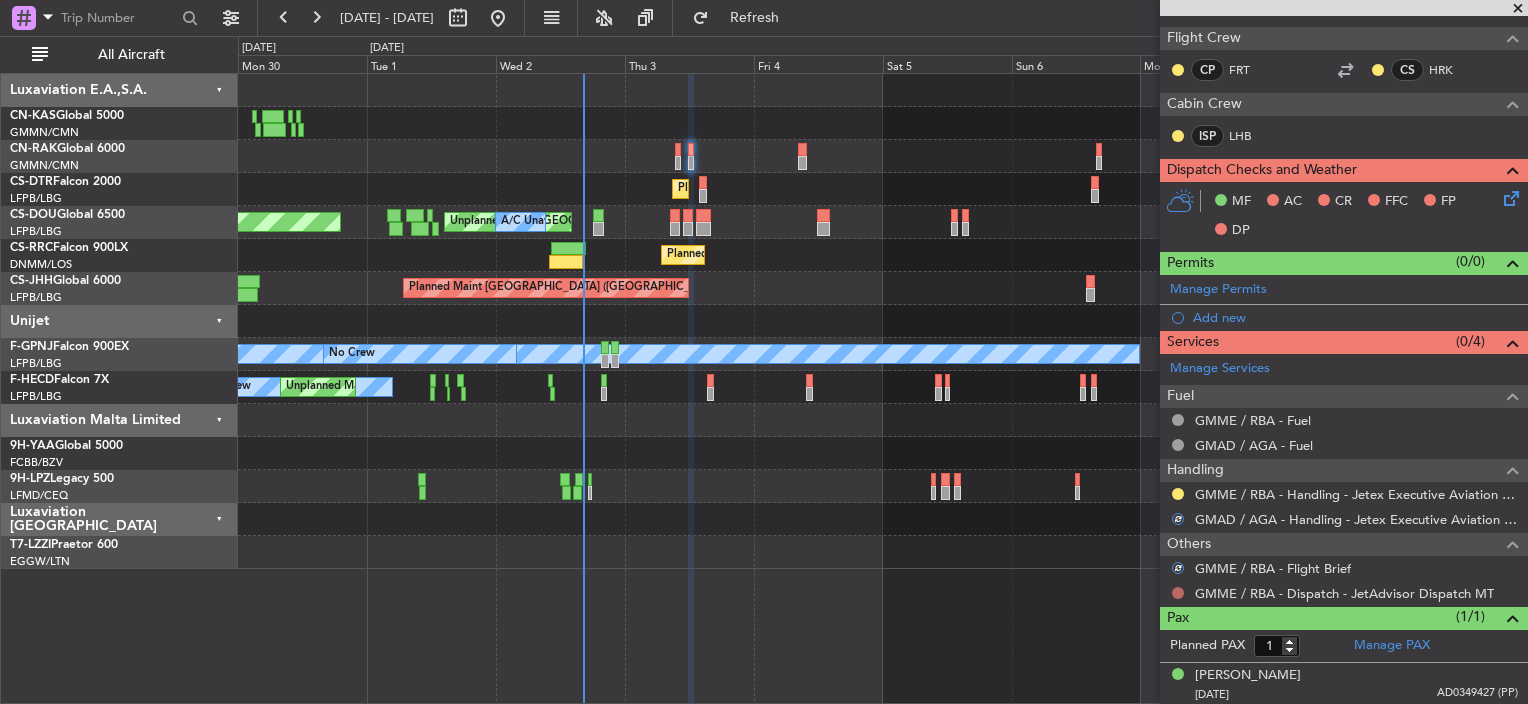 click at bounding box center [1178, 593] 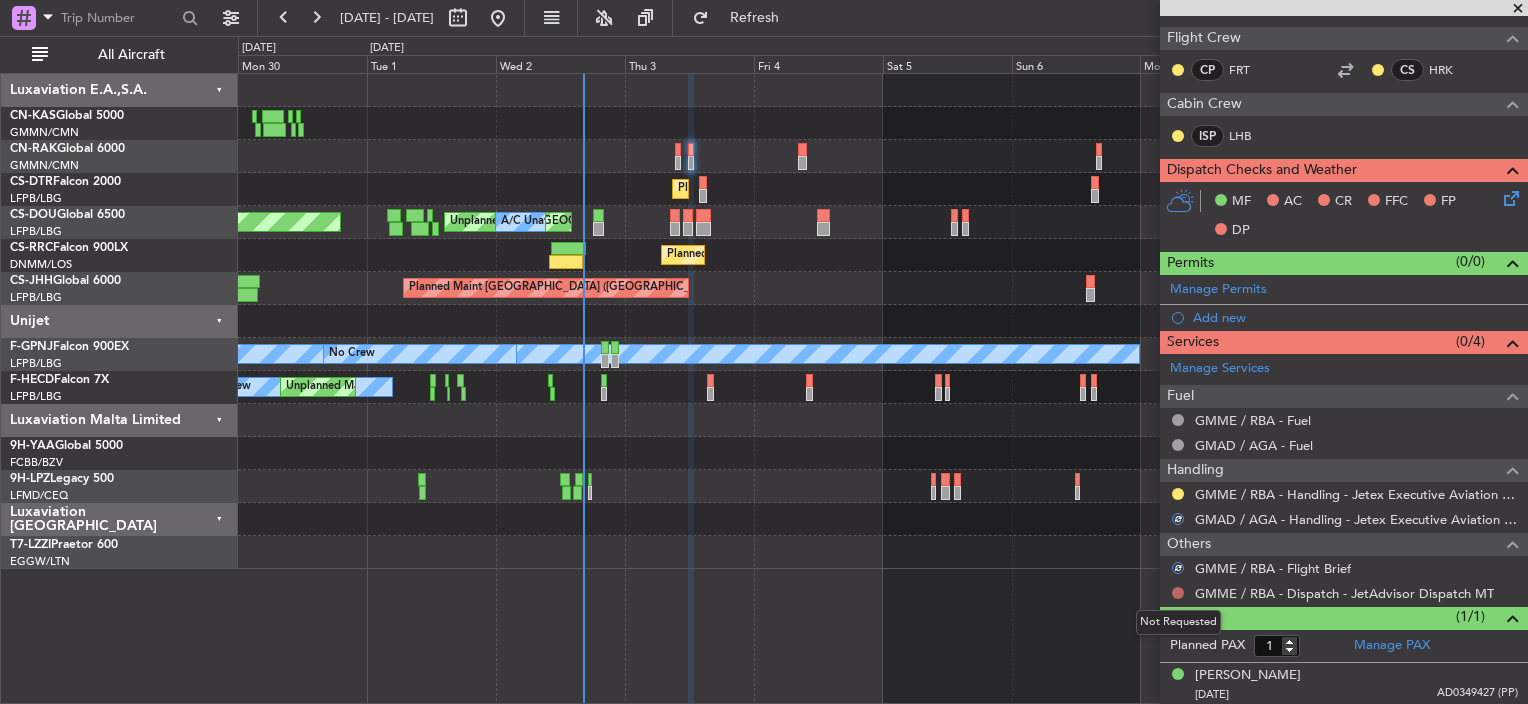 click at bounding box center [1178, 593] 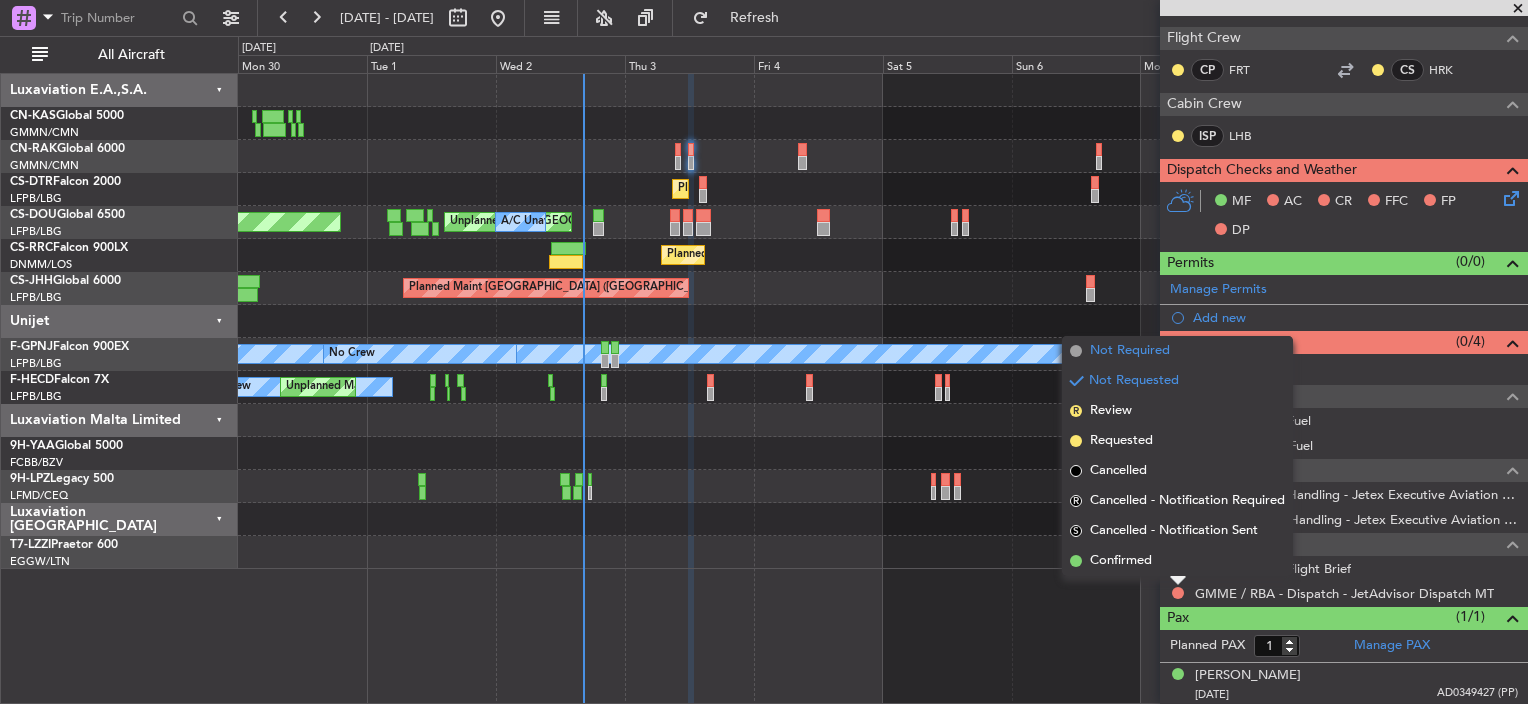 click on "Not Required" at bounding box center (1130, 351) 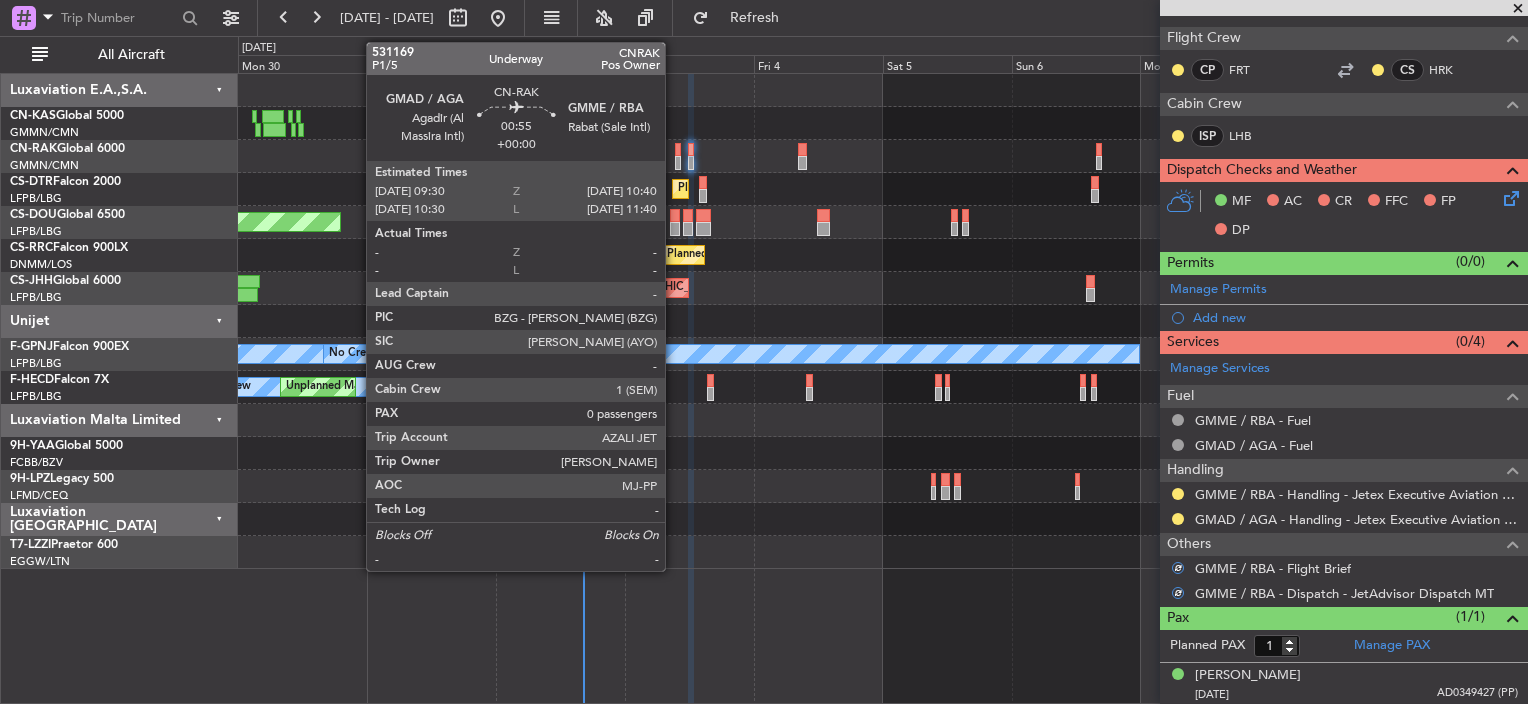 click 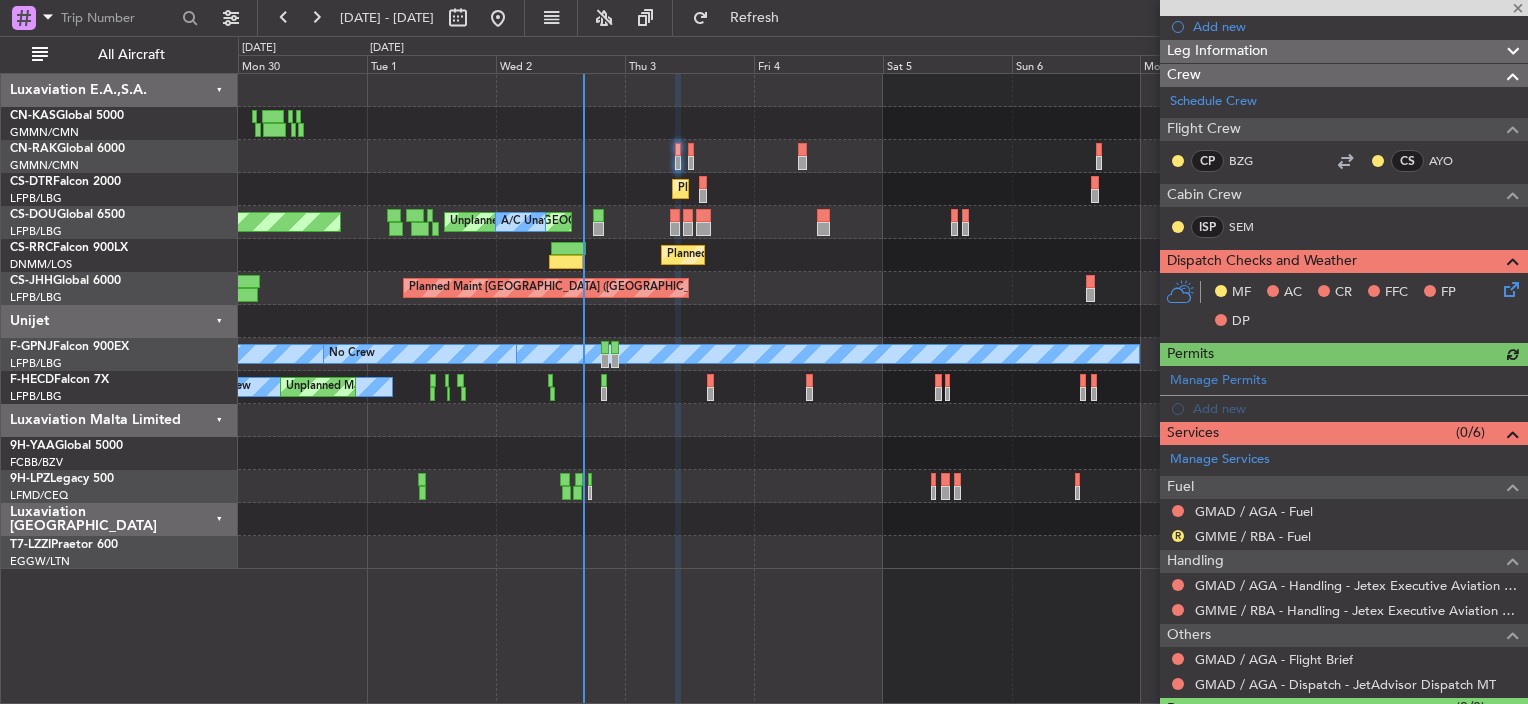 scroll, scrollTop: 276, scrollLeft: 0, axis: vertical 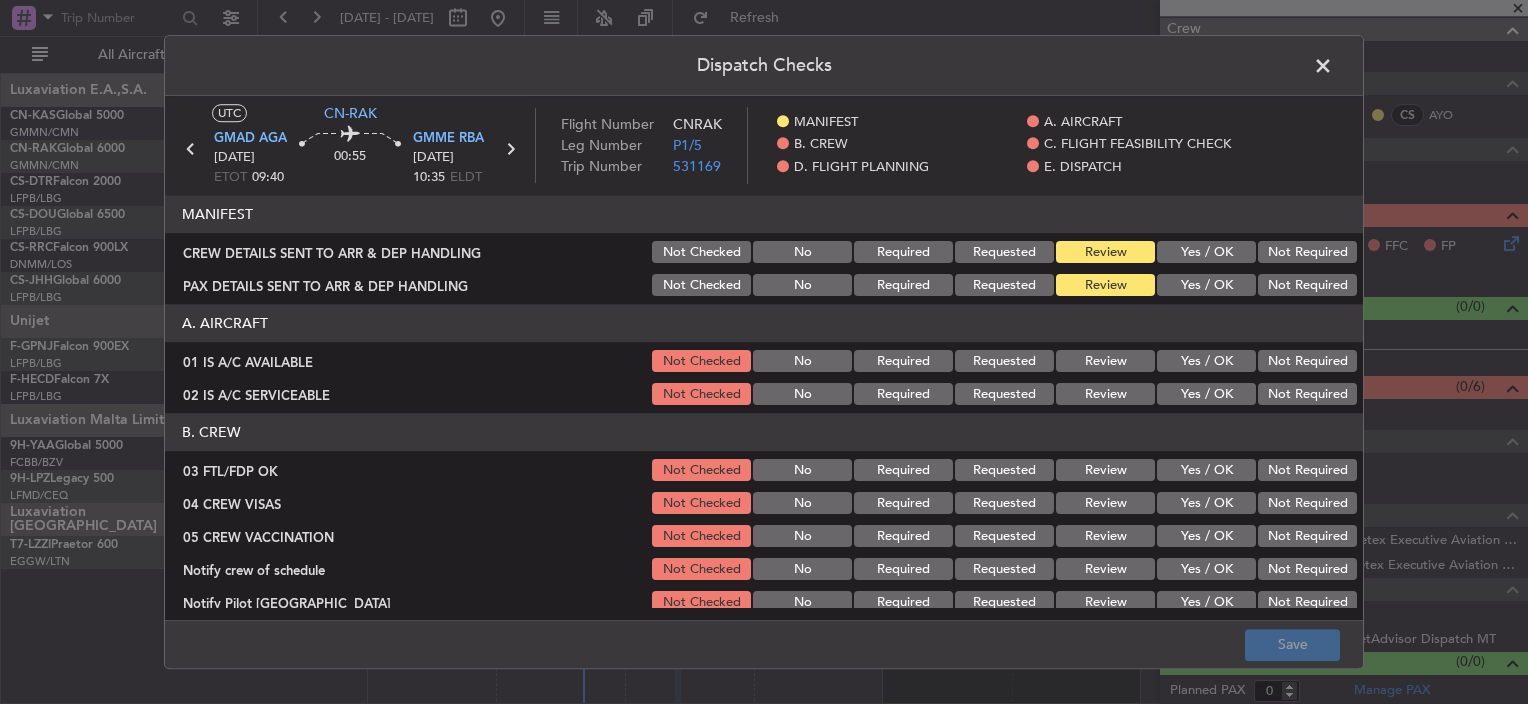 click on "Yes / OK" 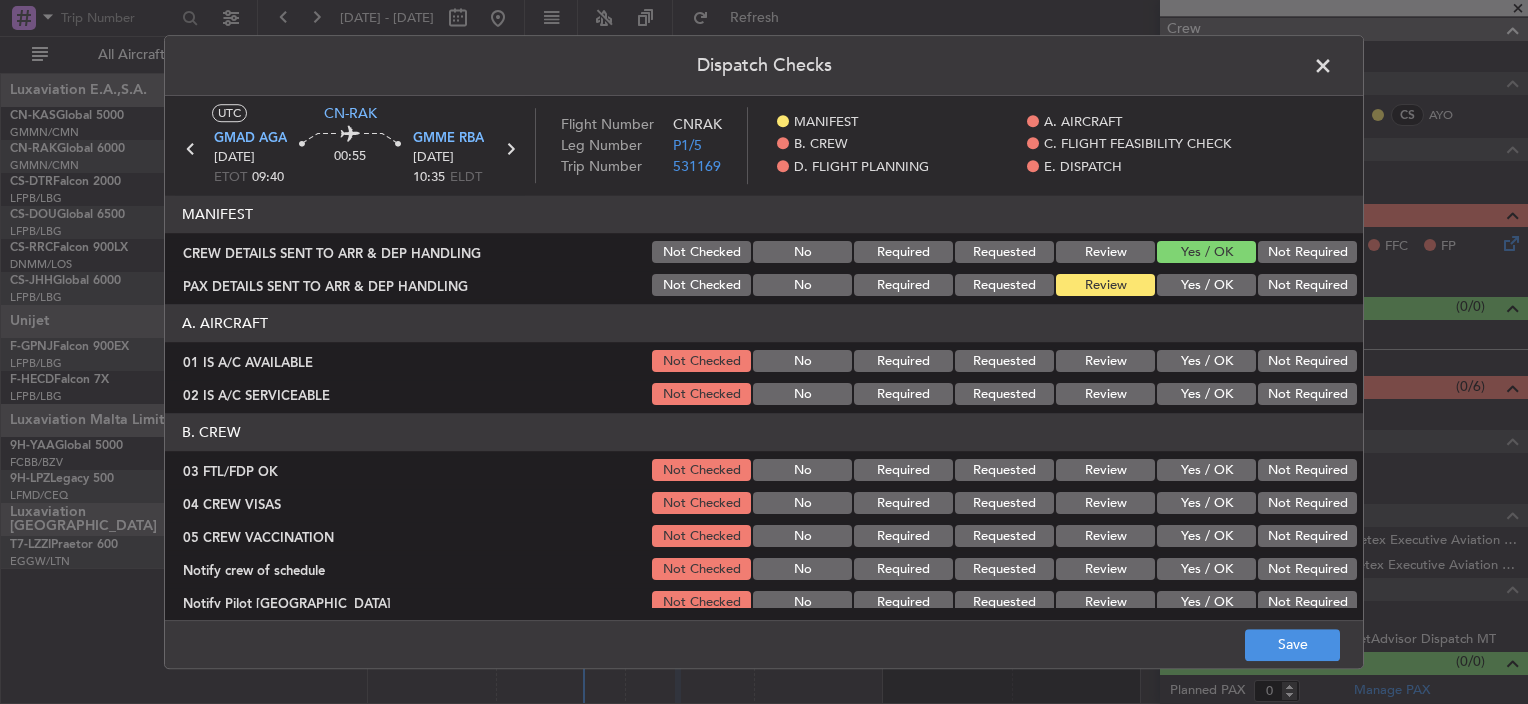 drag, startPoint x: 1174, startPoint y: 282, endPoint x: 1182, endPoint y: 292, distance: 12.806249 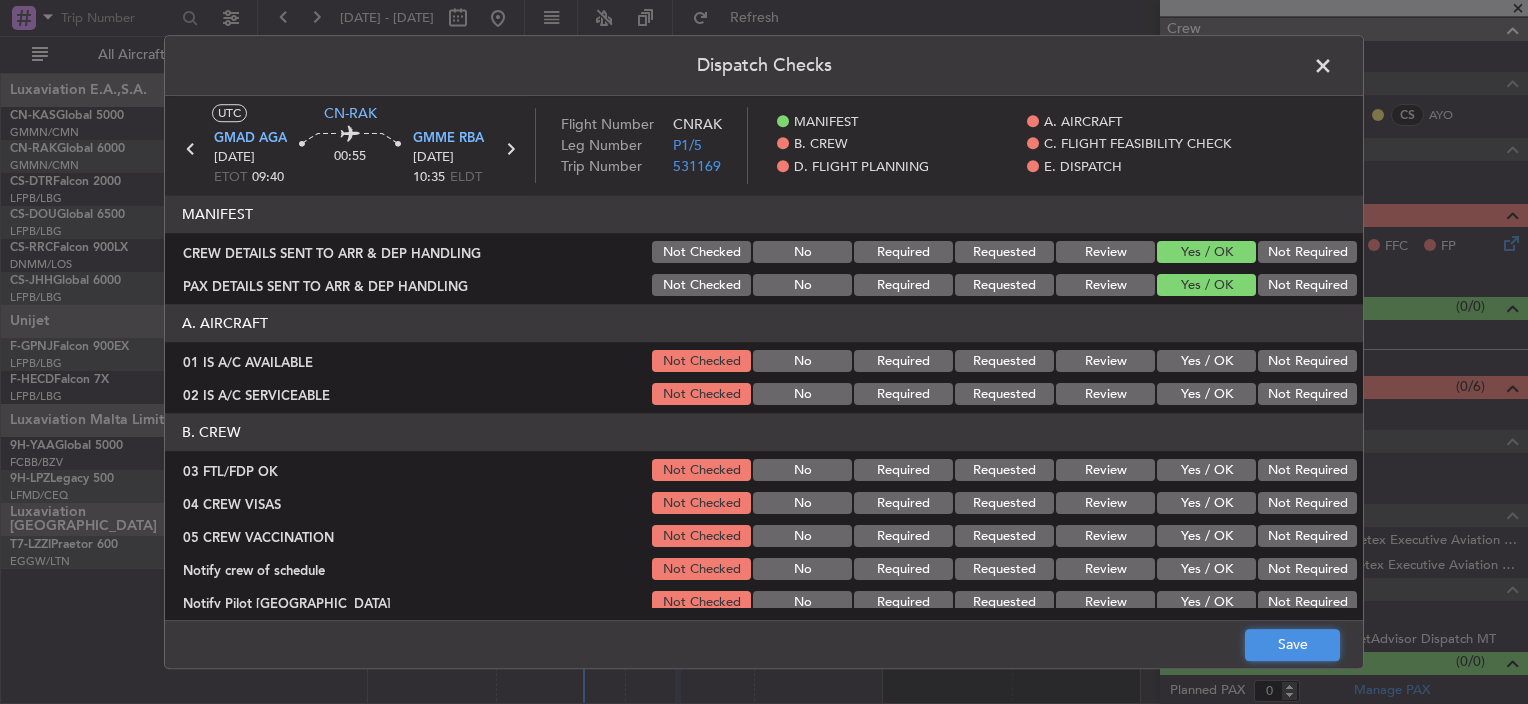 drag, startPoint x: 1297, startPoint y: 659, endPoint x: 1307, endPoint y: 636, distance: 25.079872 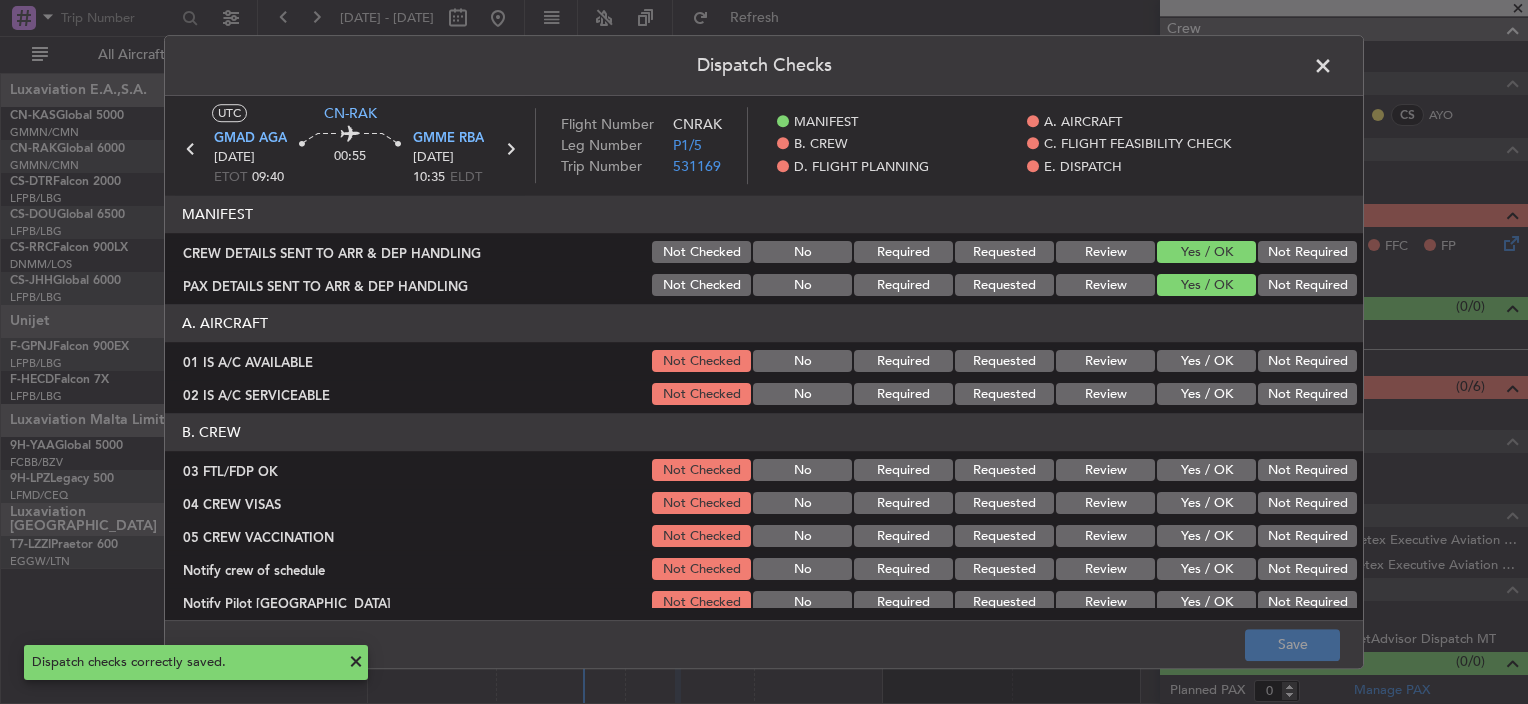 click 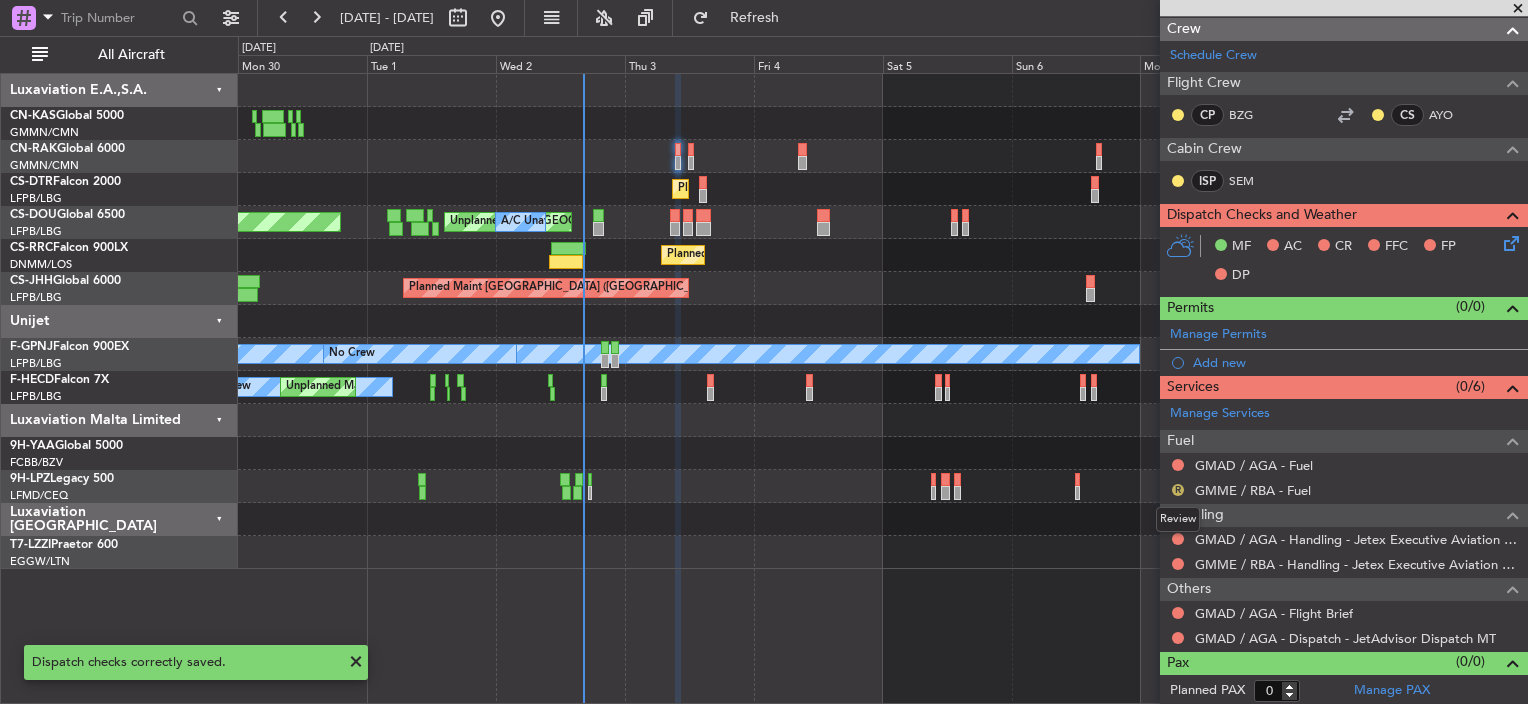 click on "R" at bounding box center [1178, 490] 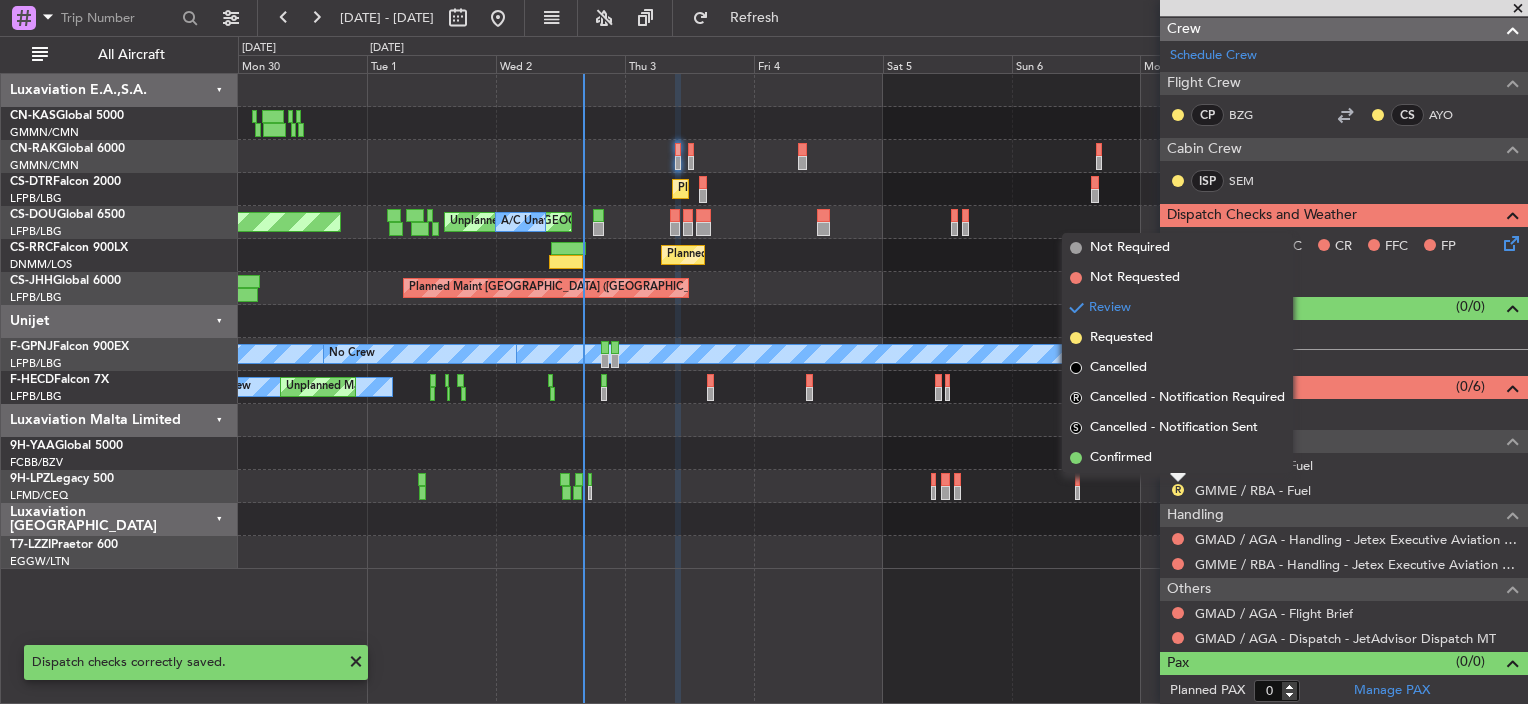 click on "Not Required" at bounding box center [1130, 248] 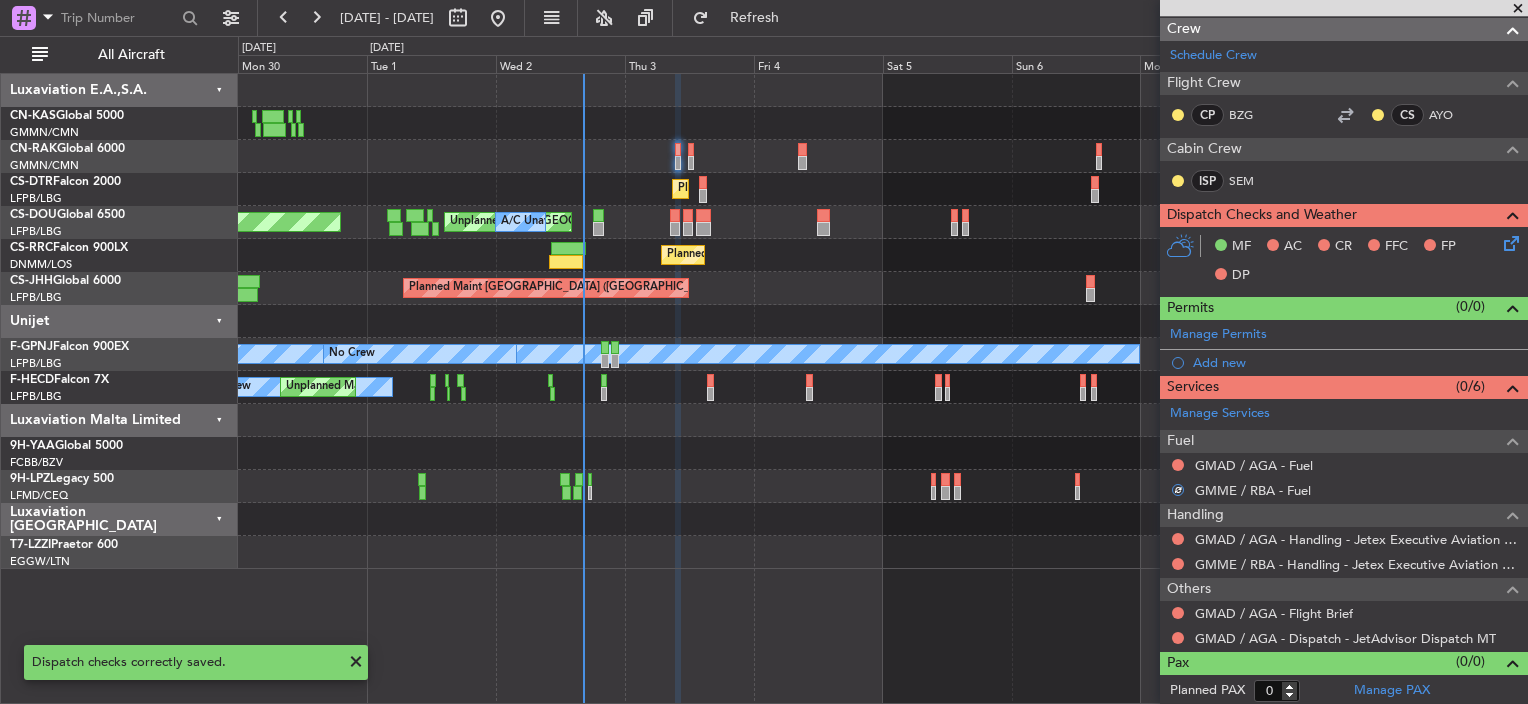 click on "GMAD / AGA - Fuel" at bounding box center [1344, 465] 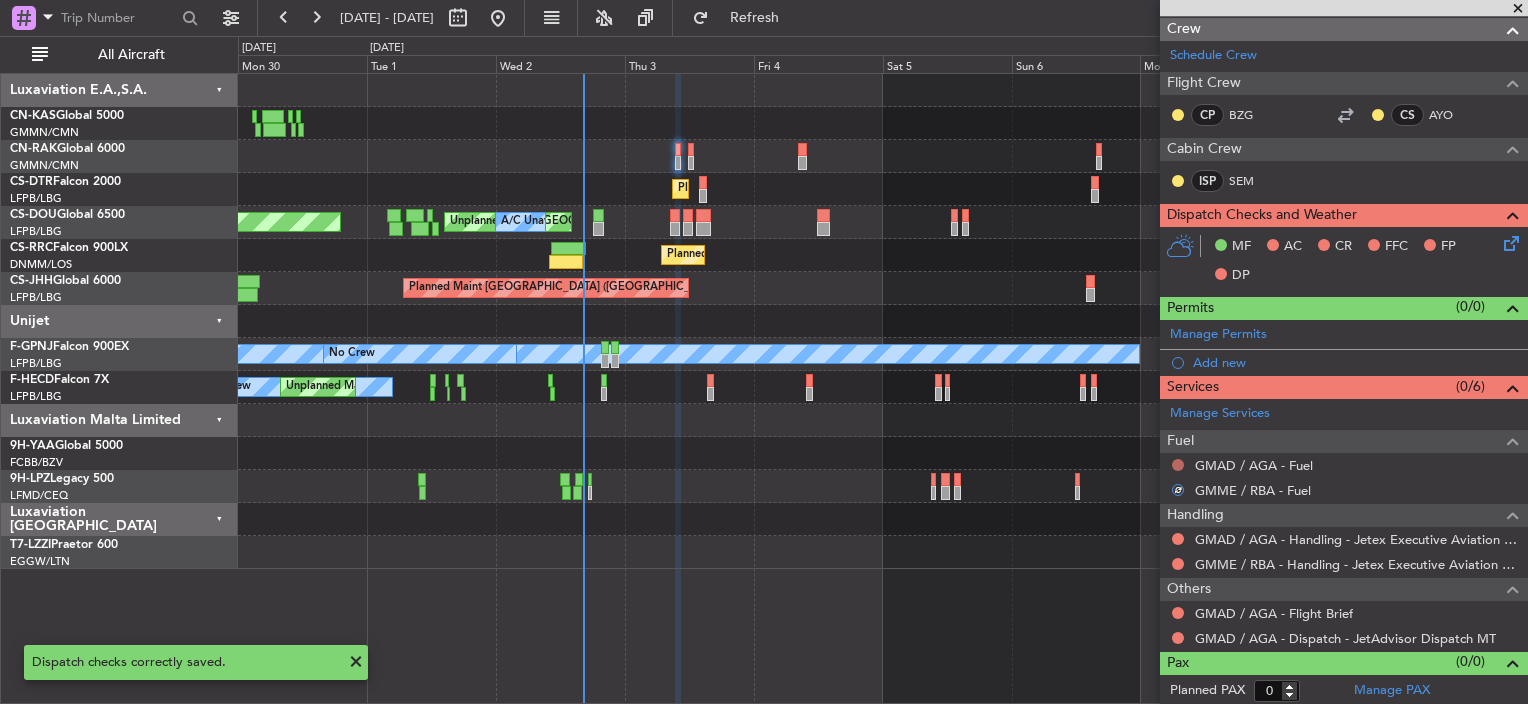 click at bounding box center [1178, 465] 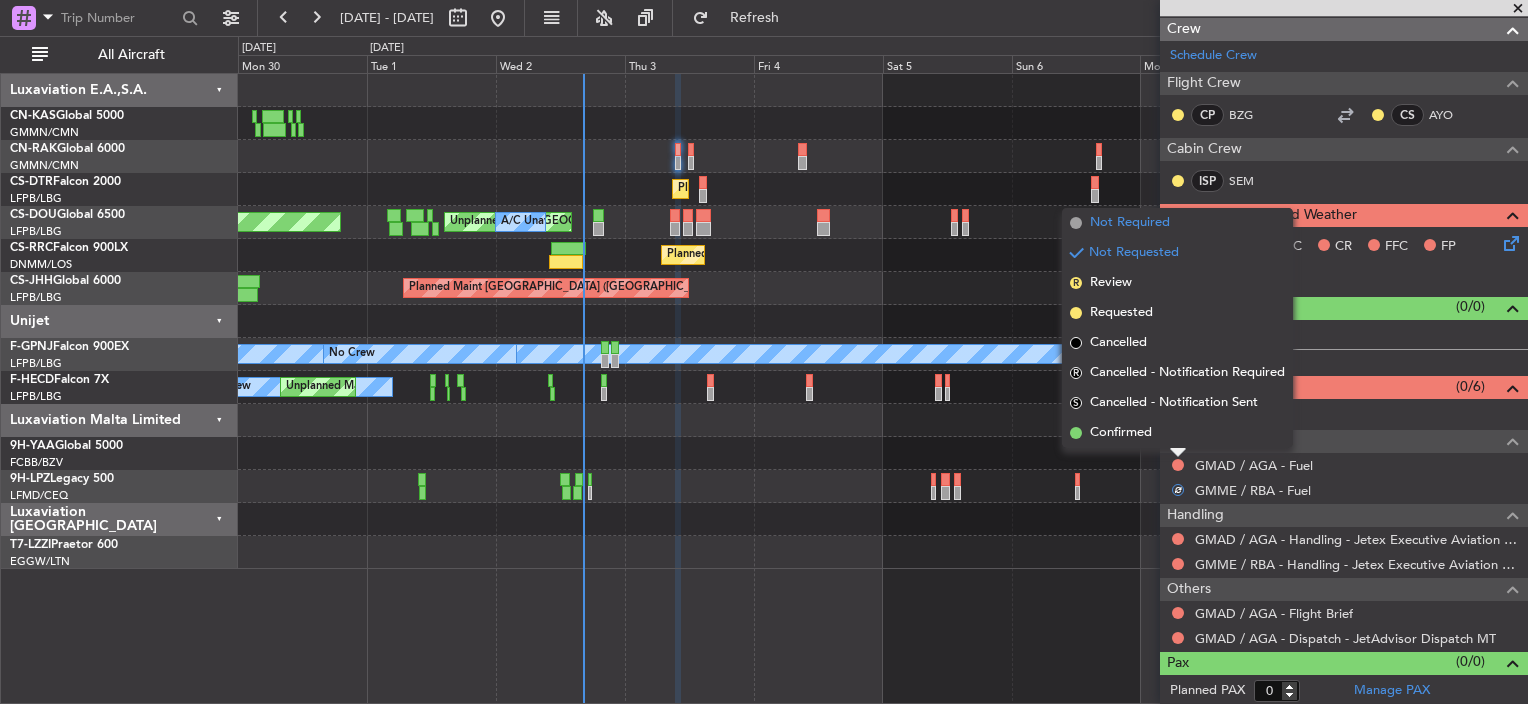 click on "Not Required" at bounding box center (1130, 223) 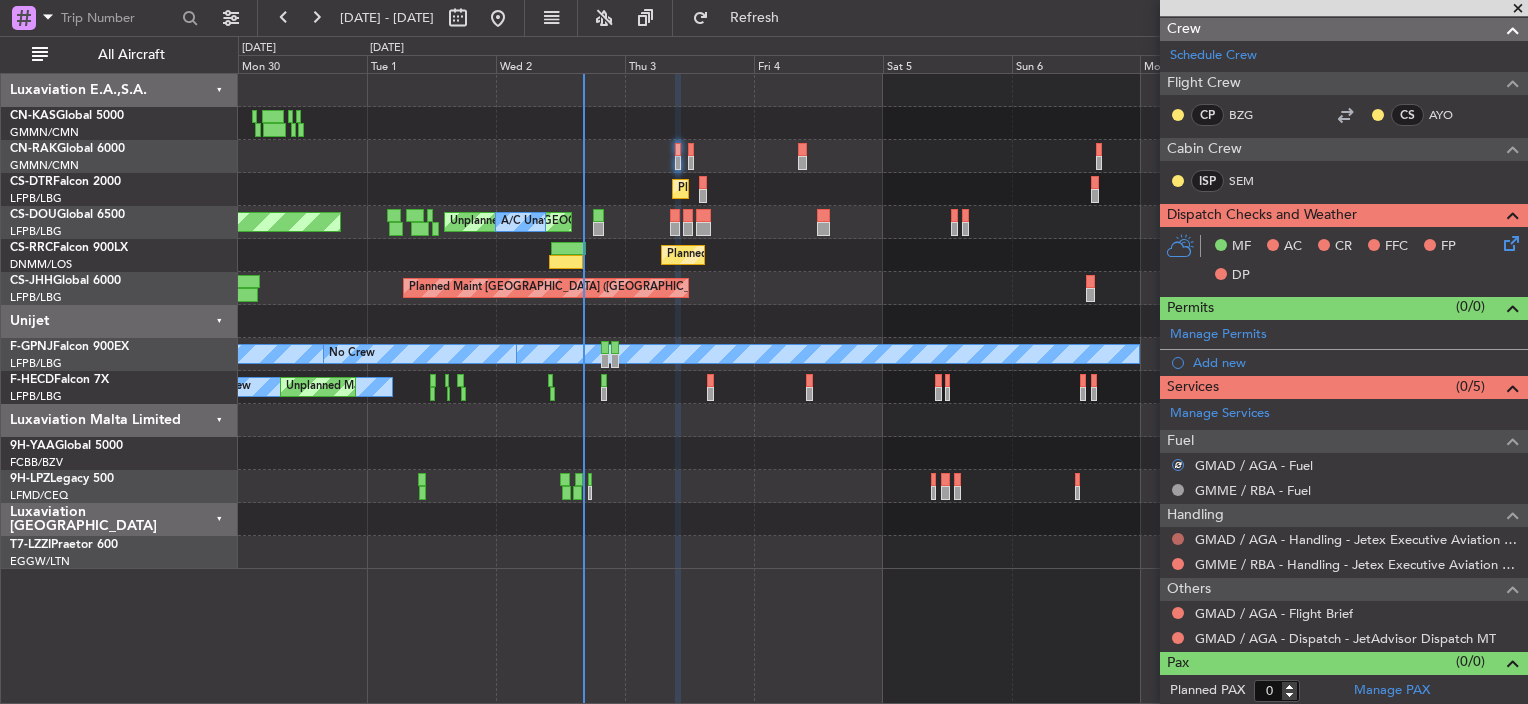 click at bounding box center [1178, 539] 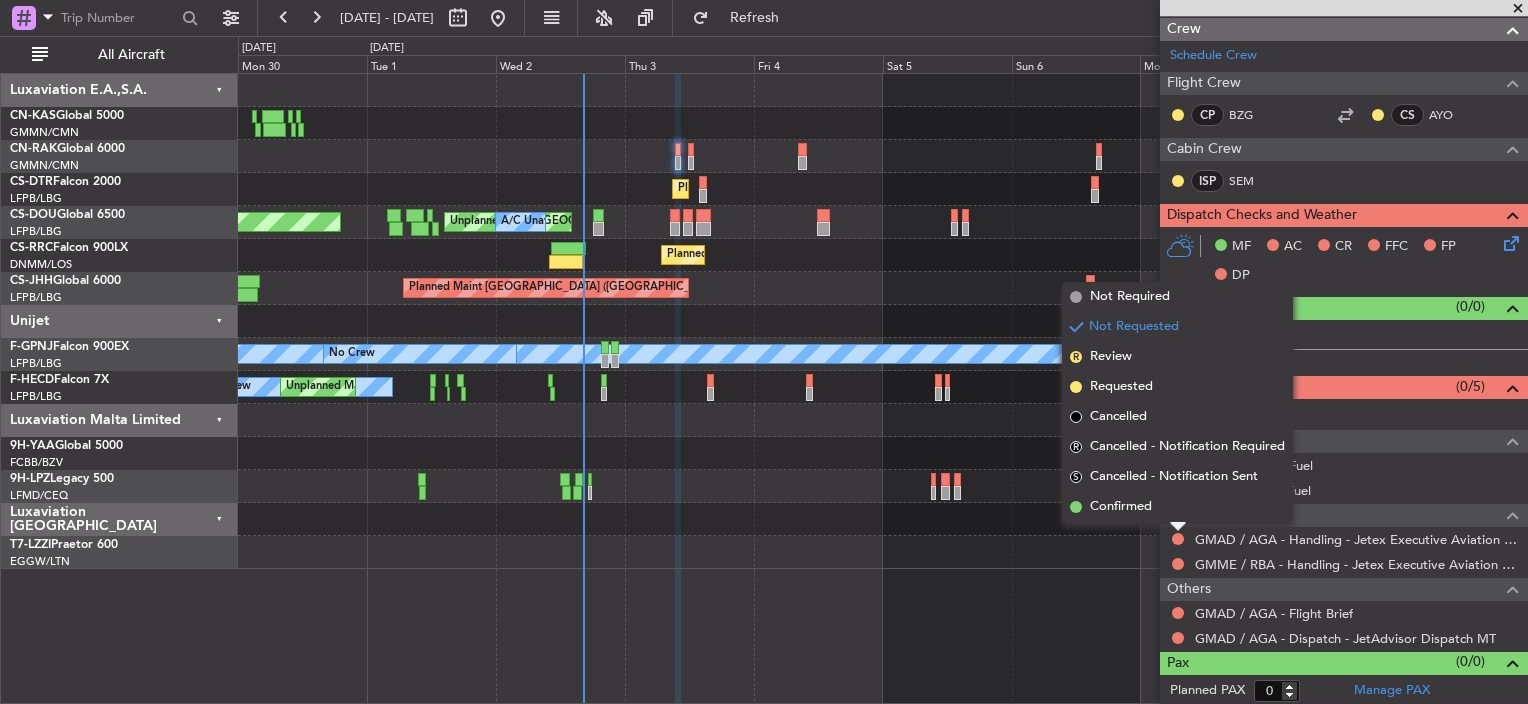 click on "Requested" at bounding box center [1121, 387] 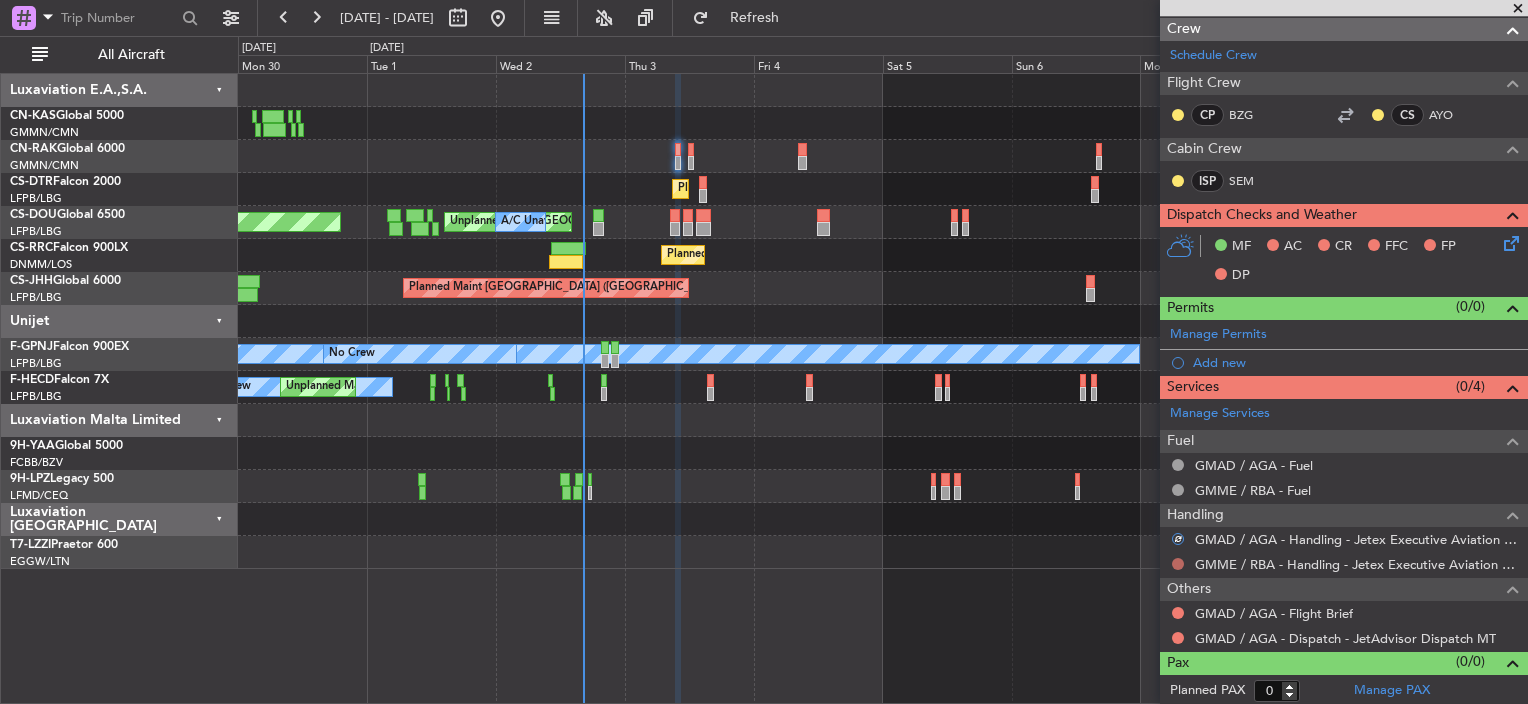 click at bounding box center [1178, 564] 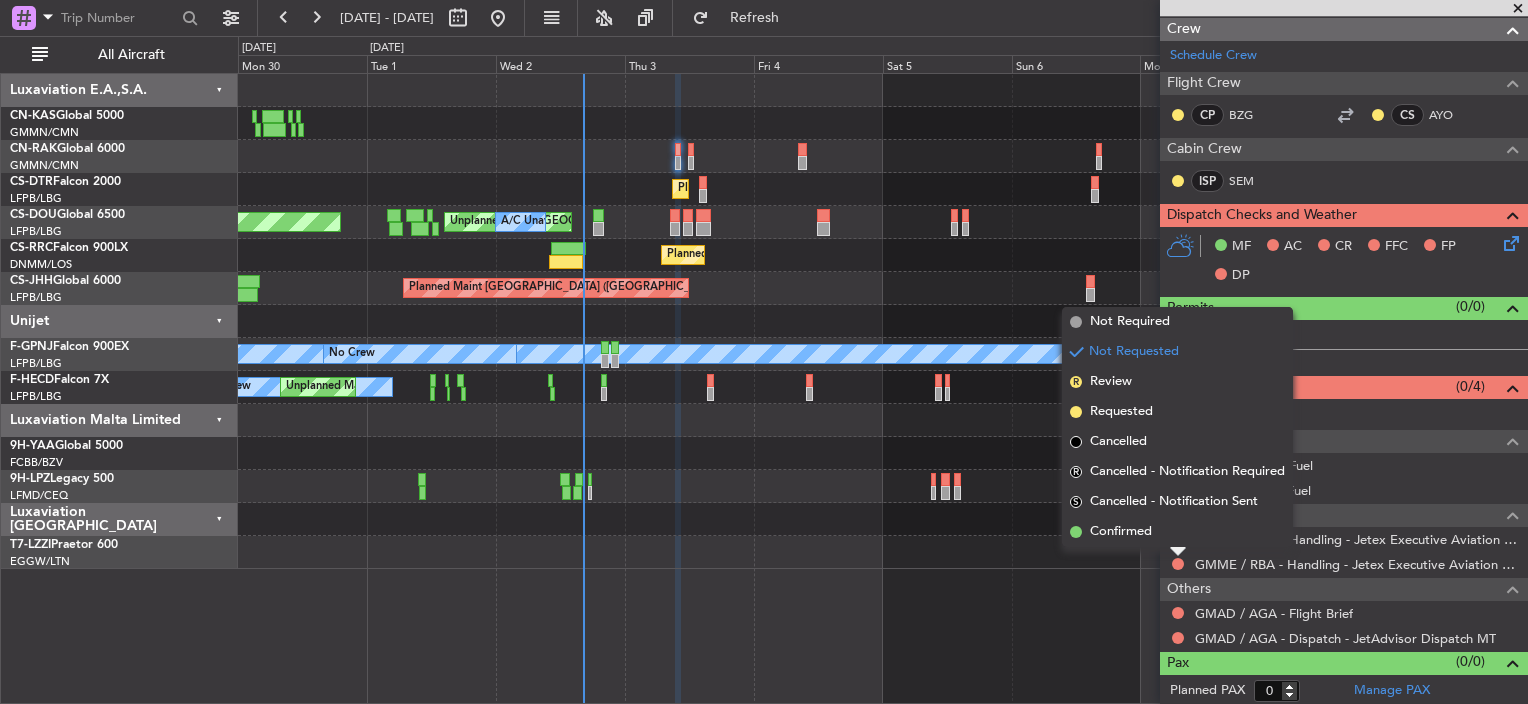 drag, startPoint x: 1112, startPoint y: 412, endPoint x: 1124, endPoint y: 424, distance: 16.970562 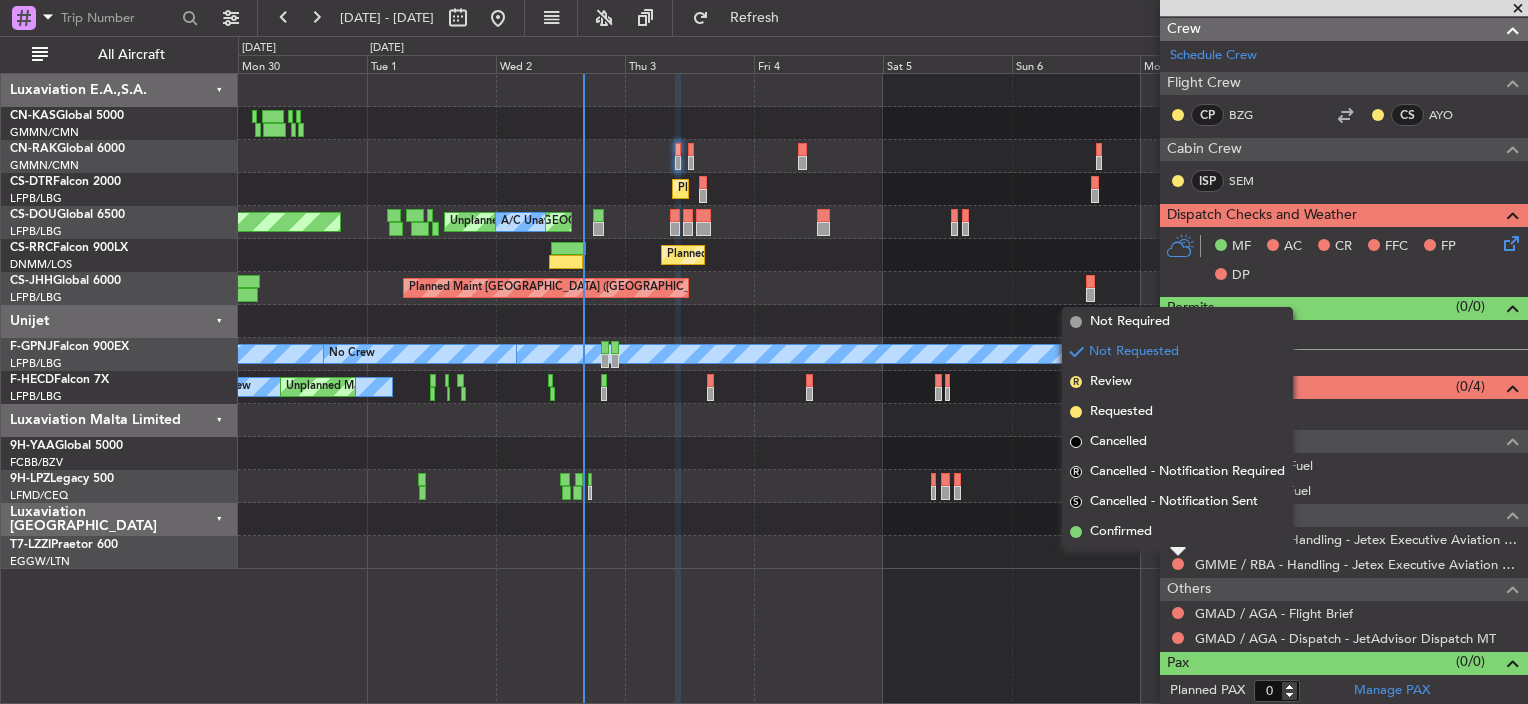 click on "Requested" at bounding box center [1121, 412] 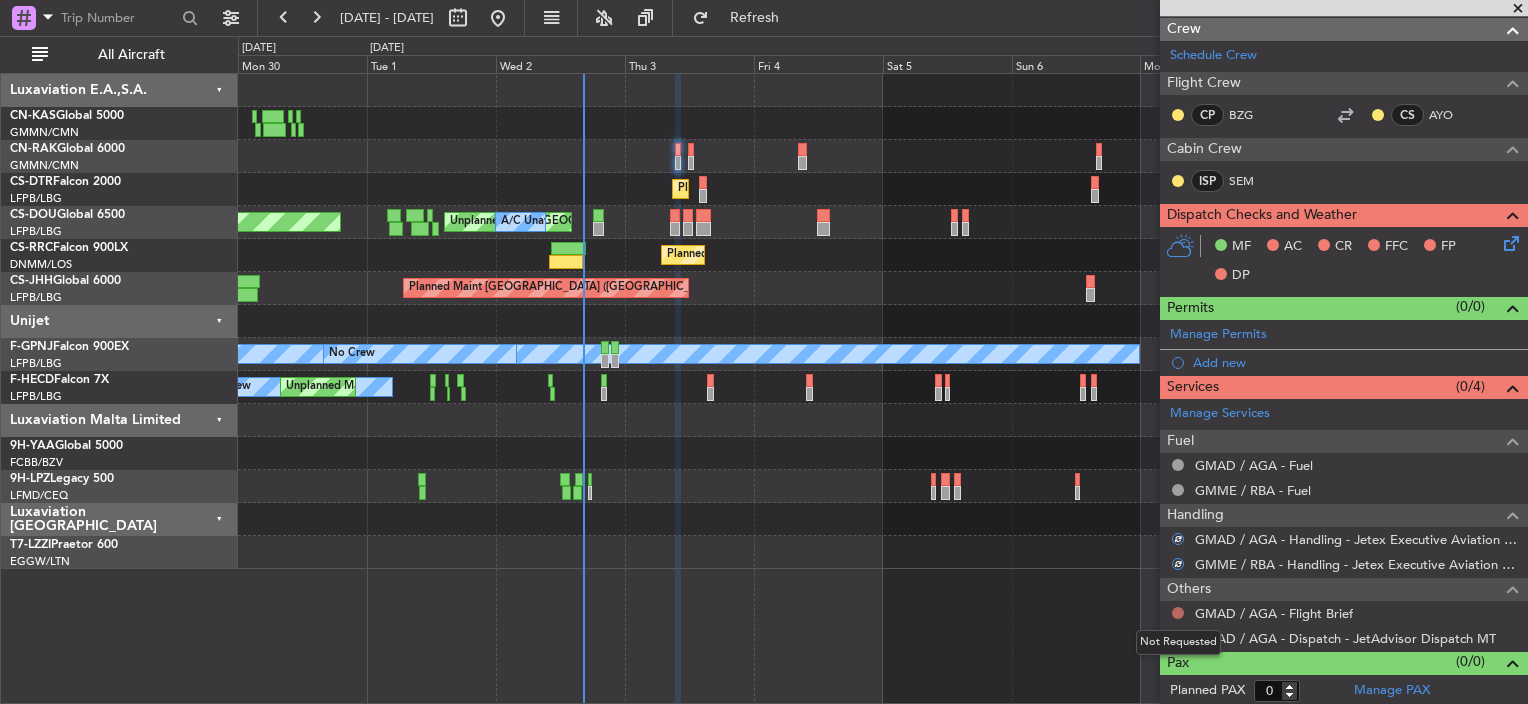 click at bounding box center (1178, 613) 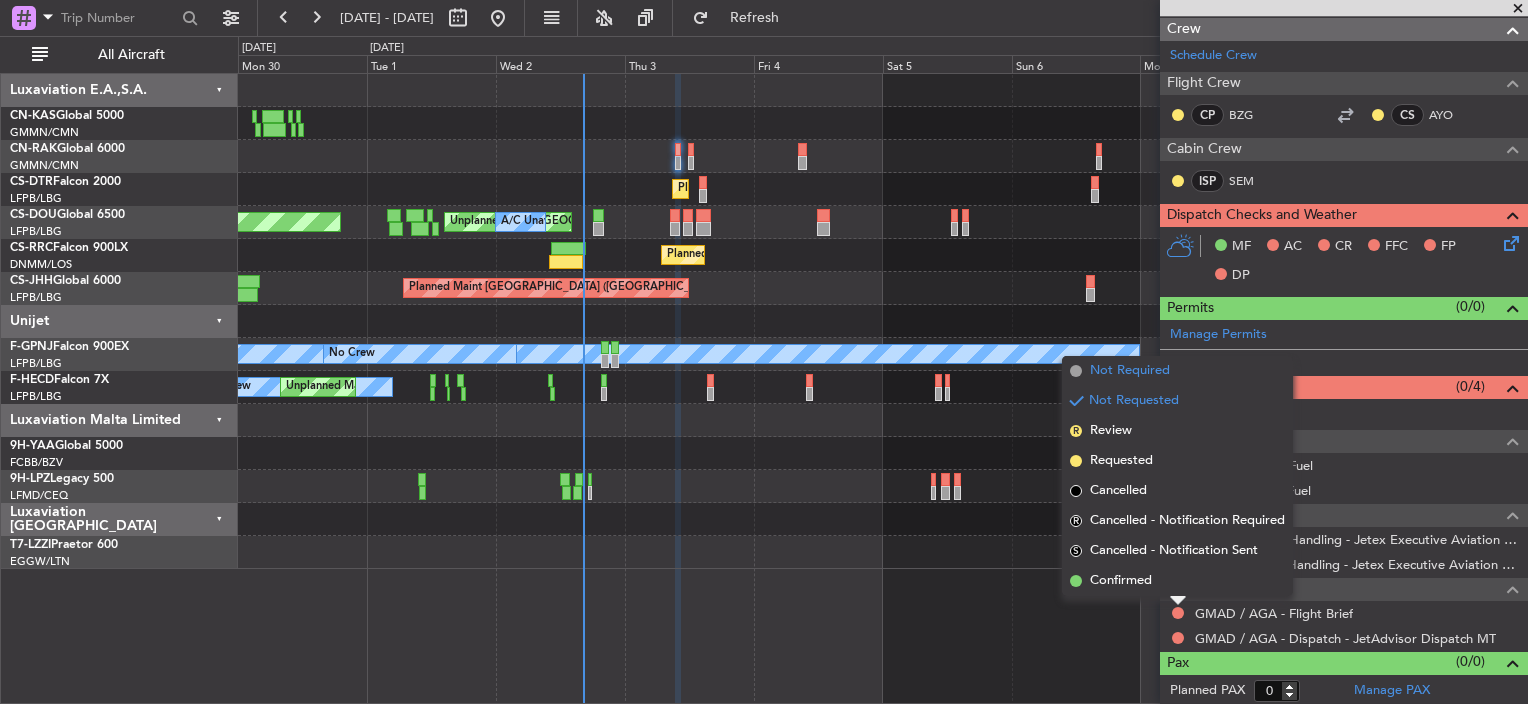 click on "Not Required" at bounding box center (1130, 371) 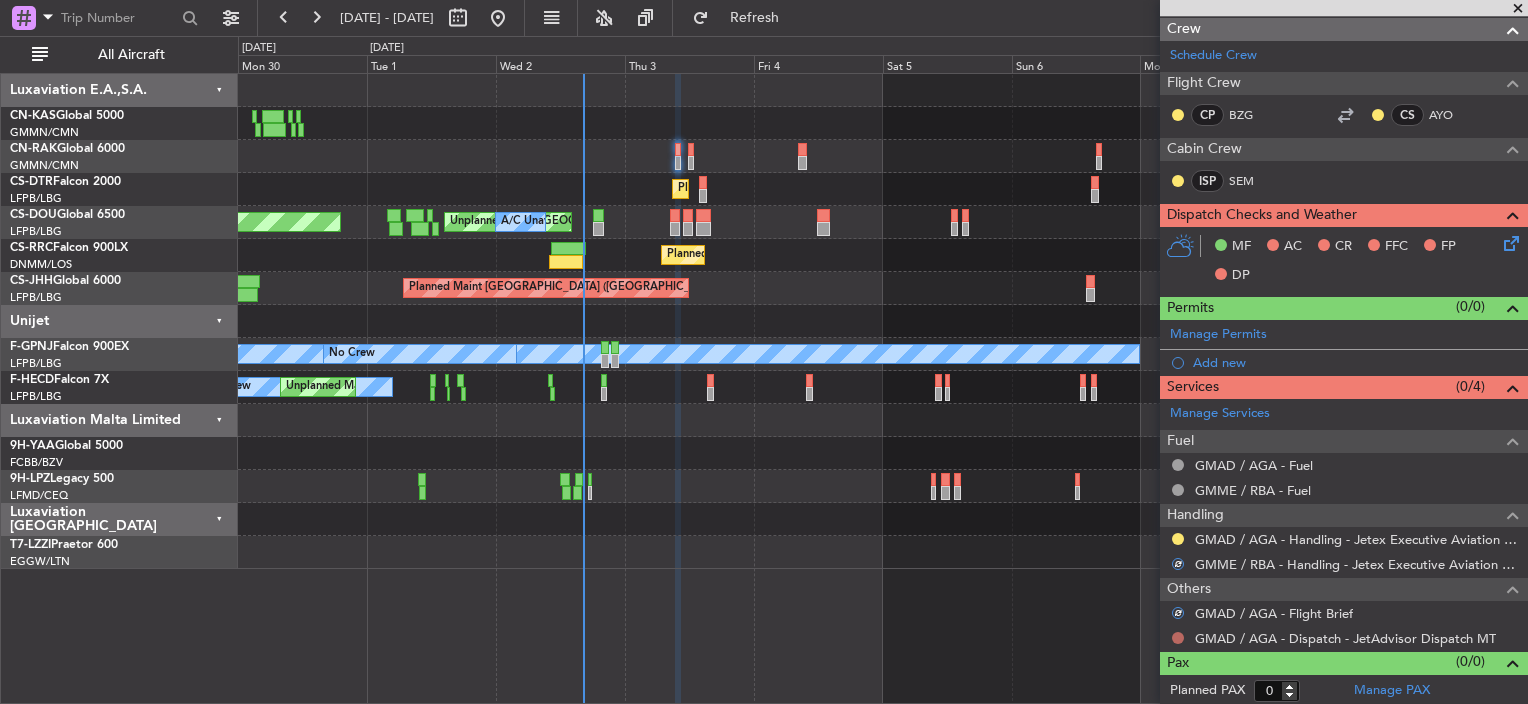 click at bounding box center (1178, 638) 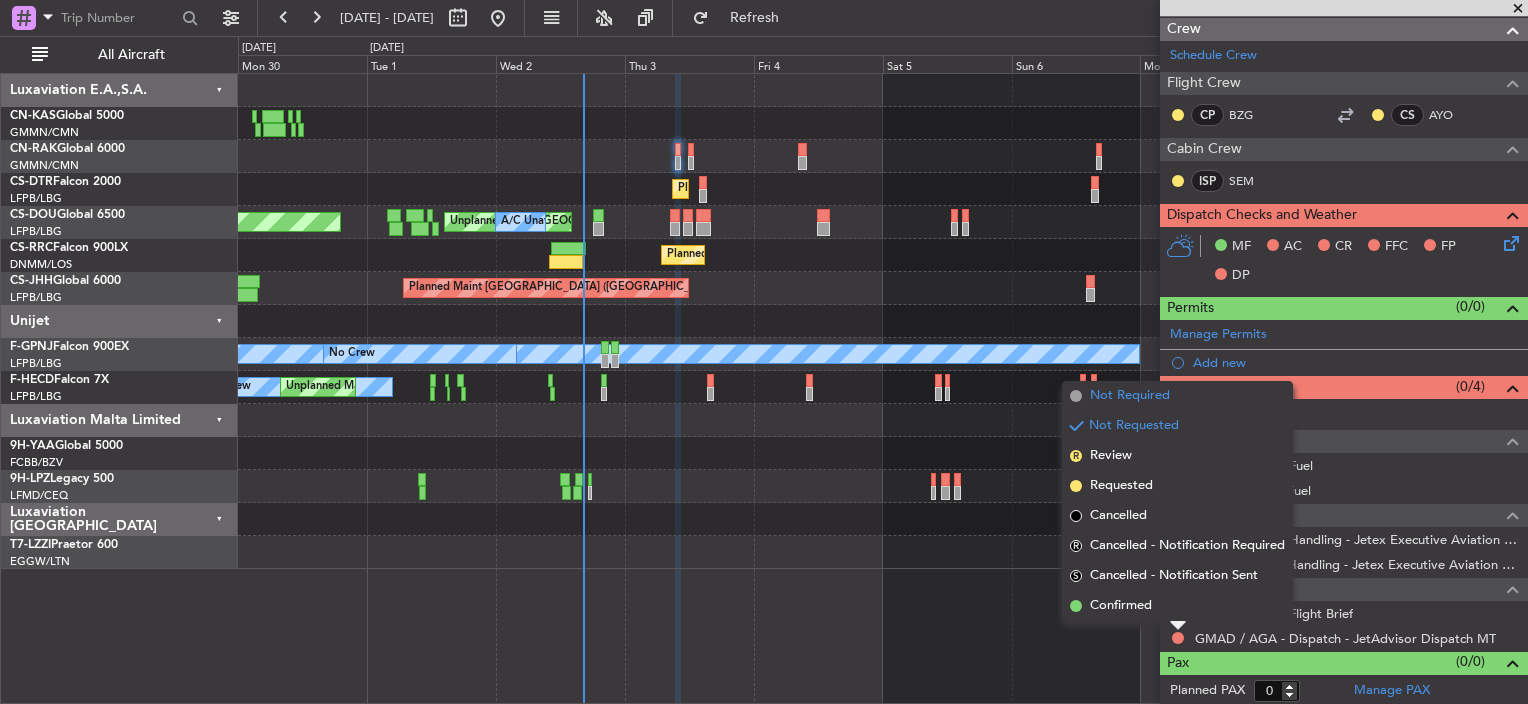 click on "Not Required" at bounding box center (1130, 396) 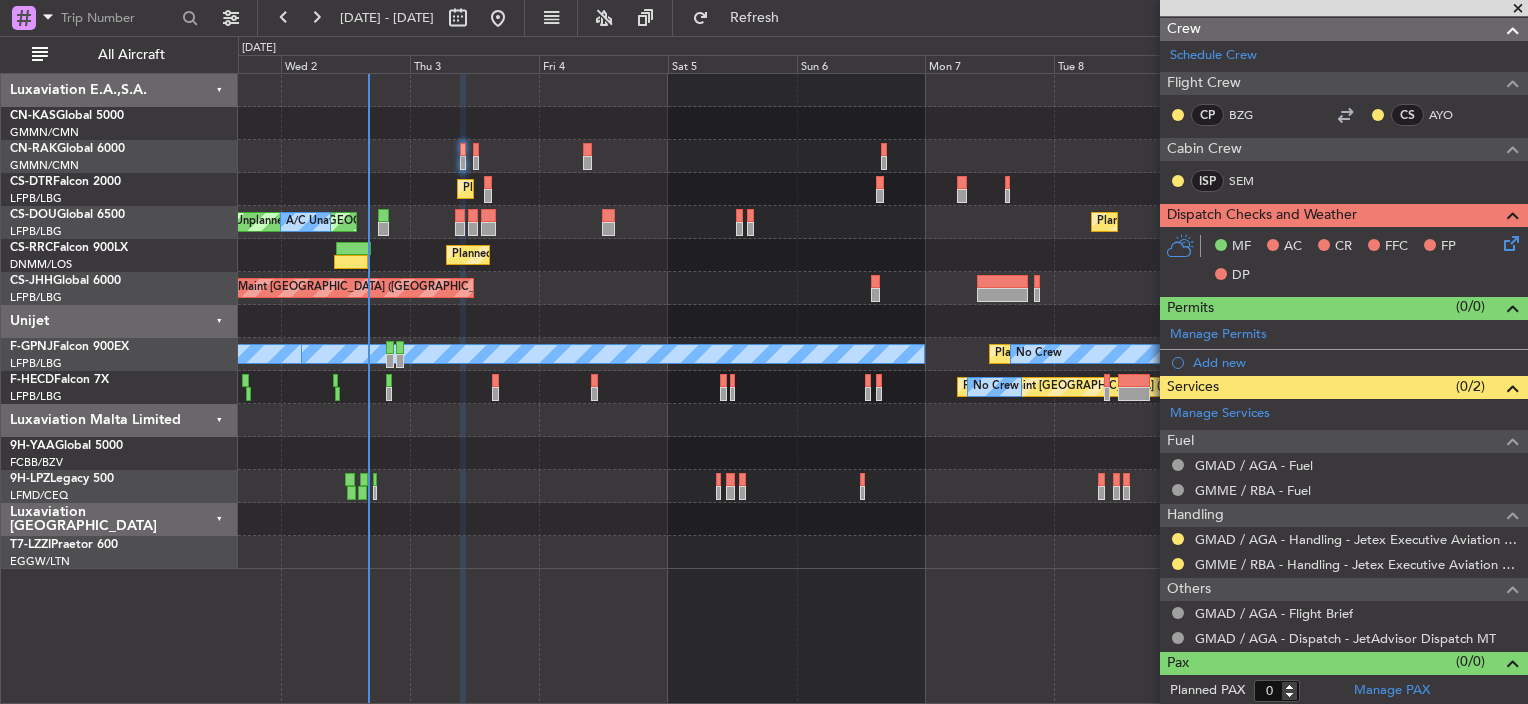 click on "Planned Maint [GEOGRAPHIC_DATA] ([GEOGRAPHIC_DATA])
Planned Maint Sofia
No Crew
Unplanned Maint [GEOGRAPHIC_DATA] ([GEOGRAPHIC_DATA])
A/C Unavailable
Planned Maint [GEOGRAPHIC_DATA] ([GEOGRAPHIC_DATA])
Planned Maint [GEOGRAPHIC_DATA] ([GEOGRAPHIC_DATA])
Planned Maint [GEOGRAPHIC_DATA] ([GEOGRAPHIC_DATA])
Planned Maint [GEOGRAPHIC_DATA] ([GEOGRAPHIC_DATA])
A/C Unavailable
No Crew
Planned Maint [GEOGRAPHIC_DATA] ([GEOGRAPHIC_DATA])
No Crew
Planned Maint [GEOGRAPHIC_DATA] ([GEOGRAPHIC_DATA])
No Crew
No Crew
Unplanned Maint [GEOGRAPHIC_DATA] ([GEOGRAPHIC_DATA])
No Crew" 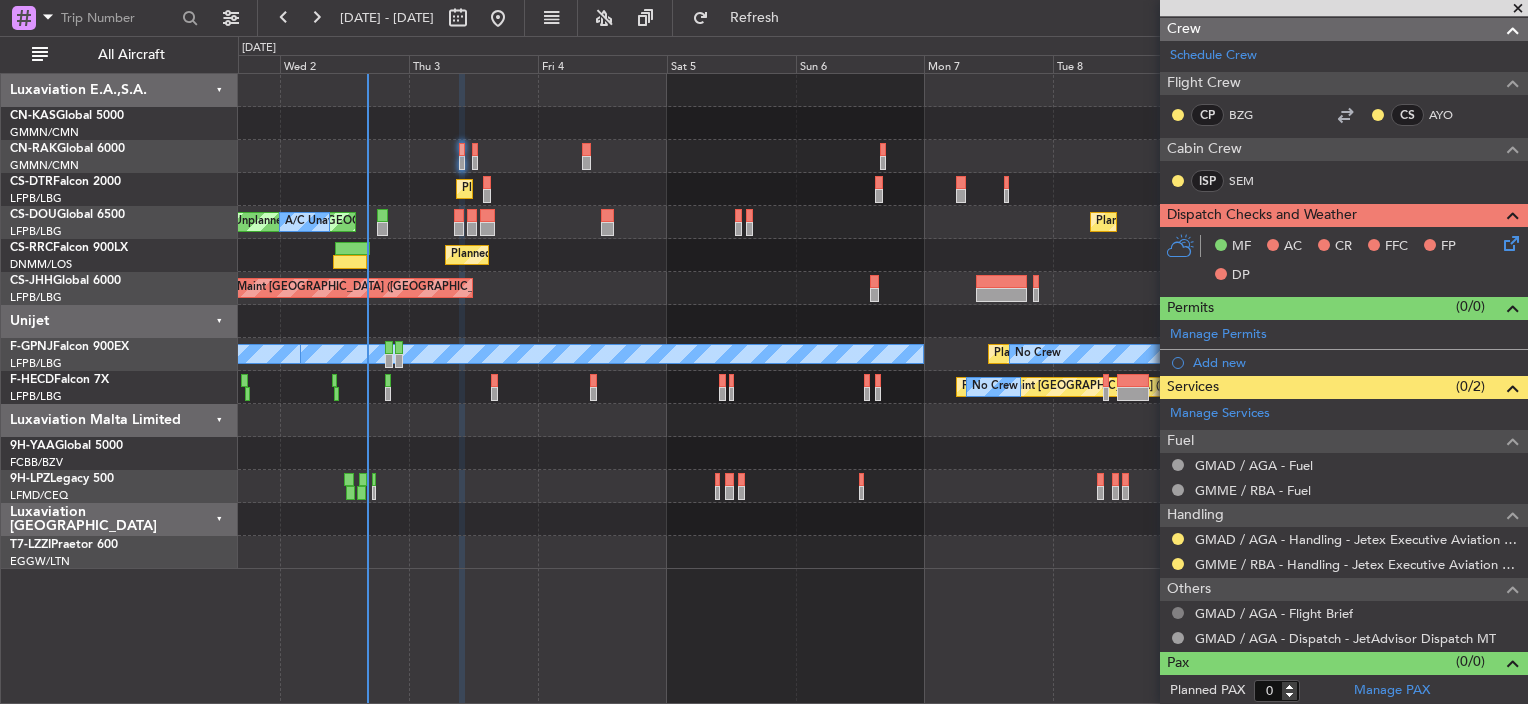 click at bounding box center [1178, 613] 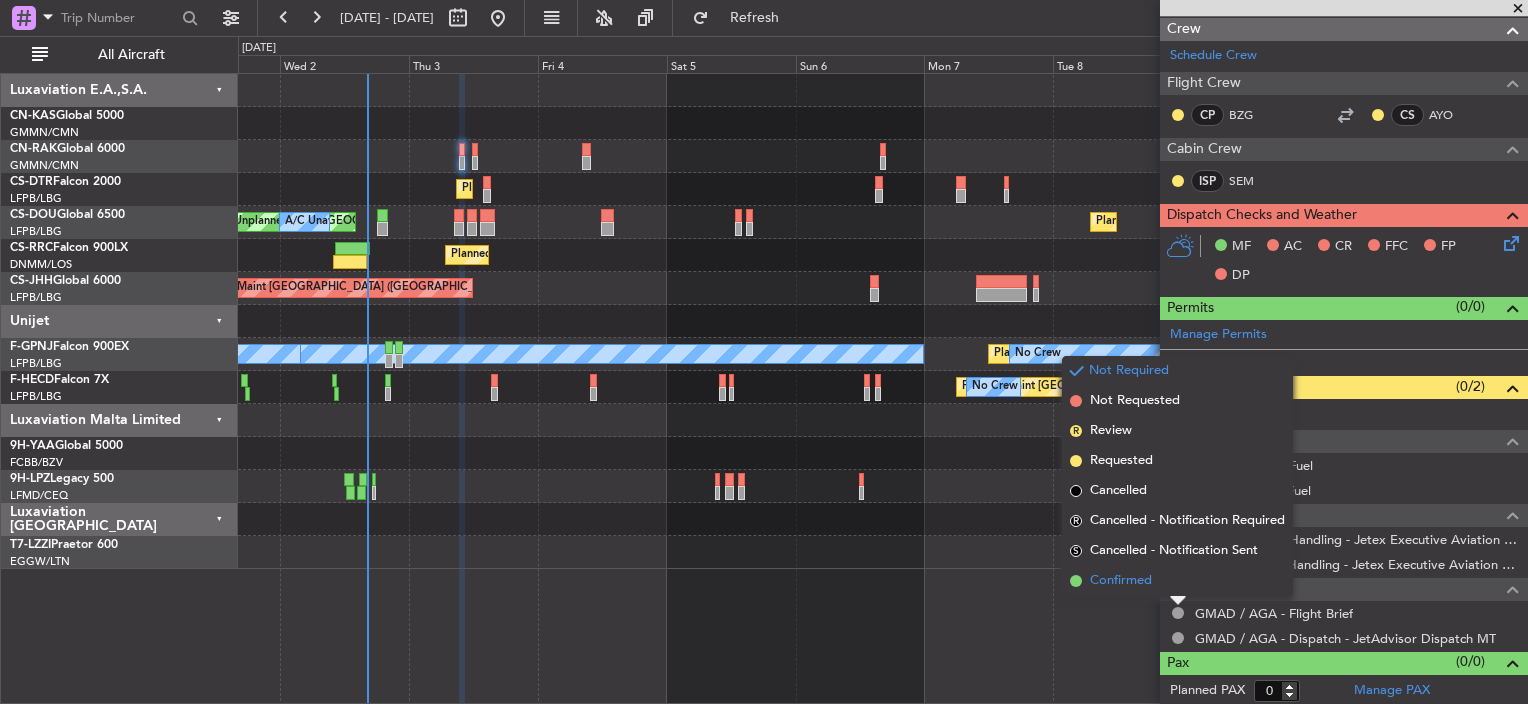 click on "Confirmed" at bounding box center (1121, 581) 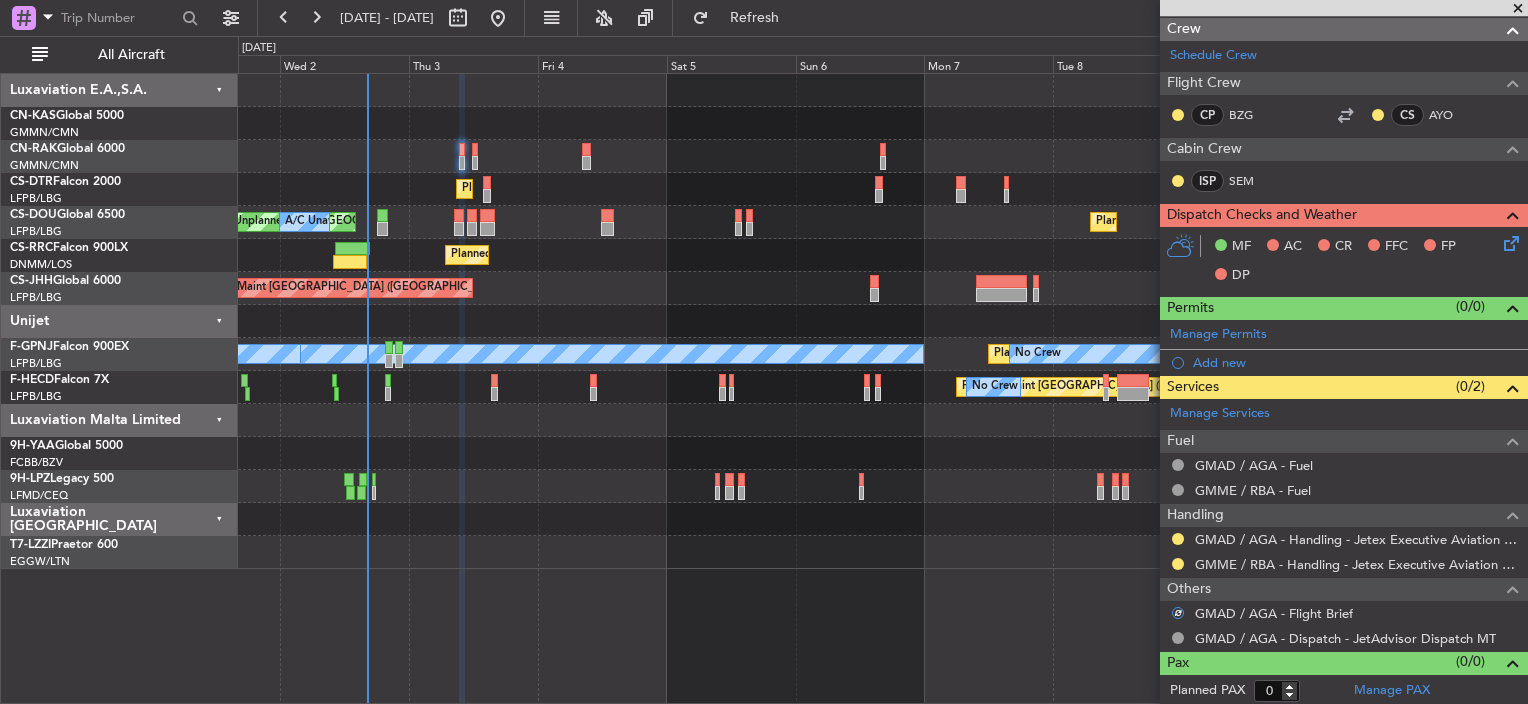 scroll, scrollTop: 0, scrollLeft: 0, axis: both 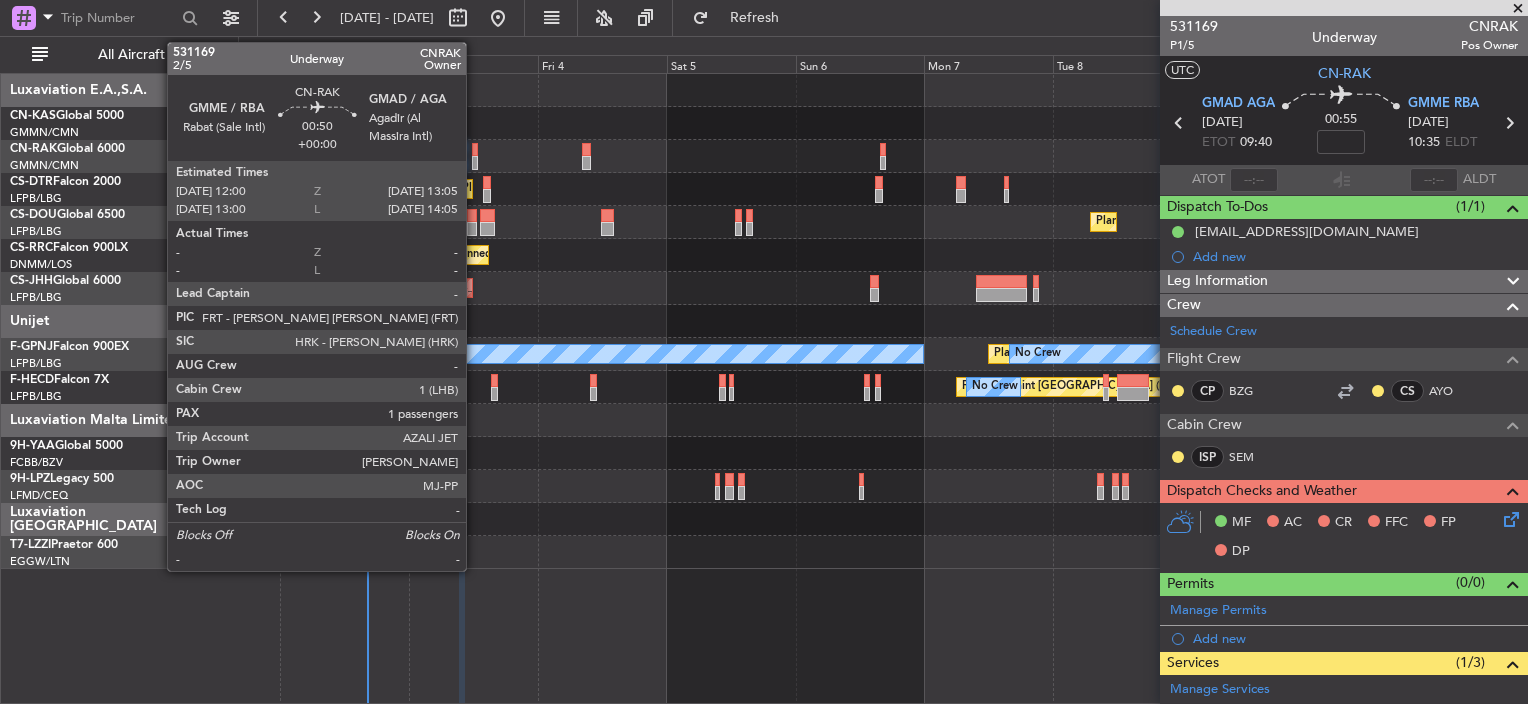click 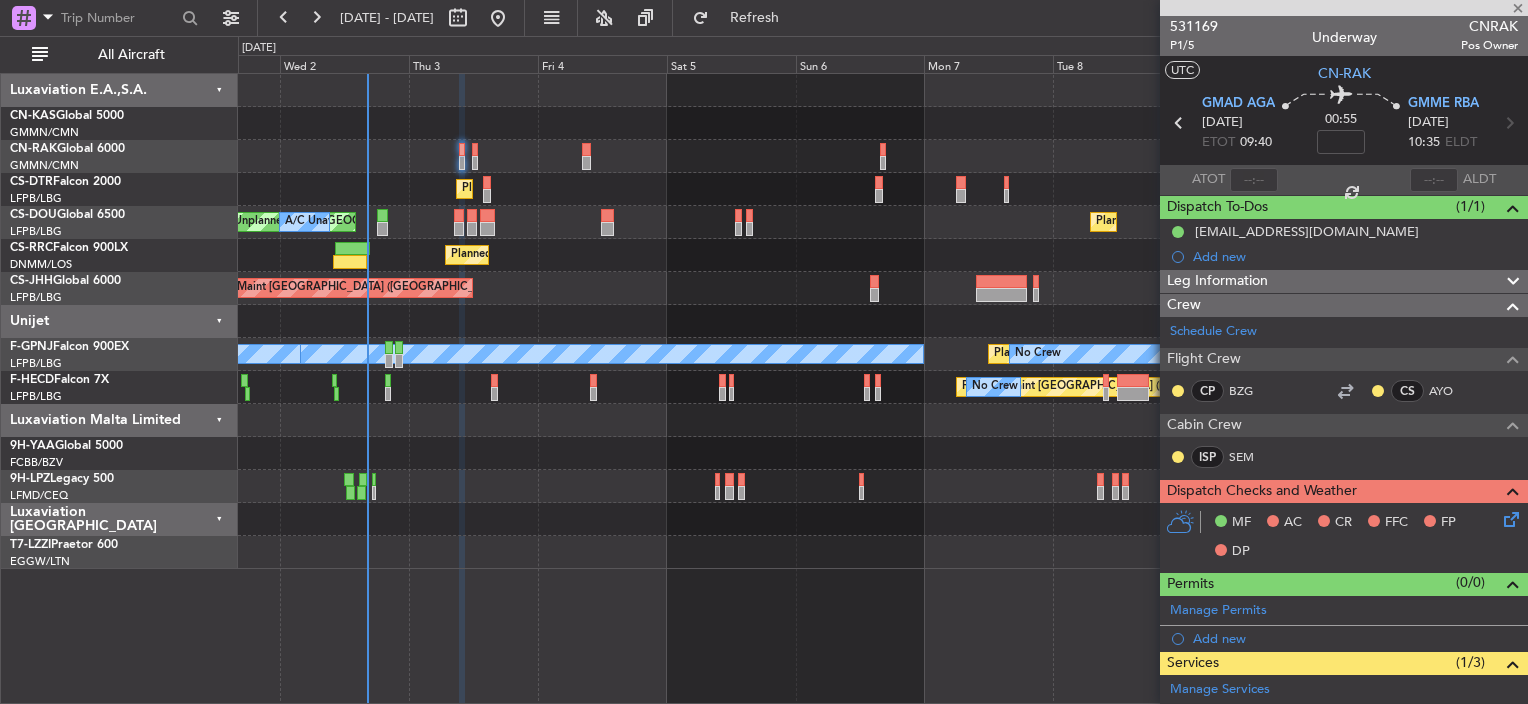 type on "1" 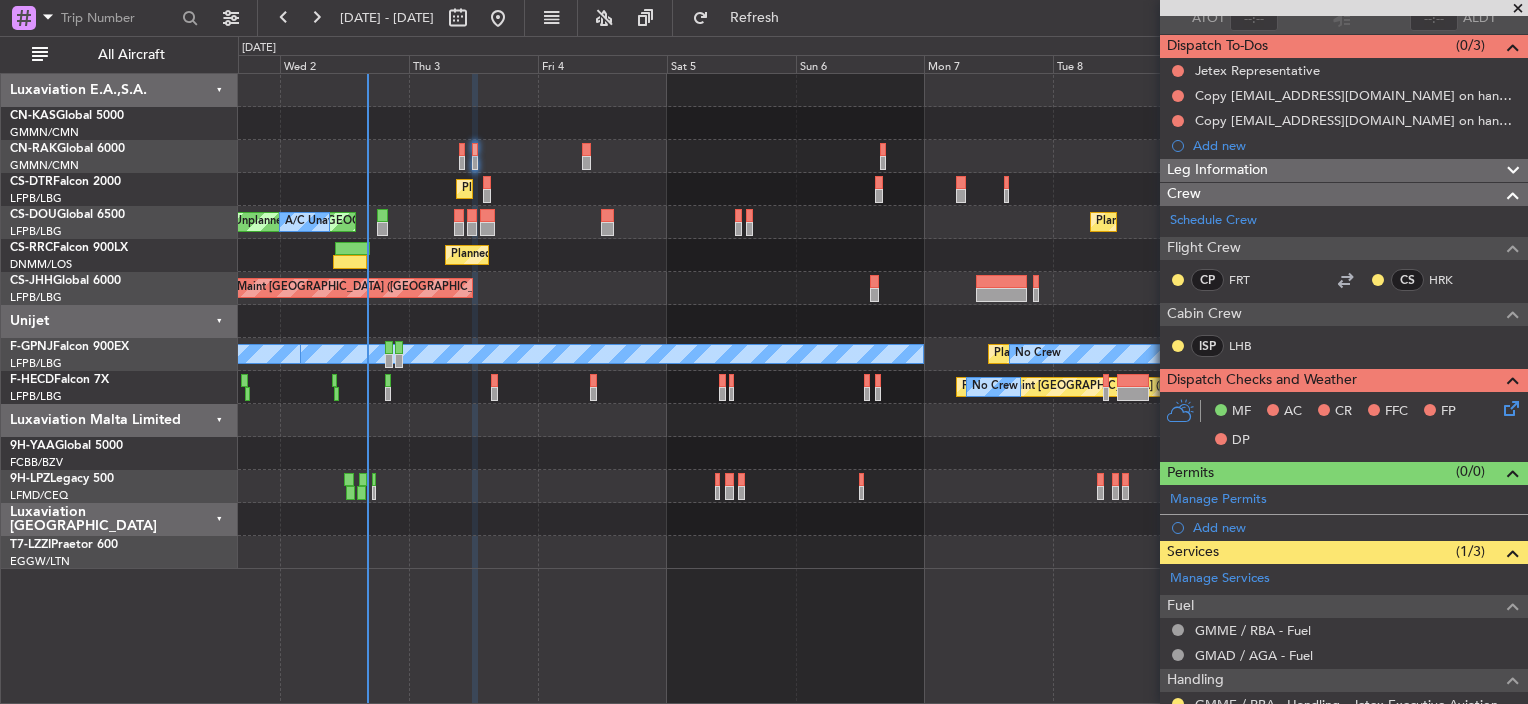 scroll, scrollTop: 71, scrollLeft: 0, axis: vertical 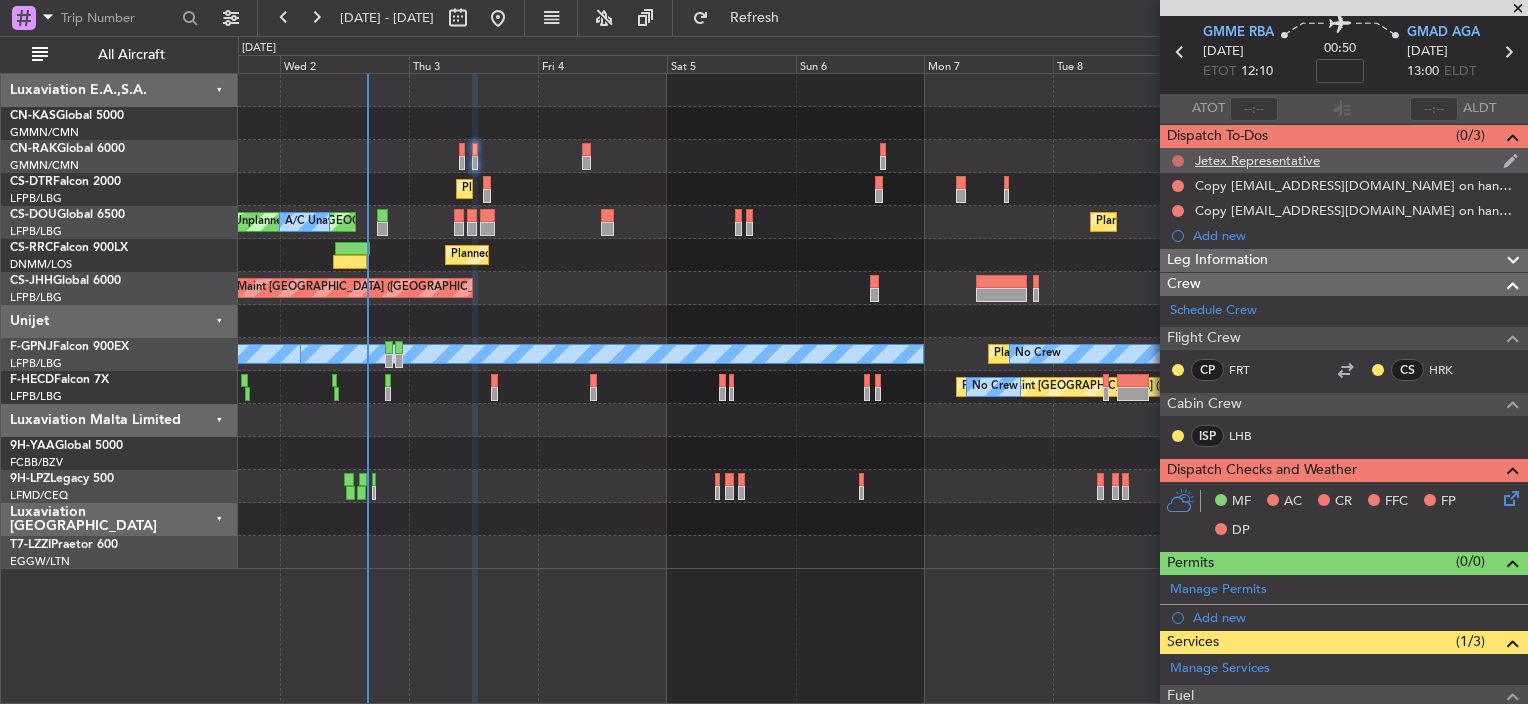 click 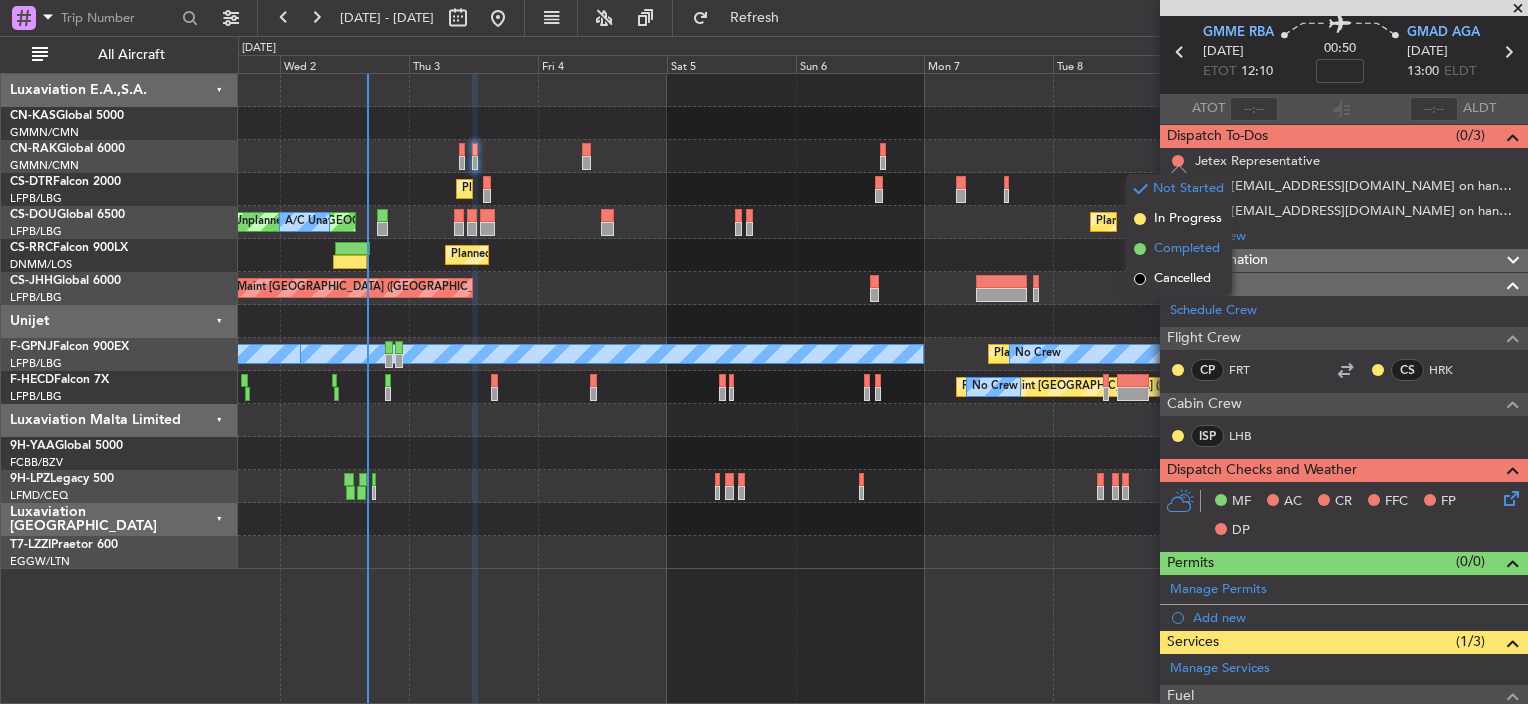 click on "Completed" at bounding box center (1179, 249) 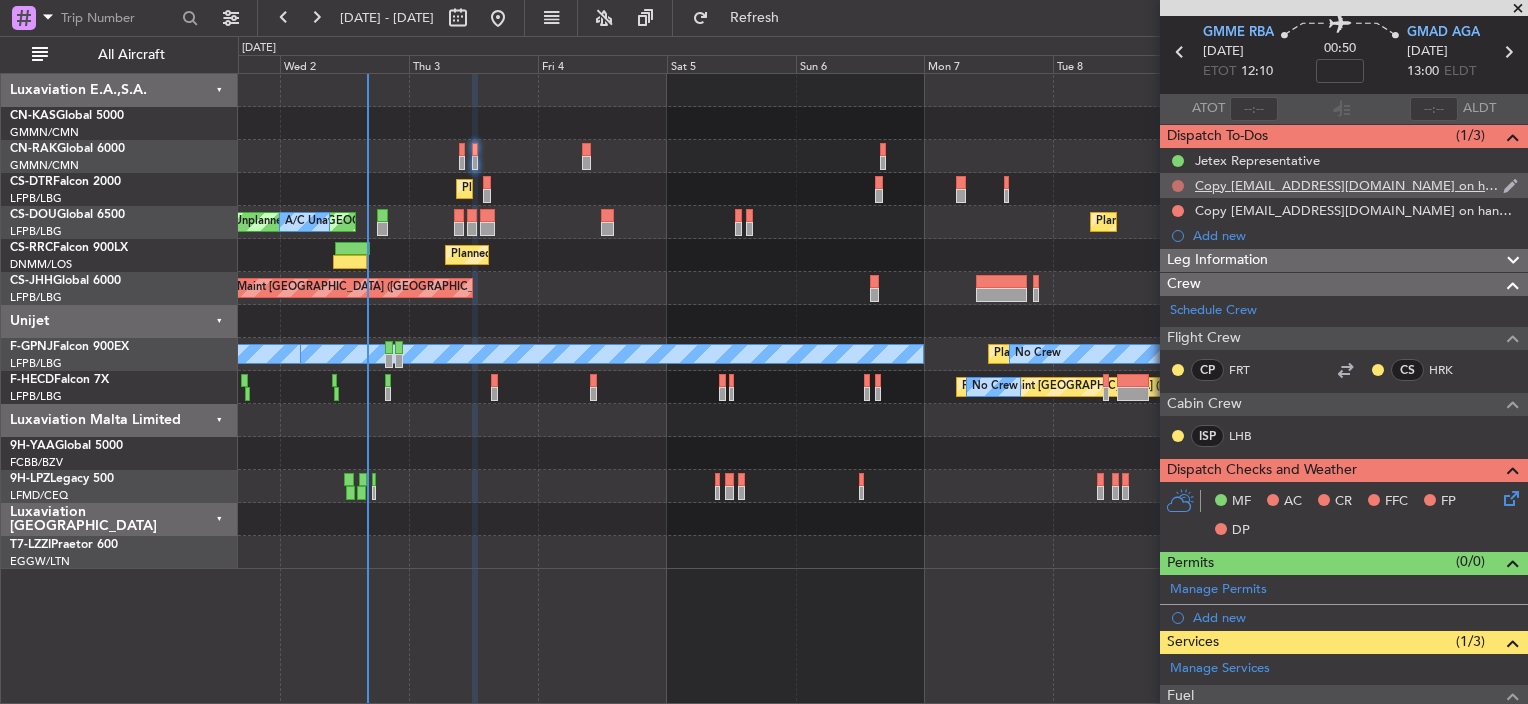 click 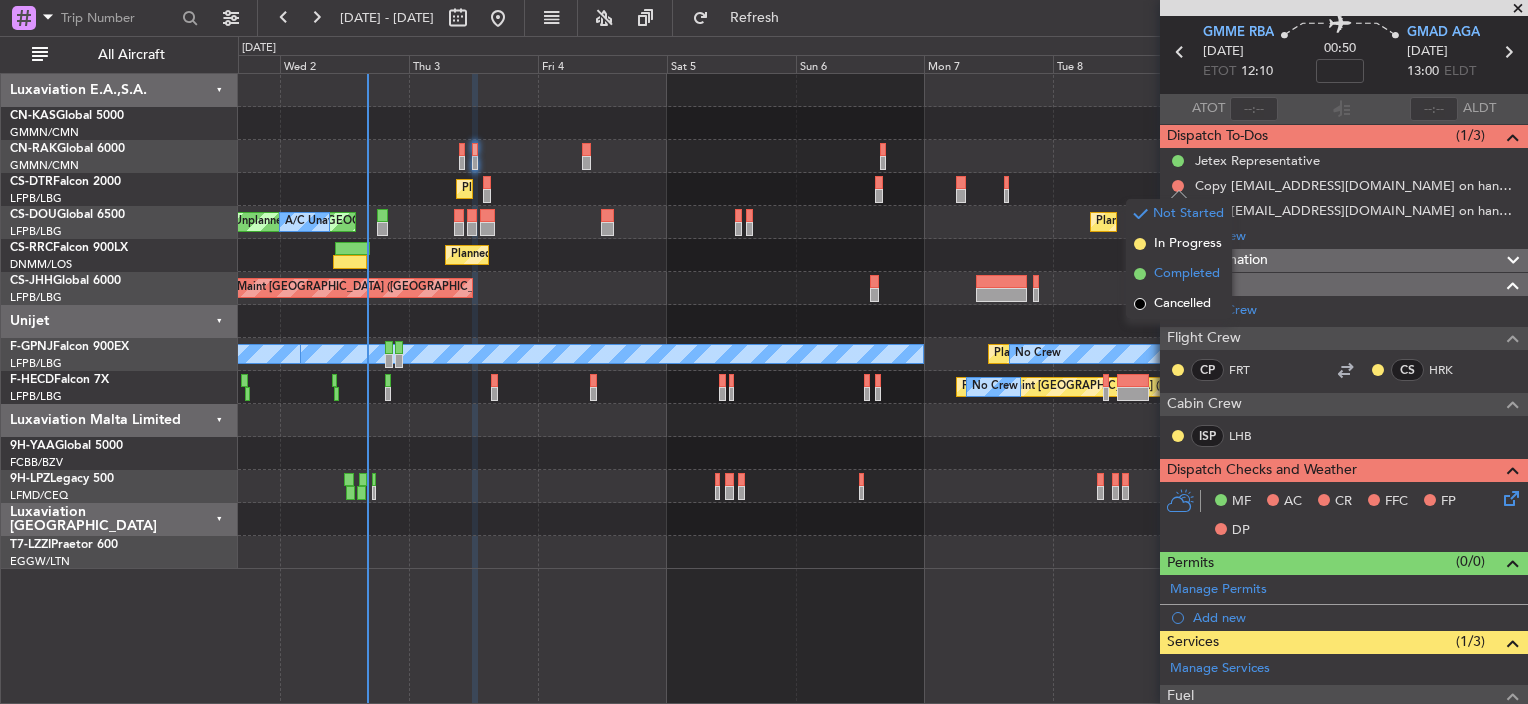 click on "Completed" at bounding box center [1179, 274] 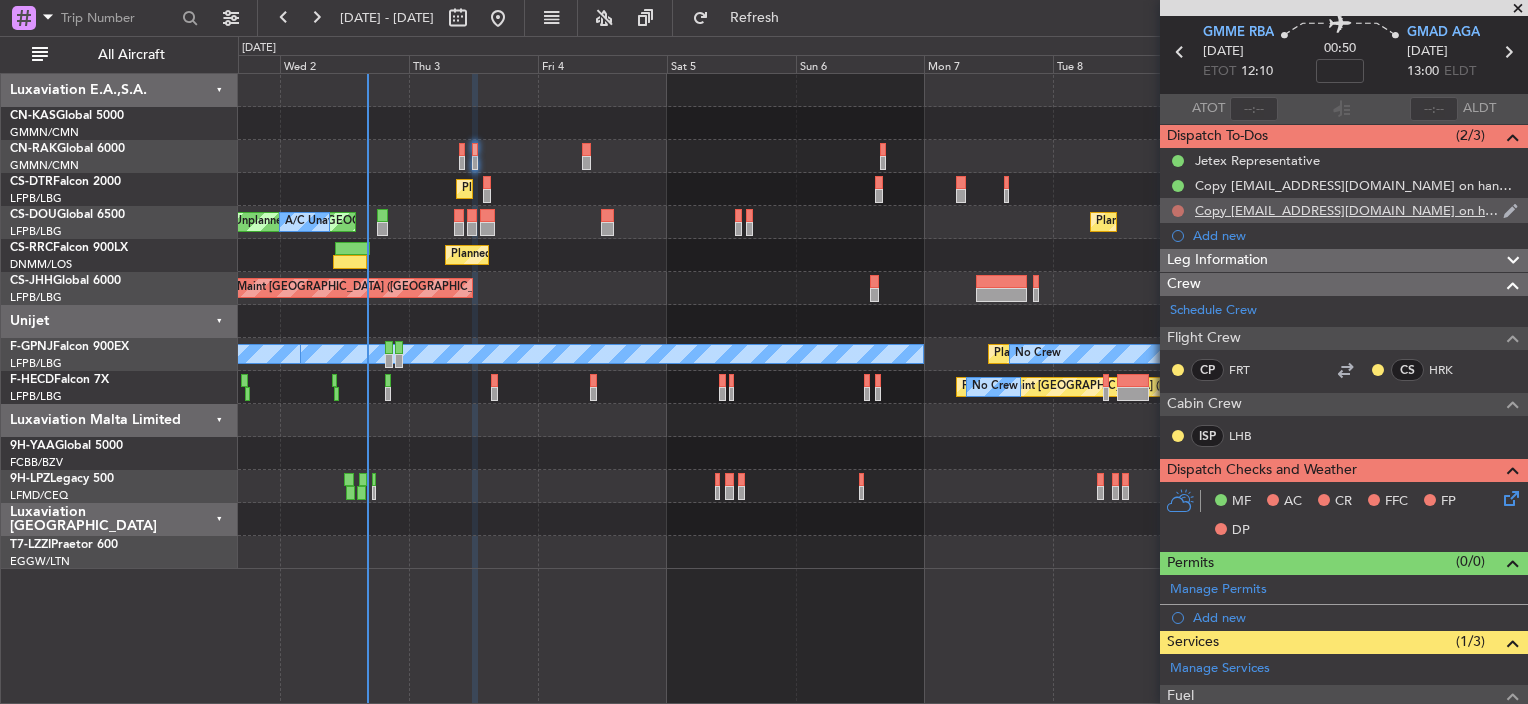 click 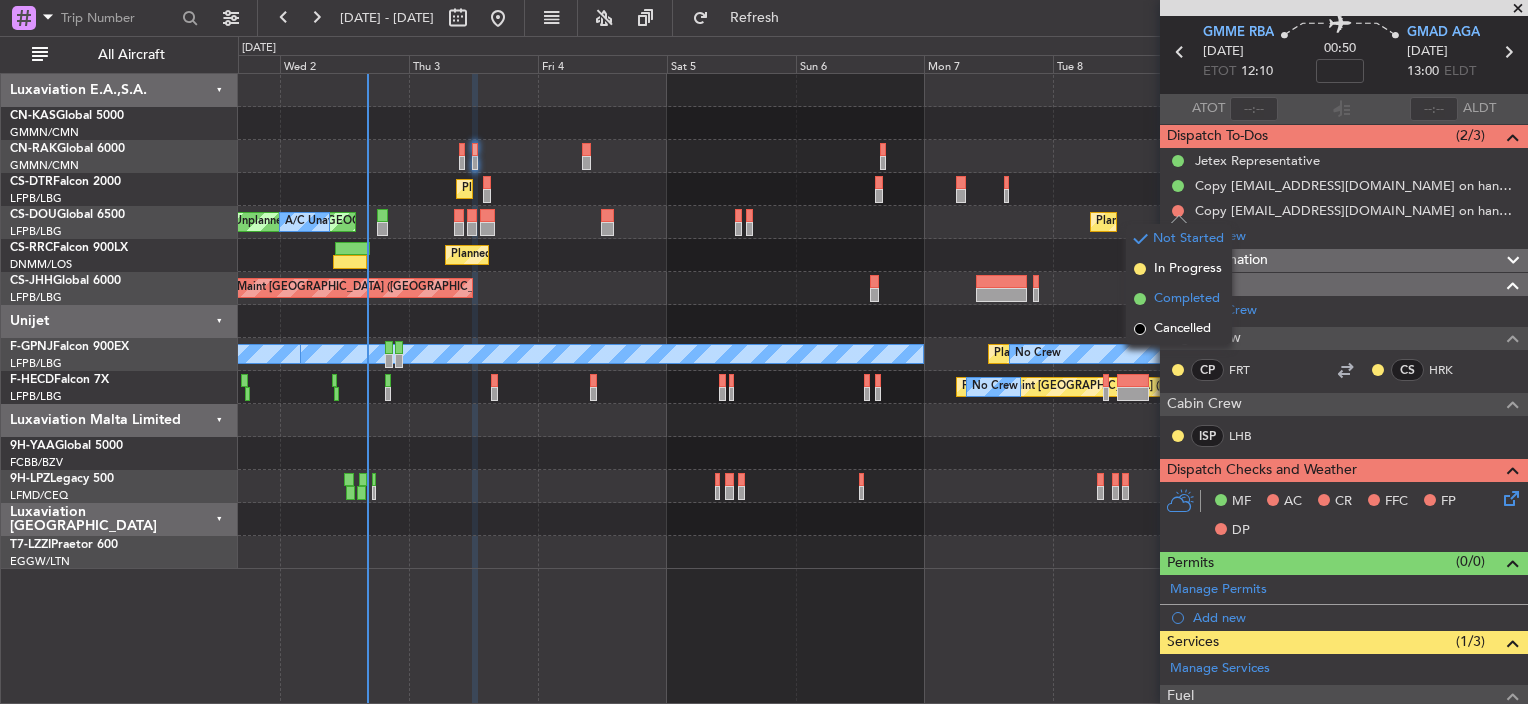 click on "Completed" at bounding box center (1179, 299) 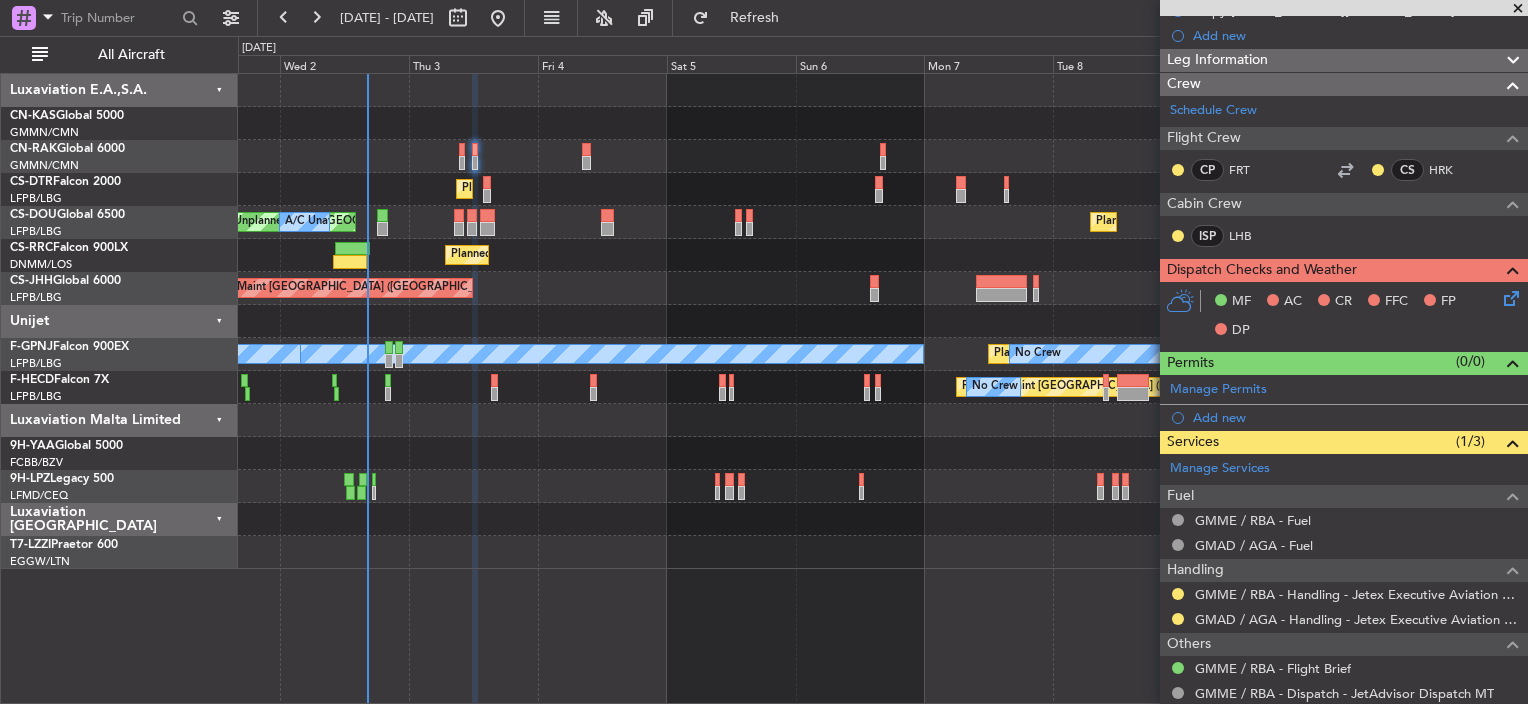 scroll, scrollTop: 371, scrollLeft: 0, axis: vertical 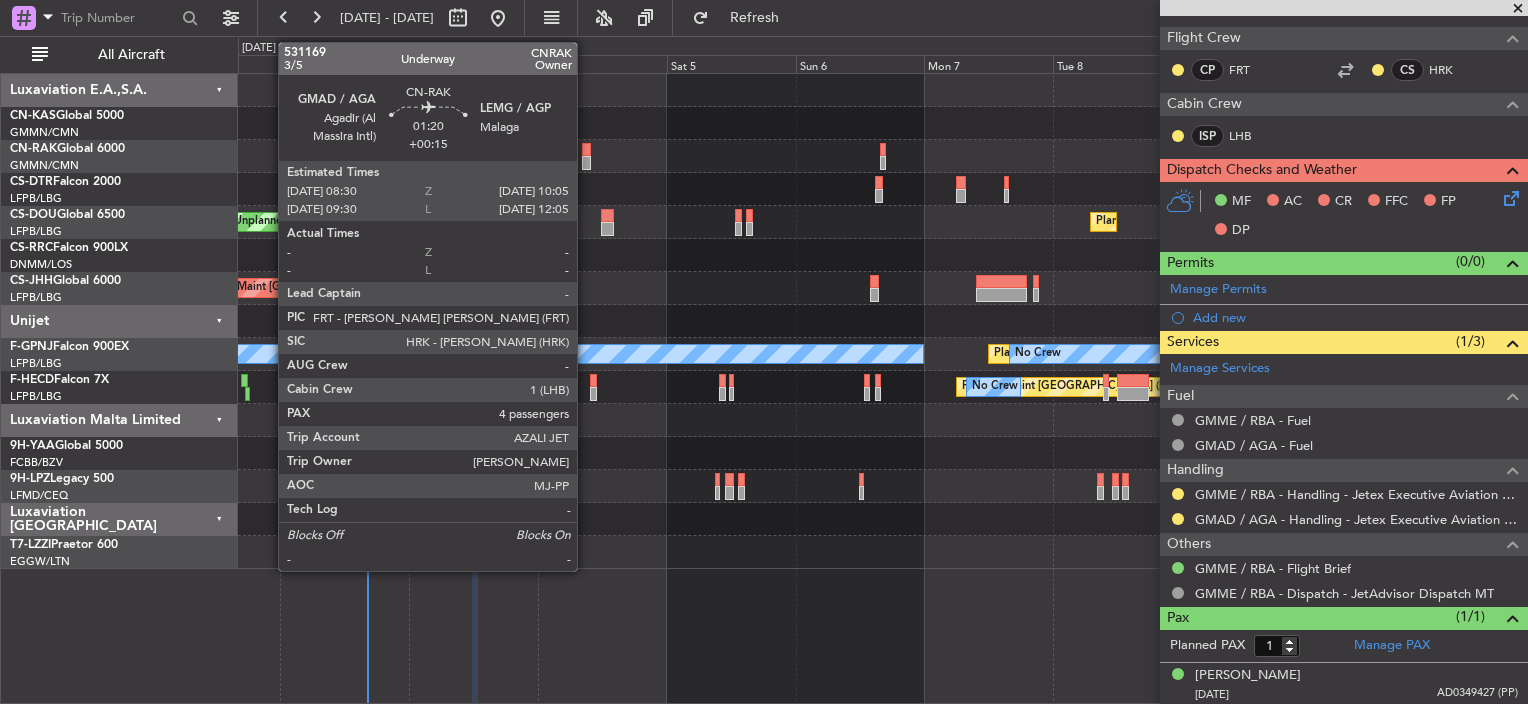click 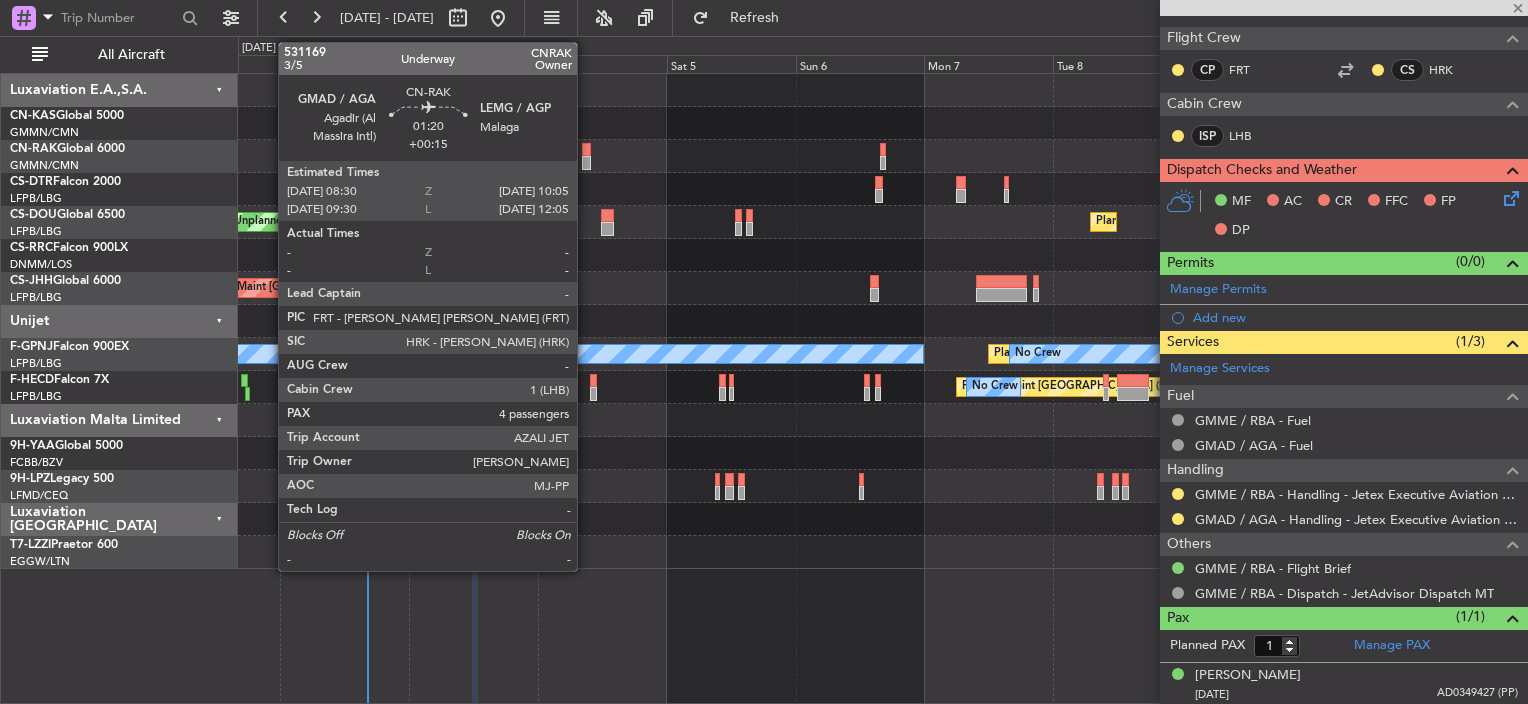 type on "+00:15" 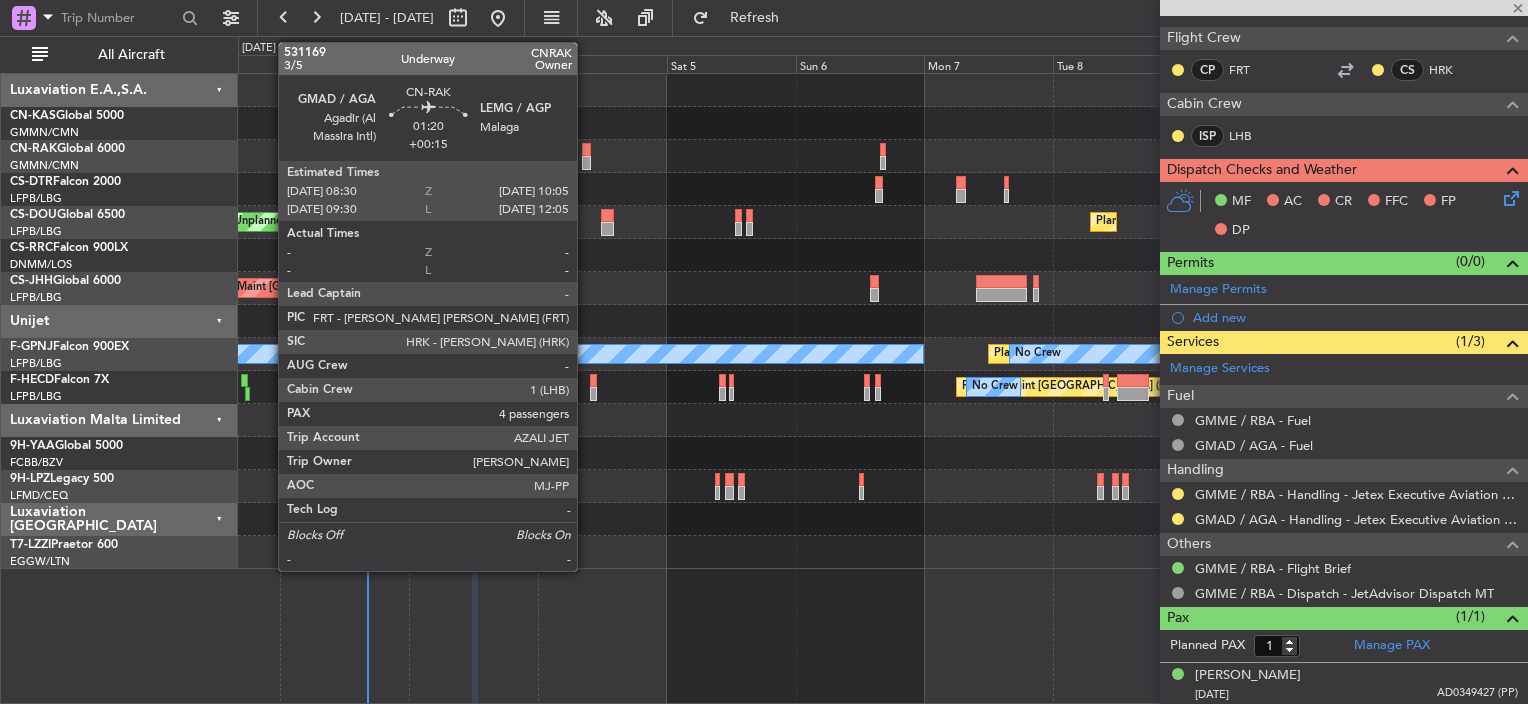 type on "4" 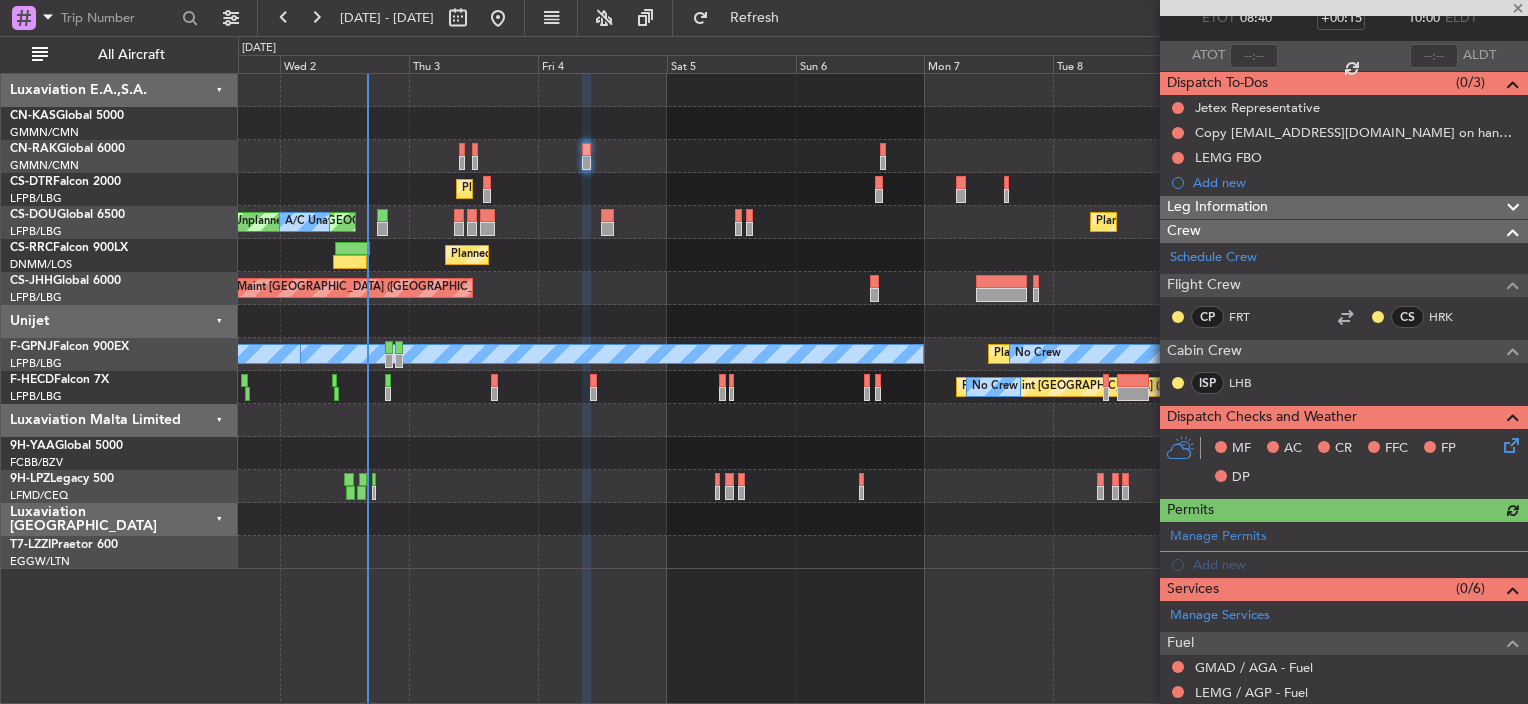 scroll, scrollTop: 200, scrollLeft: 0, axis: vertical 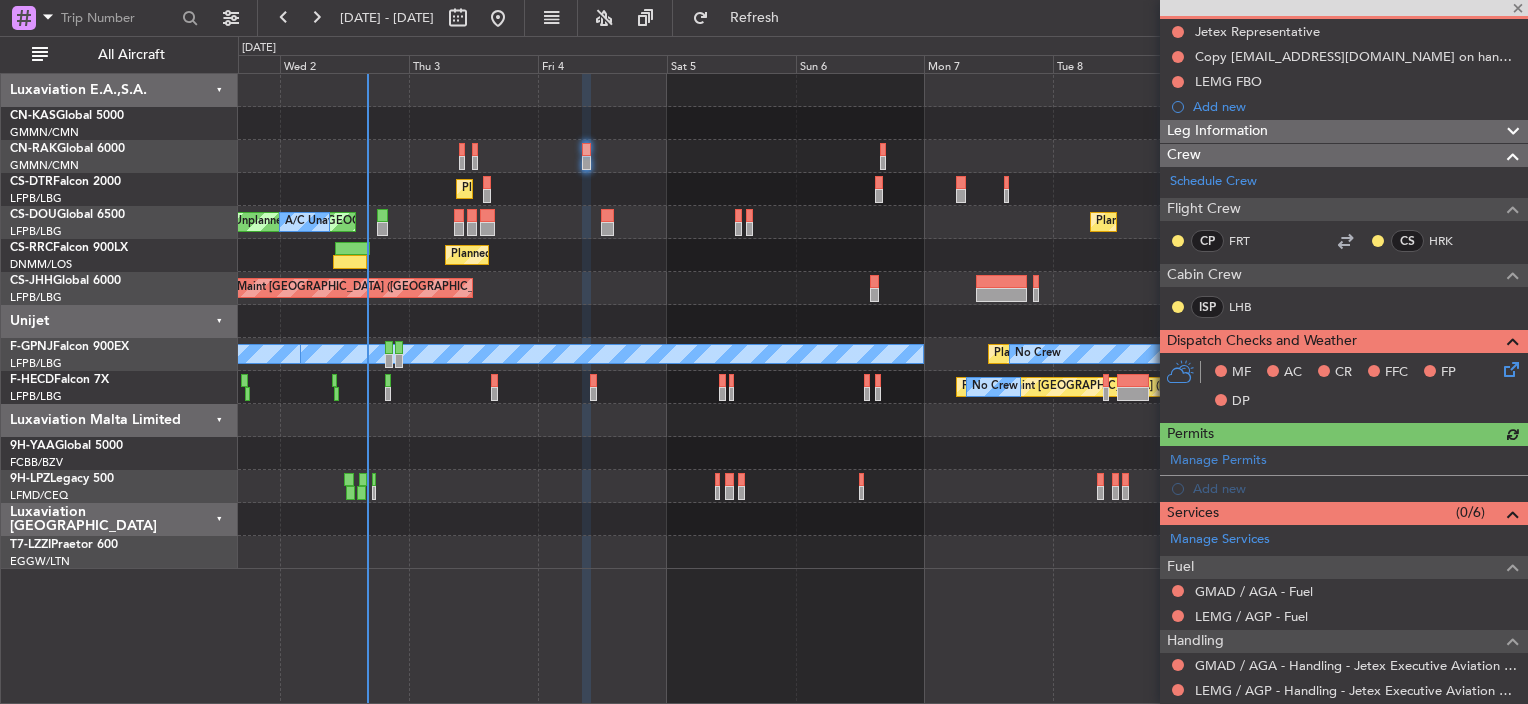 click 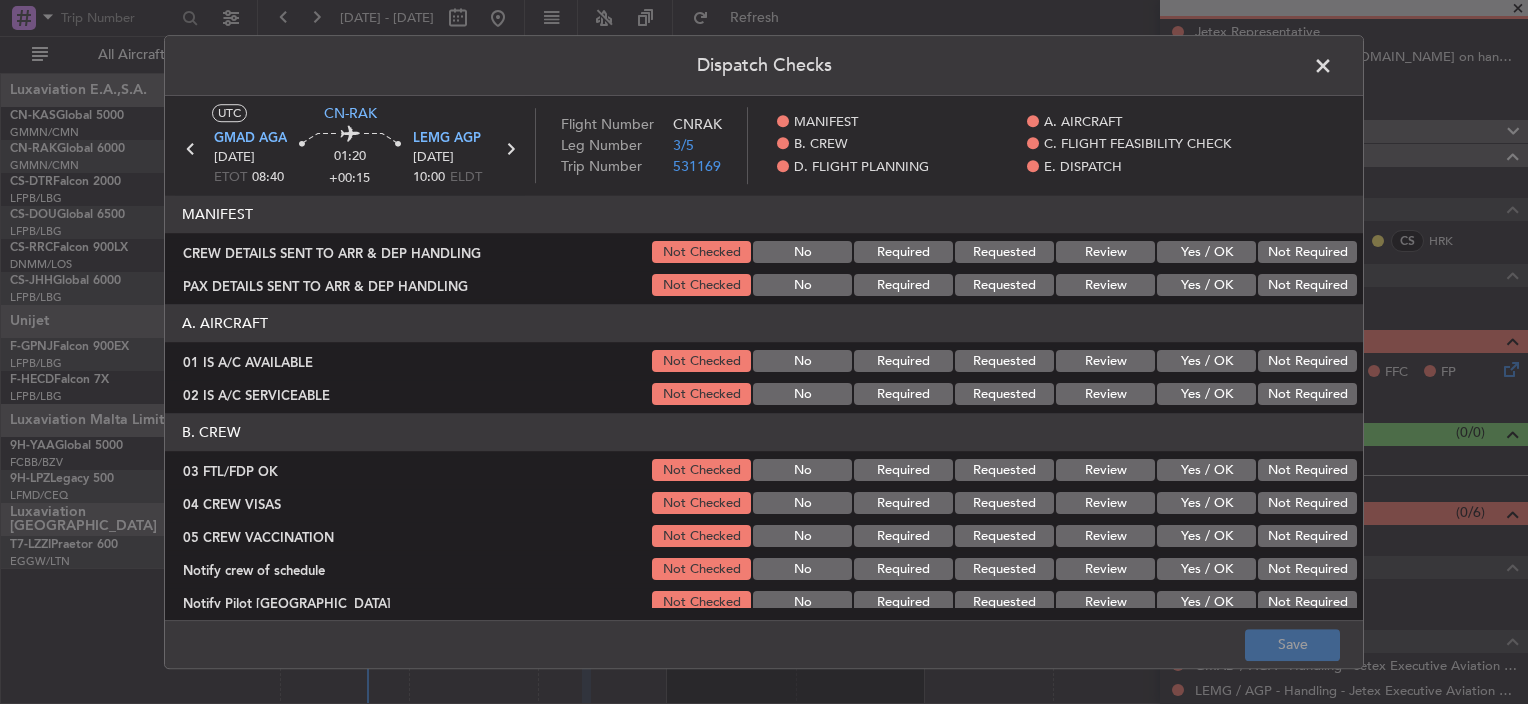 click on "Yes / OK" 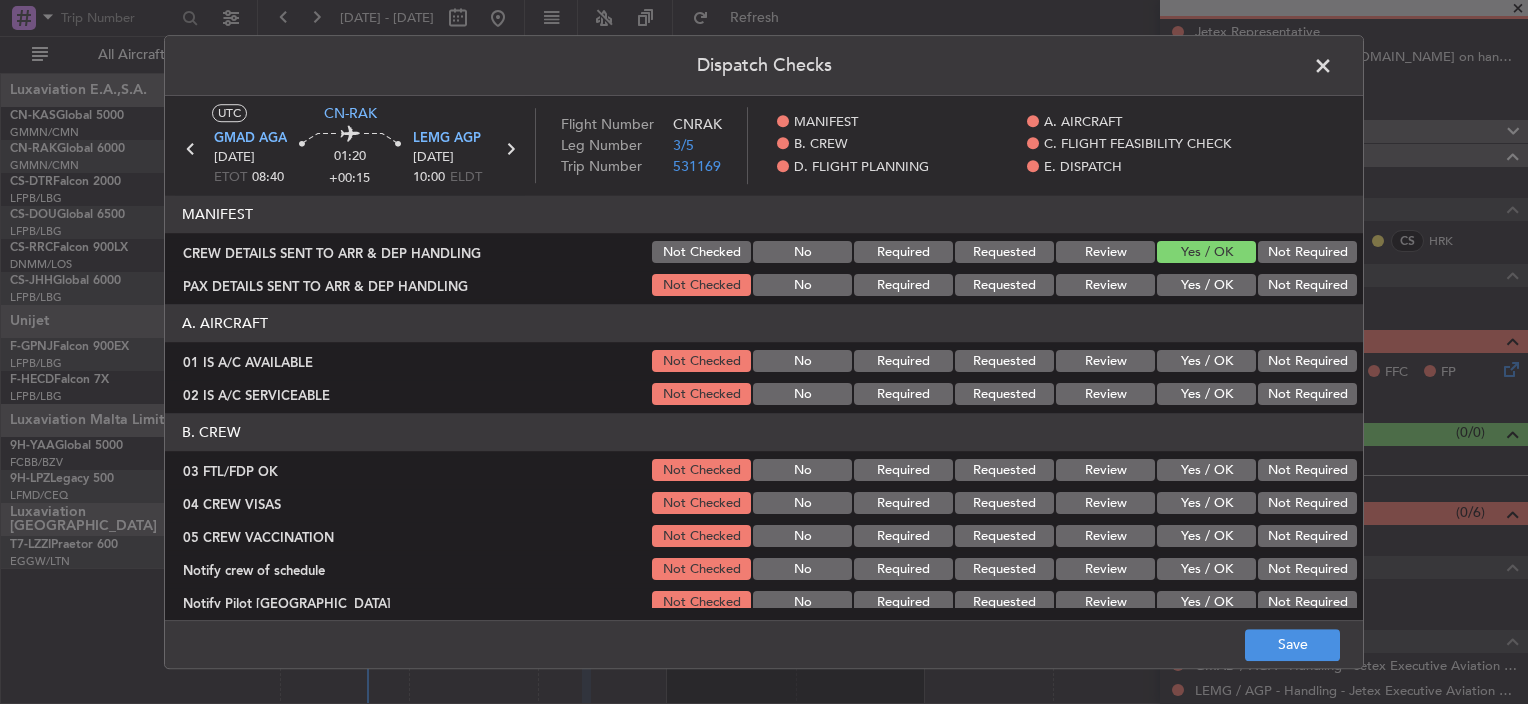click on "Yes / OK" 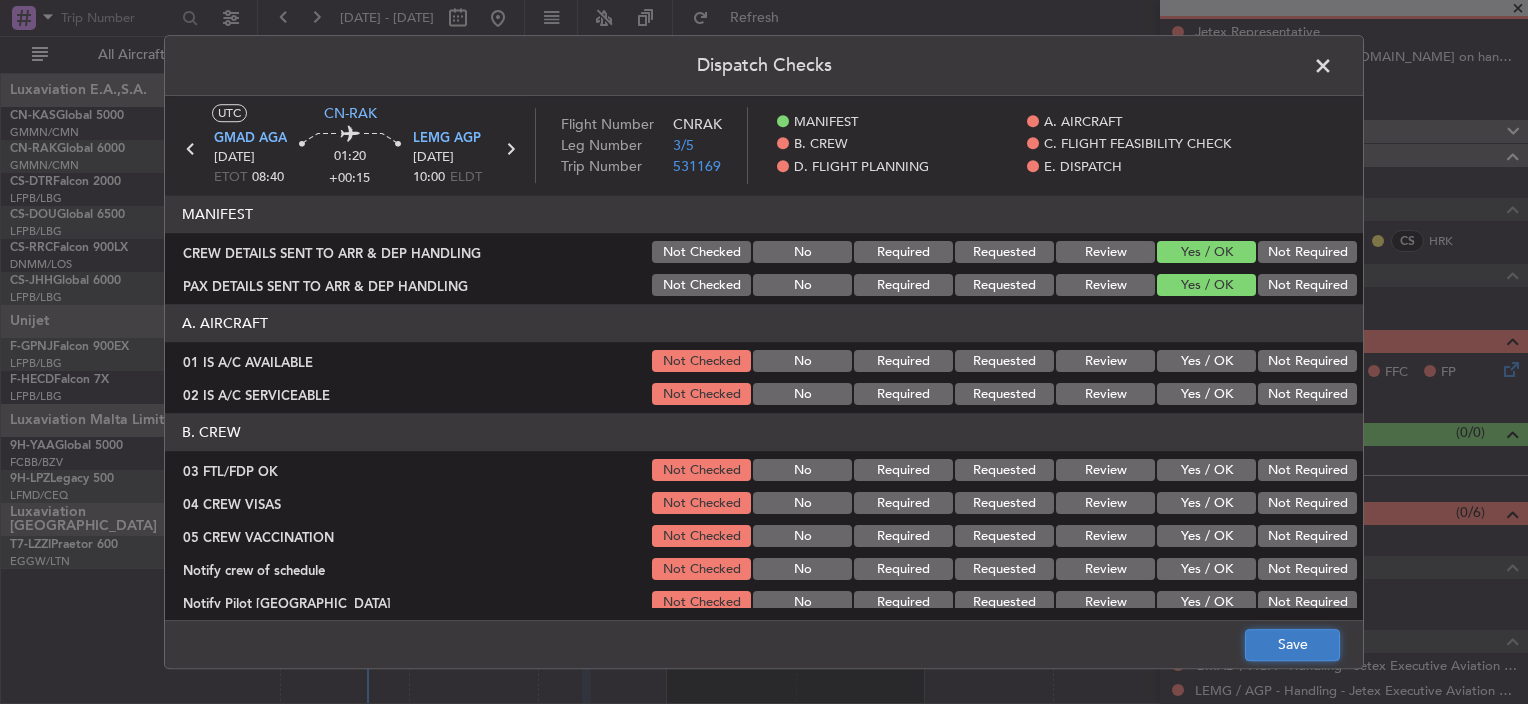 click on "Save" 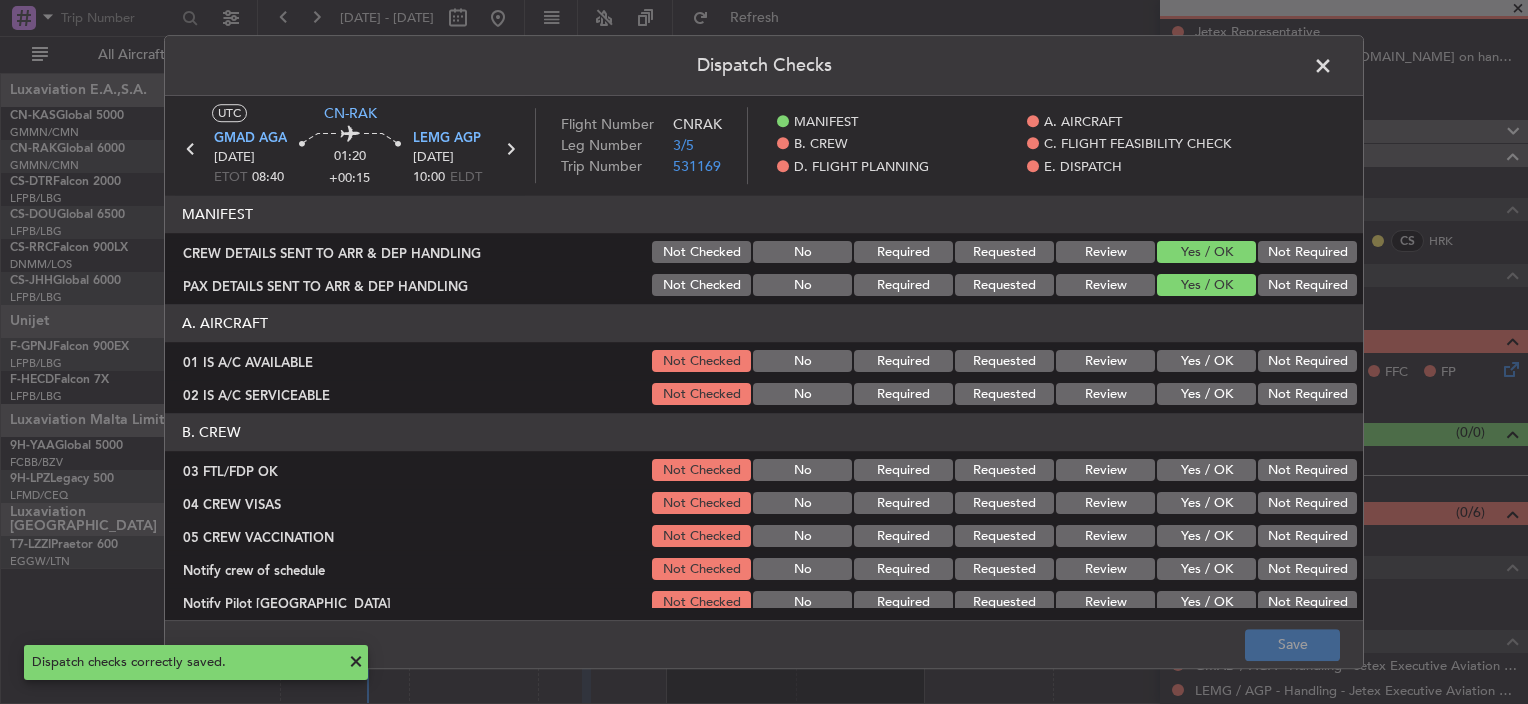click 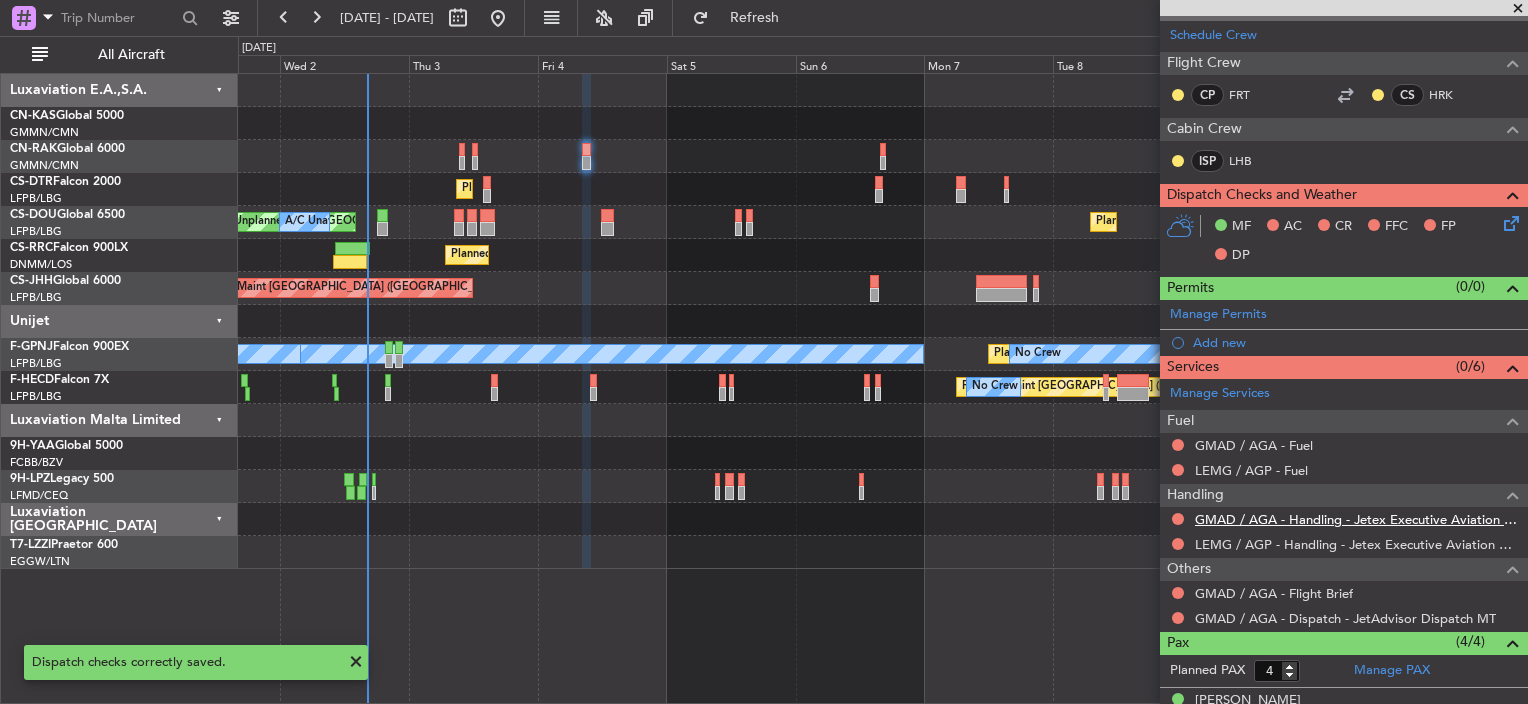 scroll, scrollTop: 400, scrollLeft: 0, axis: vertical 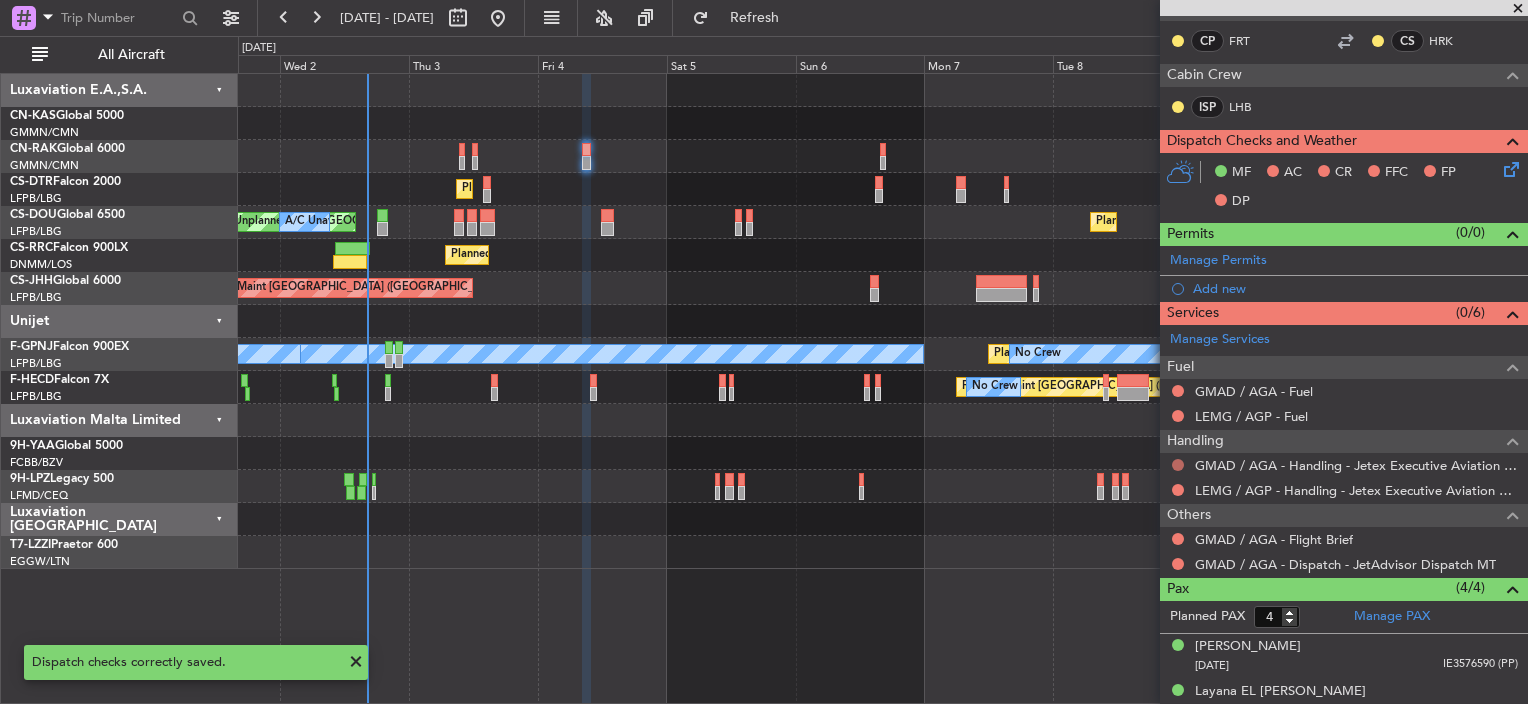 click at bounding box center (1178, 465) 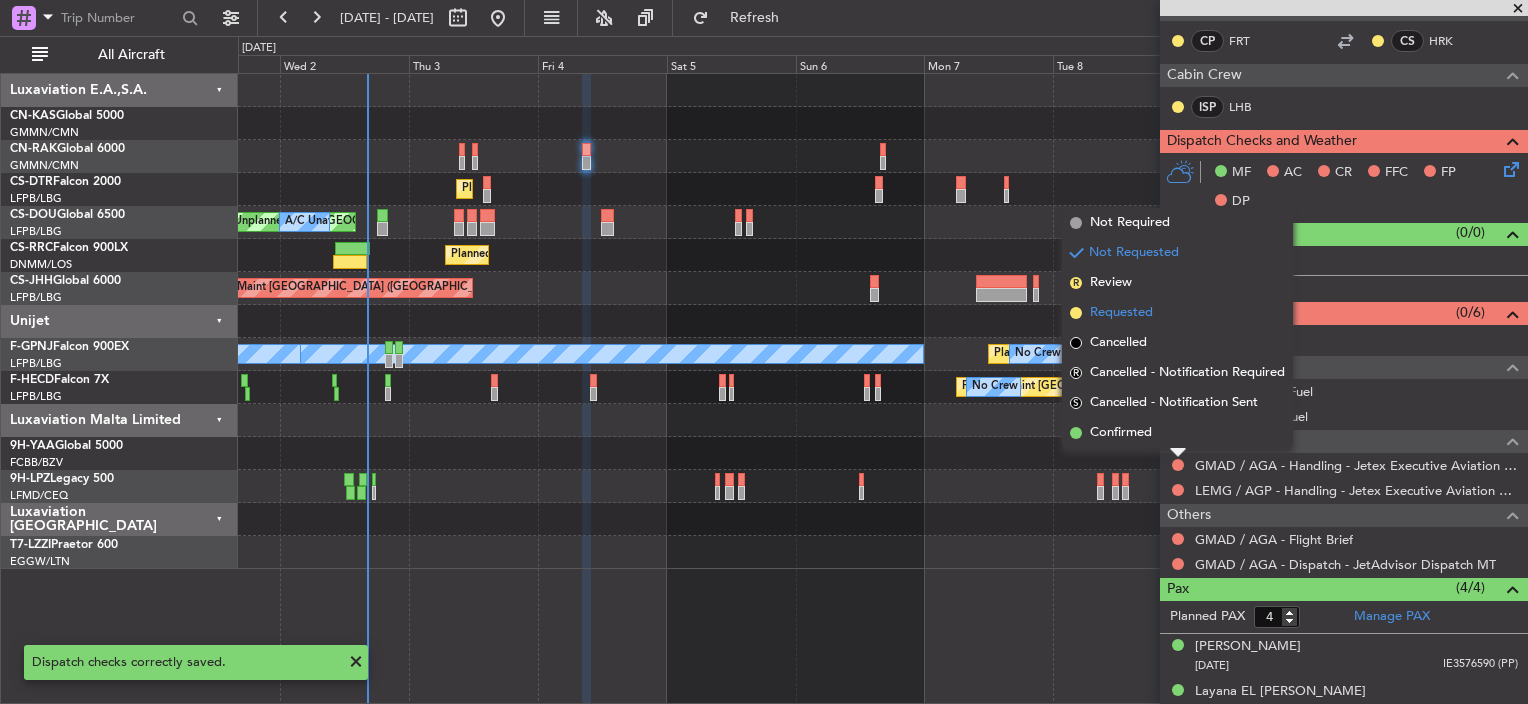 click on "Requested" at bounding box center [1121, 313] 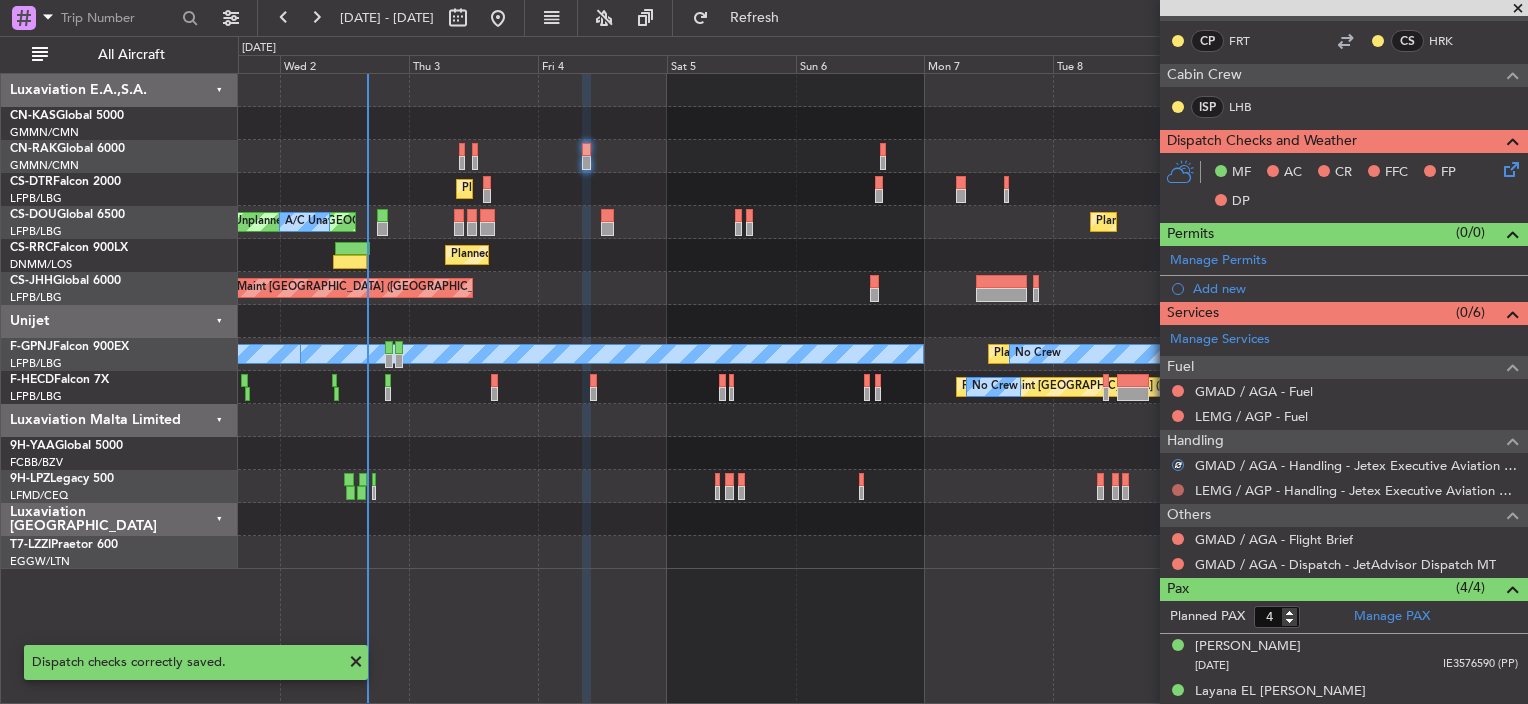 click at bounding box center [1178, 490] 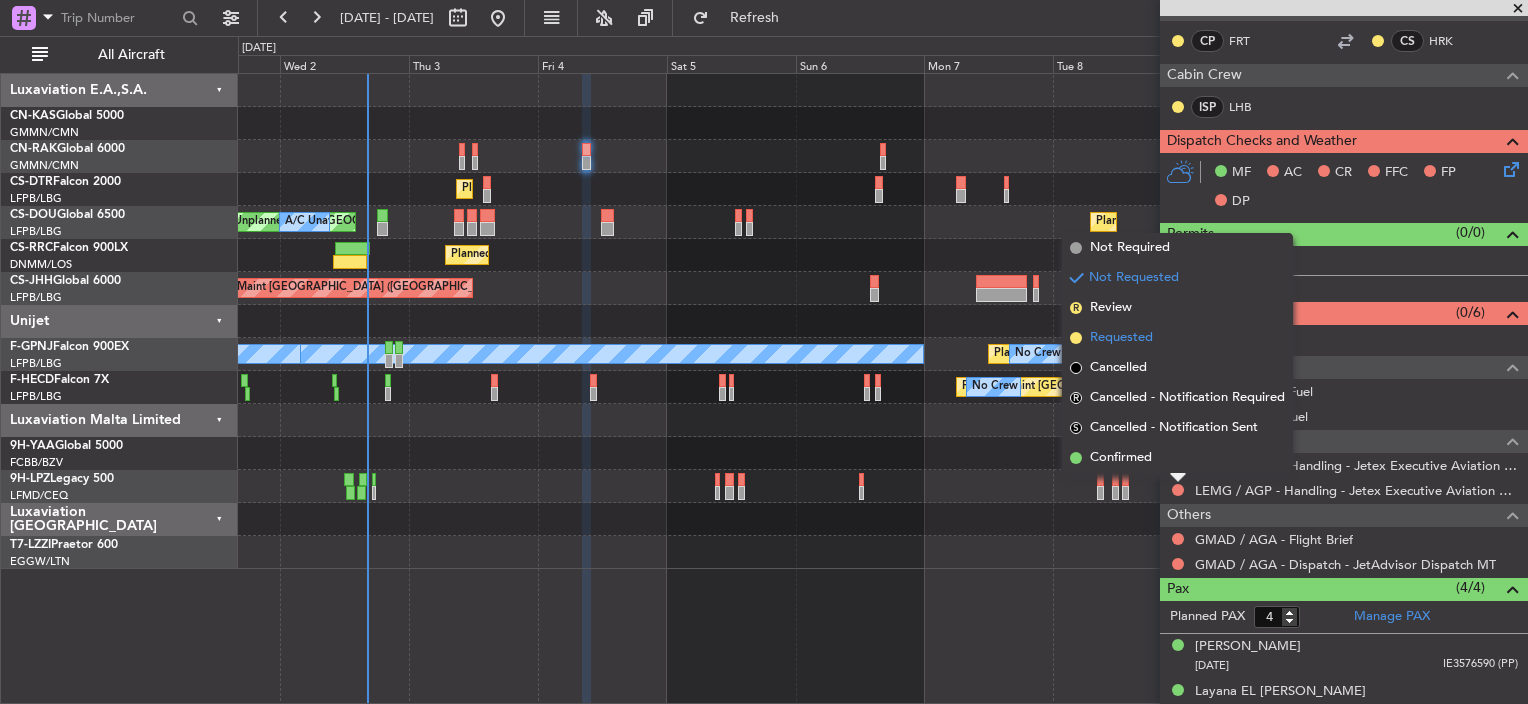 click on "Requested" at bounding box center (1121, 338) 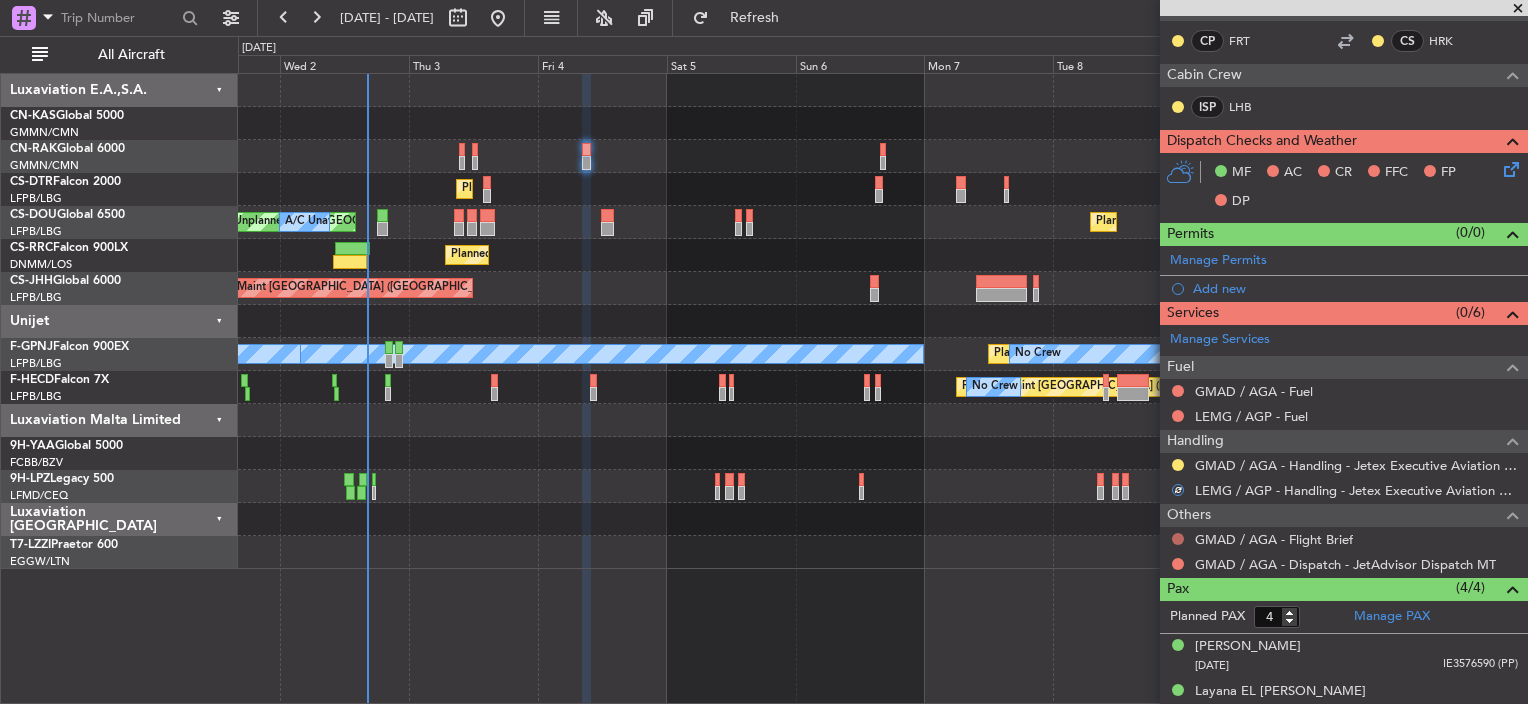 click at bounding box center (1178, 539) 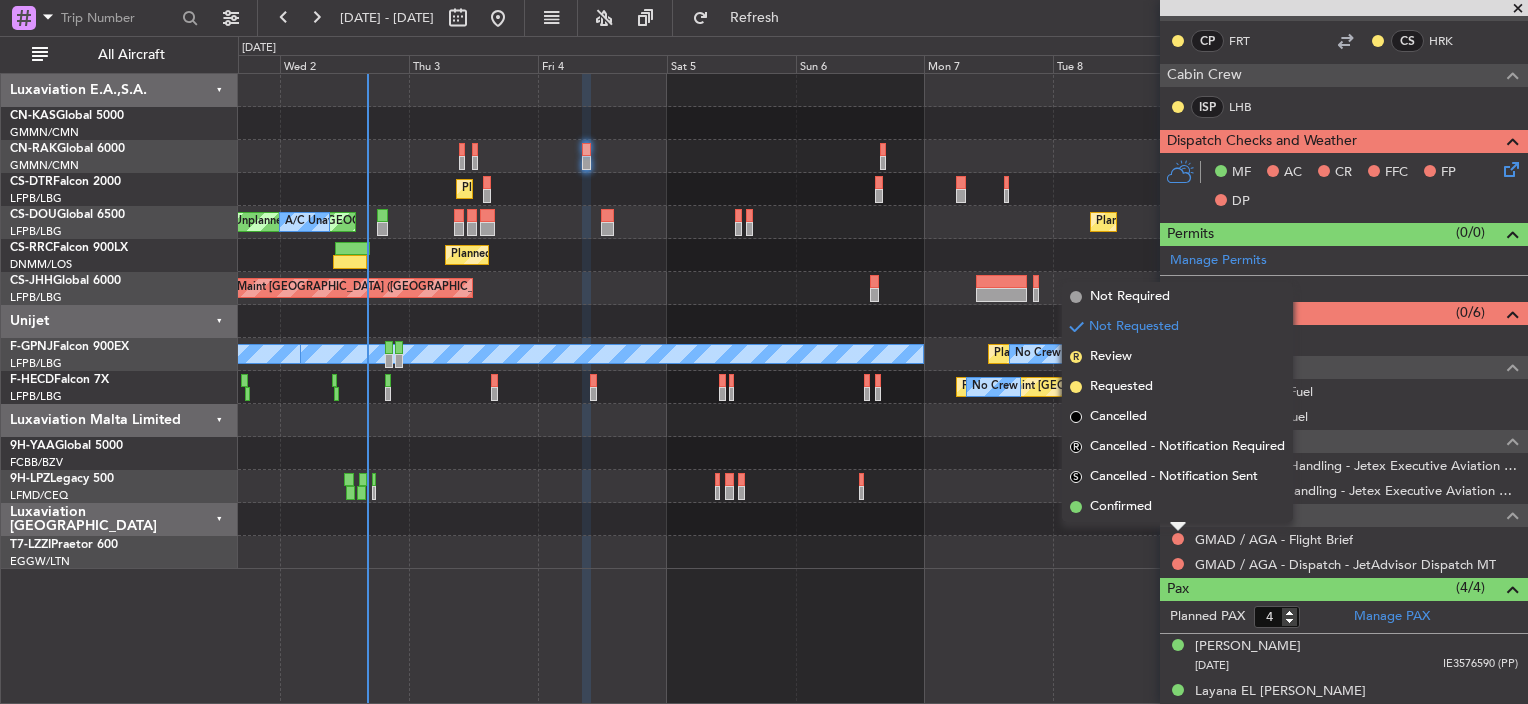 click on "Confirmed" at bounding box center (1121, 507) 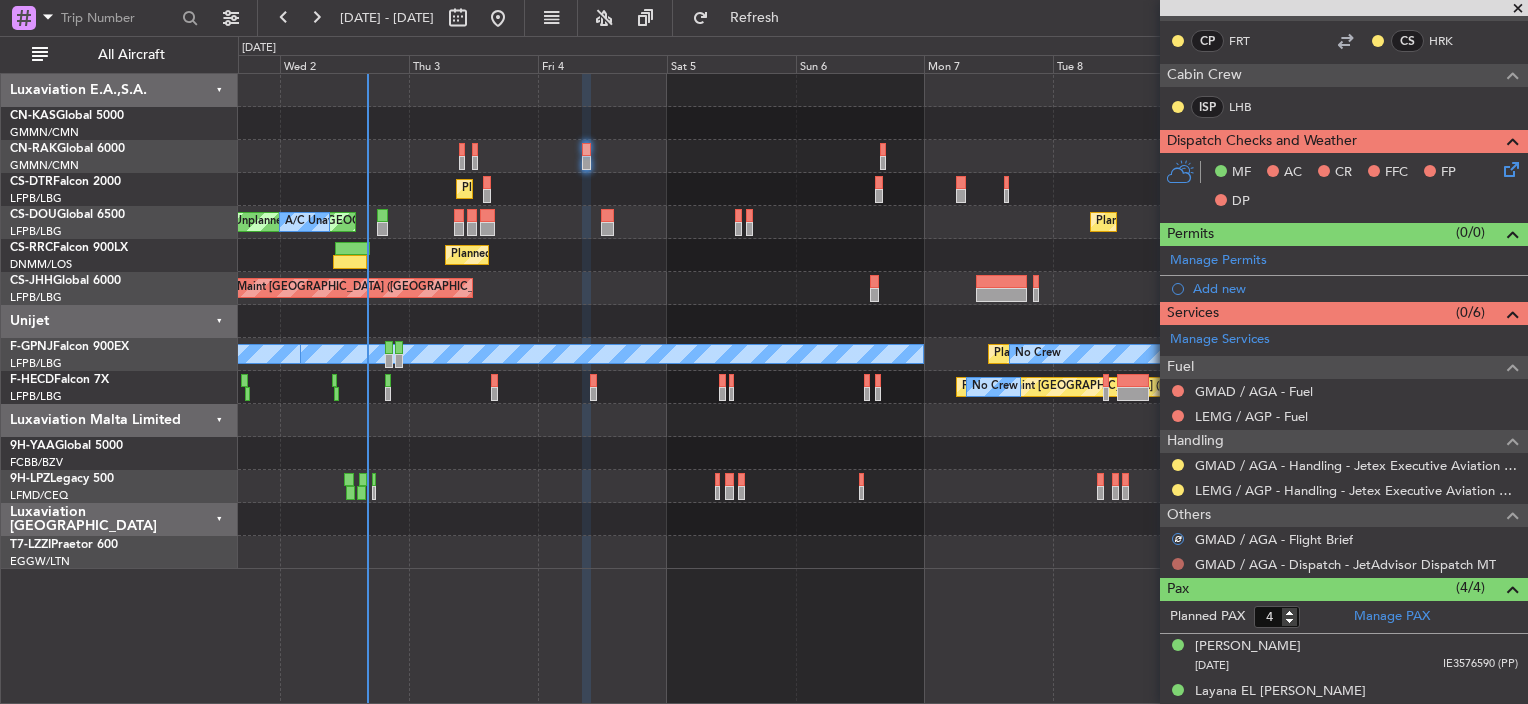 click at bounding box center (1178, 564) 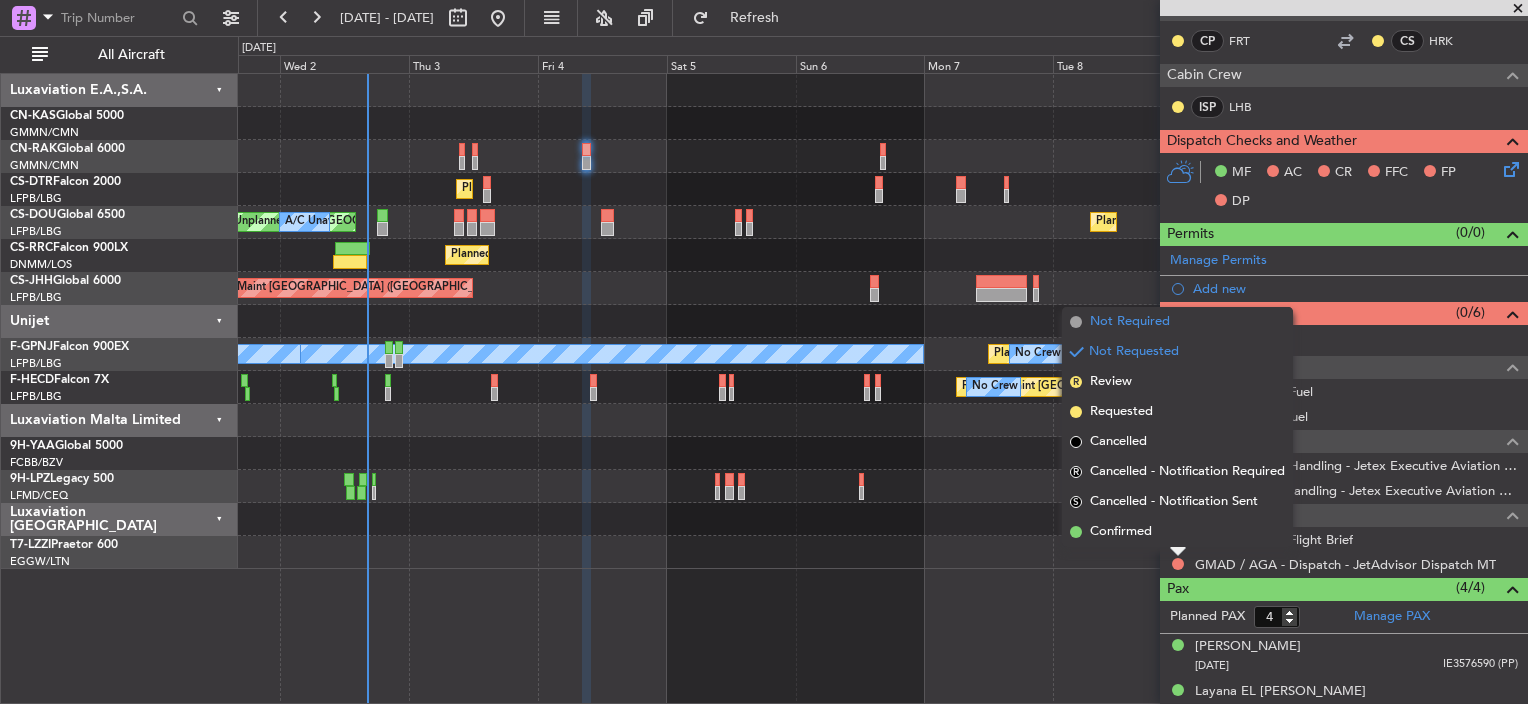 click on "Not Required" at bounding box center [1130, 322] 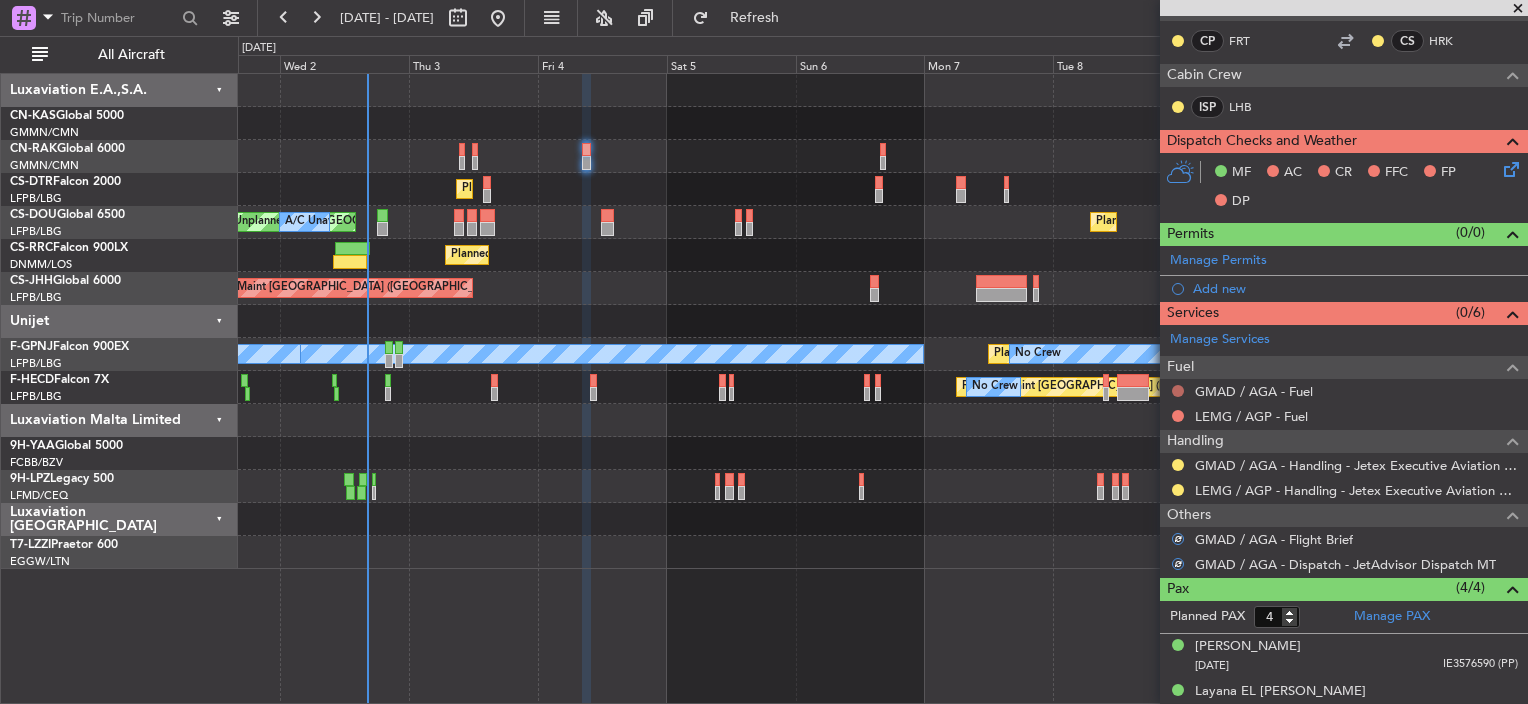 click at bounding box center (1178, 391) 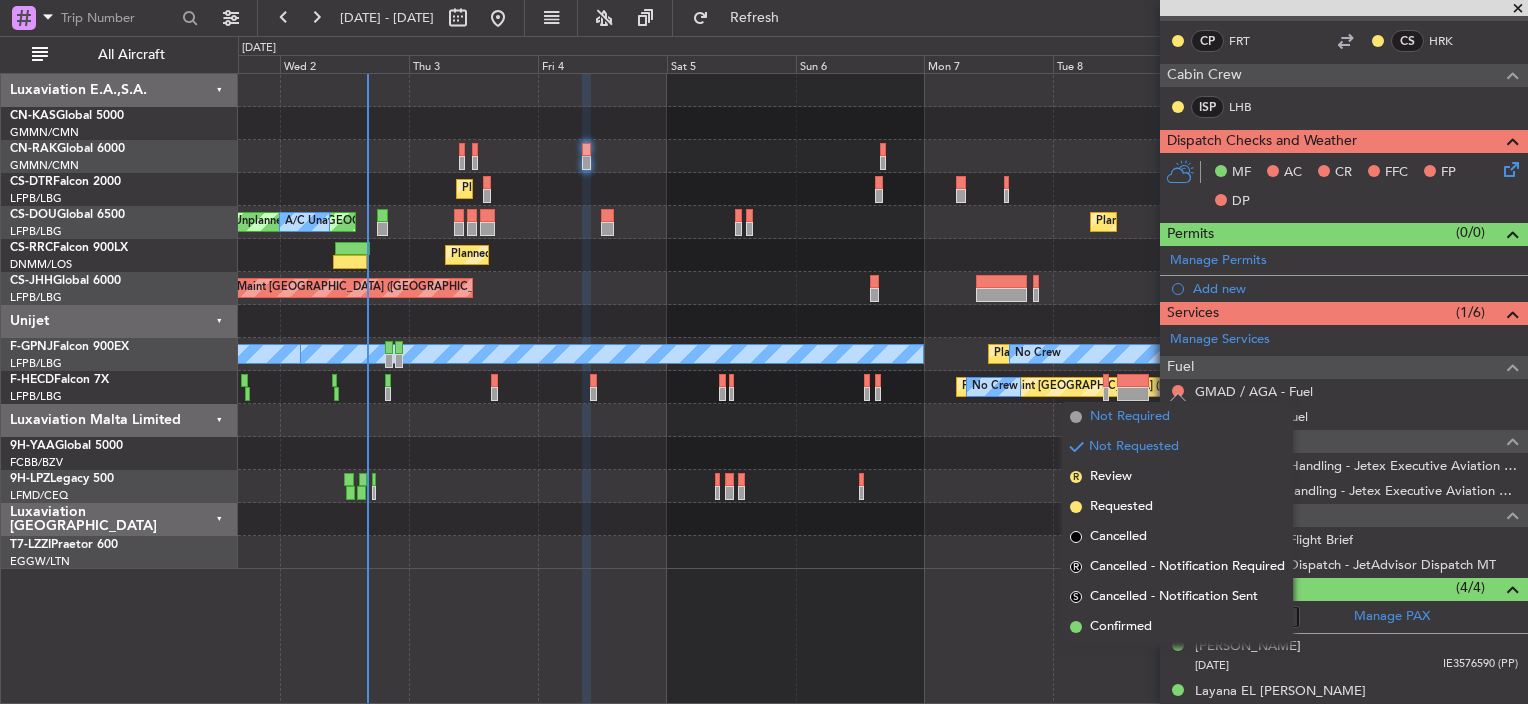 click on "Not Required" at bounding box center (1130, 417) 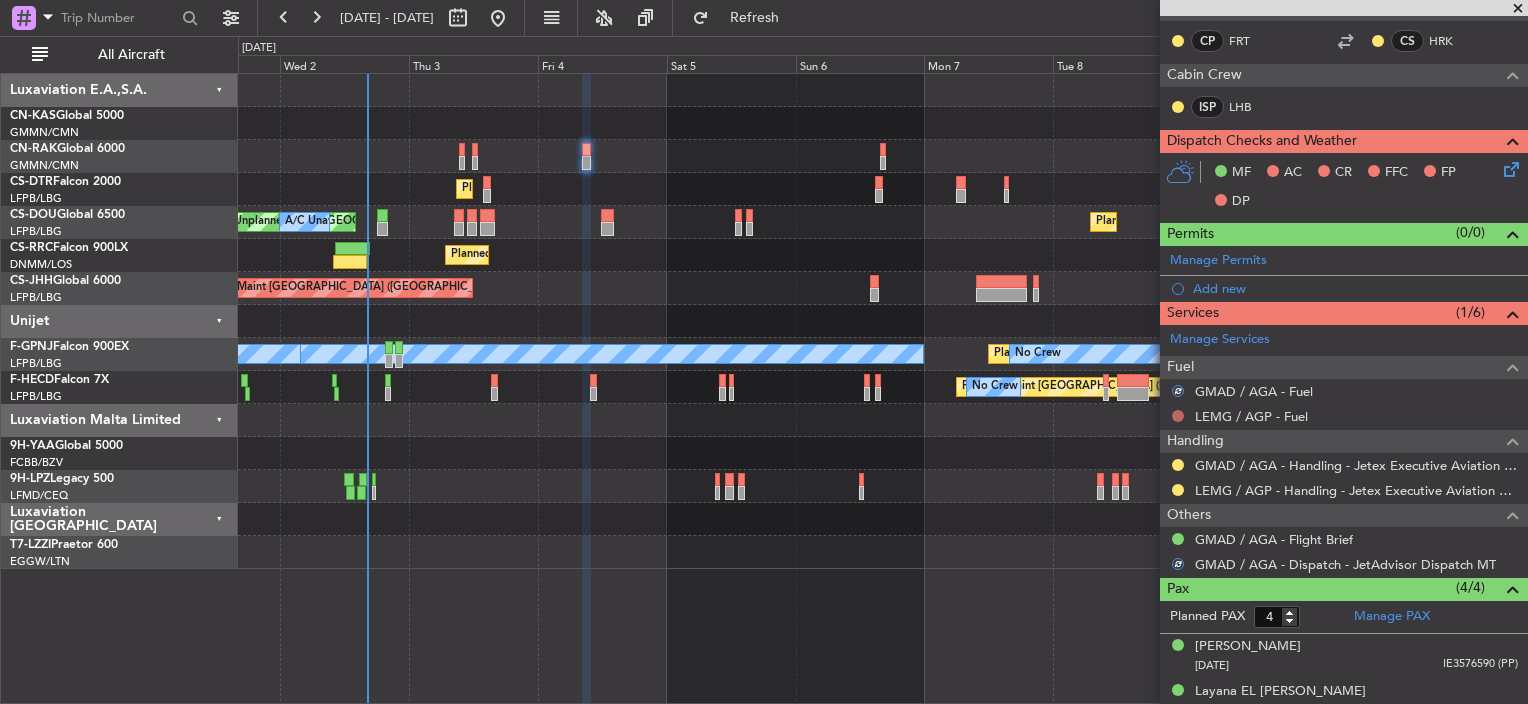click at bounding box center (1178, 416) 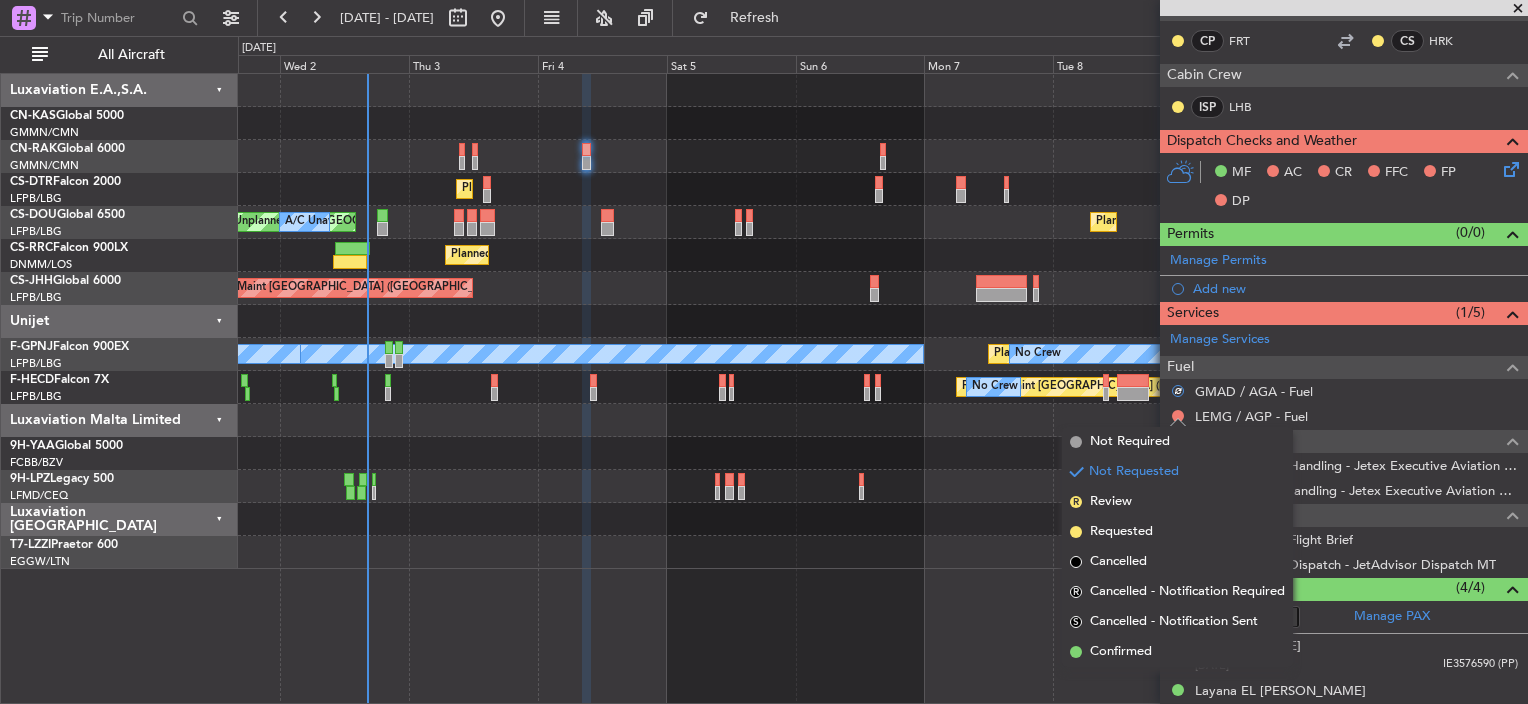 click on "Planned Maint [GEOGRAPHIC_DATA] ([GEOGRAPHIC_DATA])
Planned Maint Sofia
No Crew
Unplanned Maint [GEOGRAPHIC_DATA] ([GEOGRAPHIC_DATA])
A/C Unavailable
Planned Maint [GEOGRAPHIC_DATA] ([GEOGRAPHIC_DATA])
Planned Maint [GEOGRAPHIC_DATA] ([GEOGRAPHIC_DATA])
Planned Maint [GEOGRAPHIC_DATA] ([GEOGRAPHIC_DATA])
Planned Maint [GEOGRAPHIC_DATA] ([GEOGRAPHIC_DATA])
A/C Unavailable
No Crew
Planned Maint [GEOGRAPHIC_DATA] ([GEOGRAPHIC_DATA])
No Crew
No Crew
Planned Maint [GEOGRAPHIC_DATA] ([GEOGRAPHIC_DATA])
No Crew
Unplanned Maint [GEOGRAPHIC_DATA] ([GEOGRAPHIC_DATA])
No Crew
Luxaviation E.A.,S.A.
CN-KAS  Global 5000
GMMN/CMN
Casablanca ([PERSON_NAME] Intl)
CN-RAK  Global 6000
GMMN/CMN
Casablanca ([PERSON_NAME] Intl) 0" 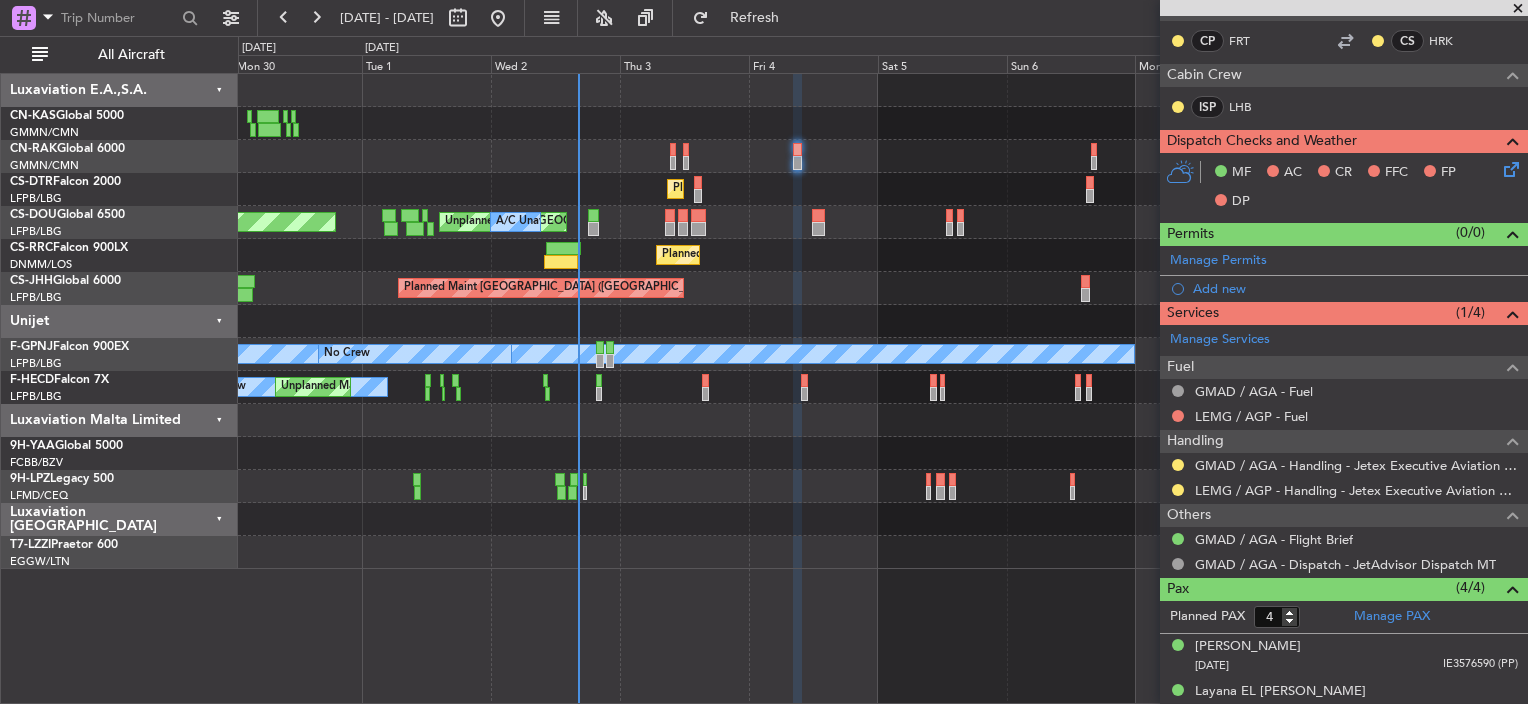 click 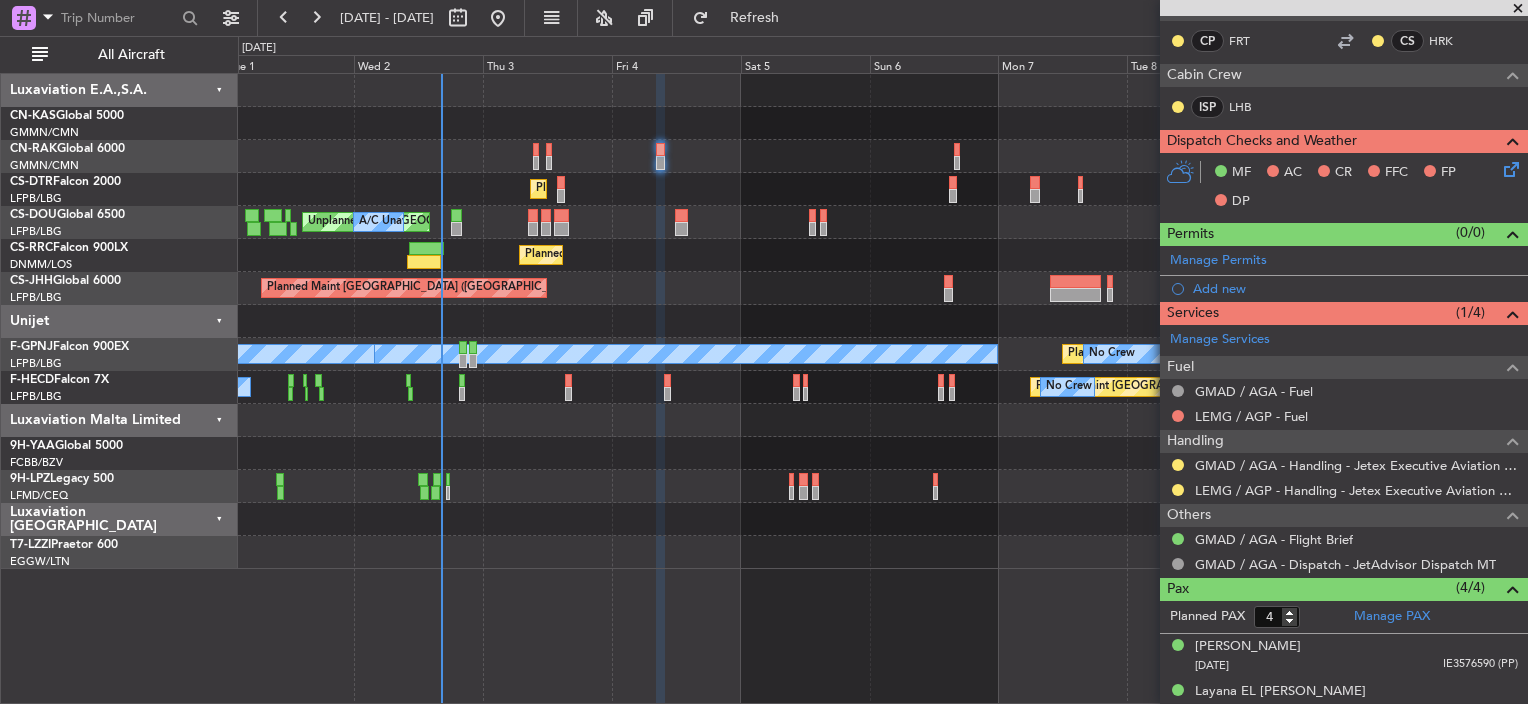 click on "Planned Maint [GEOGRAPHIC_DATA] ([GEOGRAPHIC_DATA])
Planned Maint Sofia
No Crew
Unplanned Maint [GEOGRAPHIC_DATA] ([GEOGRAPHIC_DATA])
A/C Unavailable
Planned Maint [GEOGRAPHIC_DATA] ([GEOGRAPHIC_DATA])
Planned Maint [GEOGRAPHIC_DATA] ([GEOGRAPHIC_DATA])
Planned Maint [GEOGRAPHIC_DATA] ([GEOGRAPHIC_DATA])
Planned Maint [GEOGRAPHIC_DATA] ([GEOGRAPHIC_DATA])
A/C Unavailable
No Crew
Planned Maint [GEOGRAPHIC_DATA] ([GEOGRAPHIC_DATA])
No Crew
No Crew
Planned Maint [GEOGRAPHIC_DATA] ([GEOGRAPHIC_DATA])
No Crew
Unplanned Maint [GEOGRAPHIC_DATA] ([GEOGRAPHIC_DATA])
No Crew" 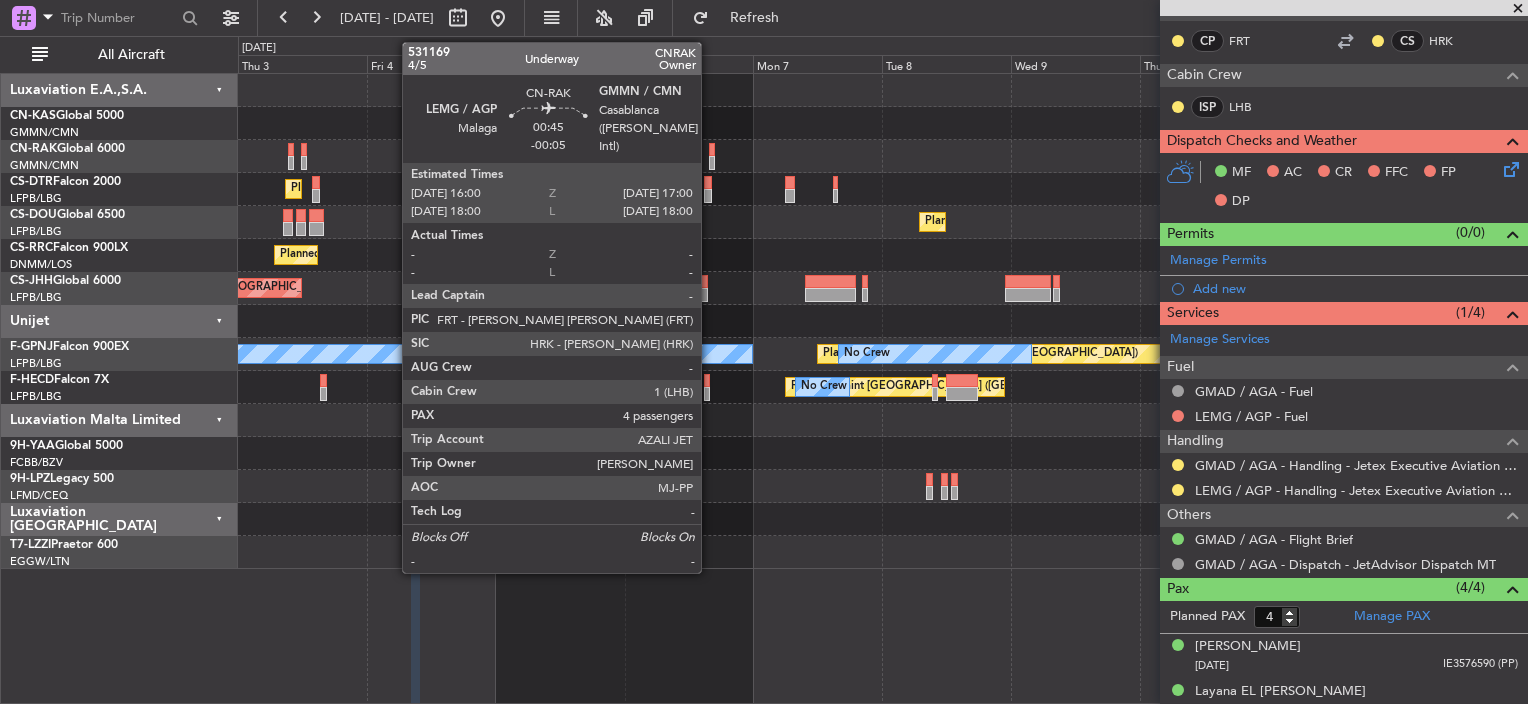 click 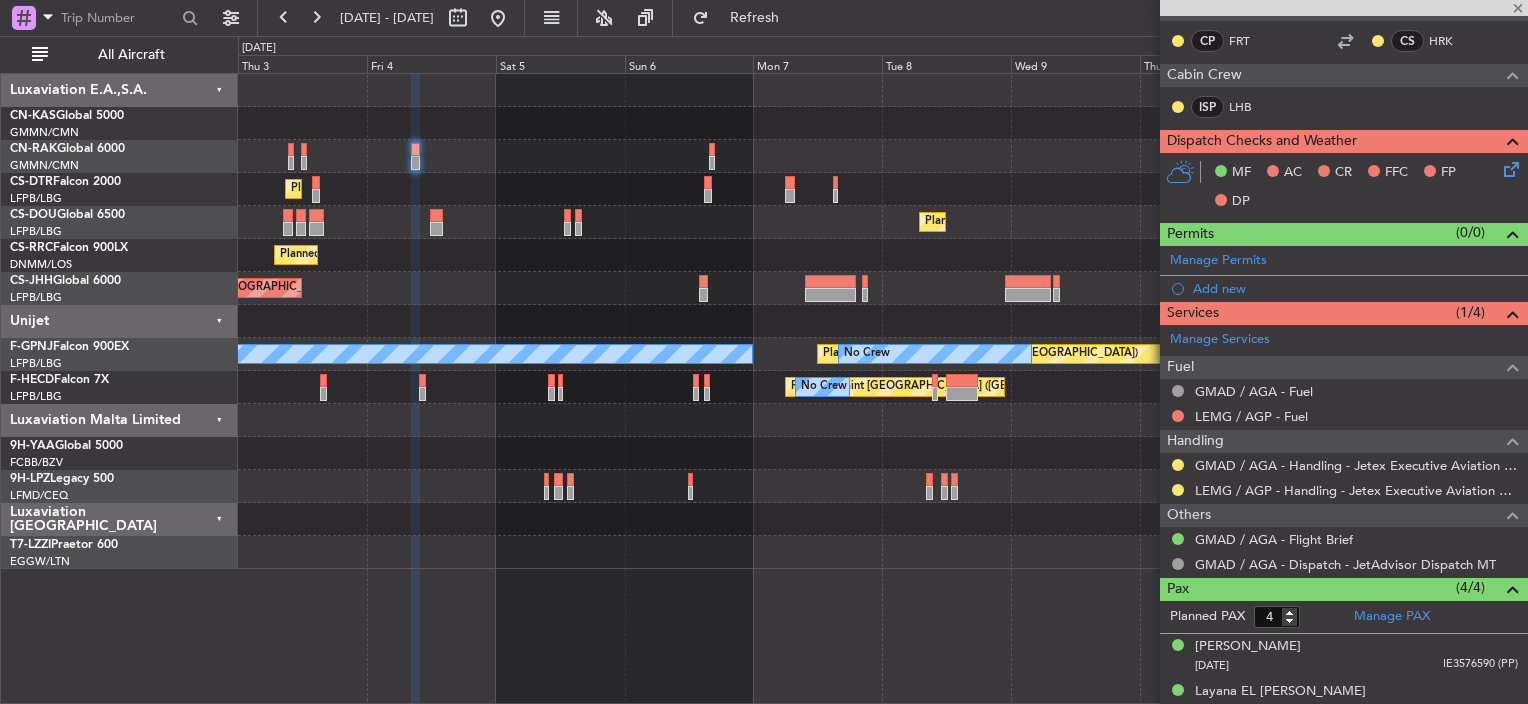 type on "-00:05" 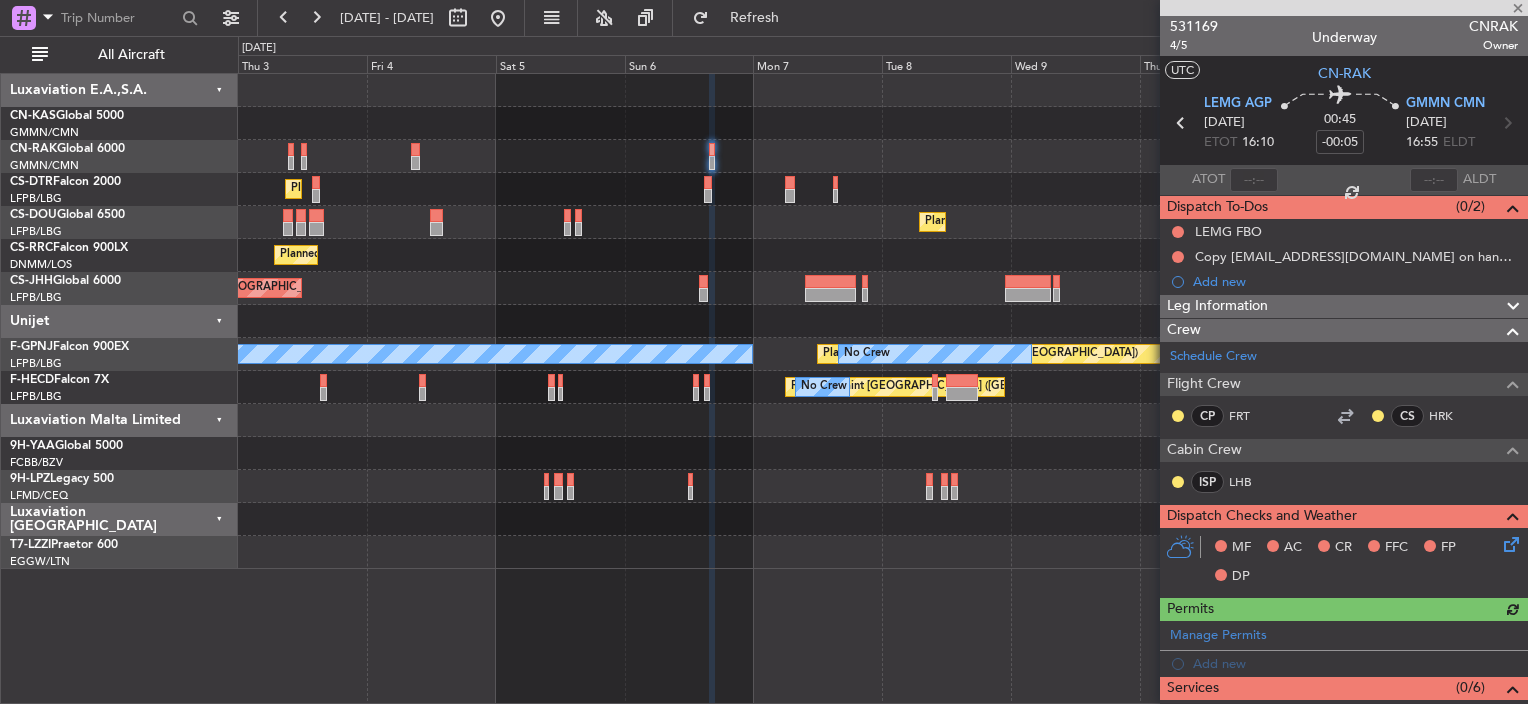 scroll, scrollTop: 300, scrollLeft: 0, axis: vertical 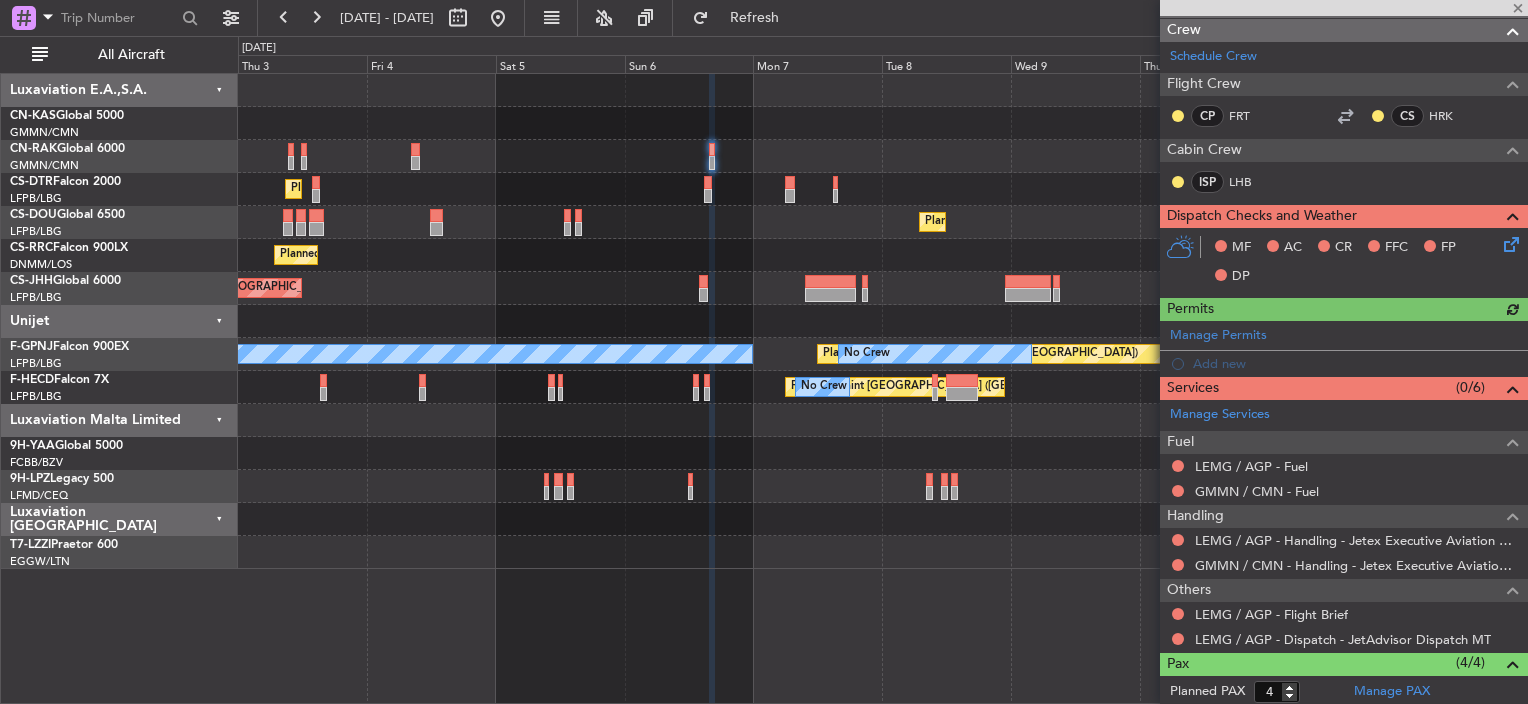 click on "MF    AC    CR    FFC    FP    DP" 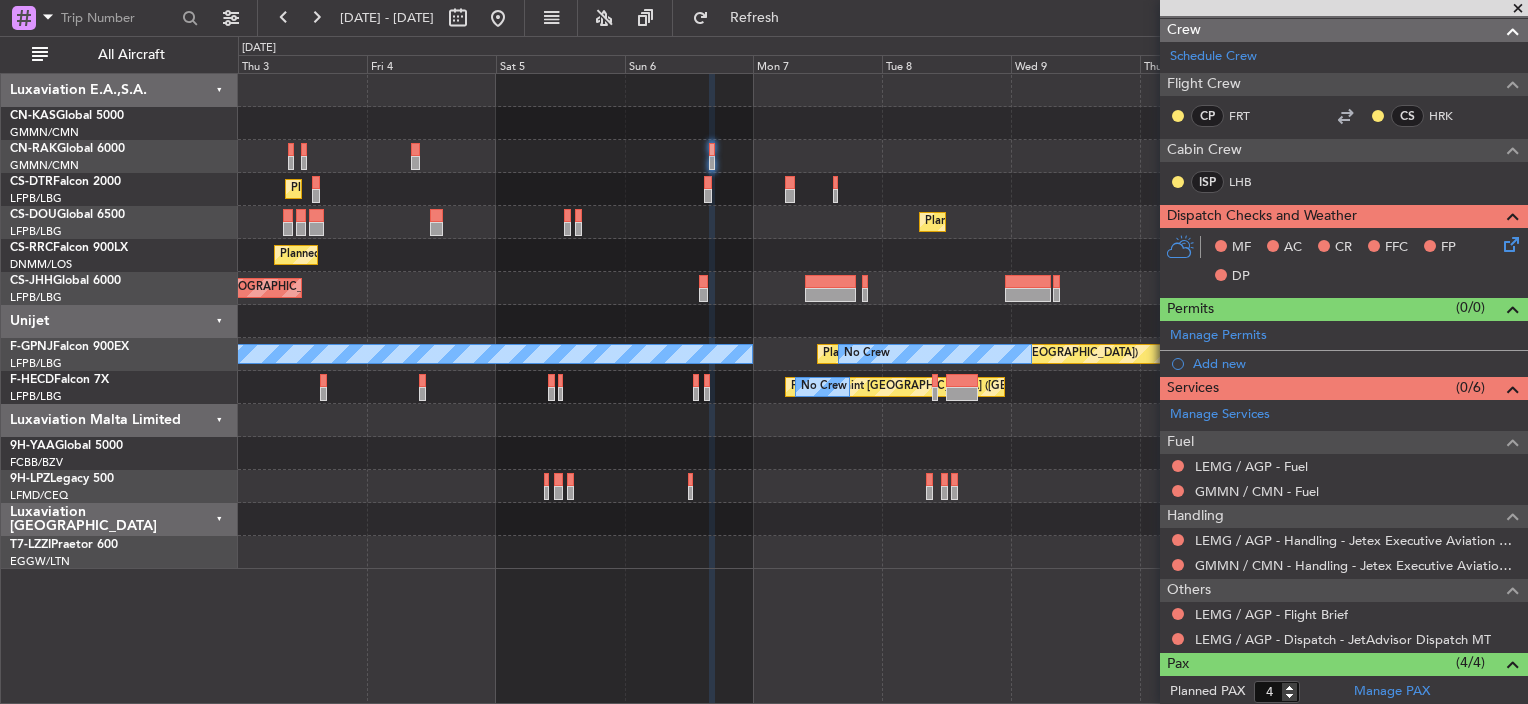 click on "MF    AC    CR    FFC    FP    DP" 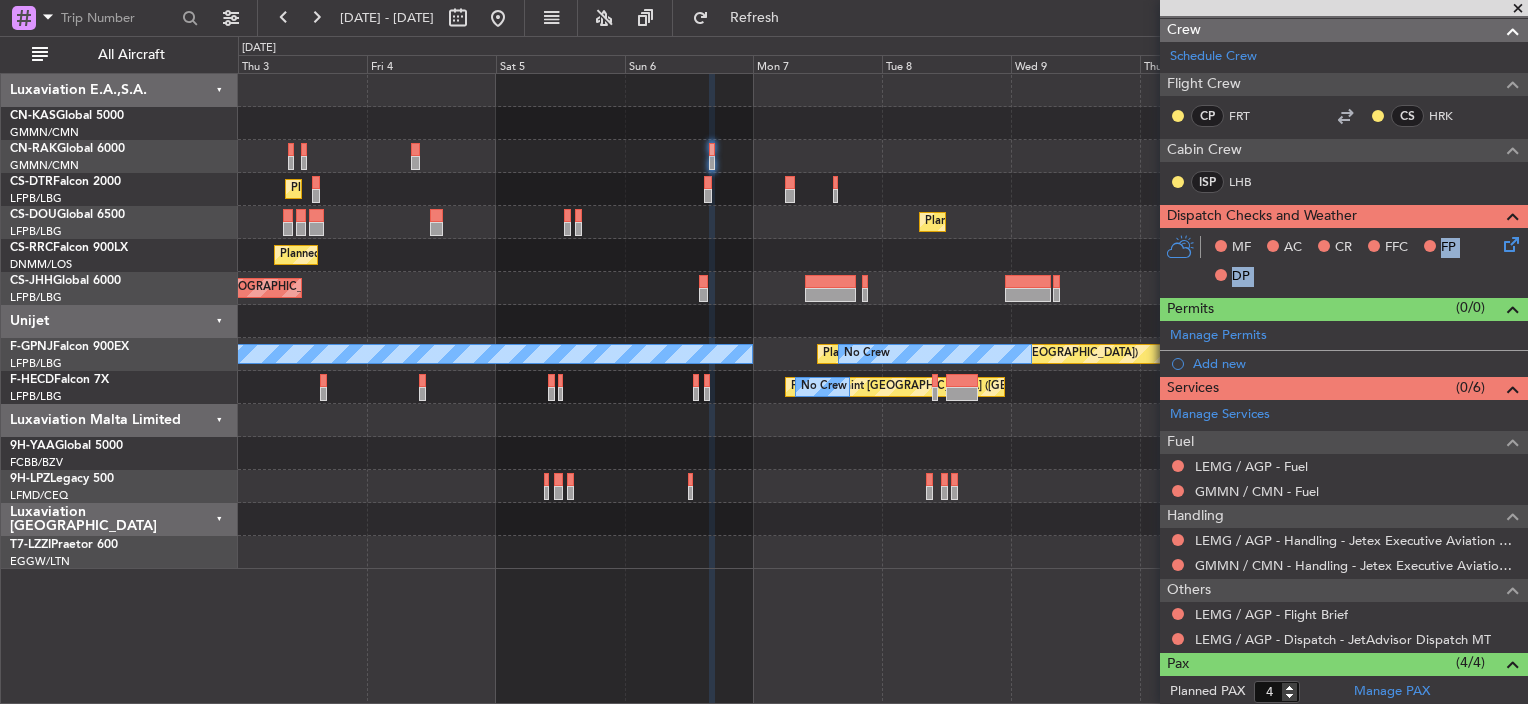 click on "MF    AC    CR    FFC    FP    DP" 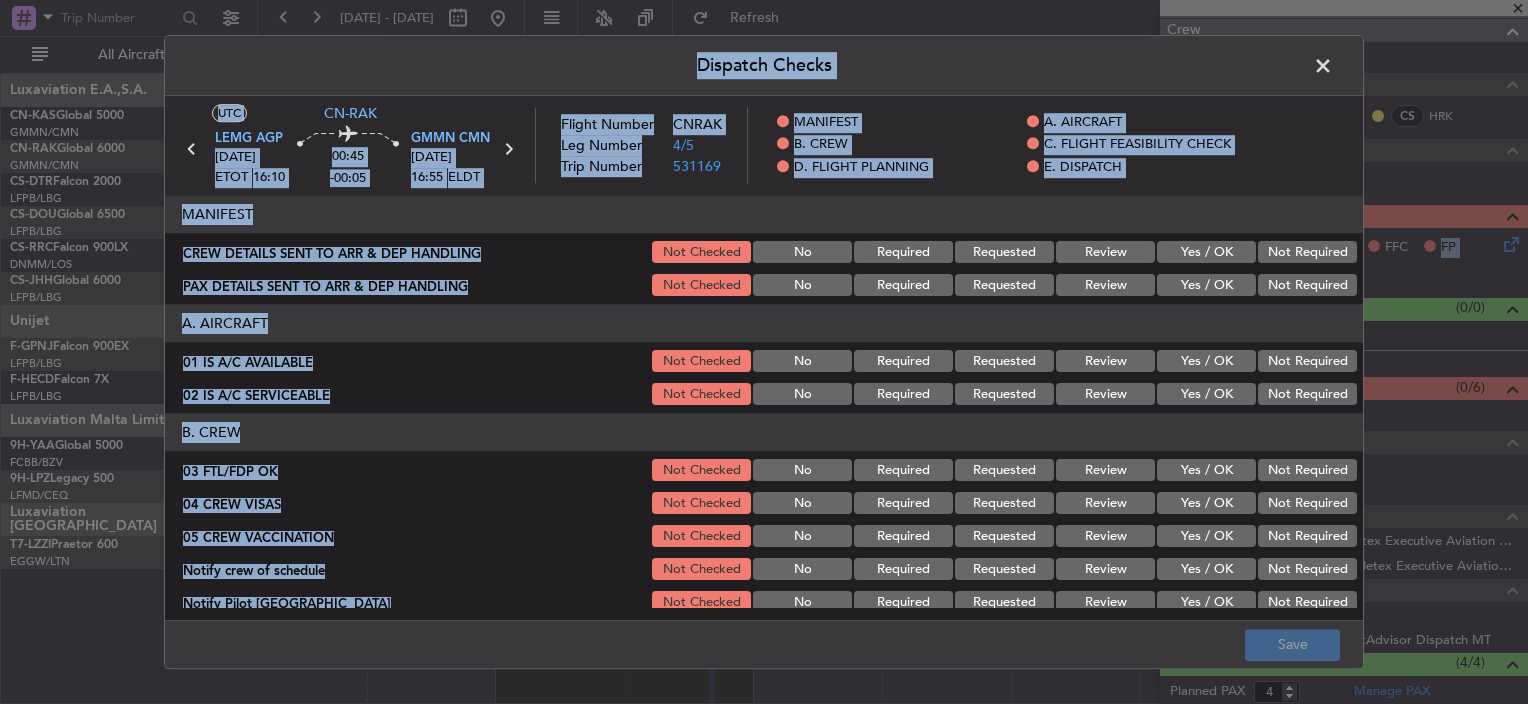 click on "Yes / OK" 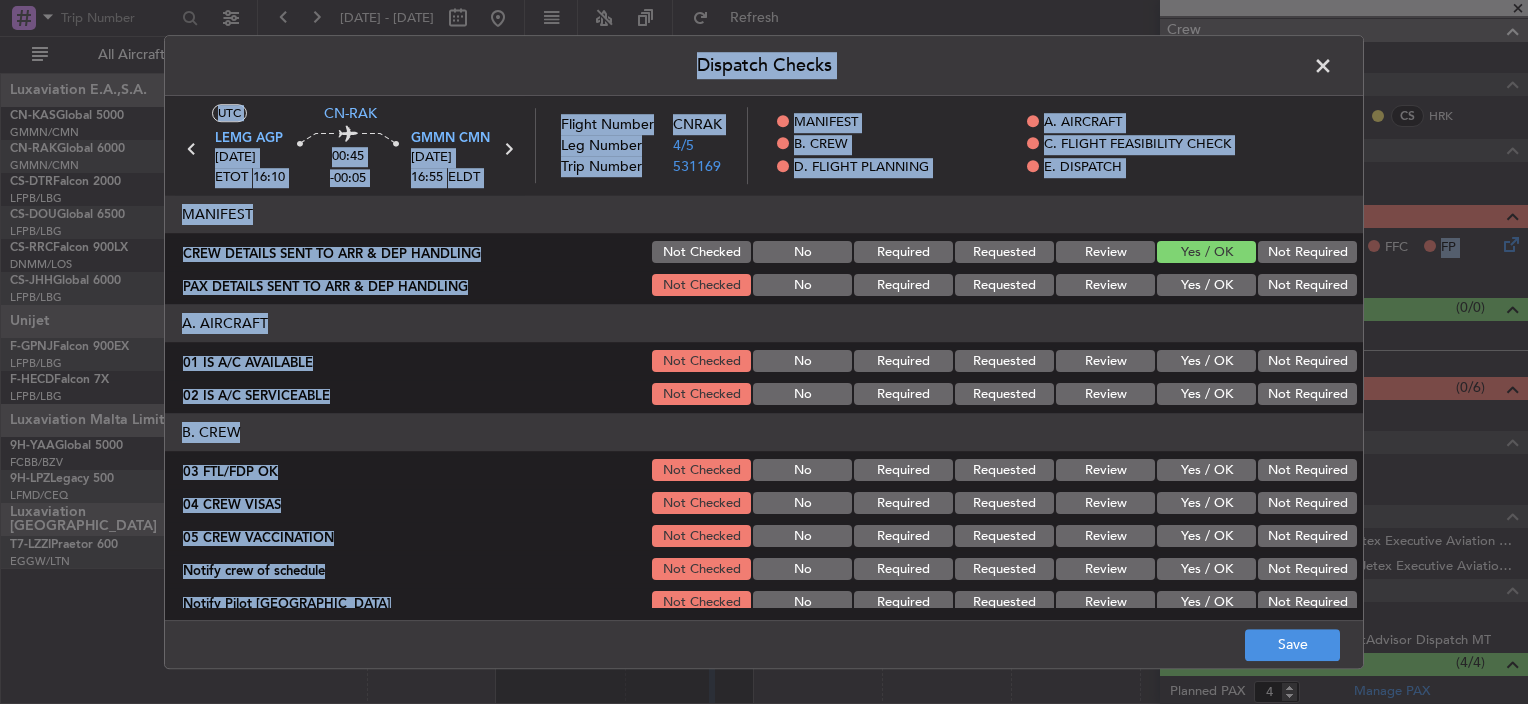 click on "Yes / OK" 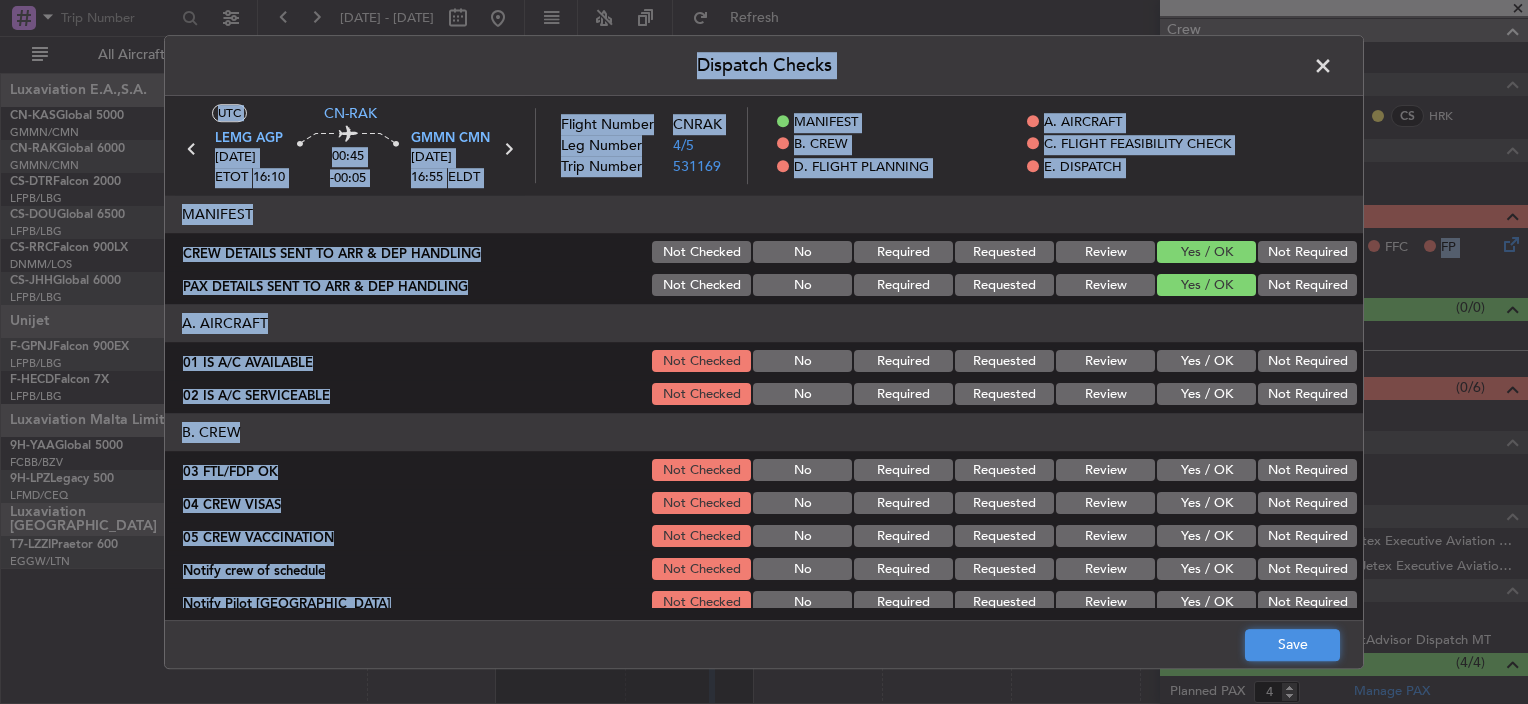 click on "Save" 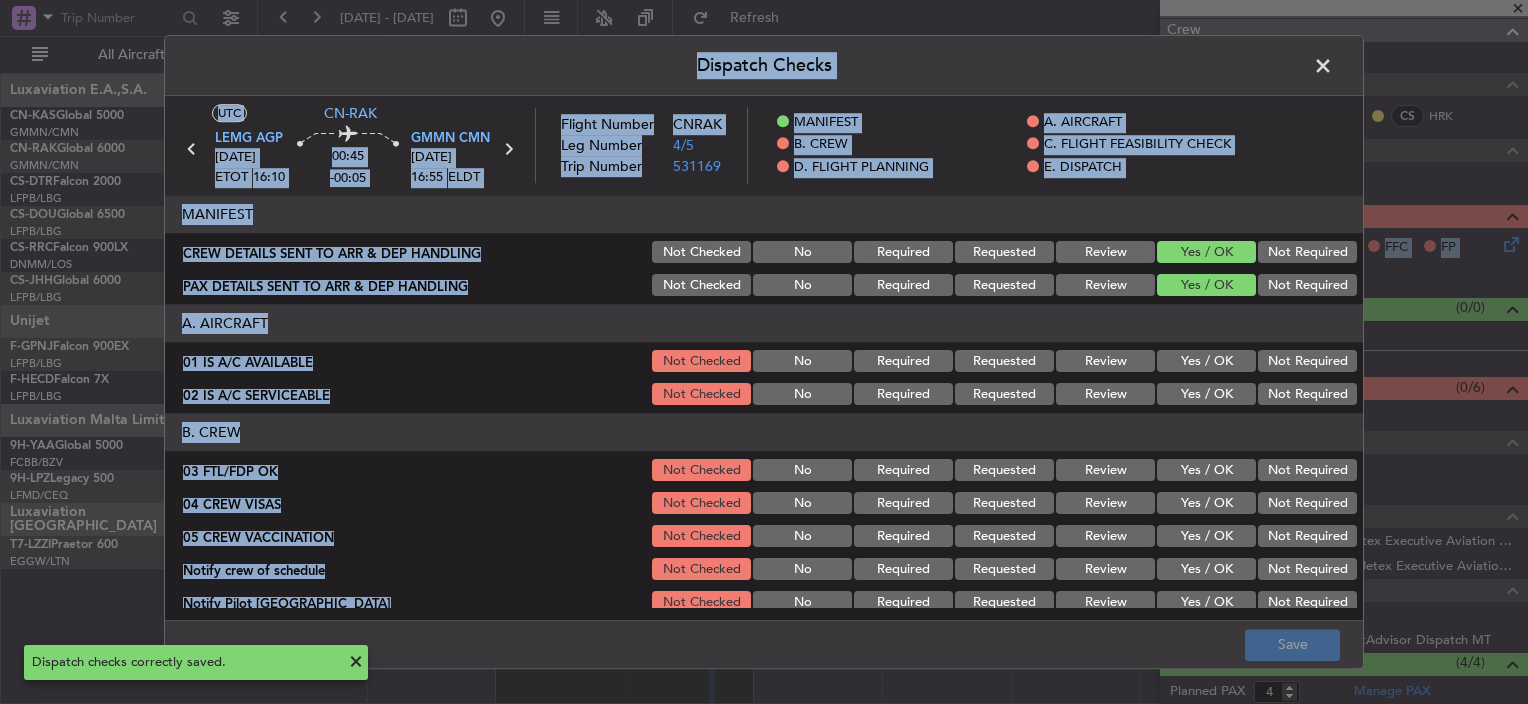 click on "MANIFEST    A. AIRCRAFT    B. CREW    C. FLIGHT FEASIBILITY CHECK    D. FLIGHT PLANNING    E. DISPATCH" 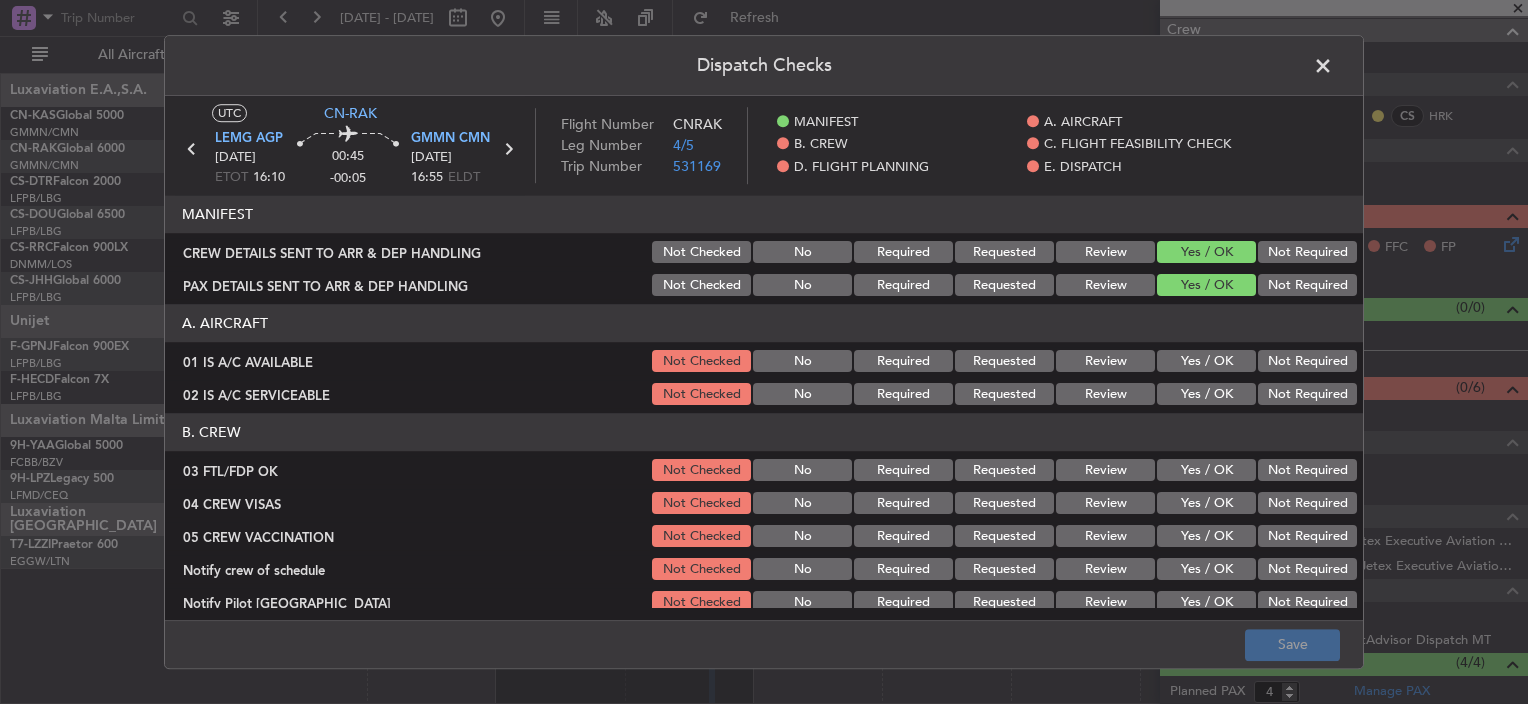 click 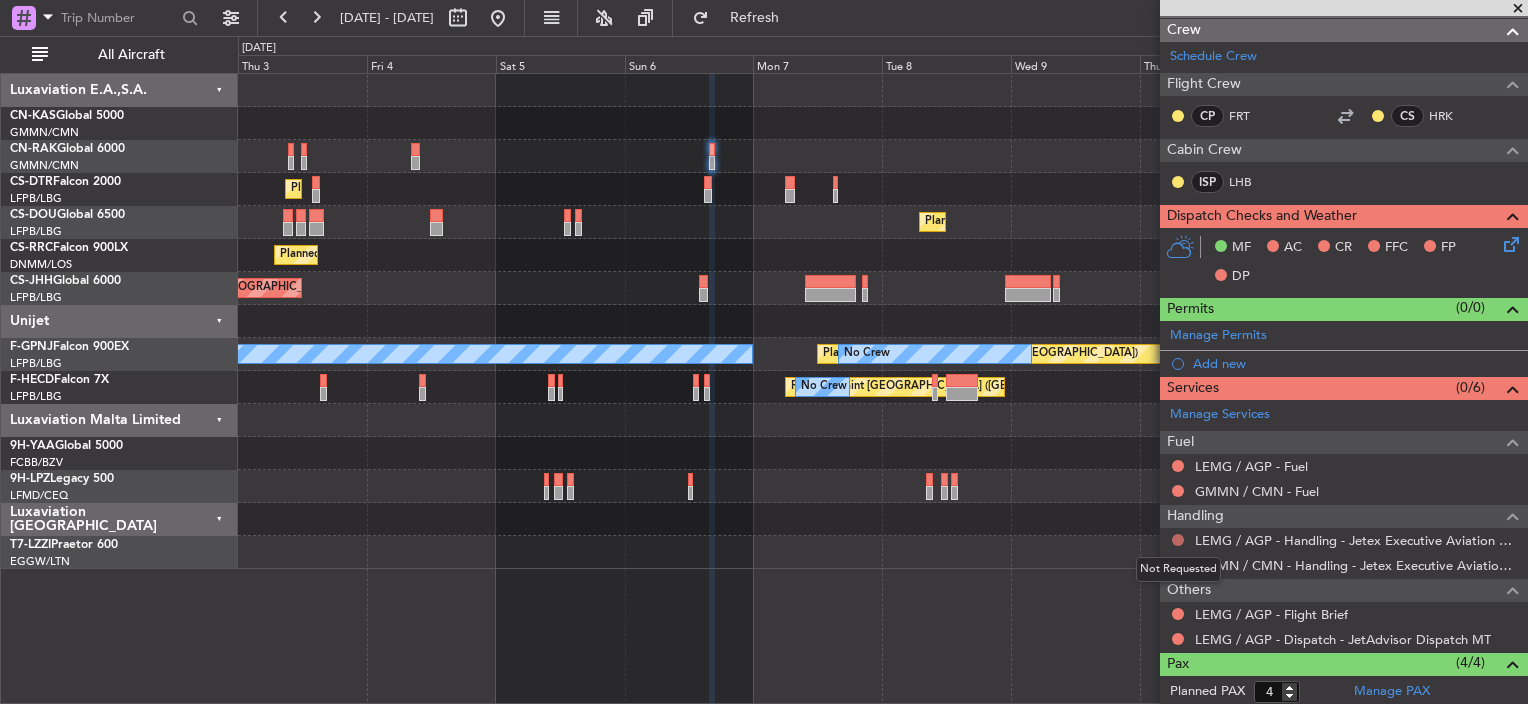 click at bounding box center (1178, 540) 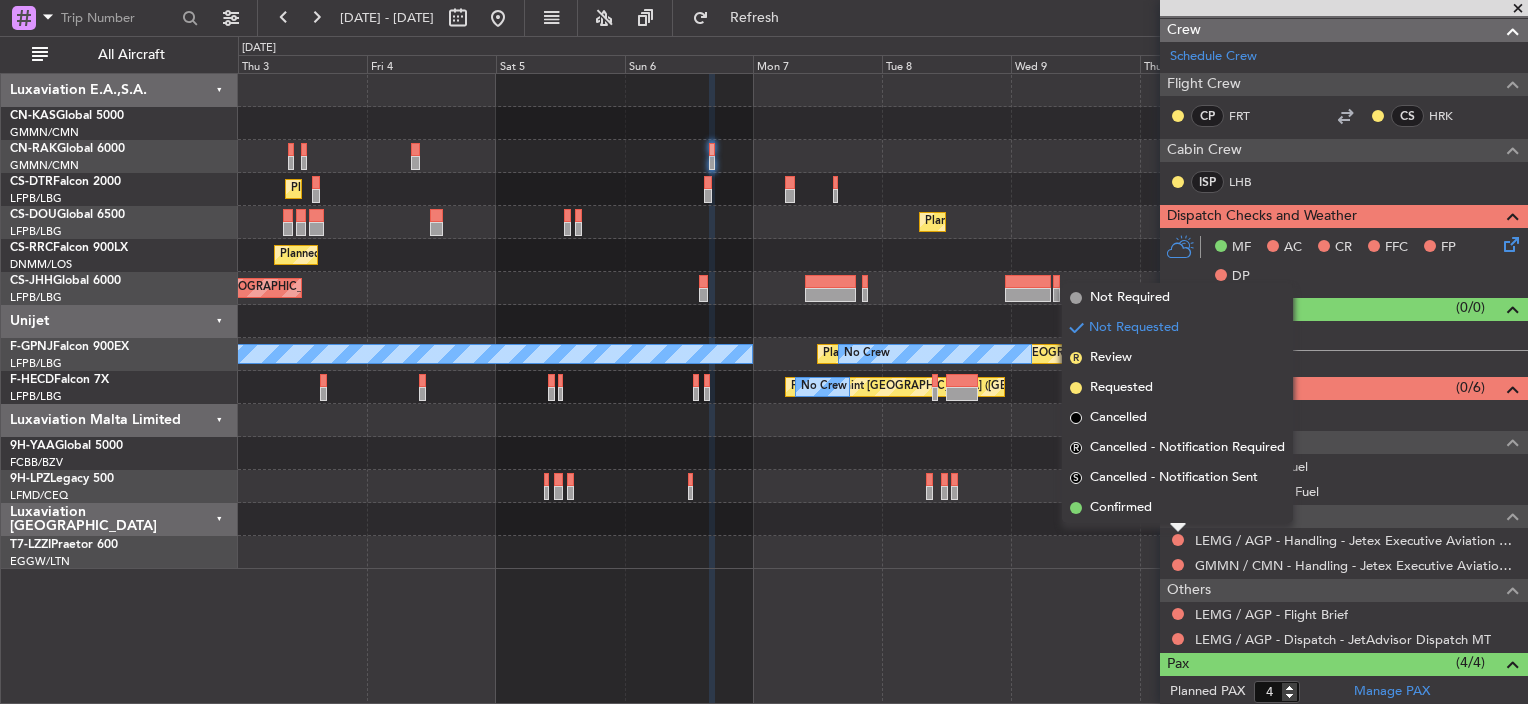 click 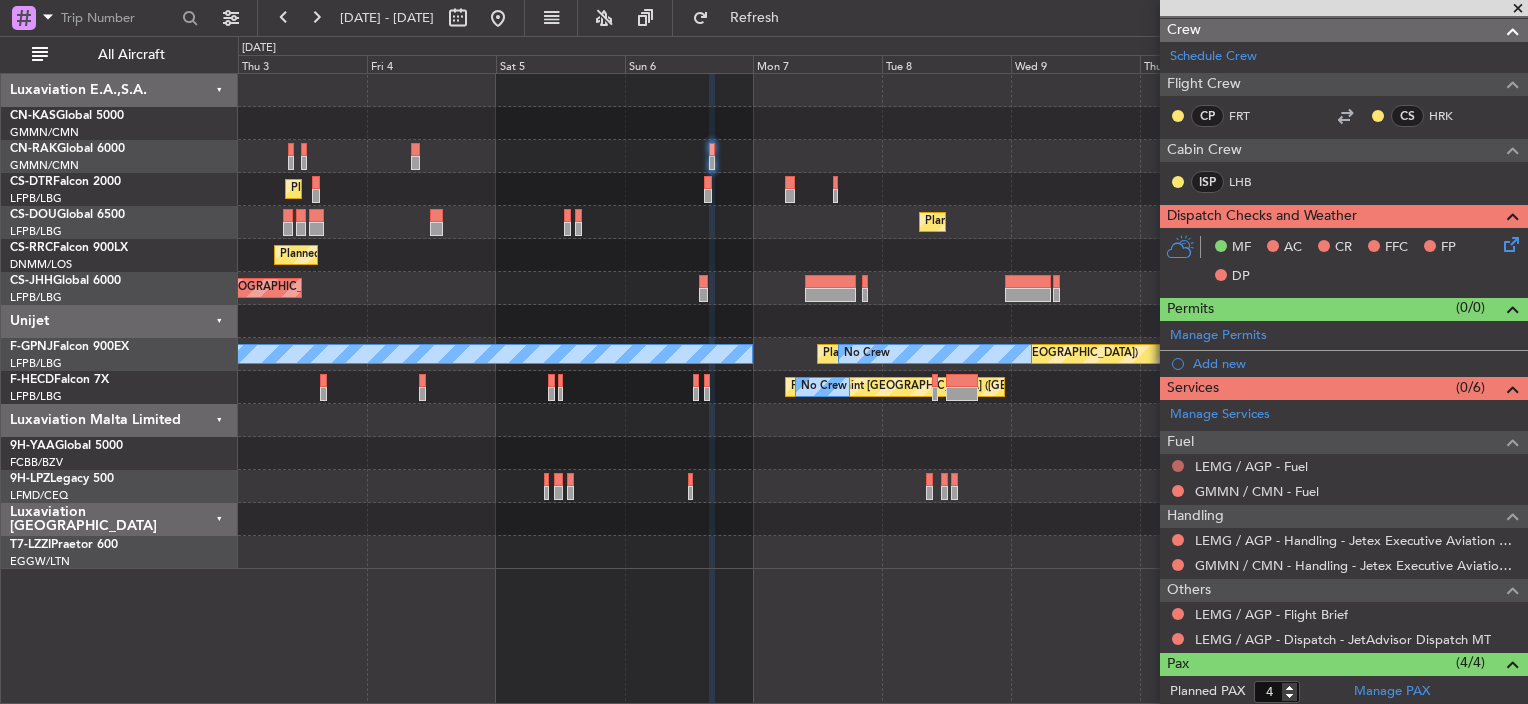 click at bounding box center (1178, 466) 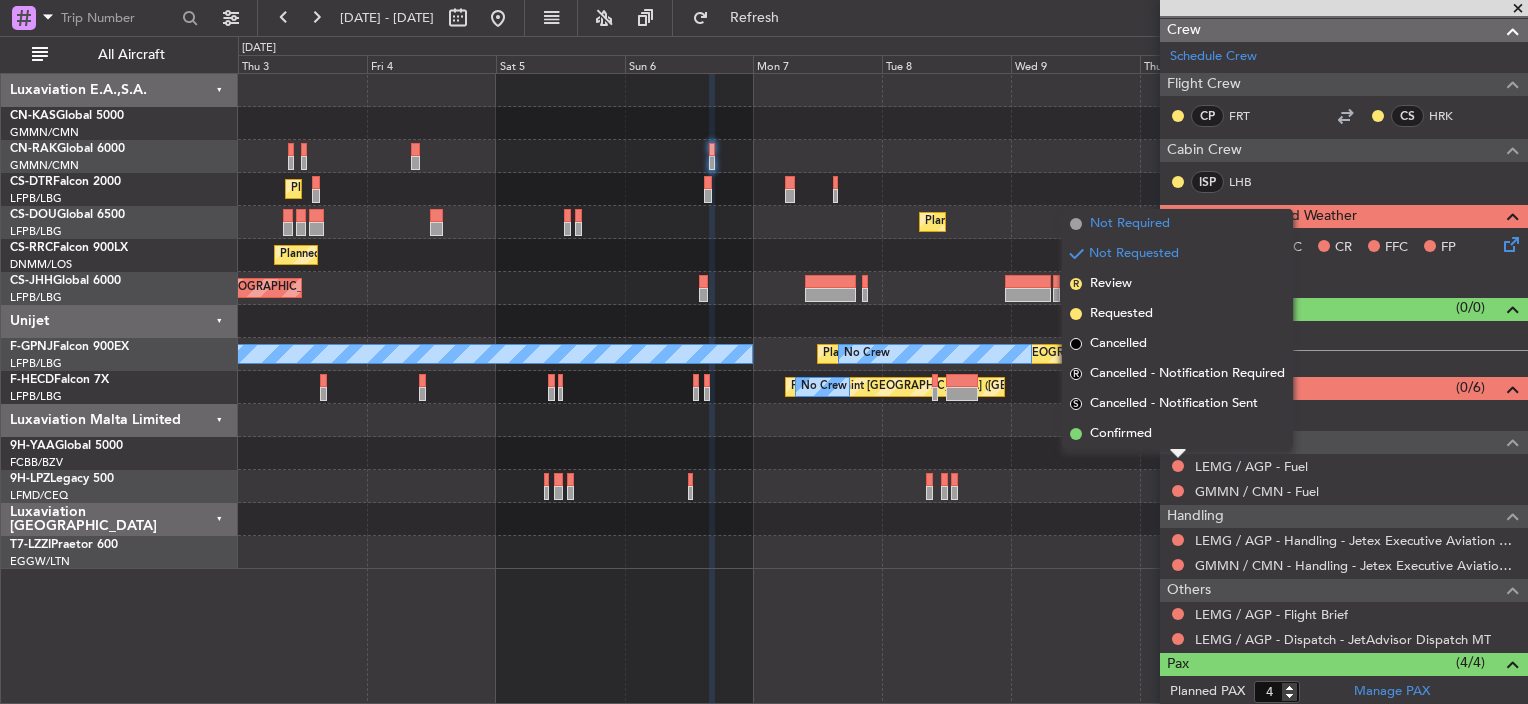 click on "Not Required" at bounding box center [1130, 224] 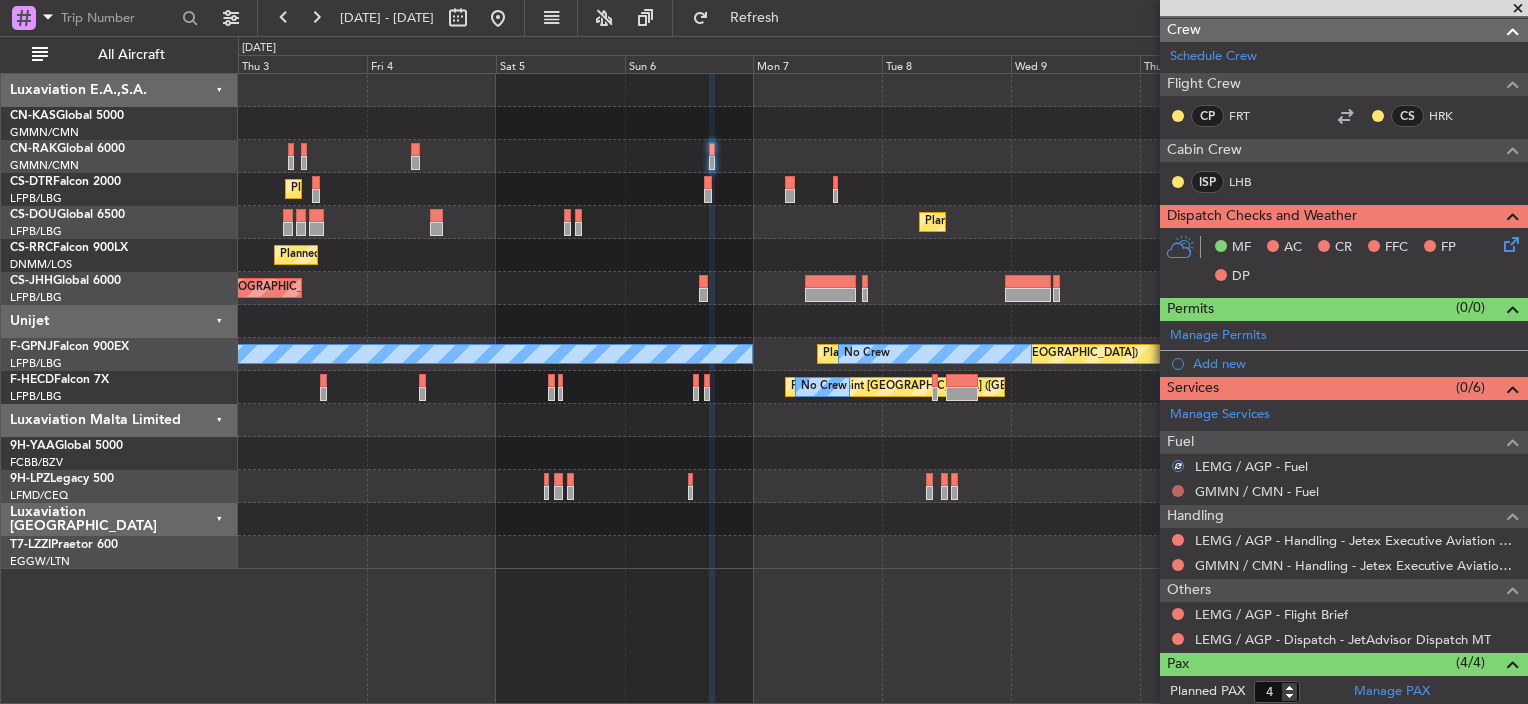 click at bounding box center (1178, 491) 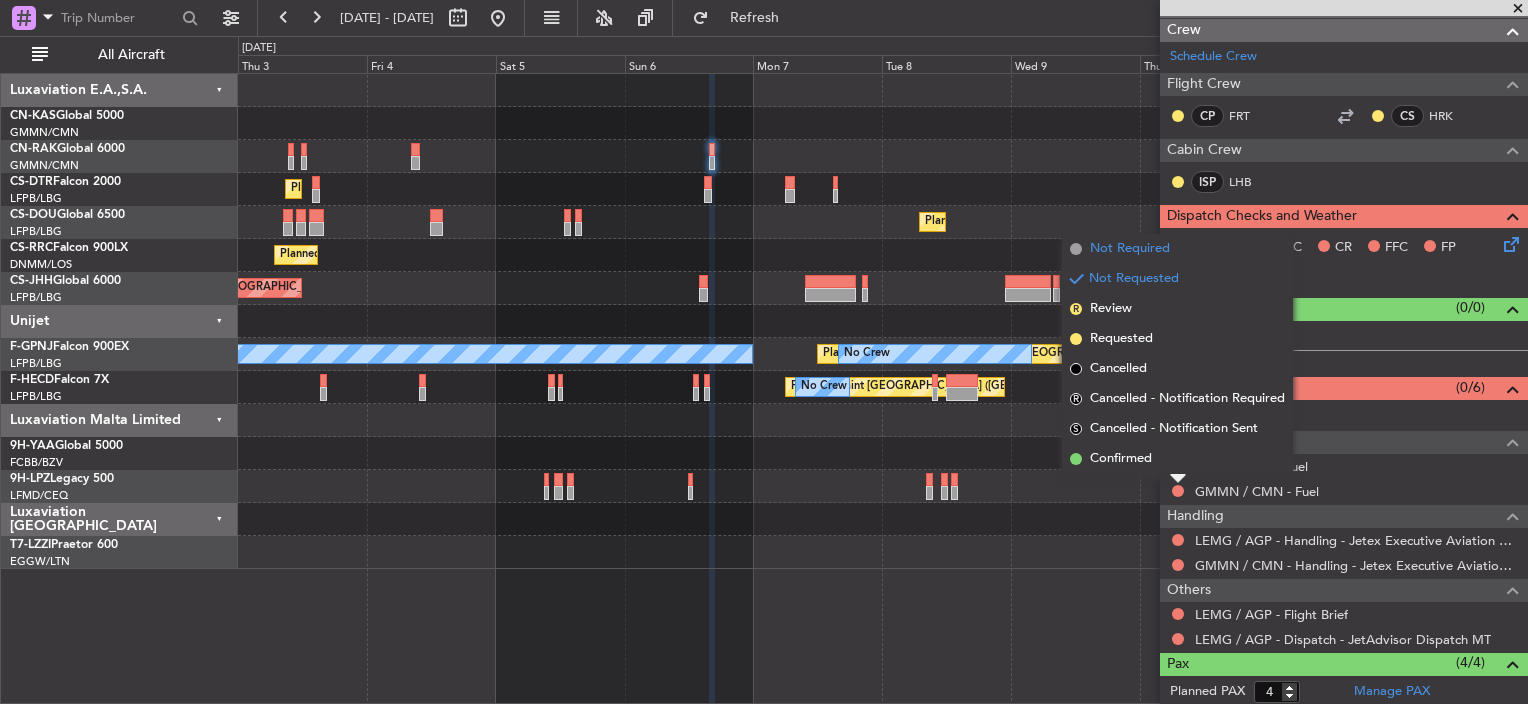 click on "Not Required" at bounding box center (1130, 249) 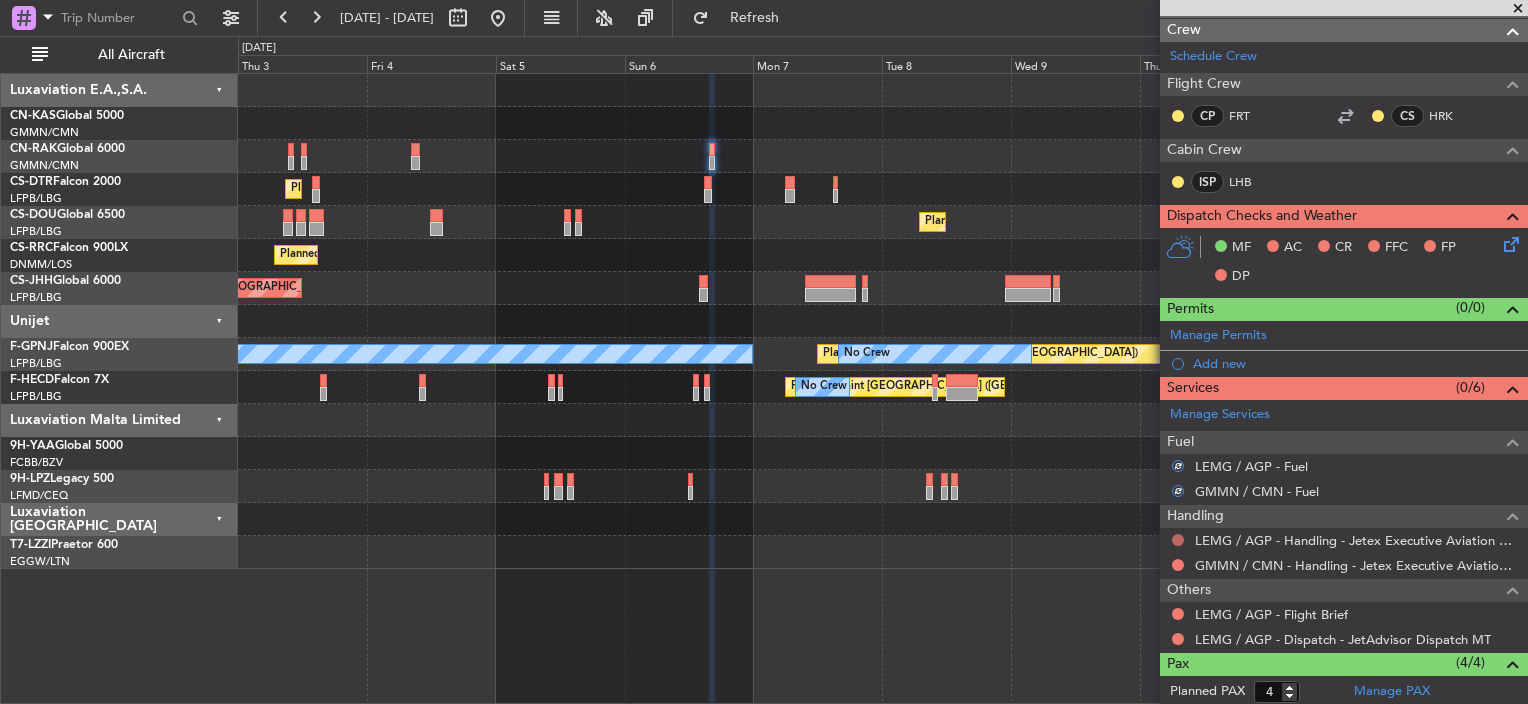 click at bounding box center [1178, 540] 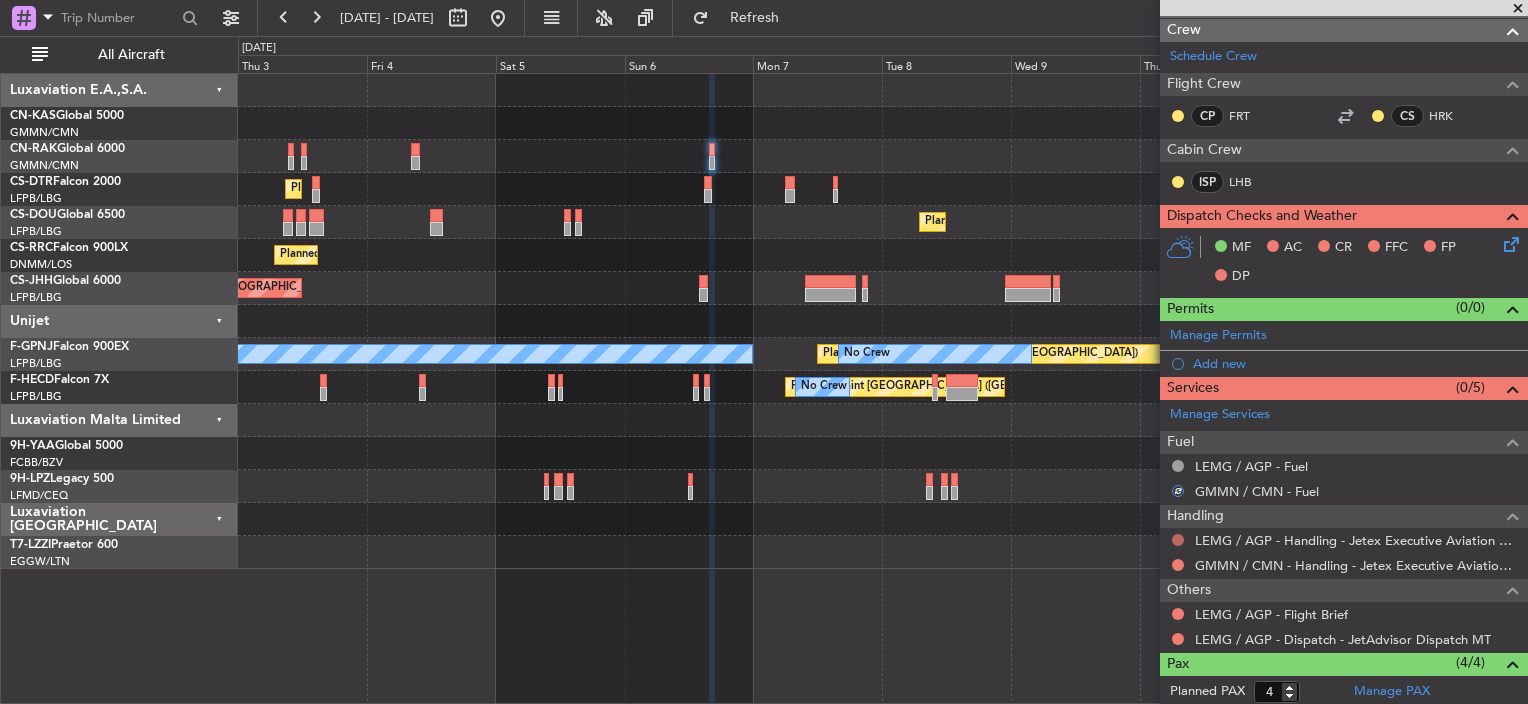 click at bounding box center (1178, 540) 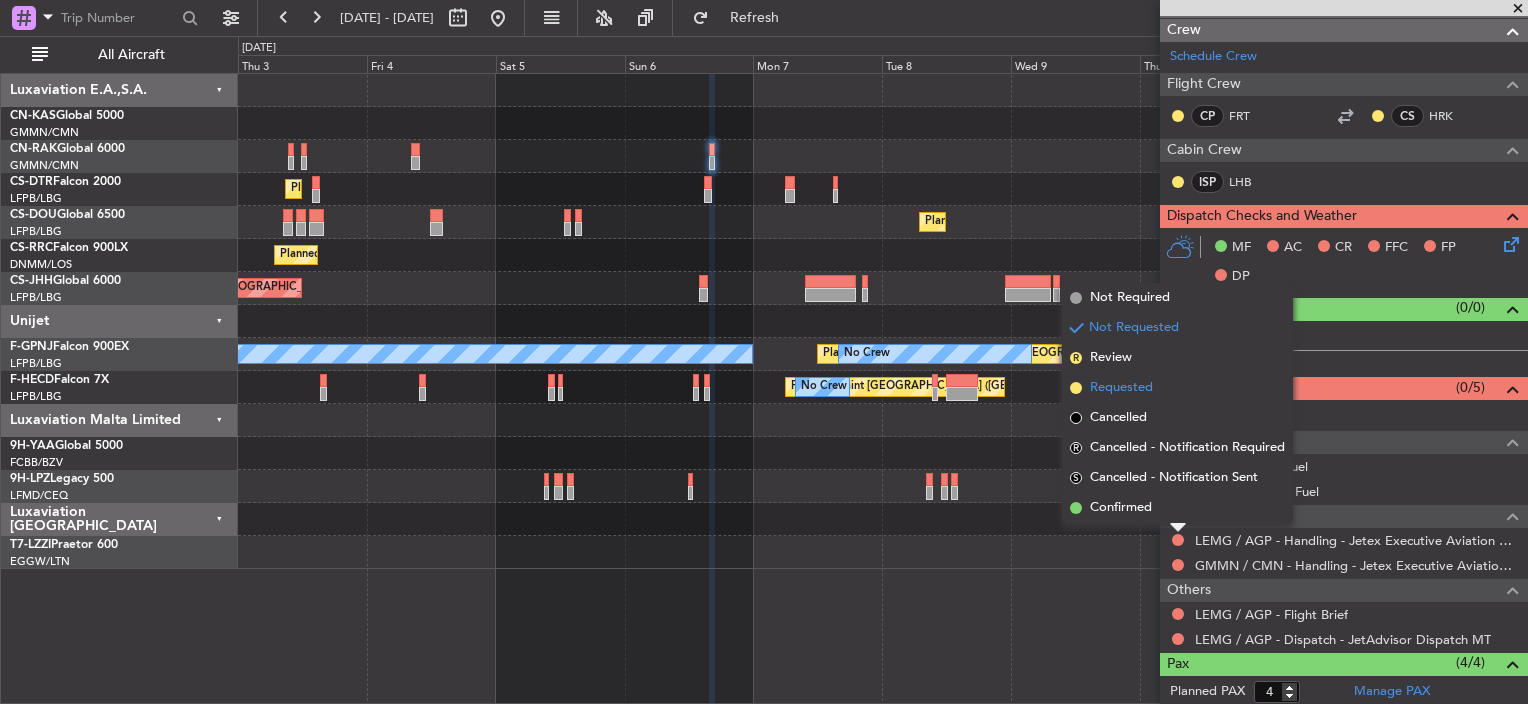 click on "Requested" at bounding box center [1121, 388] 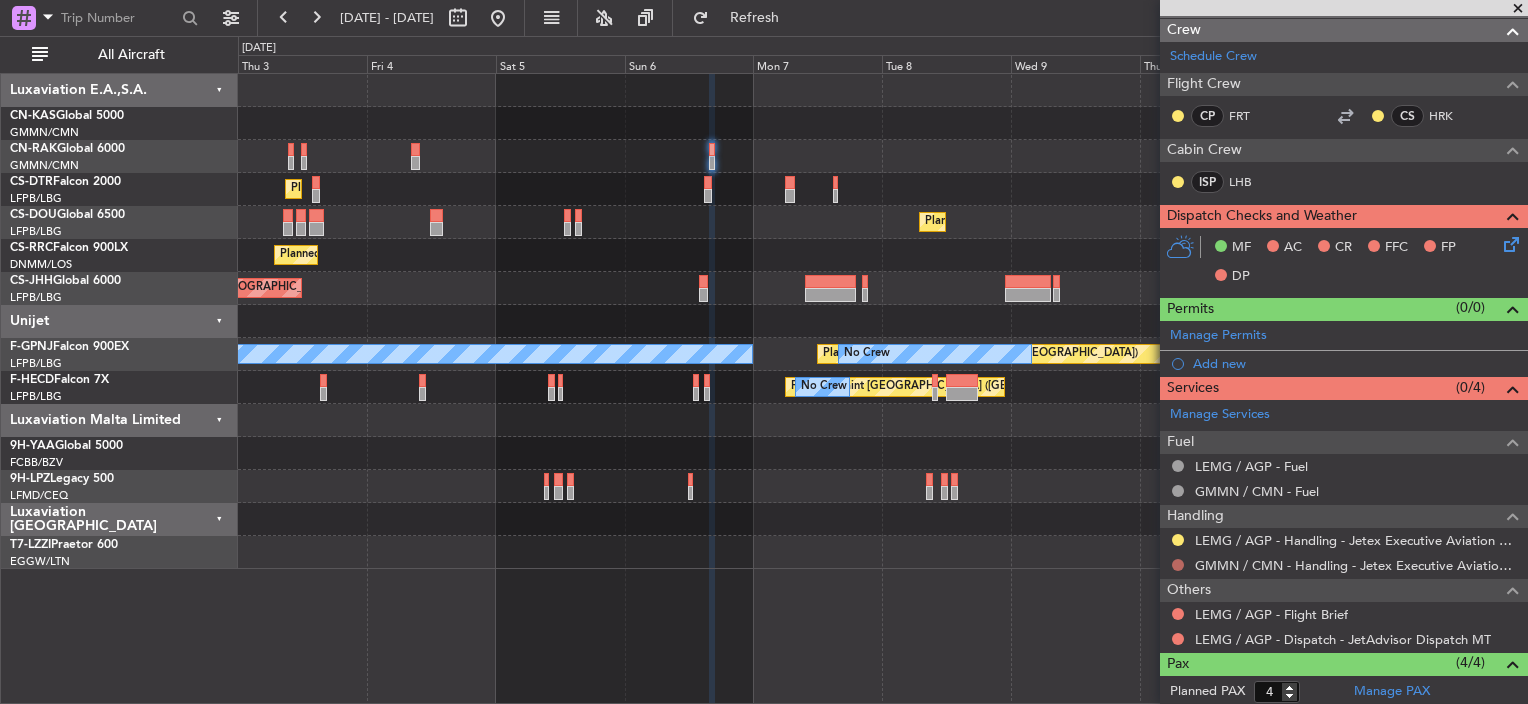 click at bounding box center [1178, 565] 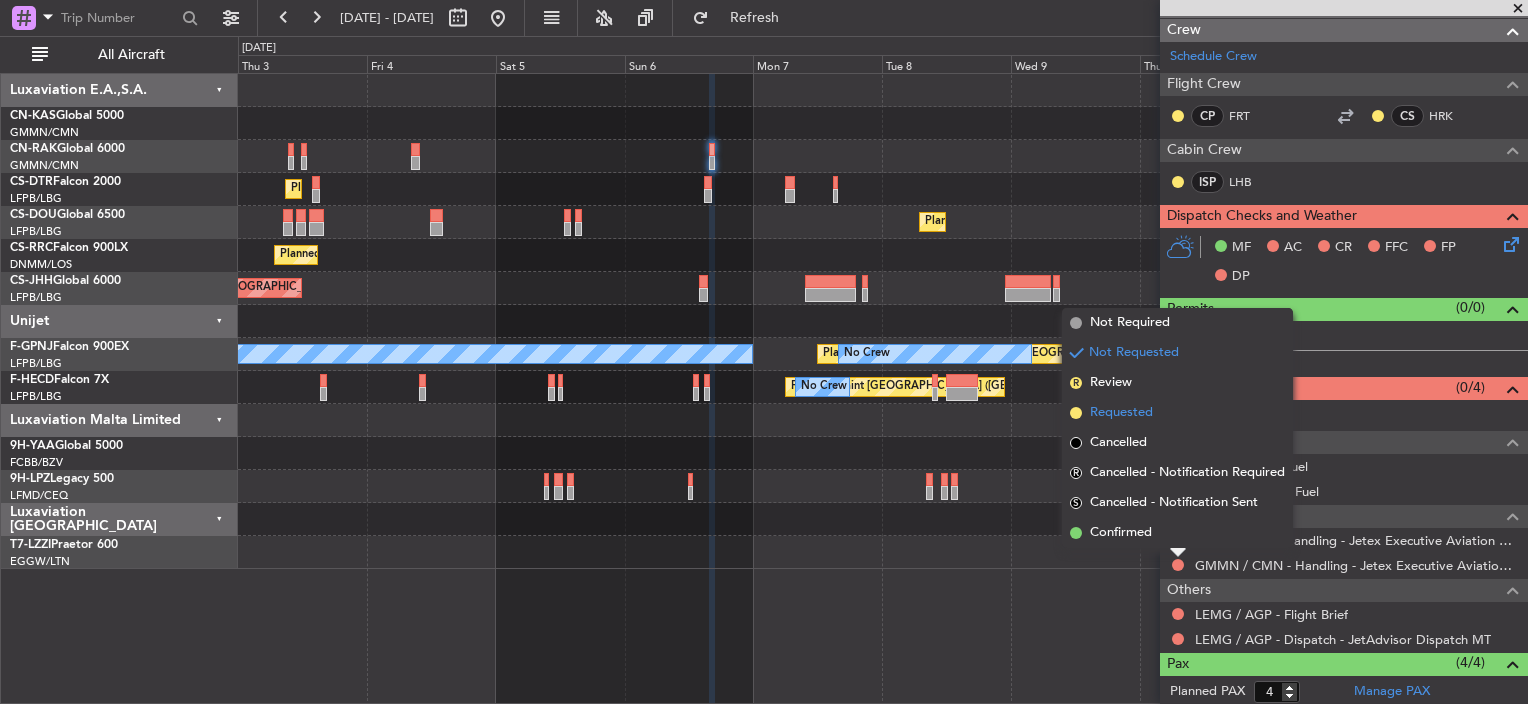 click on "Requested" at bounding box center (1121, 413) 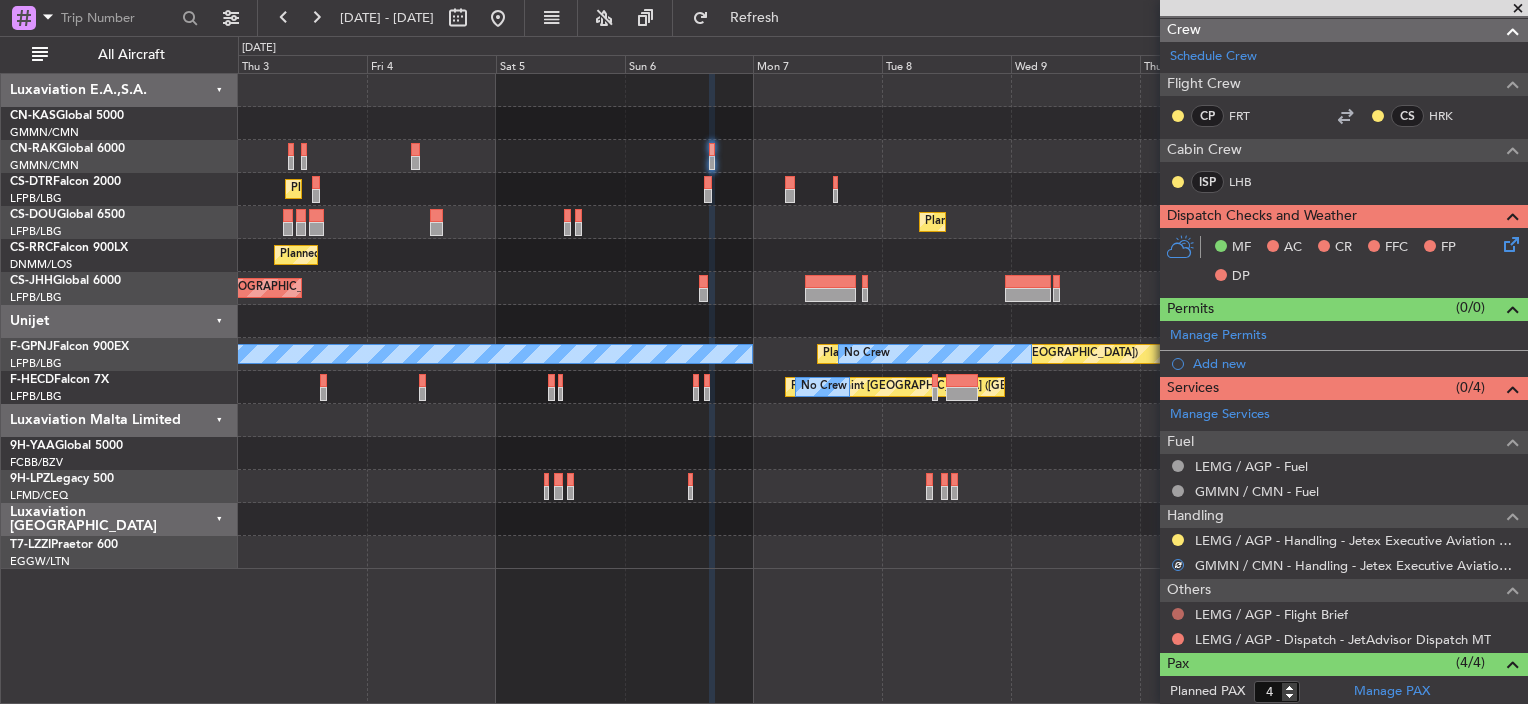 click at bounding box center (1178, 614) 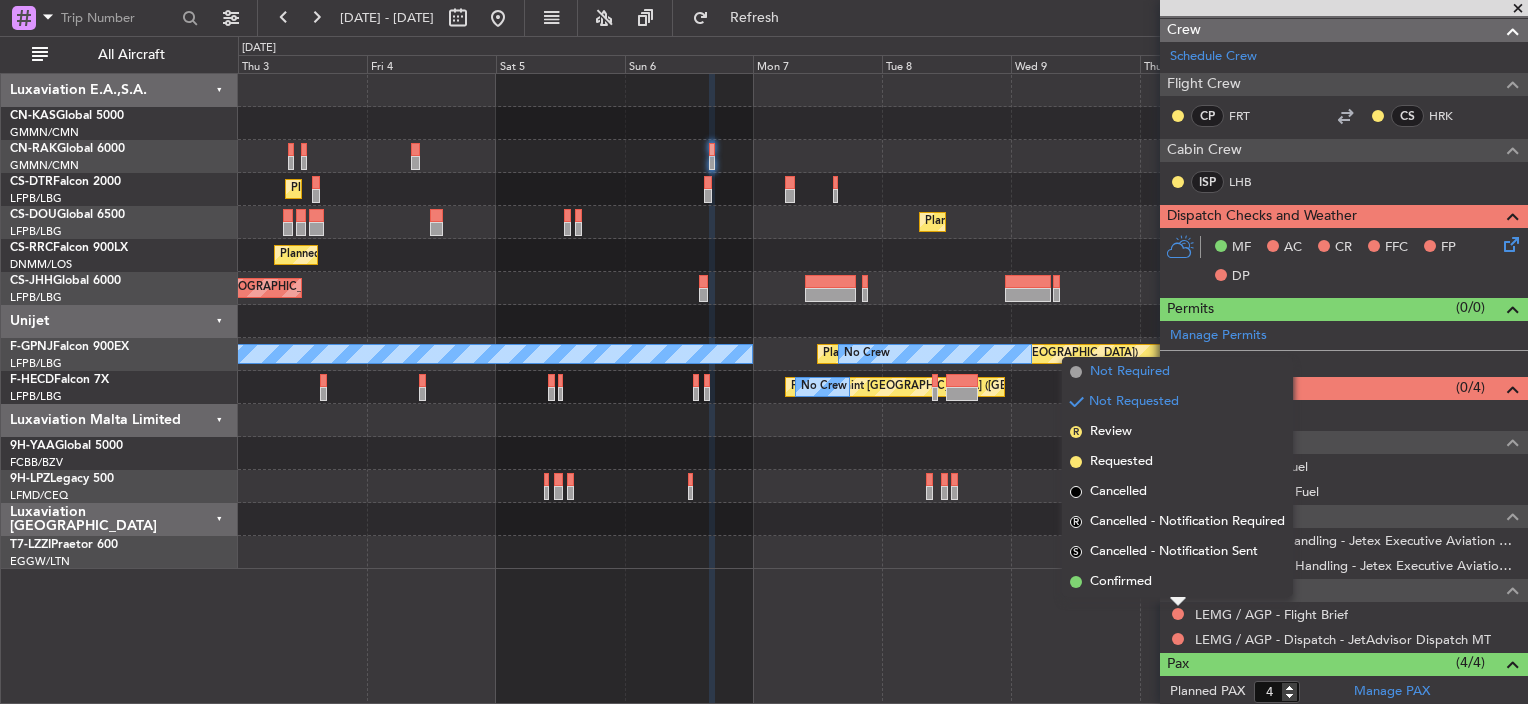 click on "Not Required" at bounding box center (1130, 372) 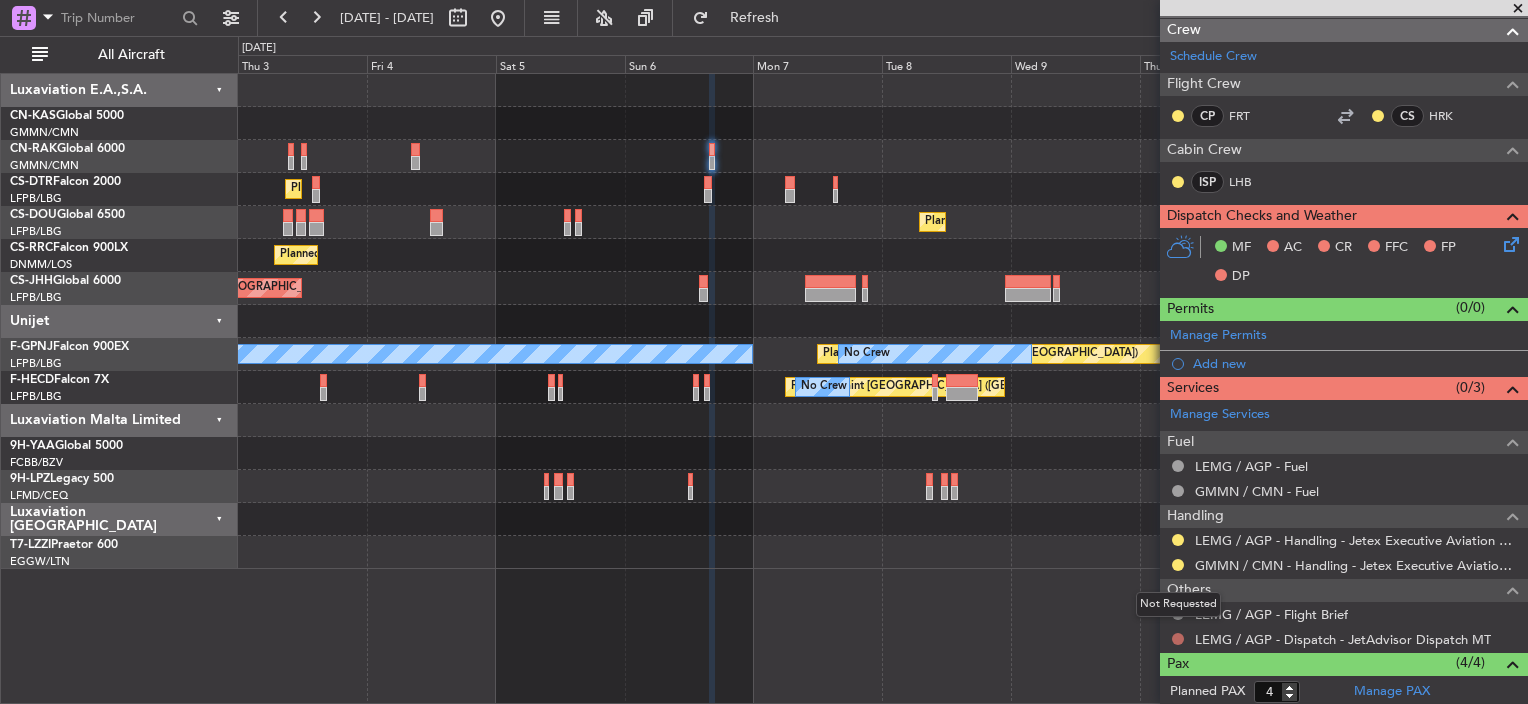 click at bounding box center (1178, 639) 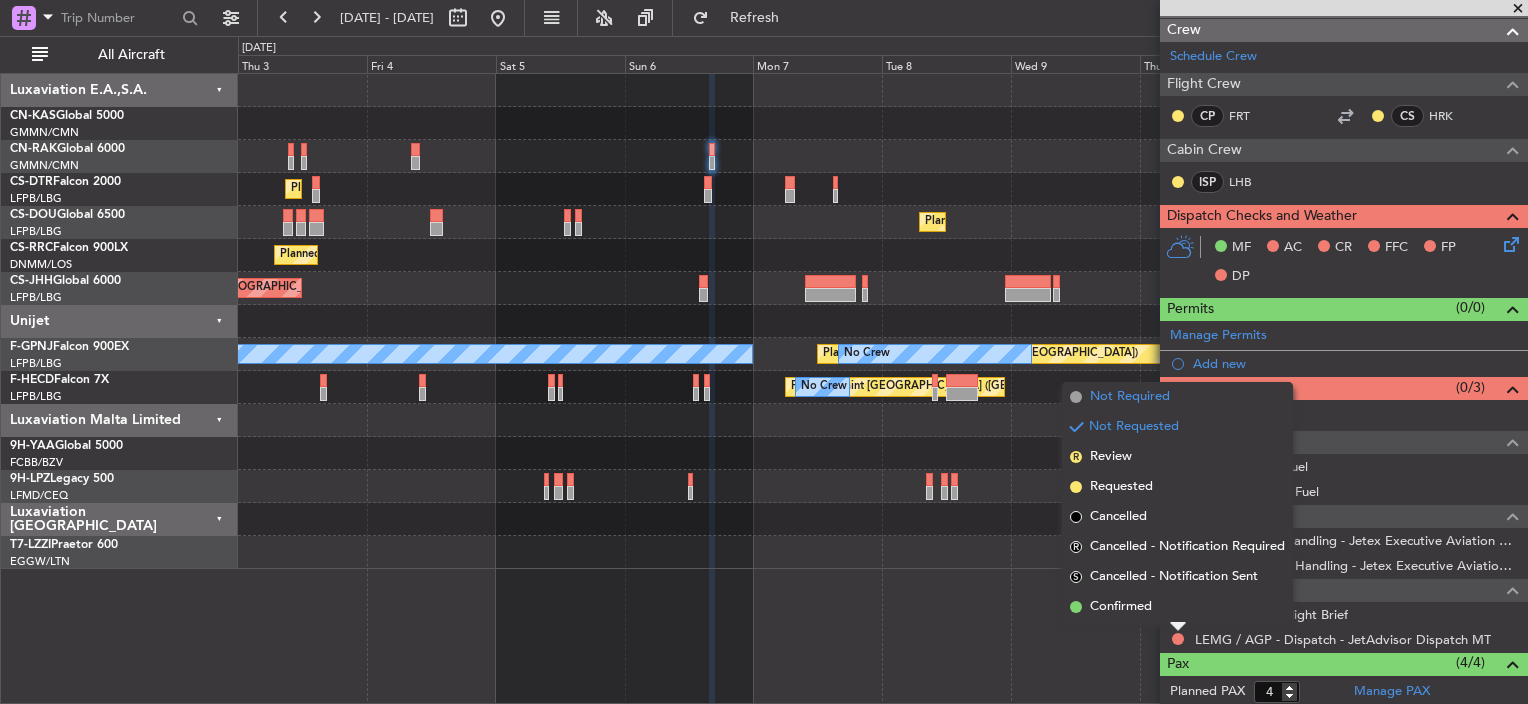 click on "Not Required" at bounding box center (1130, 397) 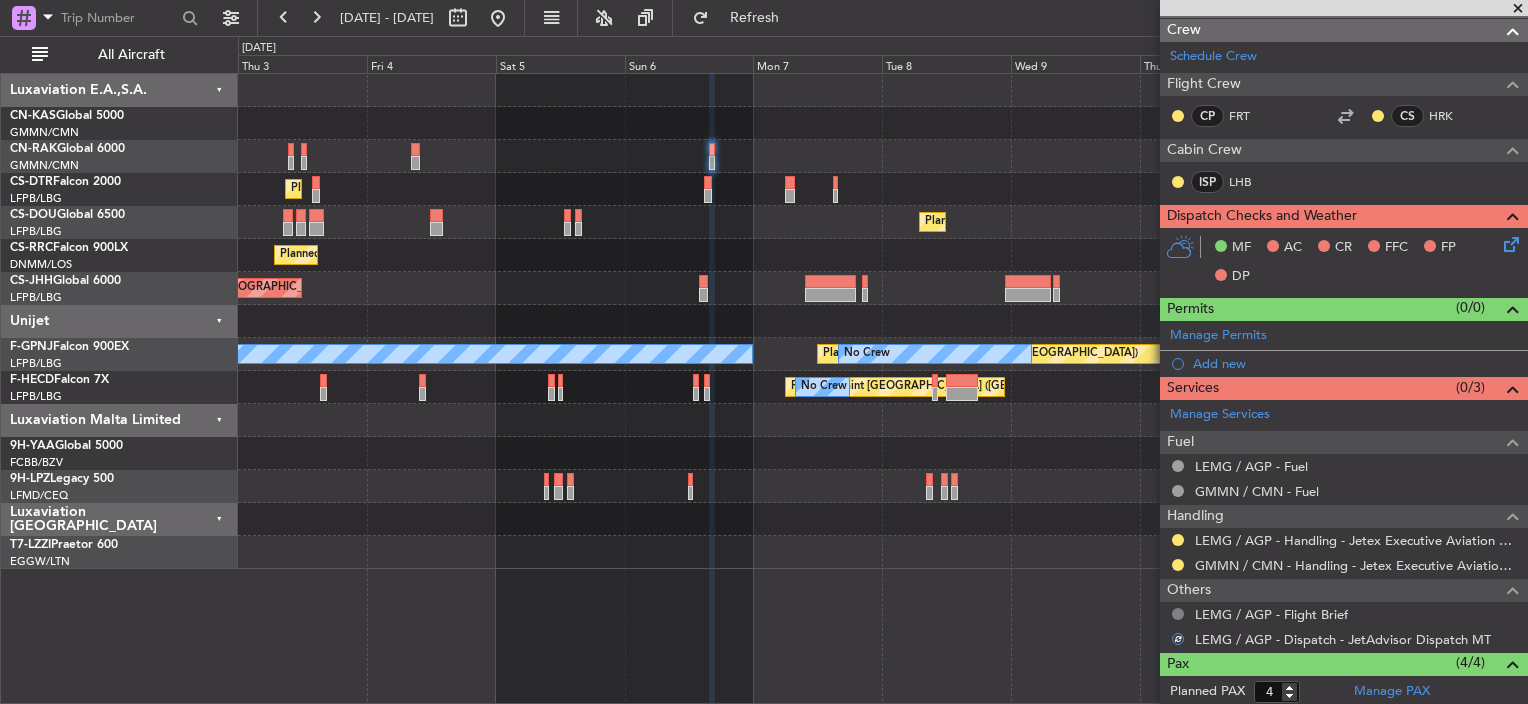 click at bounding box center [1178, 614] 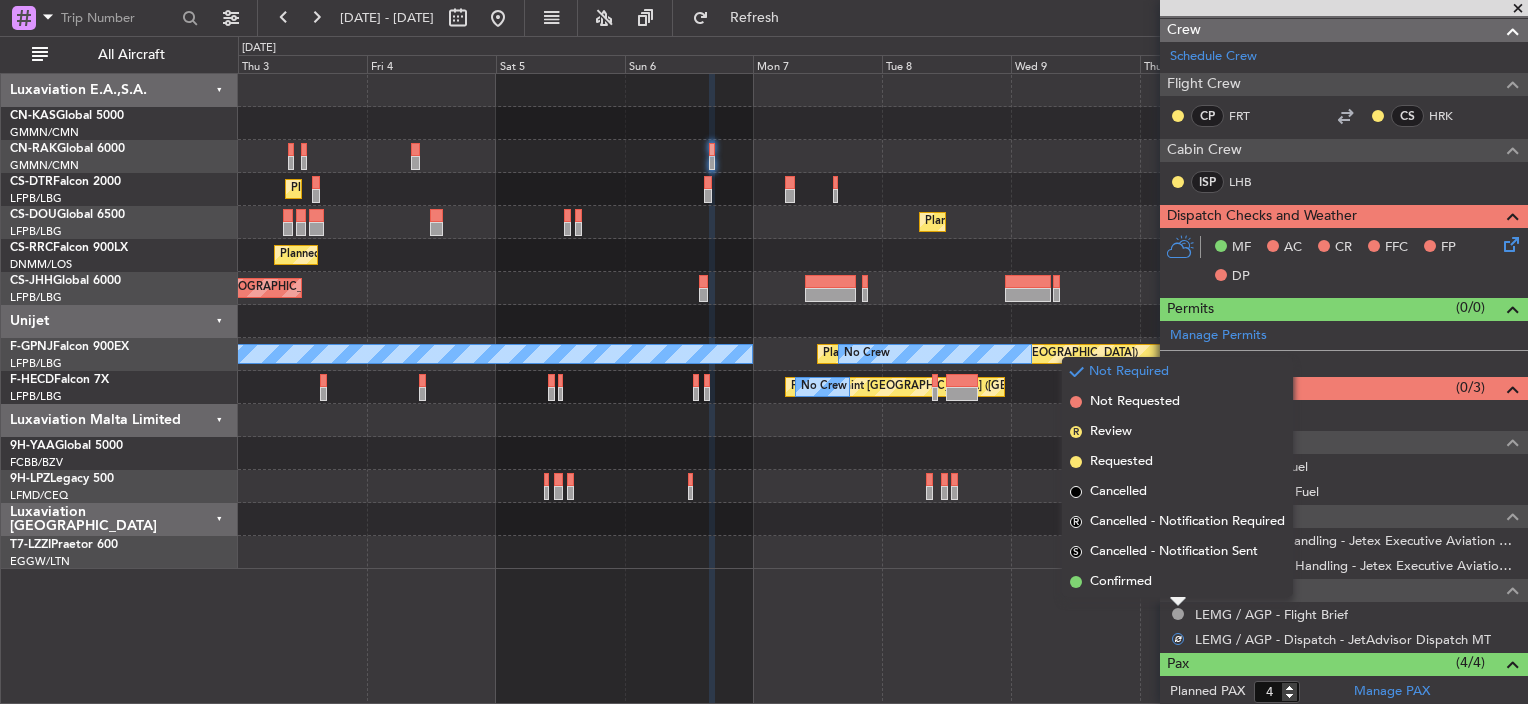 click on "Confirmed" at bounding box center (1121, 582) 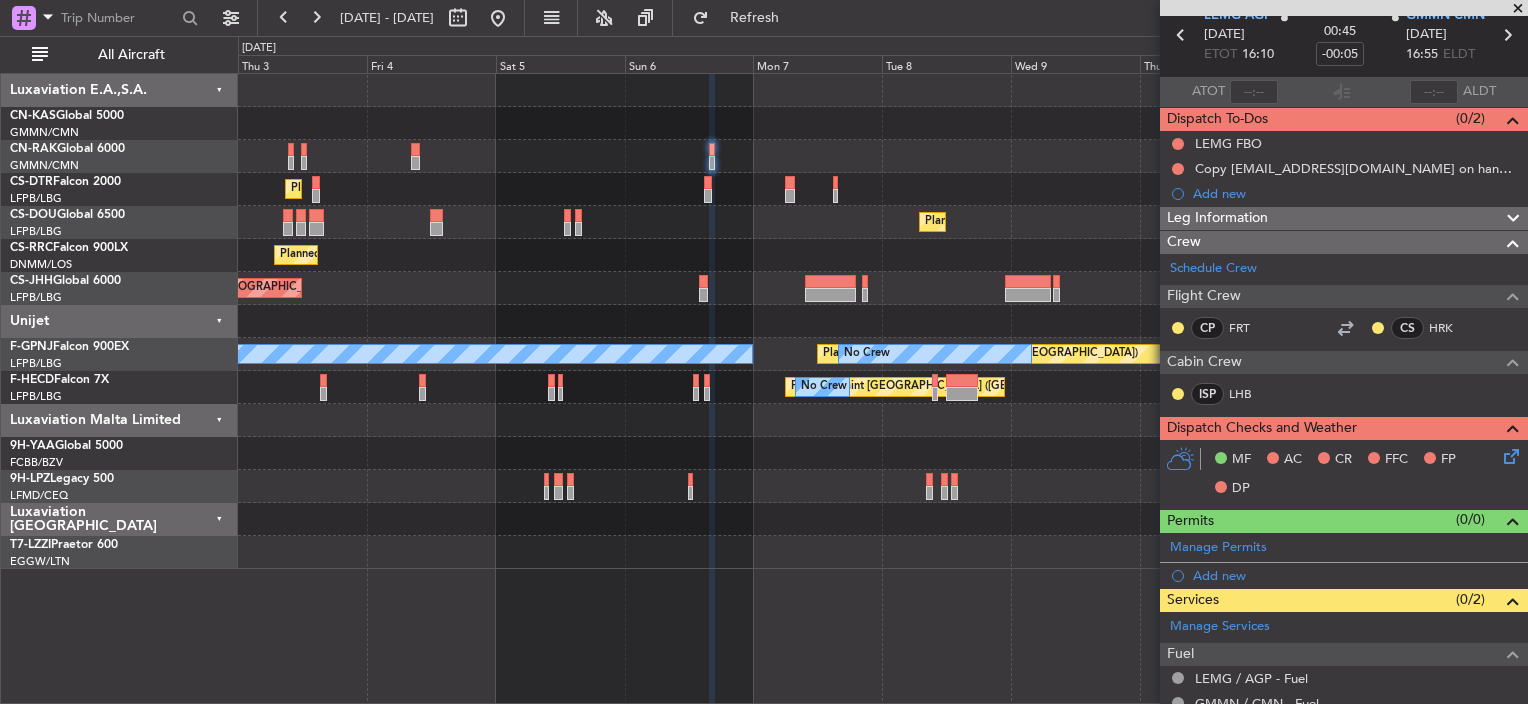 scroll, scrollTop: 0, scrollLeft: 0, axis: both 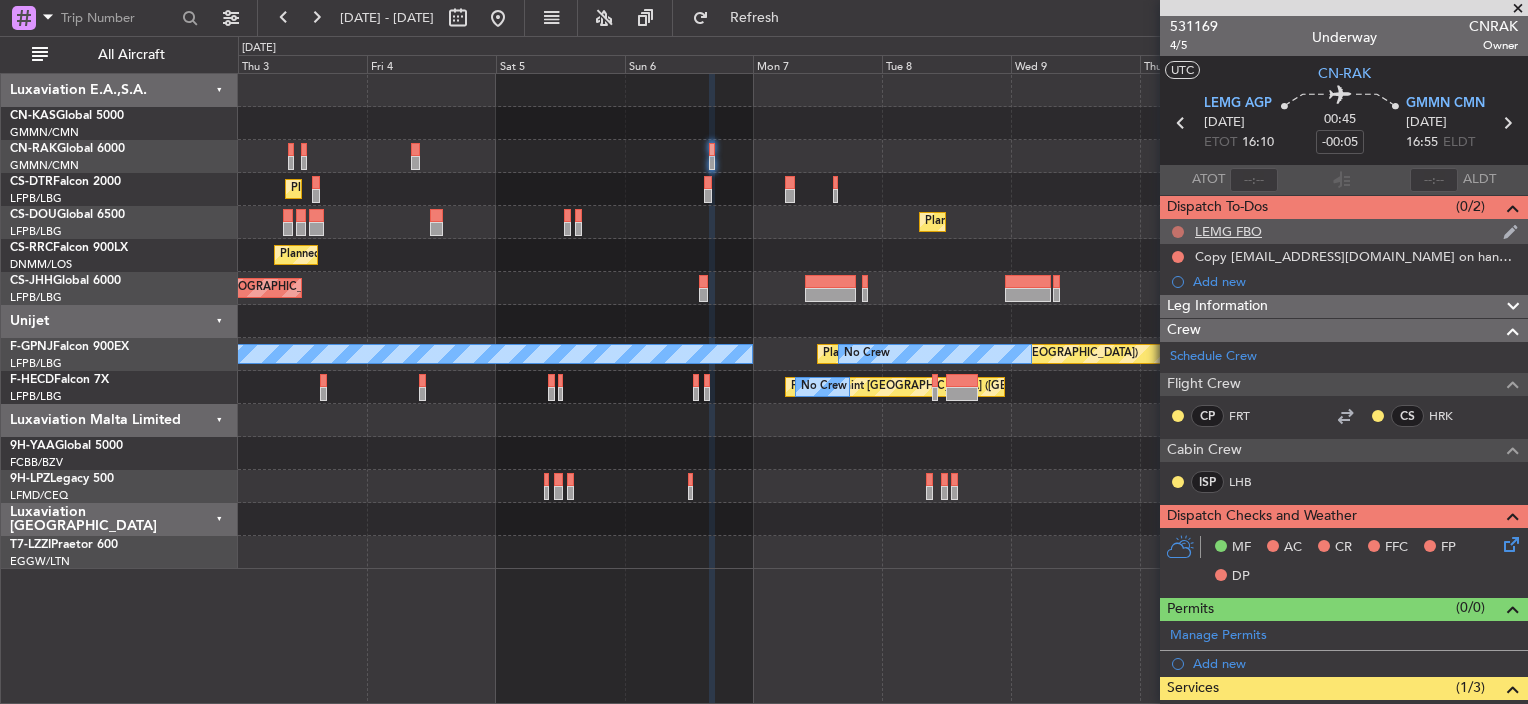 click 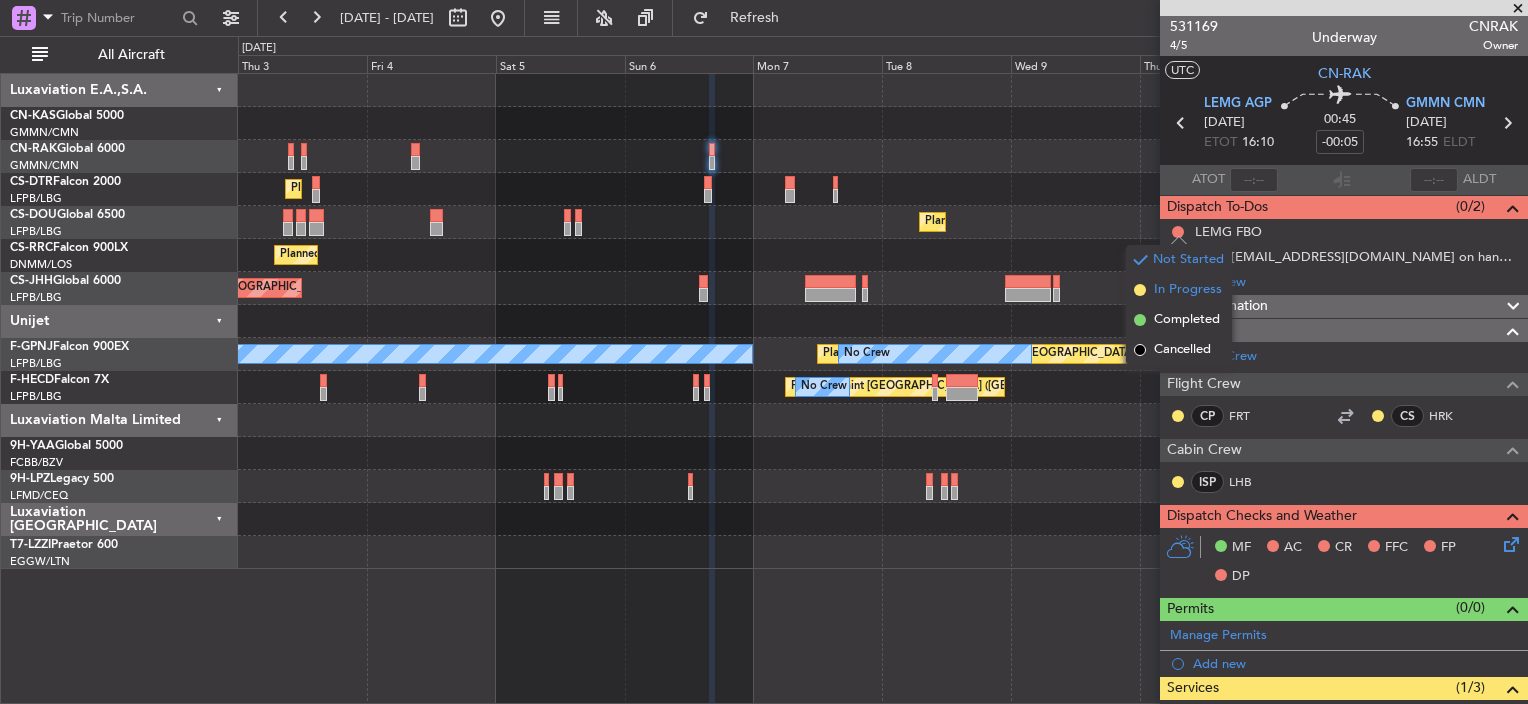click on "In Progress" at bounding box center (1188, 290) 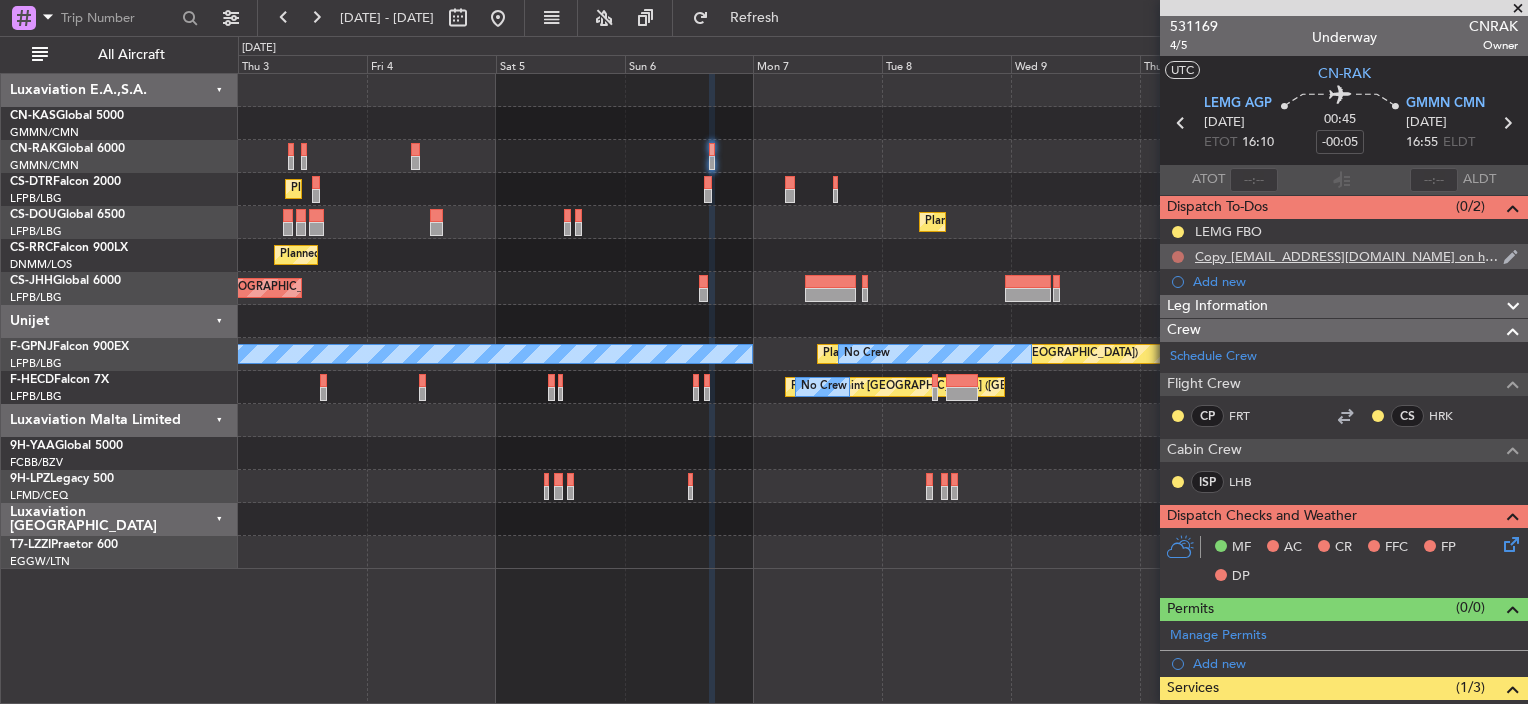 click 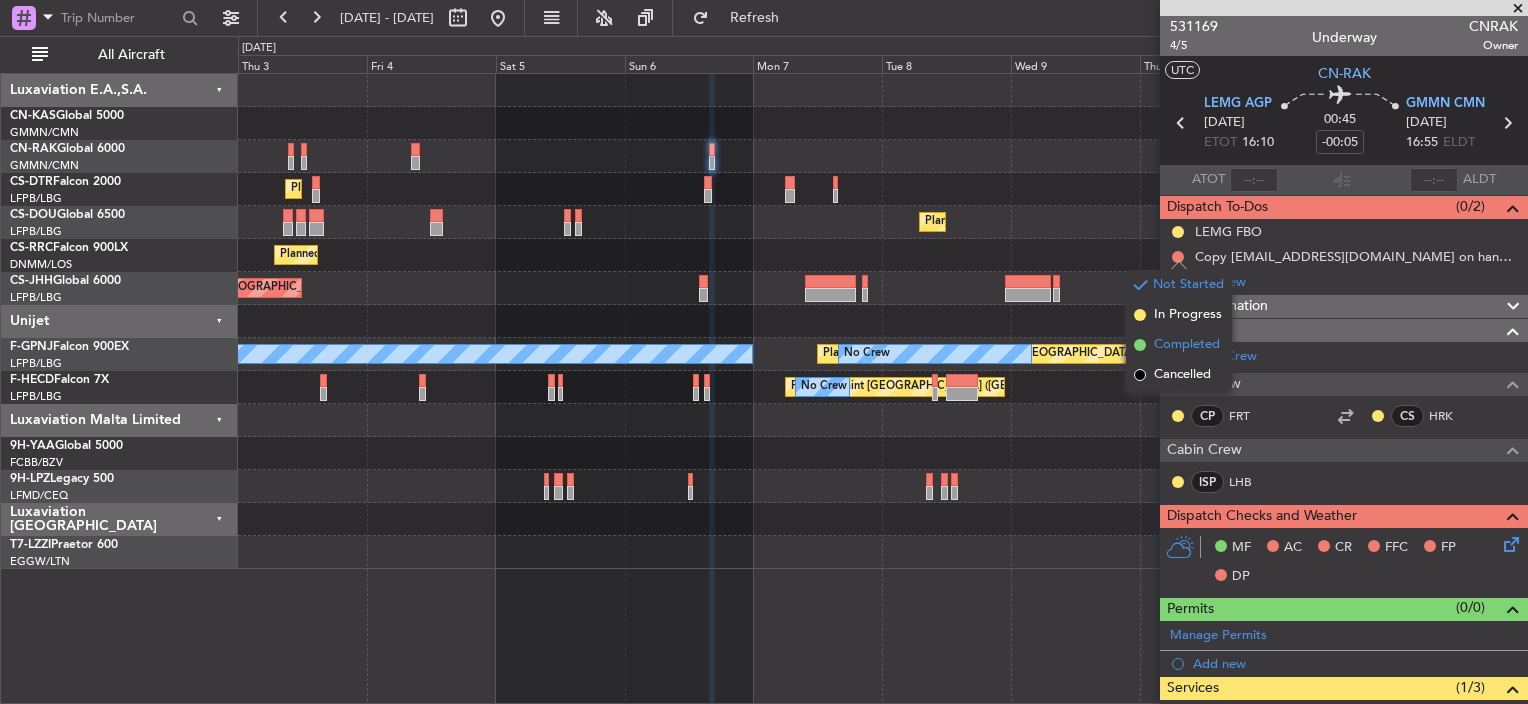 click on "Completed" at bounding box center (1187, 345) 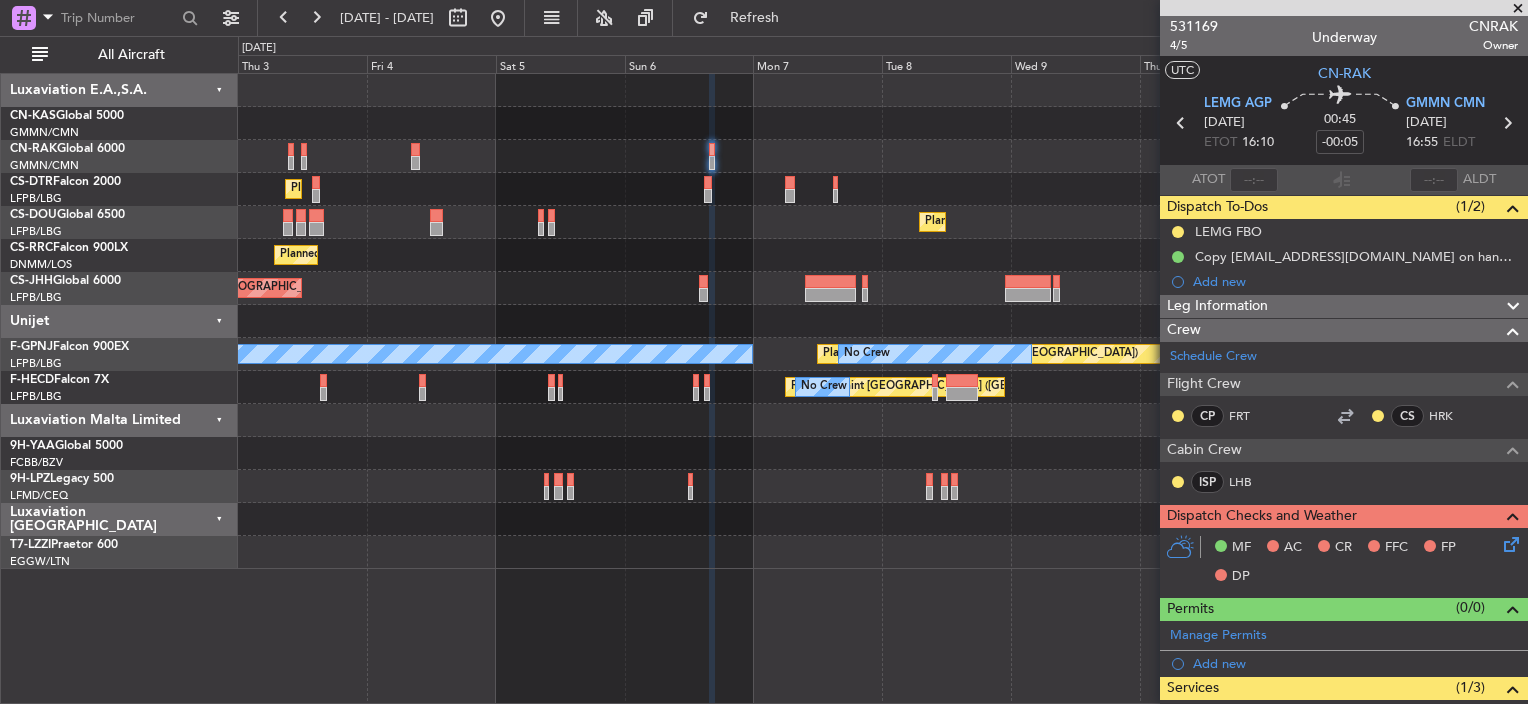 click on "Planned Maint [GEOGRAPHIC_DATA] ([GEOGRAPHIC_DATA])" 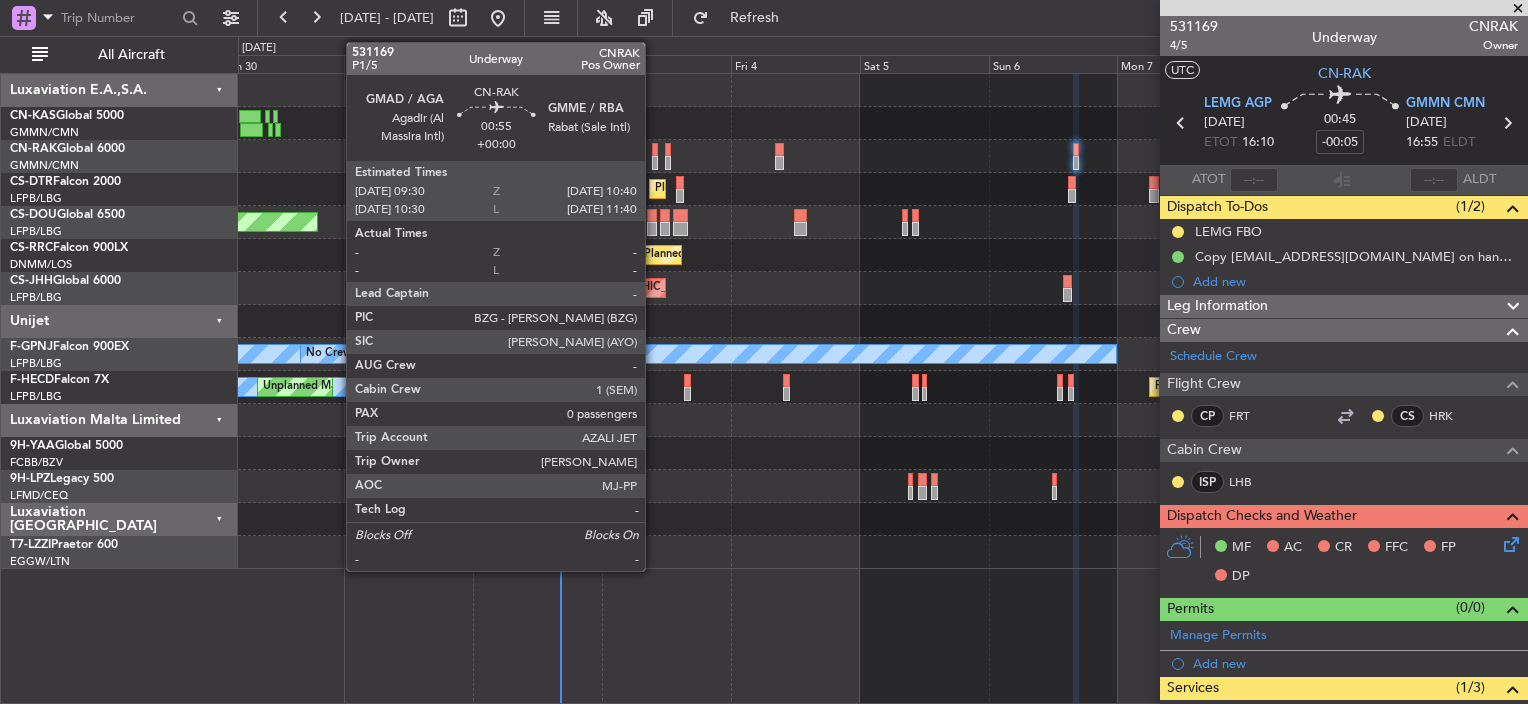 click 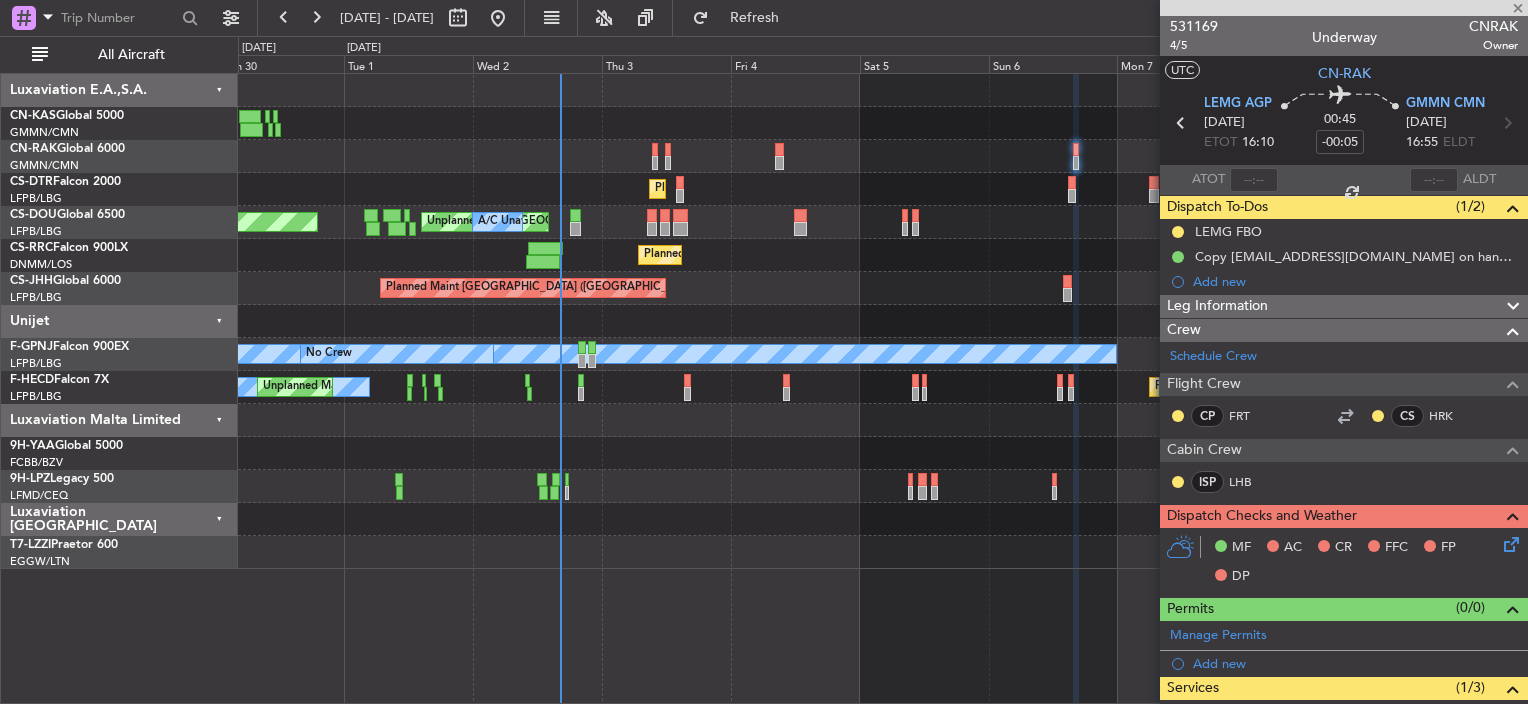 type 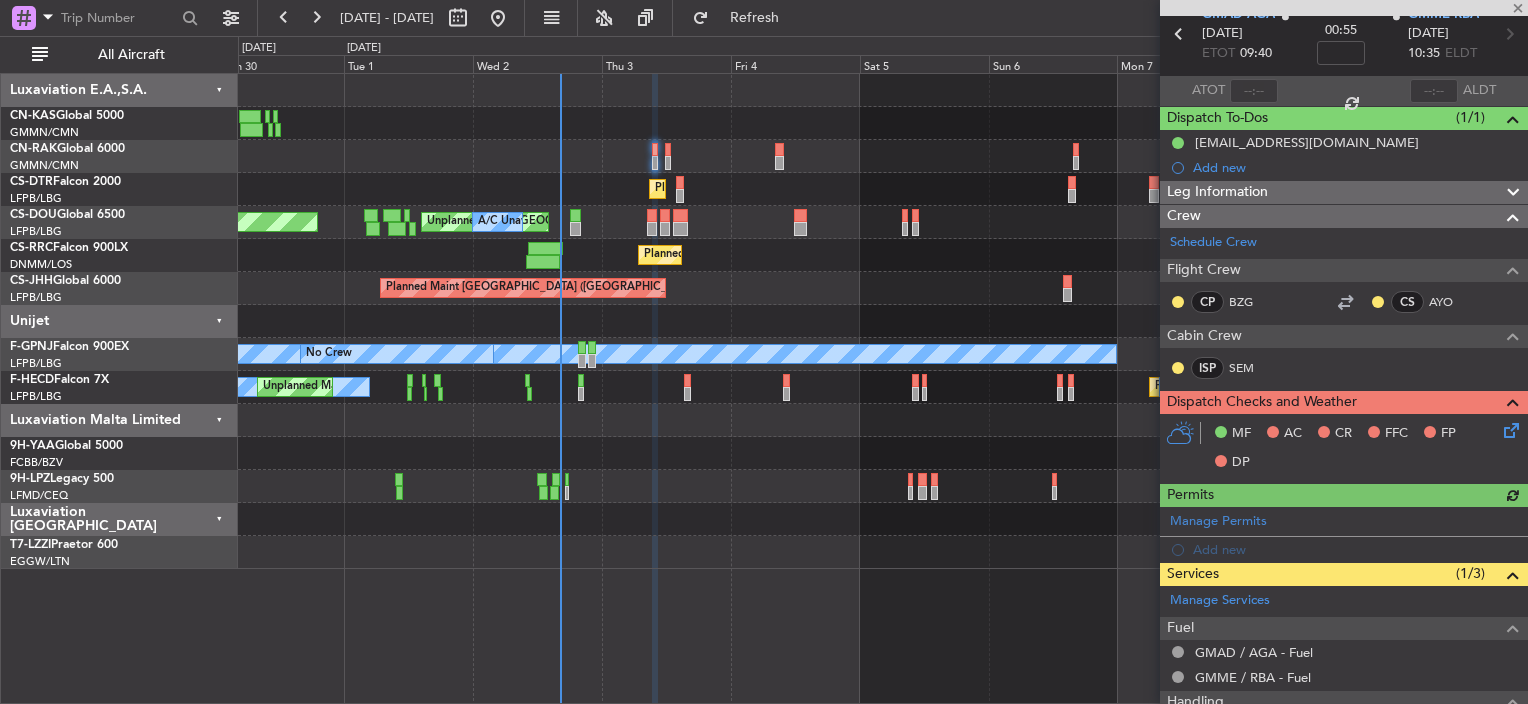 scroll, scrollTop: 276, scrollLeft: 0, axis: vertical 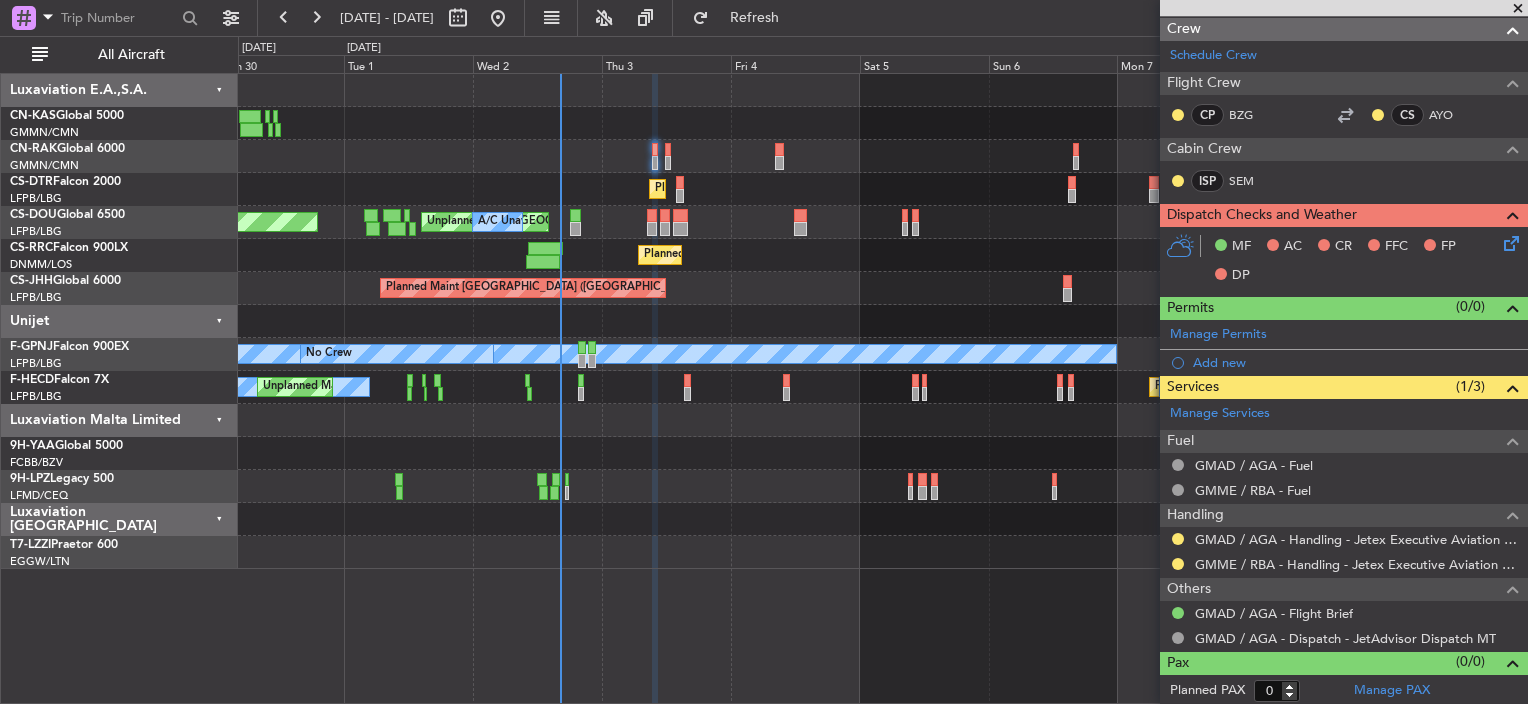 click 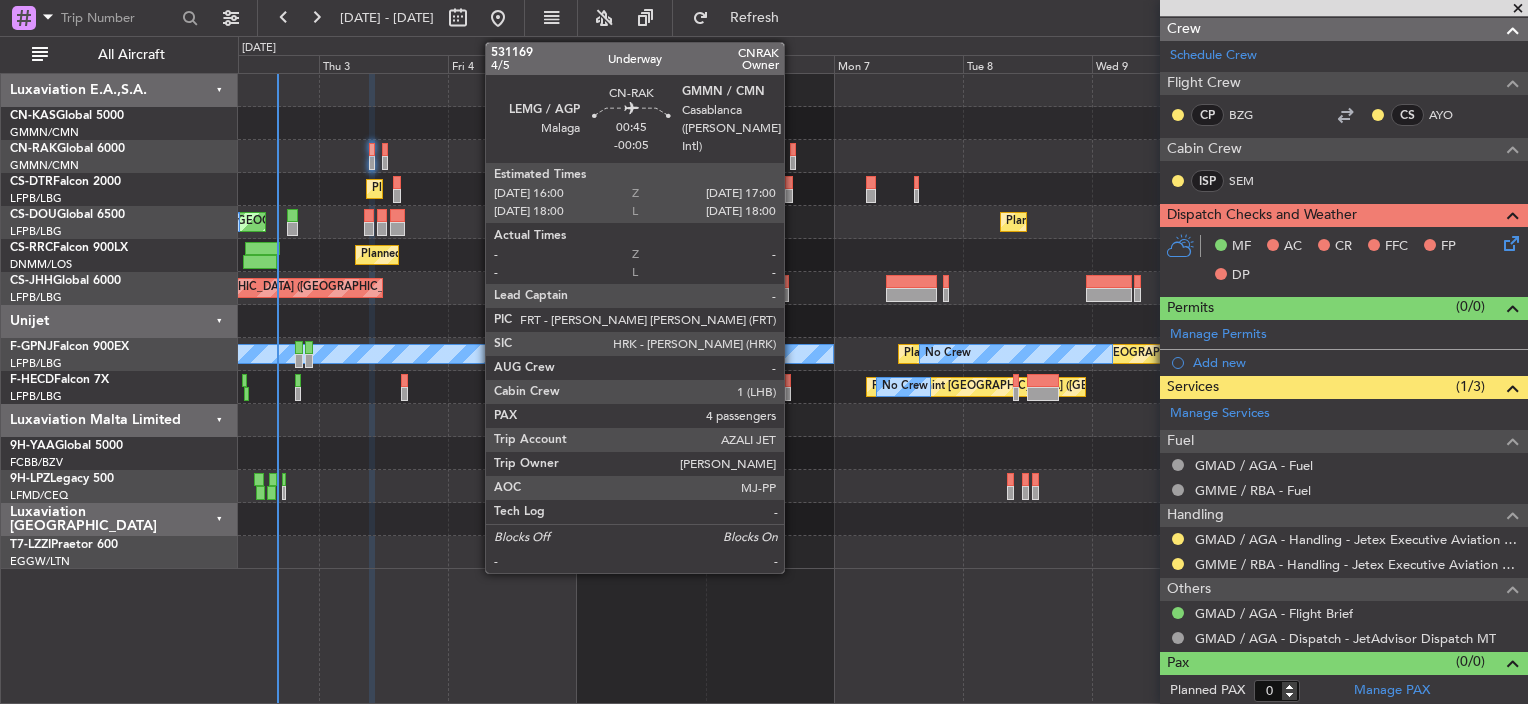 click 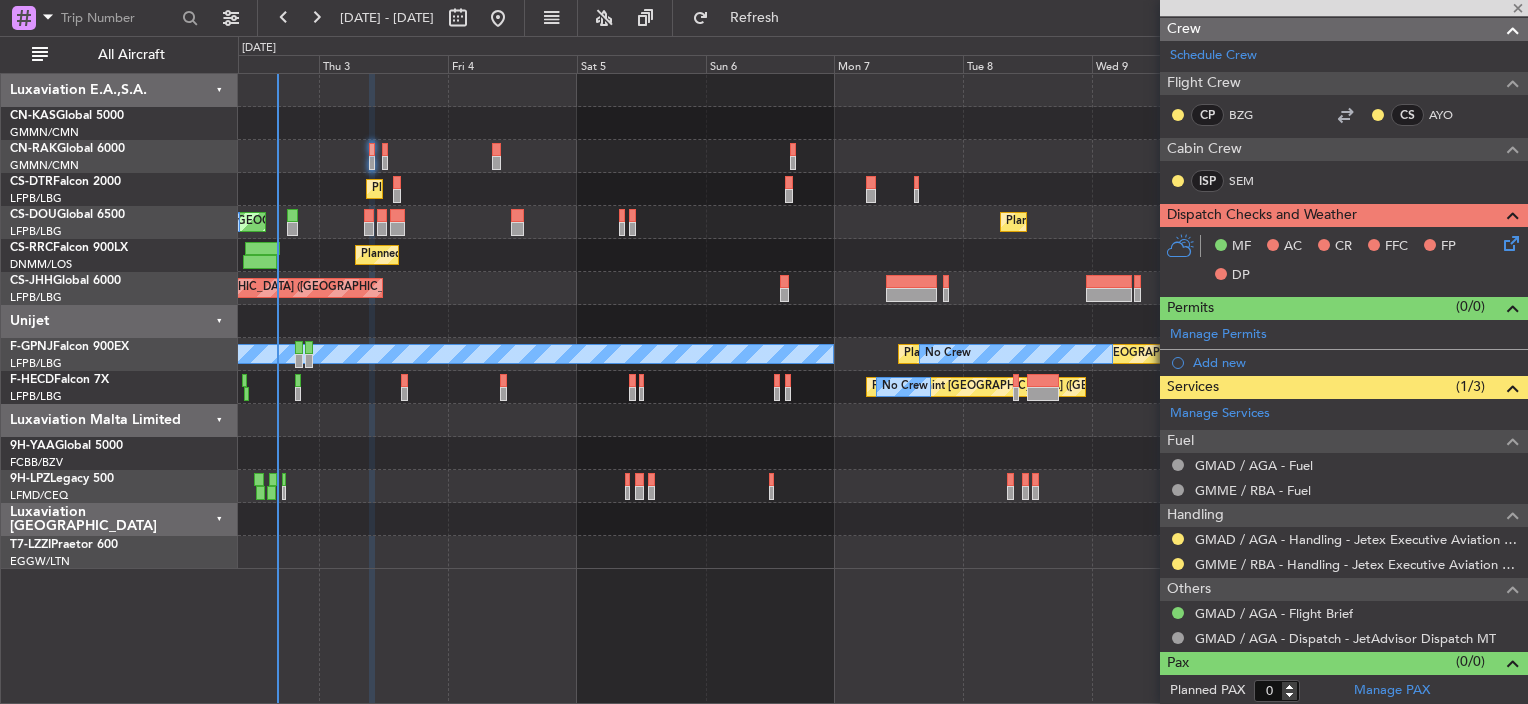 type on "-00:05" 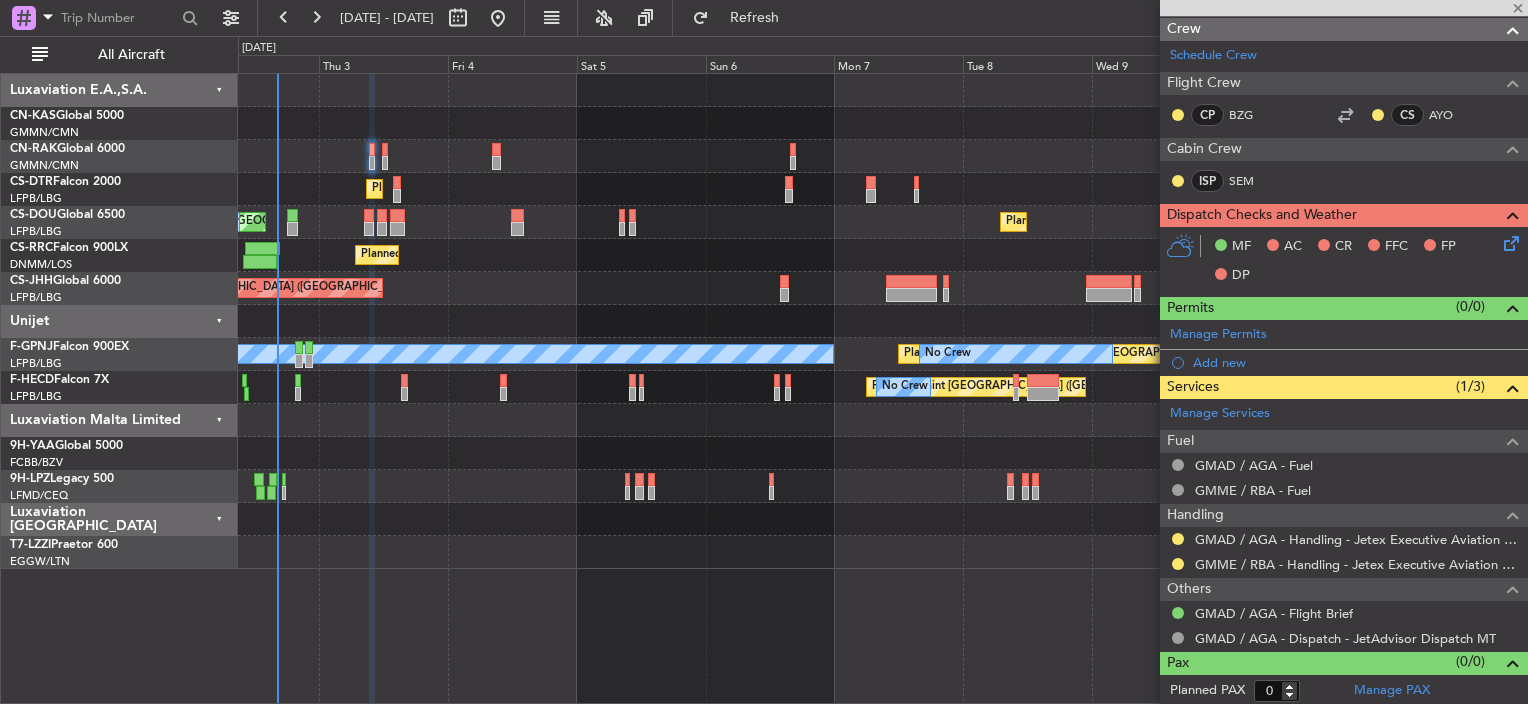 type on "4" 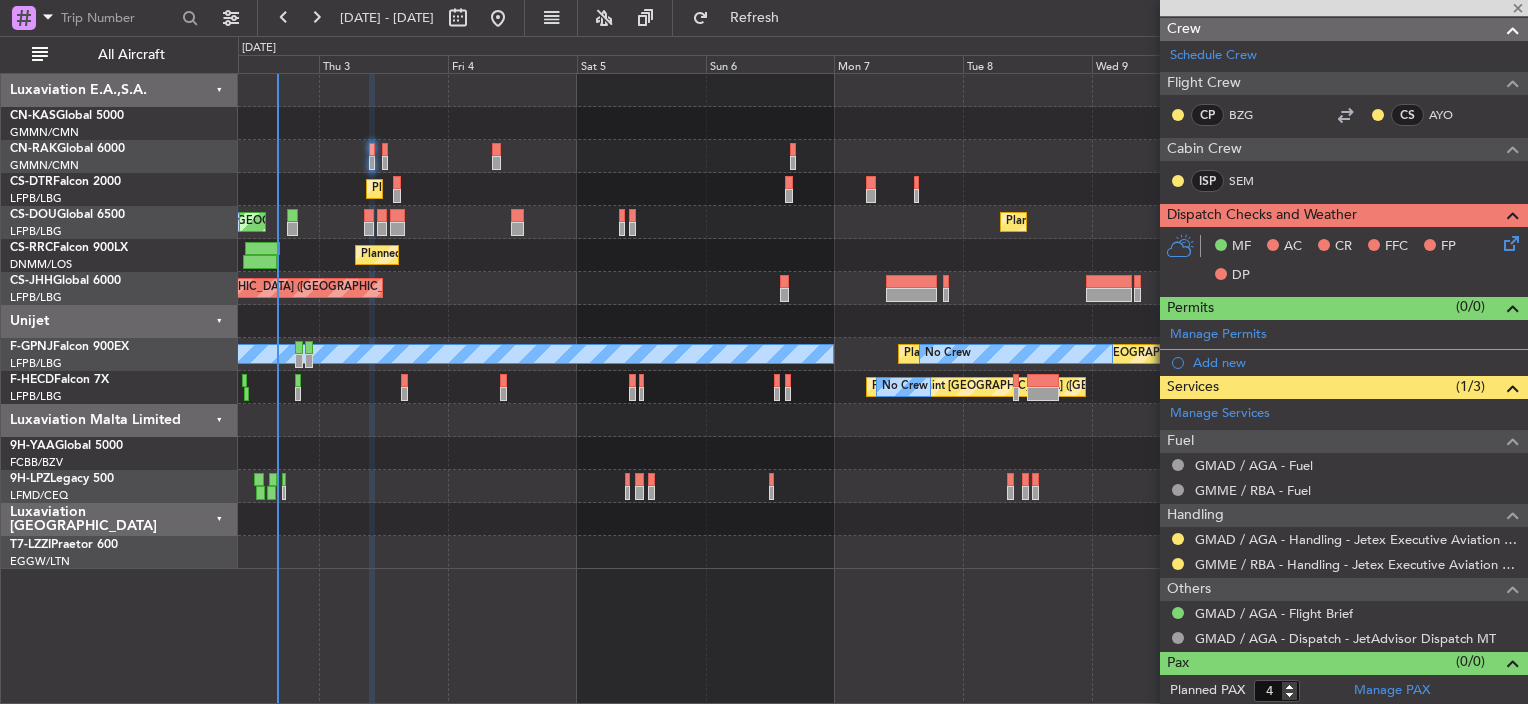 scroll, scrollTop: 0, scrollLeft: 0, axis: both 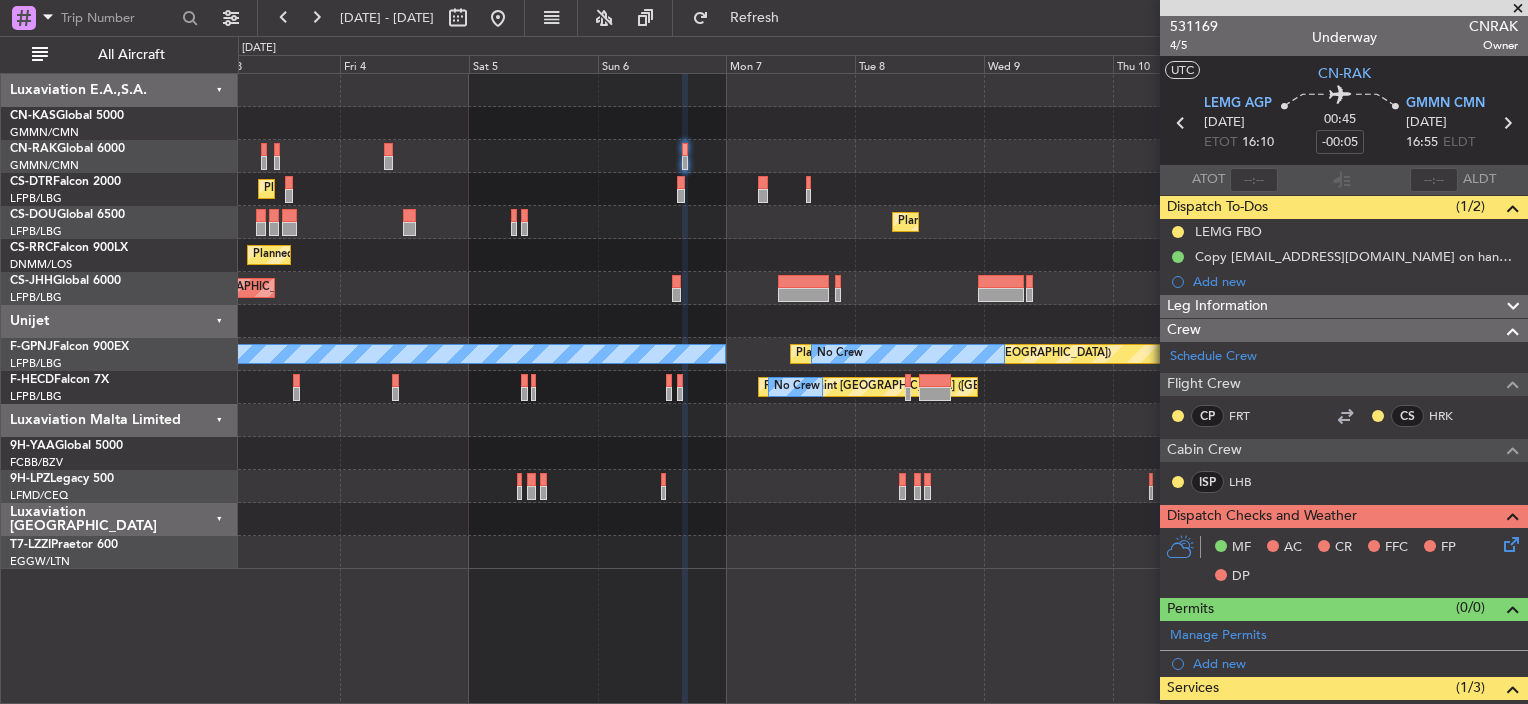 click on "Planned Maint [GEOGRAPHIC_DATA] ([GEOGRAPHIC_DATA])
Planned Maint Sofia
No Crew
Planned Maint [GEOGRAPHIC_DATA] ([GEOGRAPHIC_DATA])
Unplanned Maint [GEOGRAPHIC_DATA] ([GEOGRAPHIC_DATA])
A/C Unavailable
No Crew
Planned Maint [GEOGRAPHIC_DATA] ([GEOGRAPHIC_DATA])
Planned Maint [GEOGRAPHIC_DATA] ([GEOGRAPHIC_DATA])
Planned Maint [GEOGRAPHIC_DATA] ([GEOGRAPHIC_DATA])
A/C Unavailable
Planned Maint [GEOGRAPHIC_DATA] ([GEOGRAPHIC_DATA])
No Crew
No Crew
No Crew
No Crew
Planned Maint [GEOGRAPHIC_DATA] ([GEOGRAPHIC_DATA])
No Crew
No Crew
Unplanned Maint [GEOGRAPHIC_DATA] ([GEOGRAPHIC_DATA])" 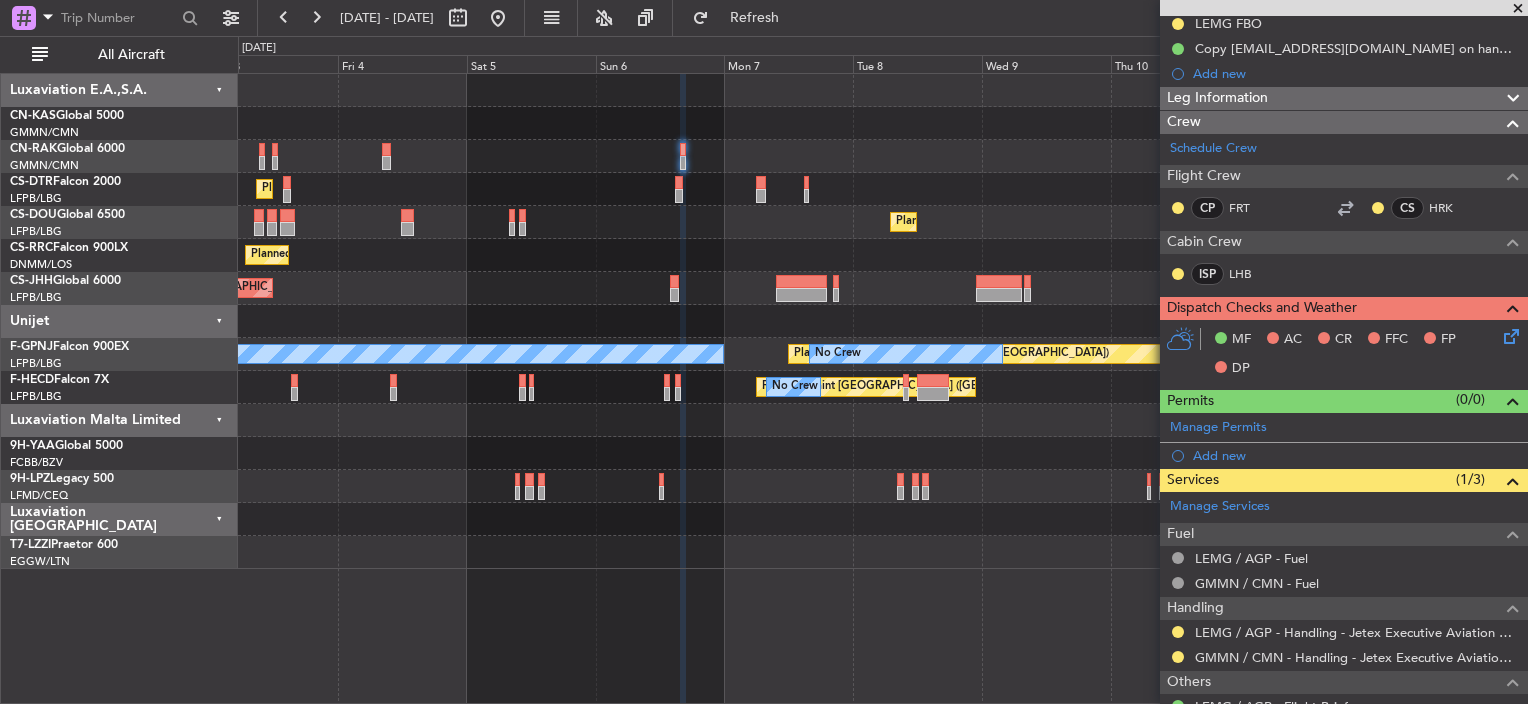 scroll, scrollTop: 400, scrollLeft: 0, axis: vertical 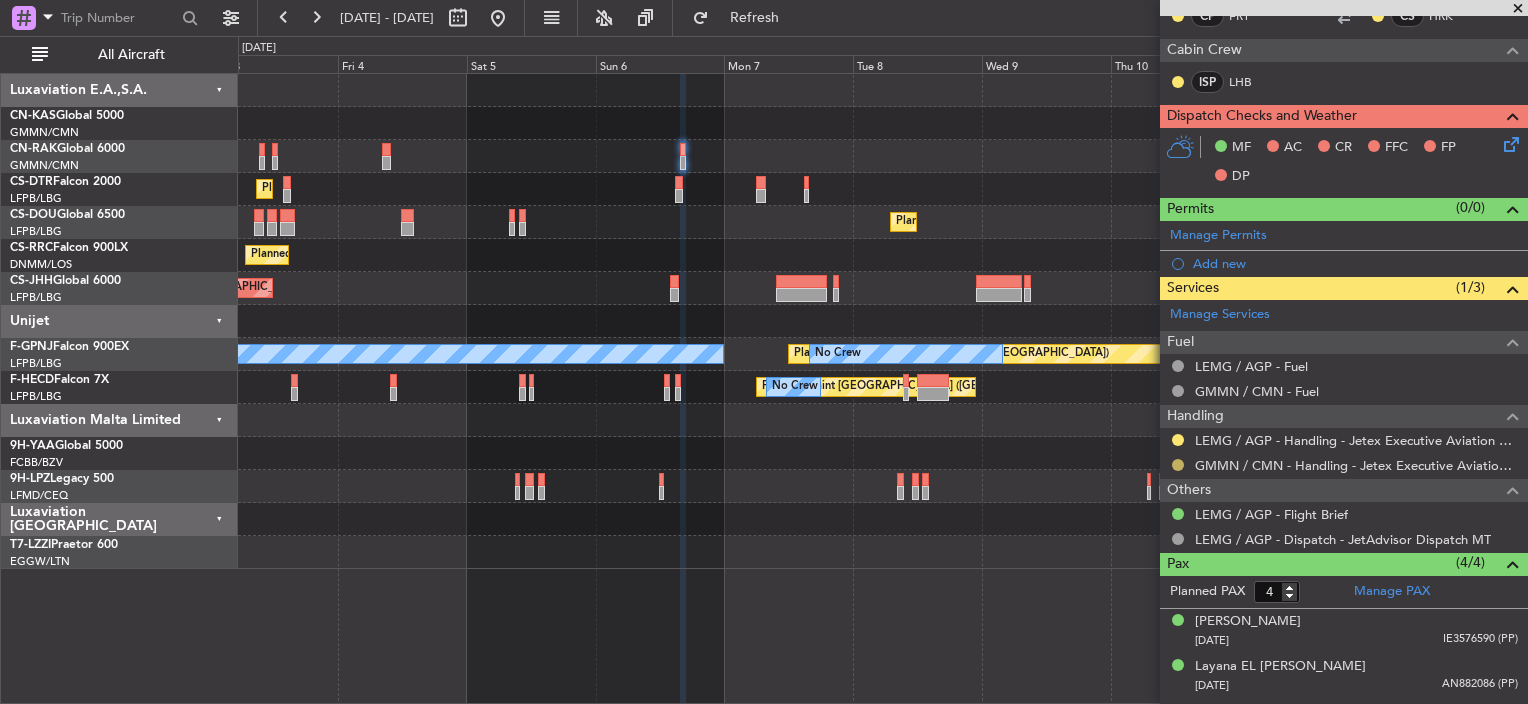 click at bounding box center (1178, 465) 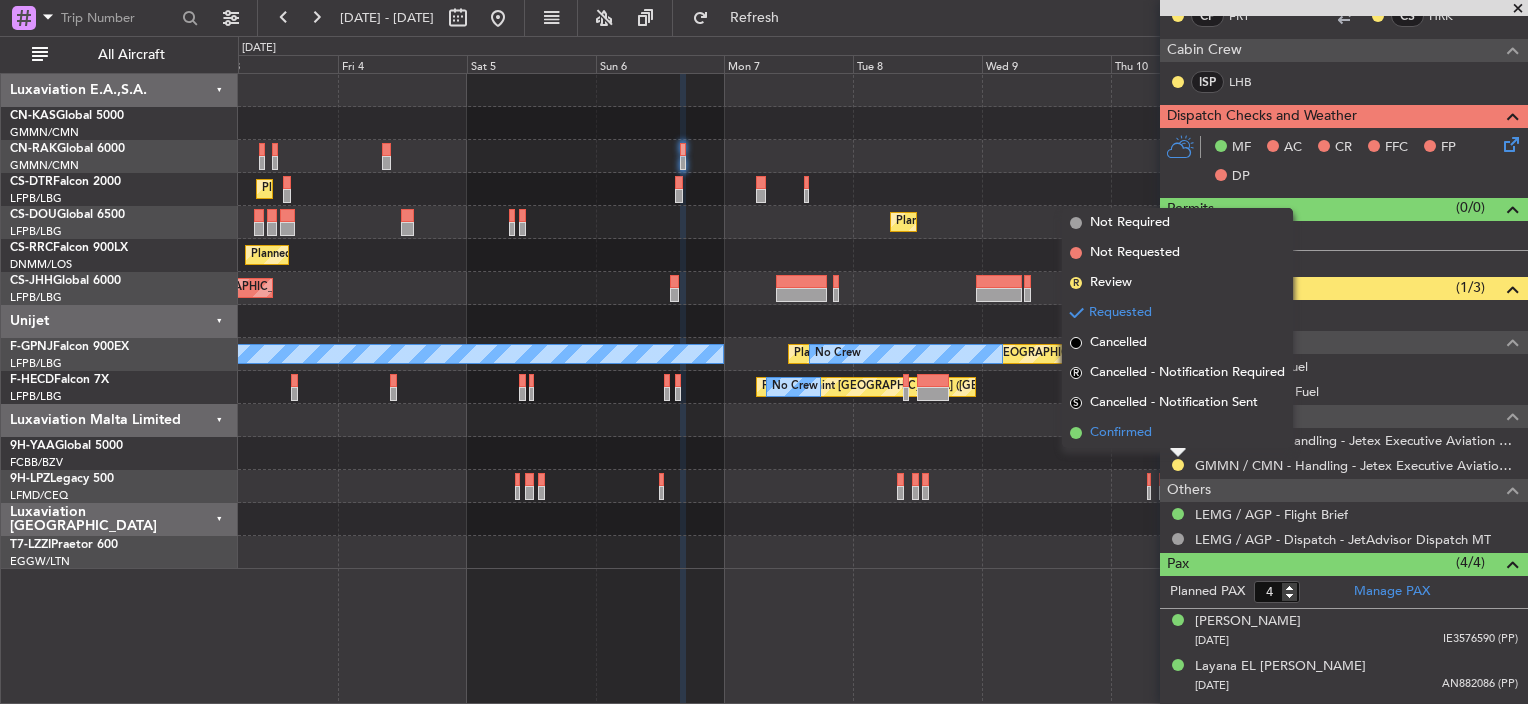 click on "Confirmed" at bounding box center [1121, 433] 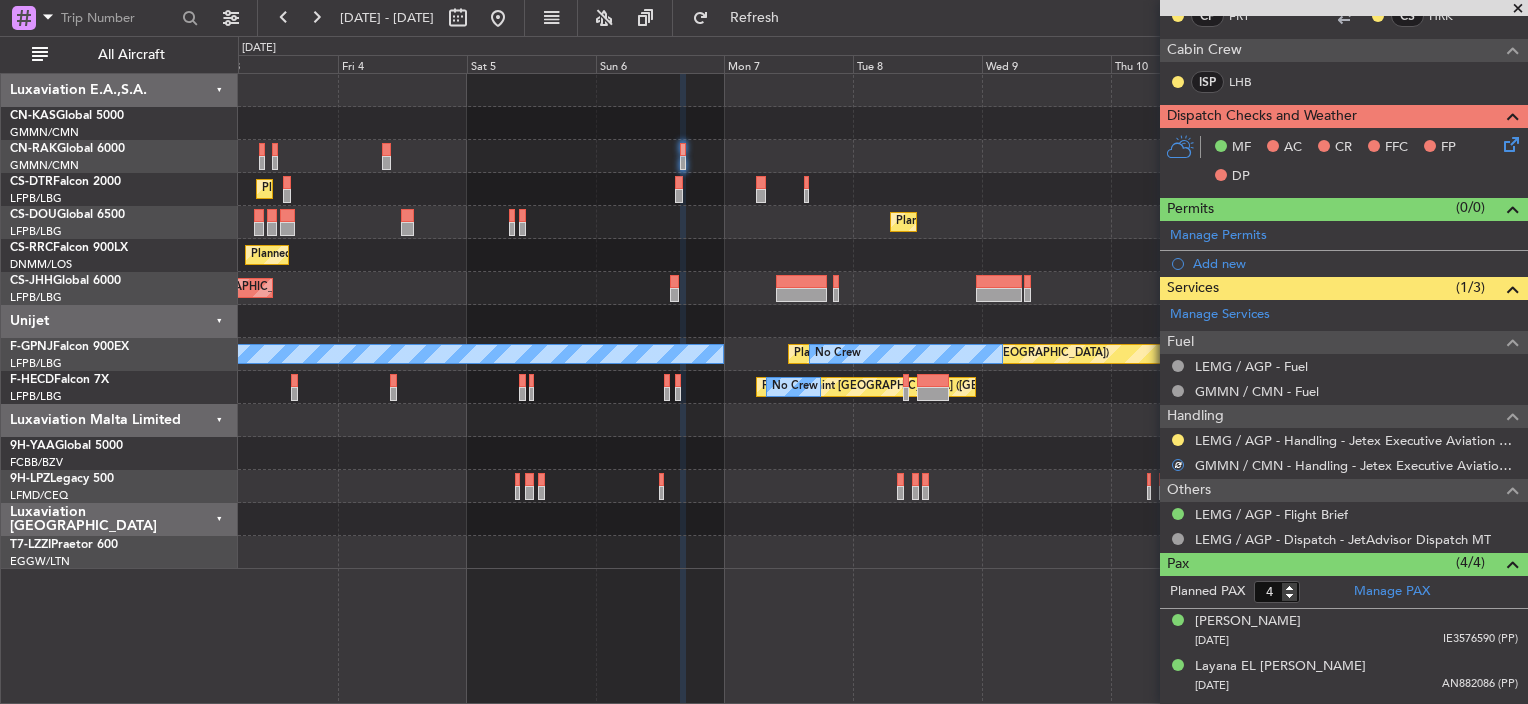 click on "Planned Maint [GEOGRAPHIC_DATA] ([GEOGRAPHIC_DATA])
Planned Maint Sofia
No Crew
Planned Maint [GEOGRAPHIC_DATA] ([GEOGRAPHIC_DATA])
Unplanned Maint [GEOGRAPHIC_DATA] ([GEOGRAPHIC_DATA])
A/C Unavailable
No Crew
Planned Maint [GEOGRAPHIC_DATA] ([GEOGRAPHIC_DATA])
Planned Maint [GEOGRAPHIC_DATA] ([GEOGRAPHIC_DATA])
Planned Maint [GEOGRAPHIC_DATA] ([GEOGRAPHIC_DATA])
A/C Unavailable
Planned Maint [GEOGRAPHIC_DATA] ([GEOGRAPHIC_DATA])
No Crew
No Crew
No Crew
No Crew
Planned Maint [GEOGRAPHIC_DATA] ([GEOGRAPHIC_DATA])
No Crew
No Crew
Unplanned Maint [GEOGRAPHIC_DATA] ([GEOGRAPHIC_DATA])" 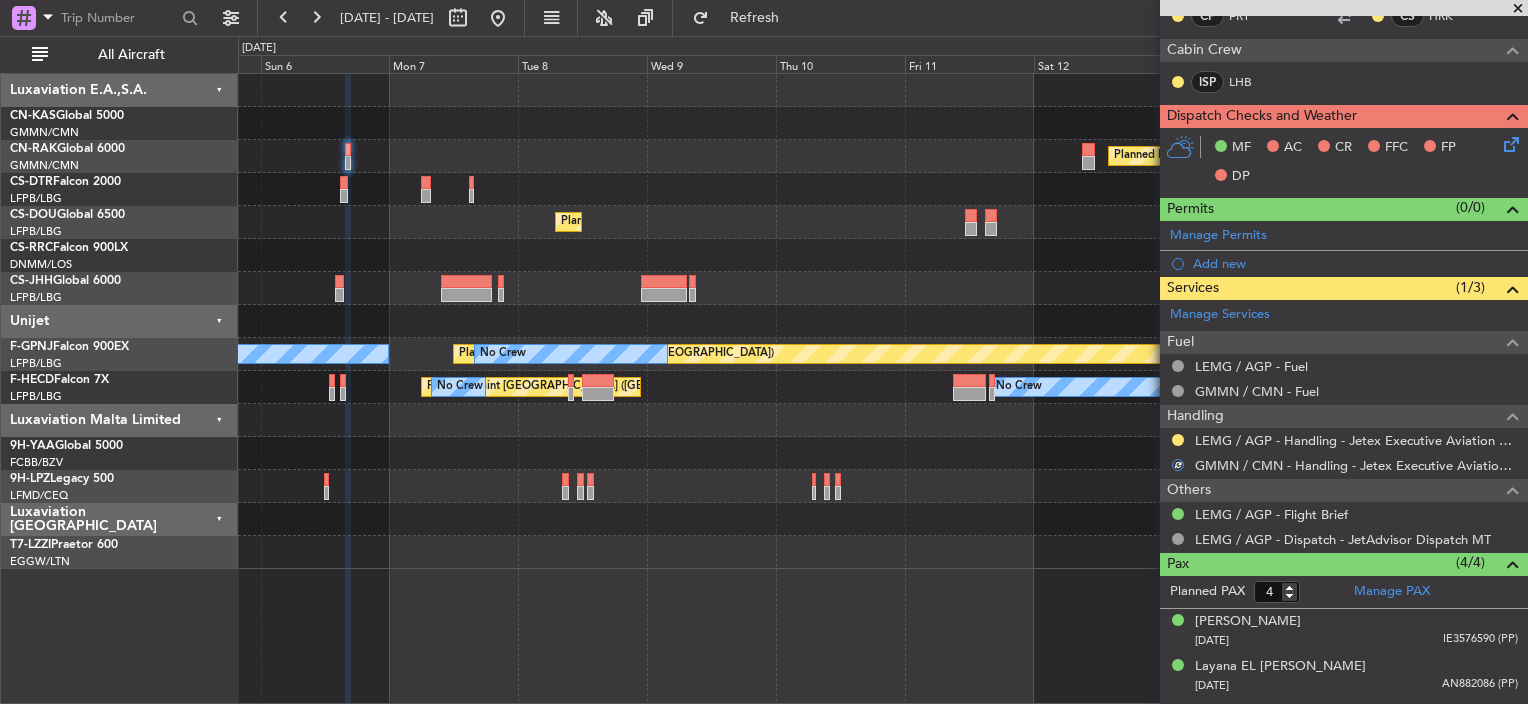 click on "Planned Maint [GEOGRAPHIC_DATA] ([GEOGRAPHIC_DATA])" 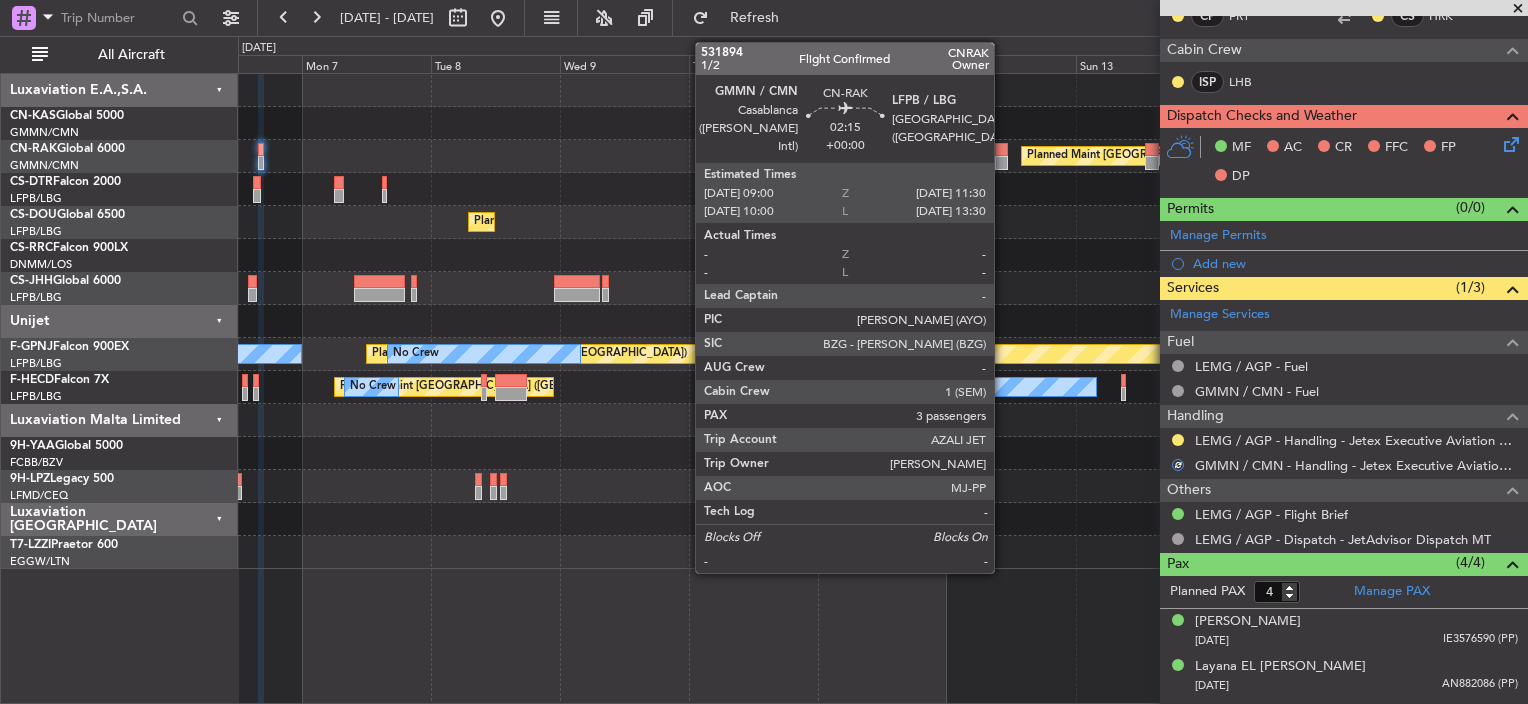 click 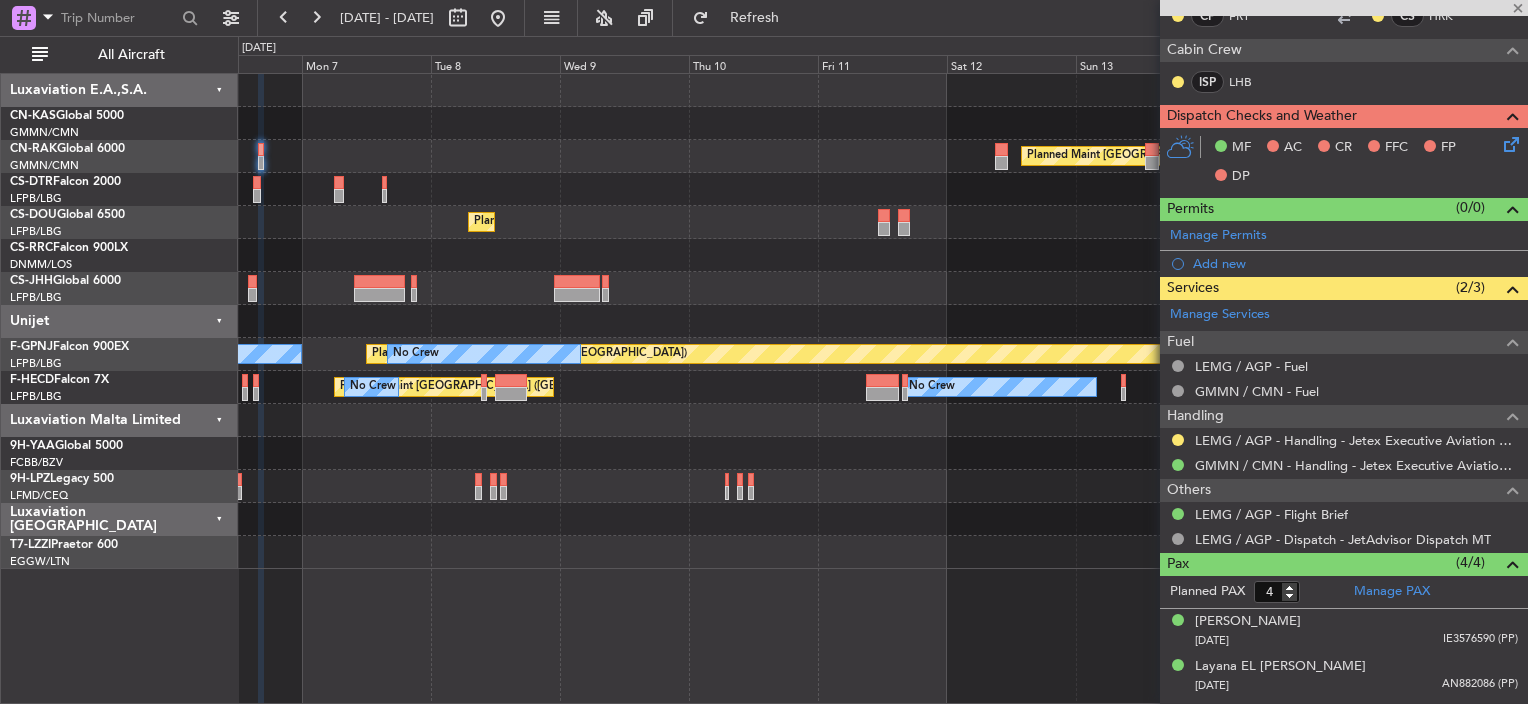 type 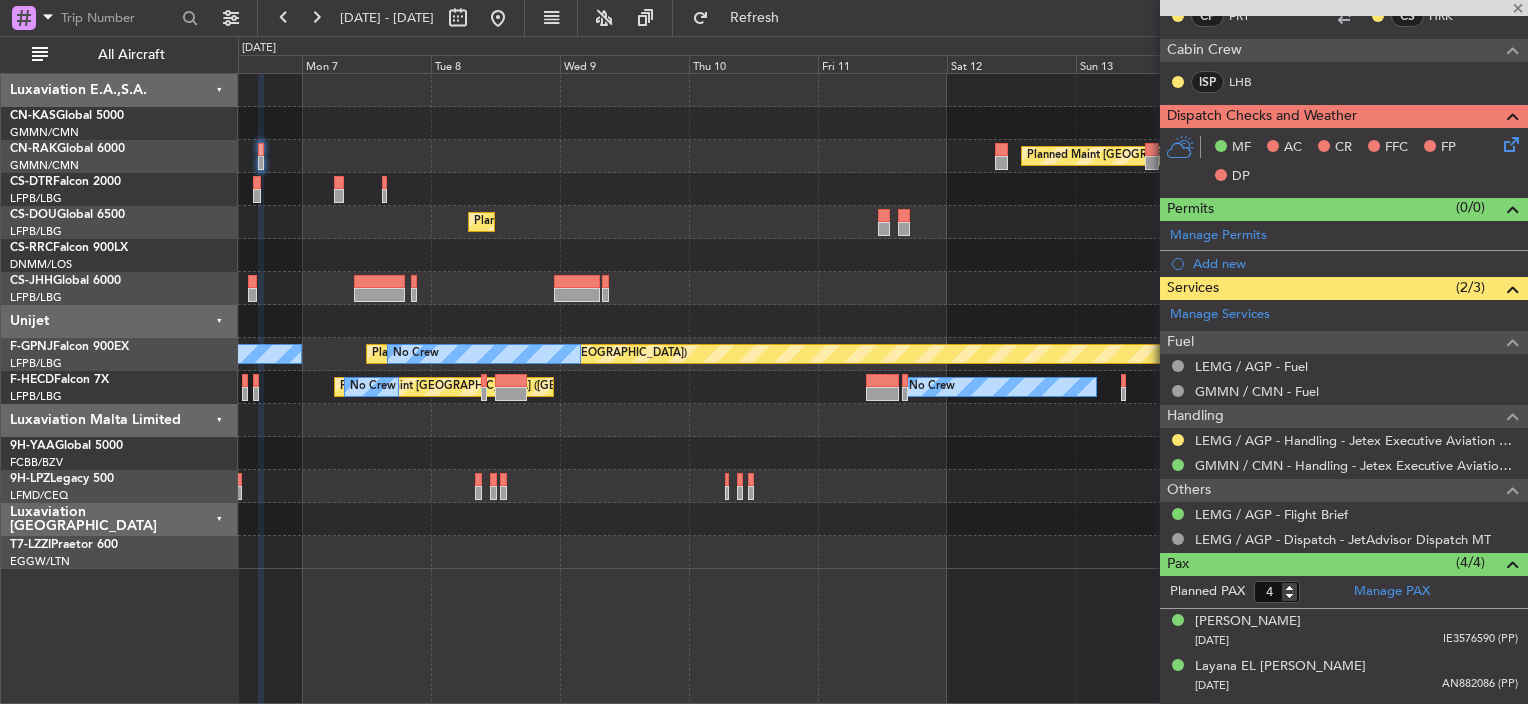 type on "3" 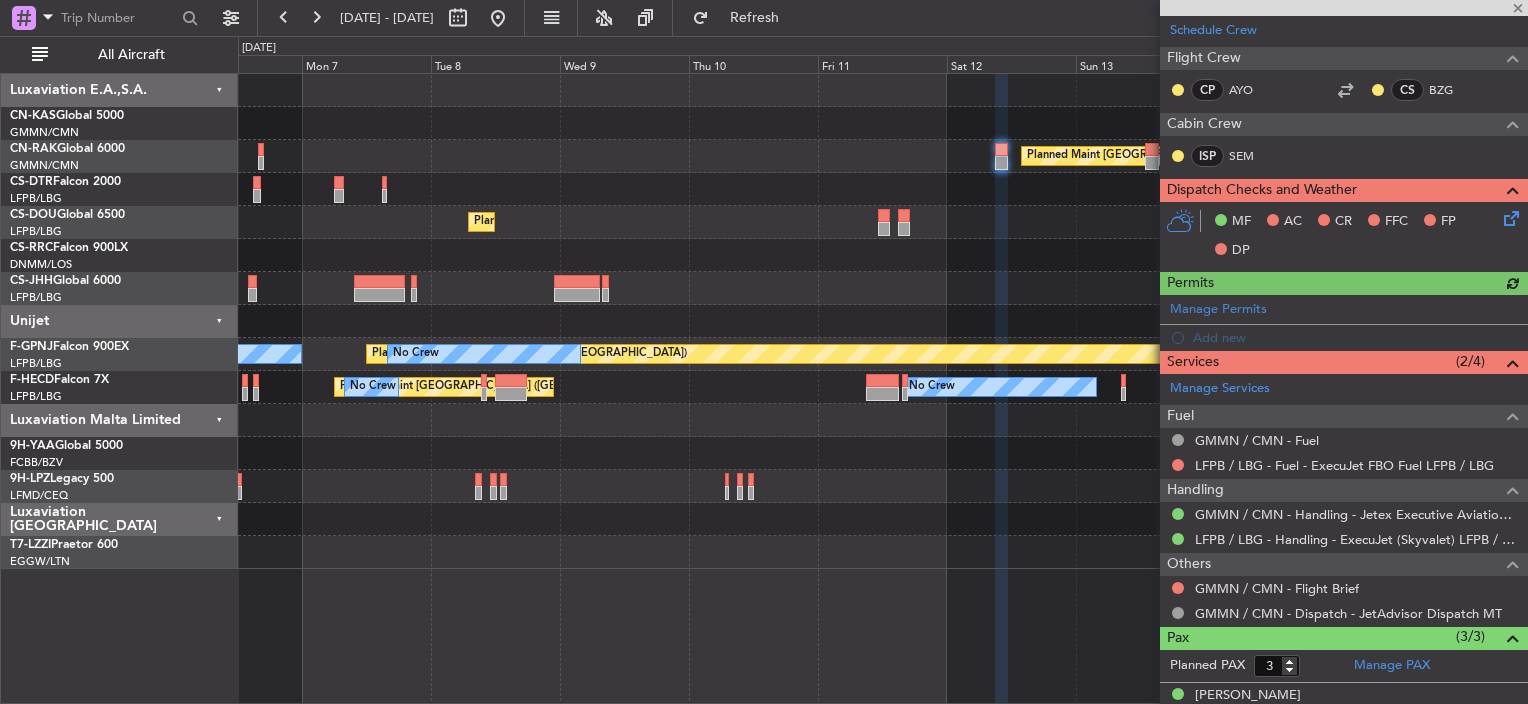 scroll, scrollTop: 486, scrollLeft: 0, axis: vertical 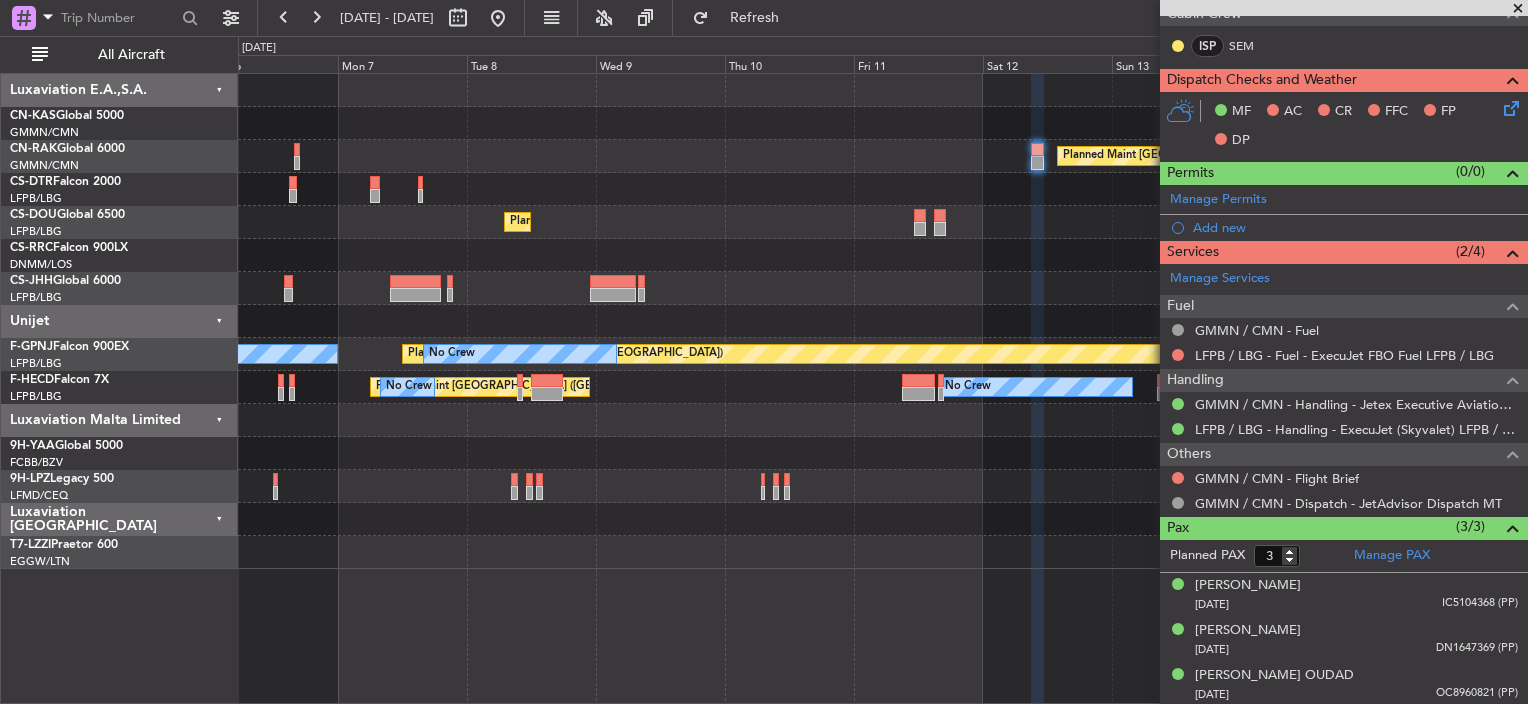 click on "[DATE] - [DATE]  Refresh Quick Links All Aircraft
Planned Maint [GEOGRAPHIC_DATA] ([GEOGRAPHIC_DATA])
No Crew
Planned Maint [GEOGRAPHIC_DATA] ([GEOGRAPHIC_DATA])
No Crew
Planned Maint [GEOGRAPHIC_DATA] ([GEOGRAPHIC_DATA])
No Crew
A/C Unavailable
No Crew
Planned Maint [GEOGRAPHIC_DATA] ([GEOGRAPHIC_DATA])
No Crew
No Crew
Luxaviation E.A.,S.A.
CN-KAS  Global 5000
GMMN/CMN
Casablanca ([PERSON_NAME] Intl)
CN-RAK  Global 6000
GMMN/CMN
Casablanca ([PERSON_NAME] Intl)
CS-DTR  Falcon 2000
LFPB/LBG
Paris ([GEOGRAPHIC_DATA])
CS-DOU  Global 6500
LFPB/LBG
Paris ([GEOGRAPHIC_DATA])" at bounding box center (764, 359) 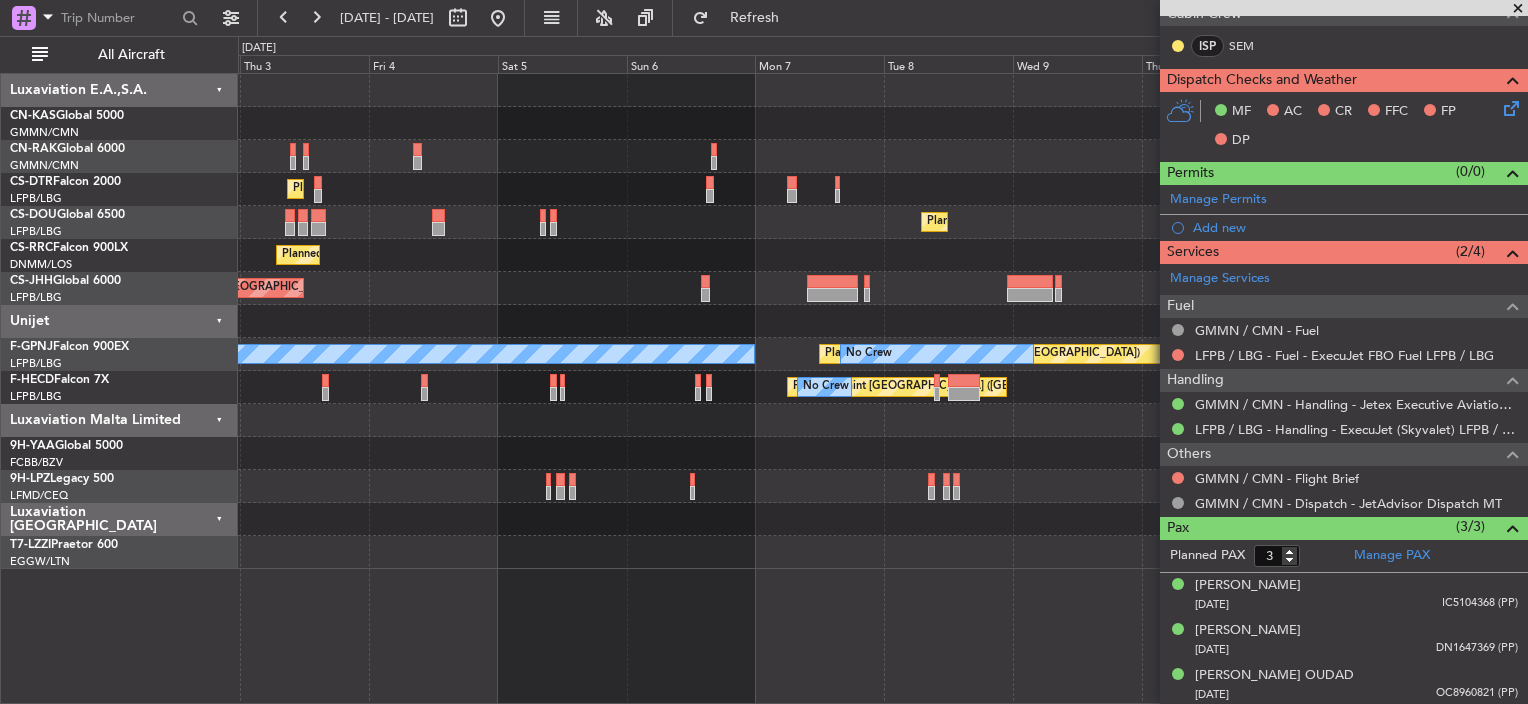 click on "Planned Maint [GEOGRAPHIC_DATA] ([GEOGRAPHIC_DATA])
Planned Maint Sofia
No Crew
Planned Maint [GEOGRAPHIC_DATA] ([GEOGRAPHIC_DATA])
Unplanned Maint [GEOGRAPHIC_DATA] ([GEOGRAPHIC_DATA])
A/C Unavailable
No Crew
Planned Maint [GEOGRAPHIC_DATA] ([GEOGRAPHIC_DATA])
Planned Maint [GEOGRAPHIC_DATA] ([GEOGRAPHIC_DATA])
Planned Maint [GEOGRAPHIC_DATA] ([GEOGRAPHIC_DATA])
Planned Maint [GEOGRAPHIC_DATA] ([GEOGRAPHIC_DATA])
No Crew
A/C Unavailable
No Crew
No Crew
Planned Maint [GEOGRAPHIC_DATA] ([GEOGRAPHIC_DATA])
No Crew
No Crew
No Crew
Unplanned Maint [GEOGRAPHIC_DATA] ([GEOGRAPHIC_DATA])" 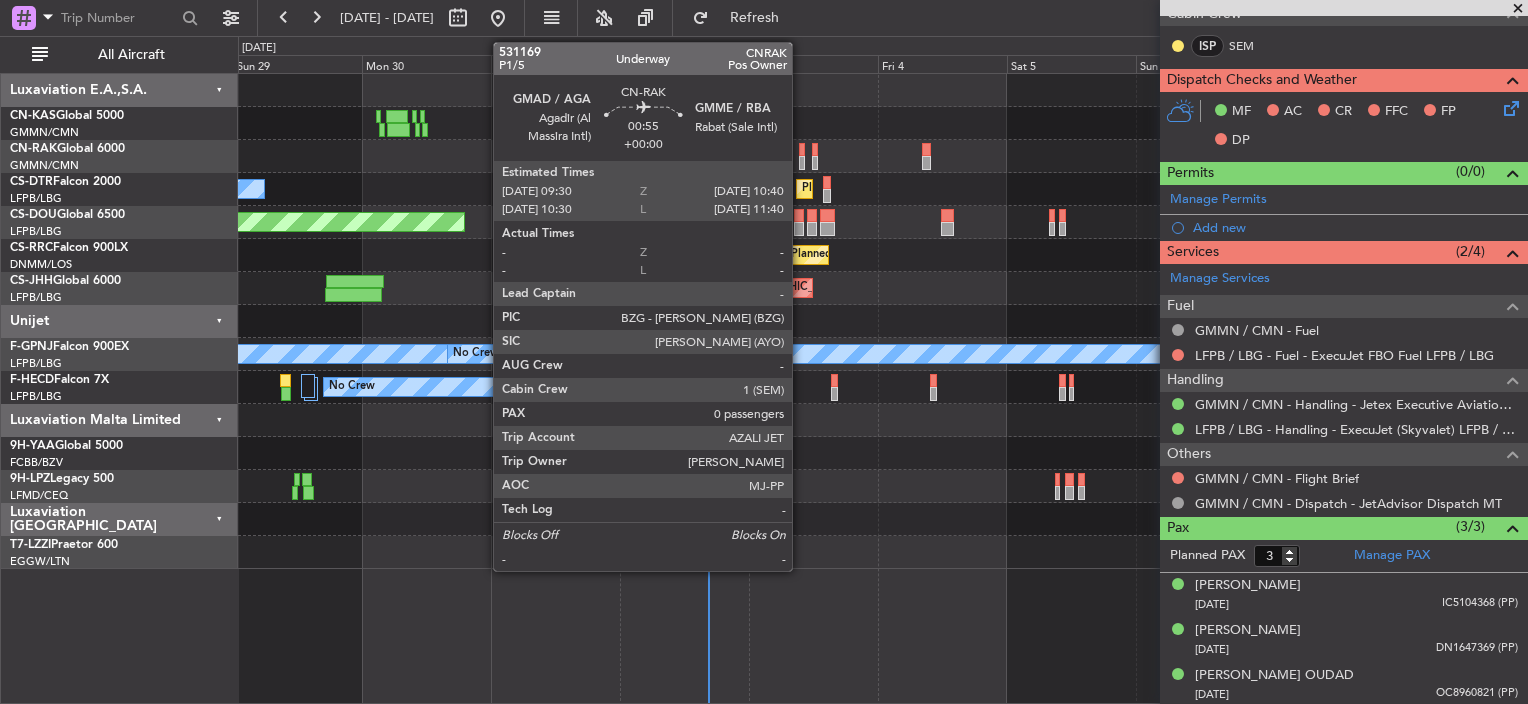 click 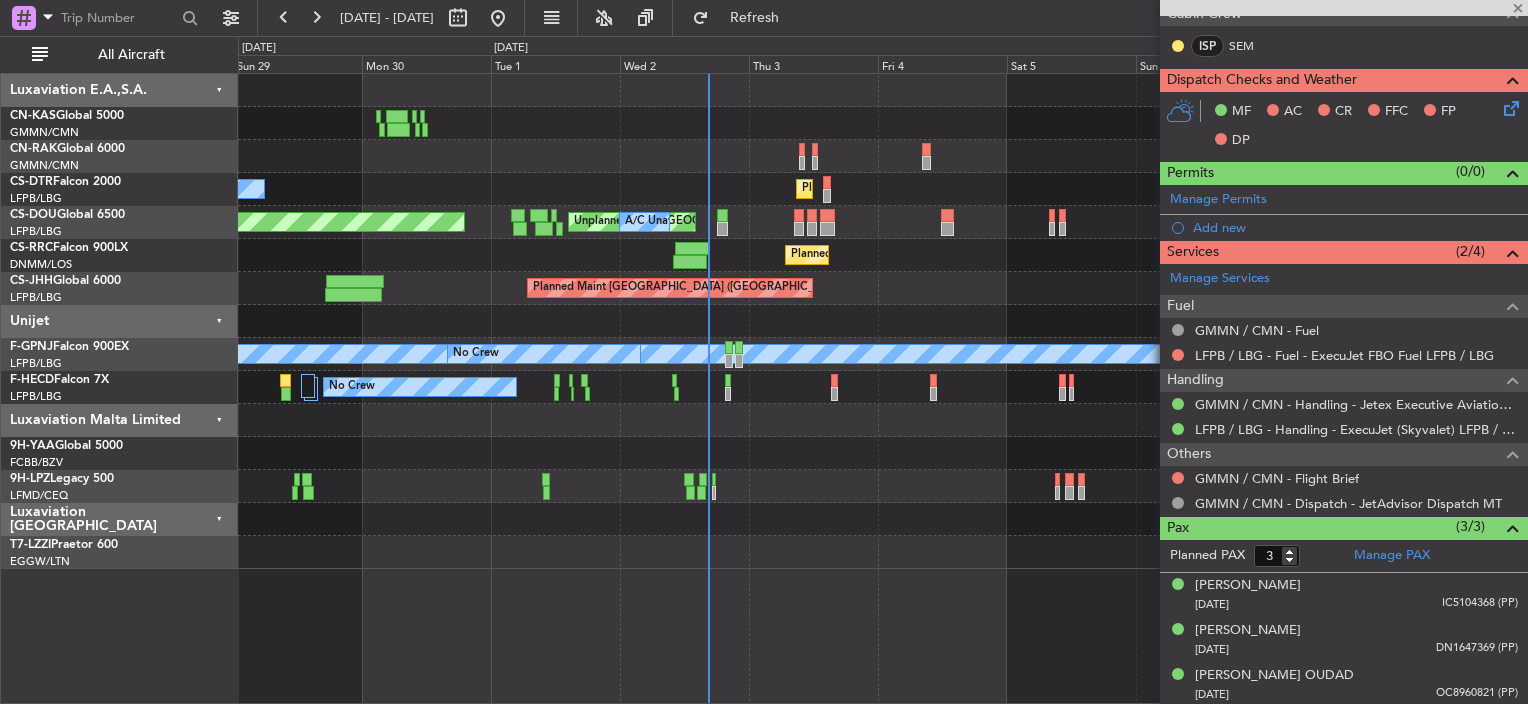 type on "0" 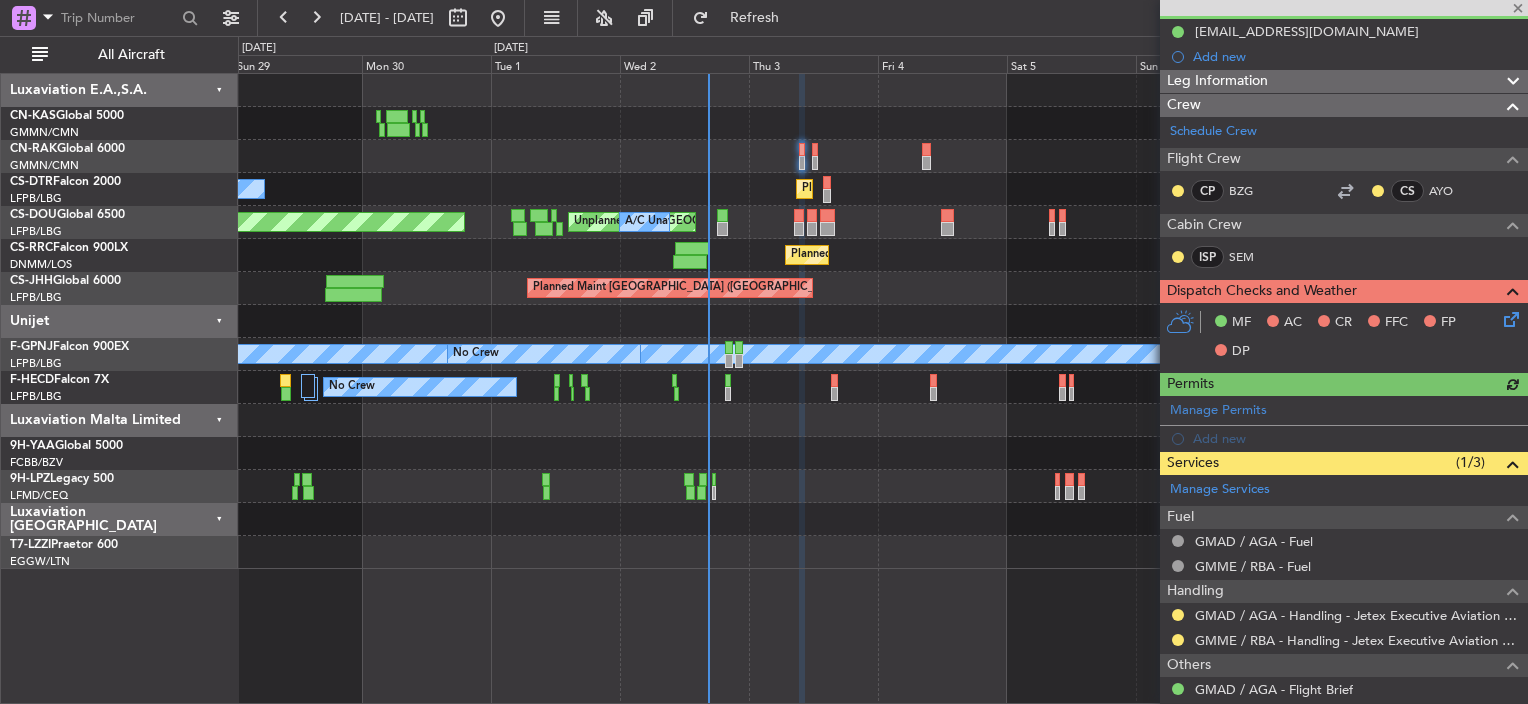scroll, scrollTop: 276, scrollLeft: 0, axis: vertical 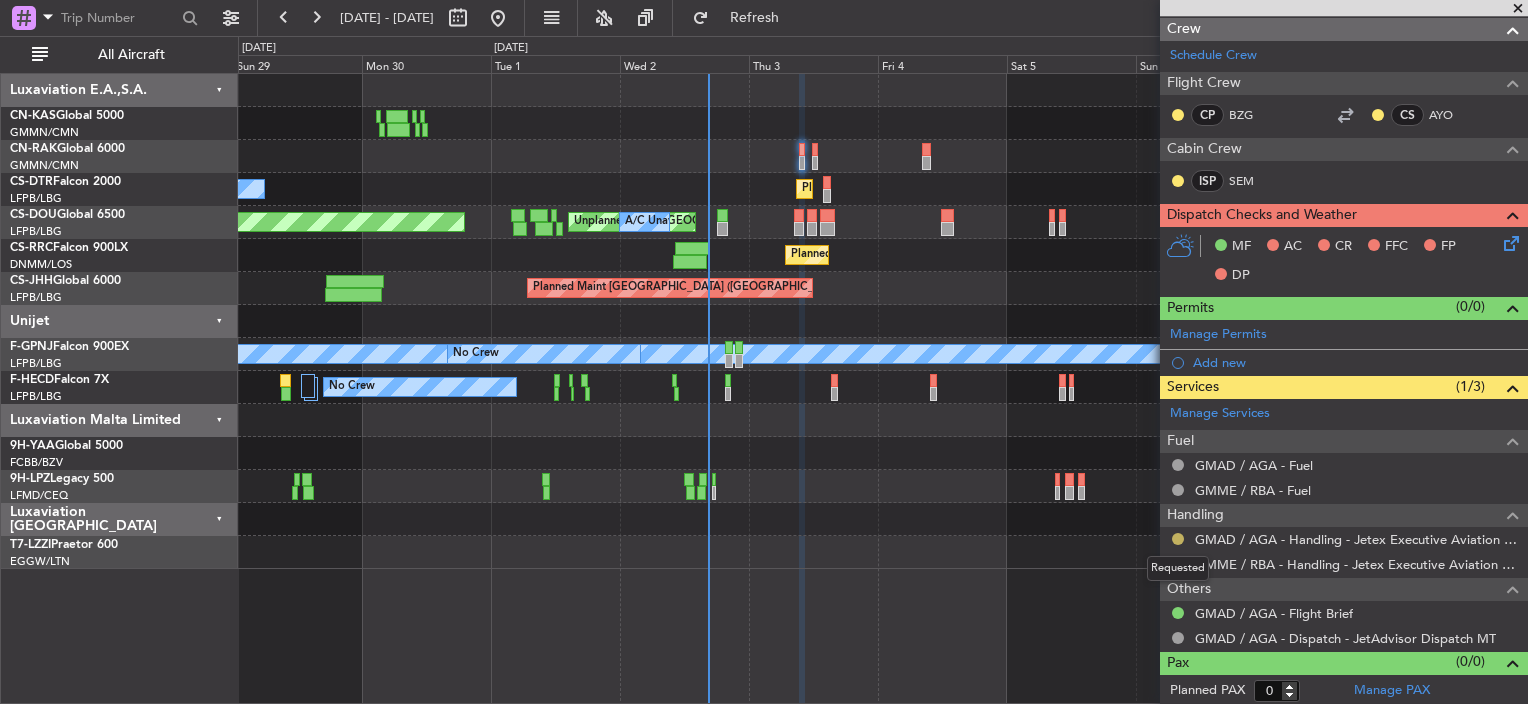 click at bounding box center (1178, 539) 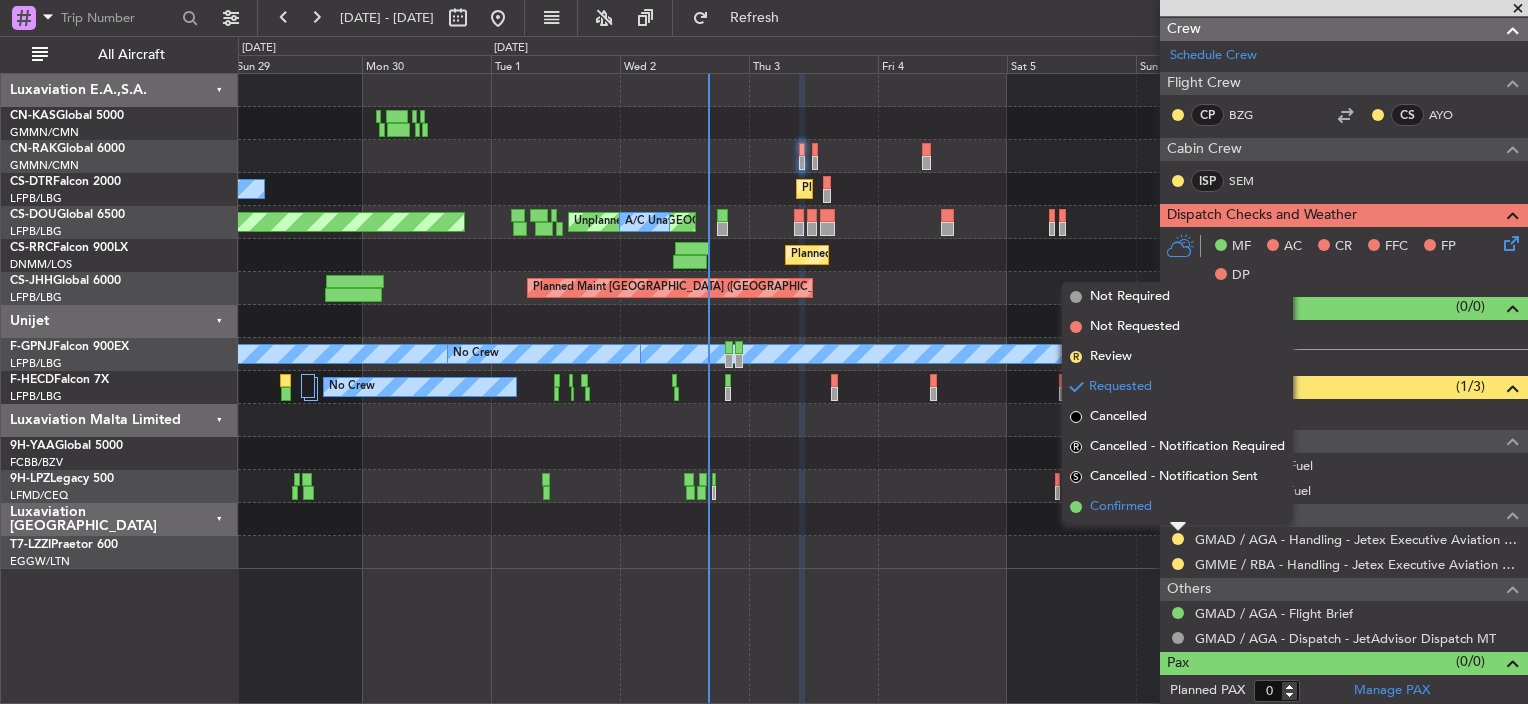 click on "Confirmed" at bounding box center (1121, 507) 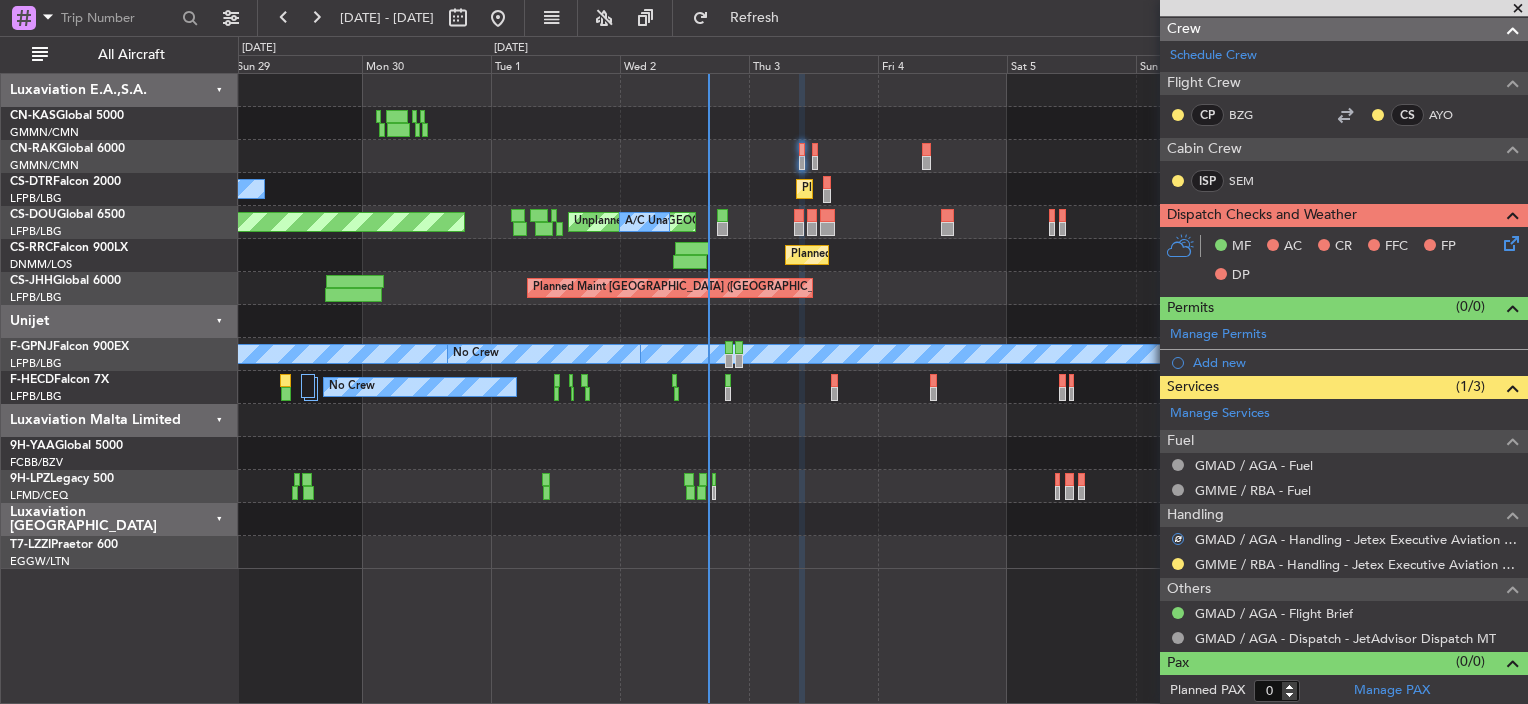click 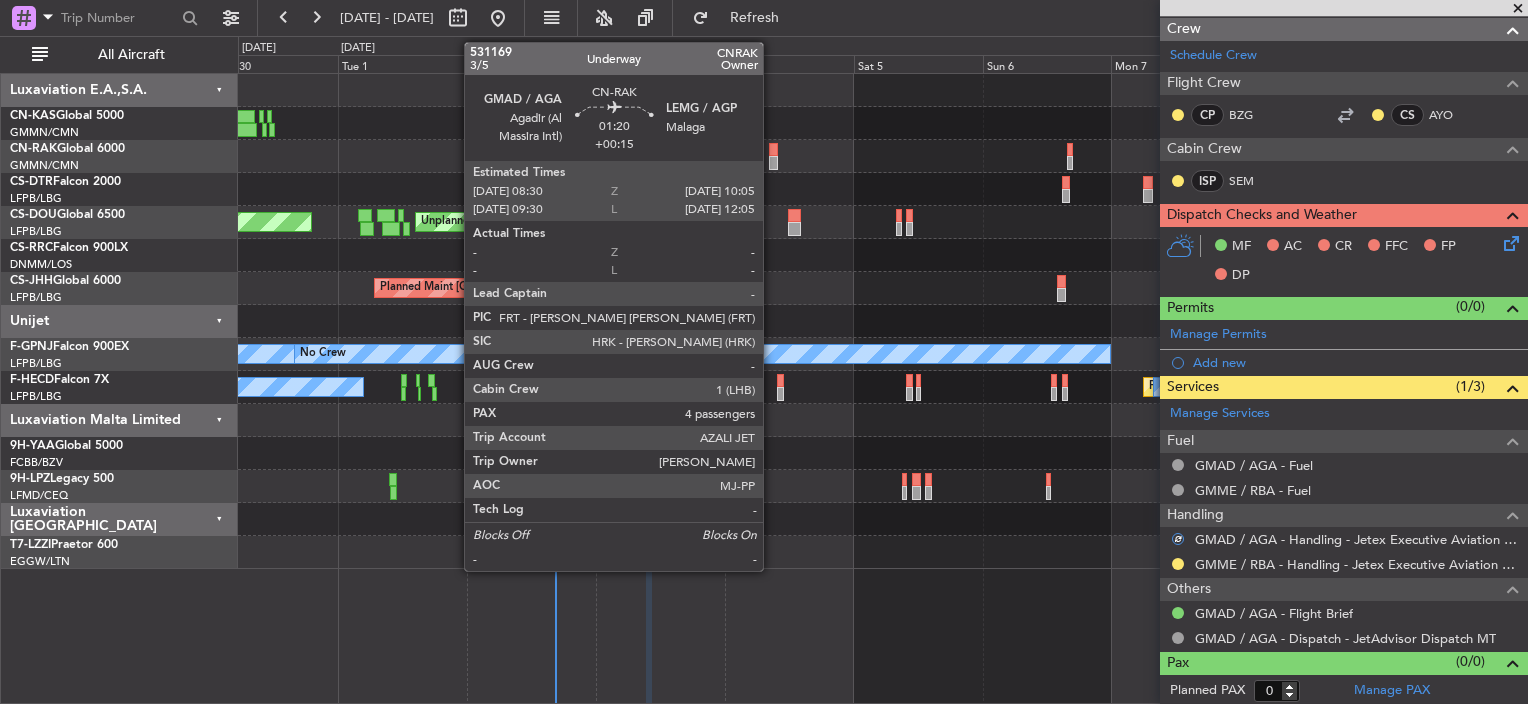 click 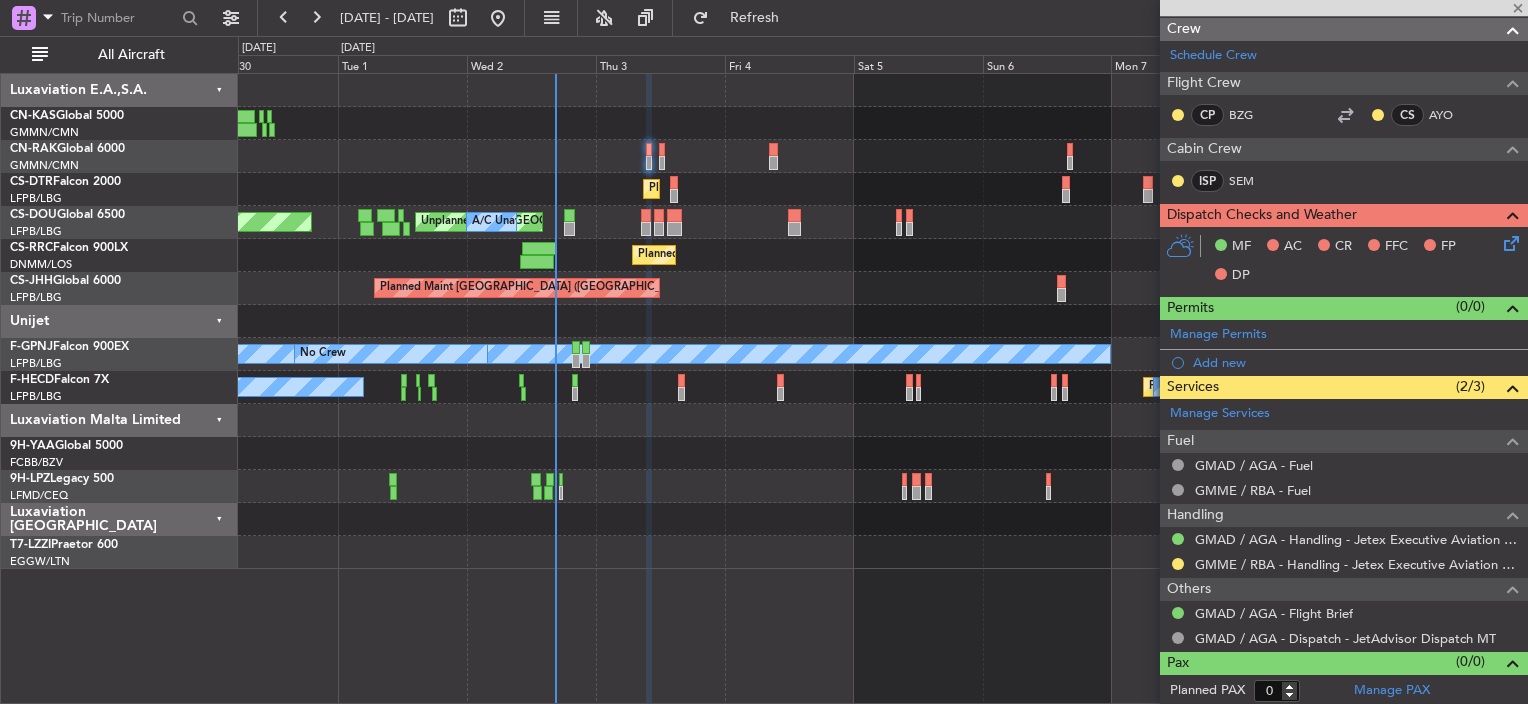 type on "+00:15" 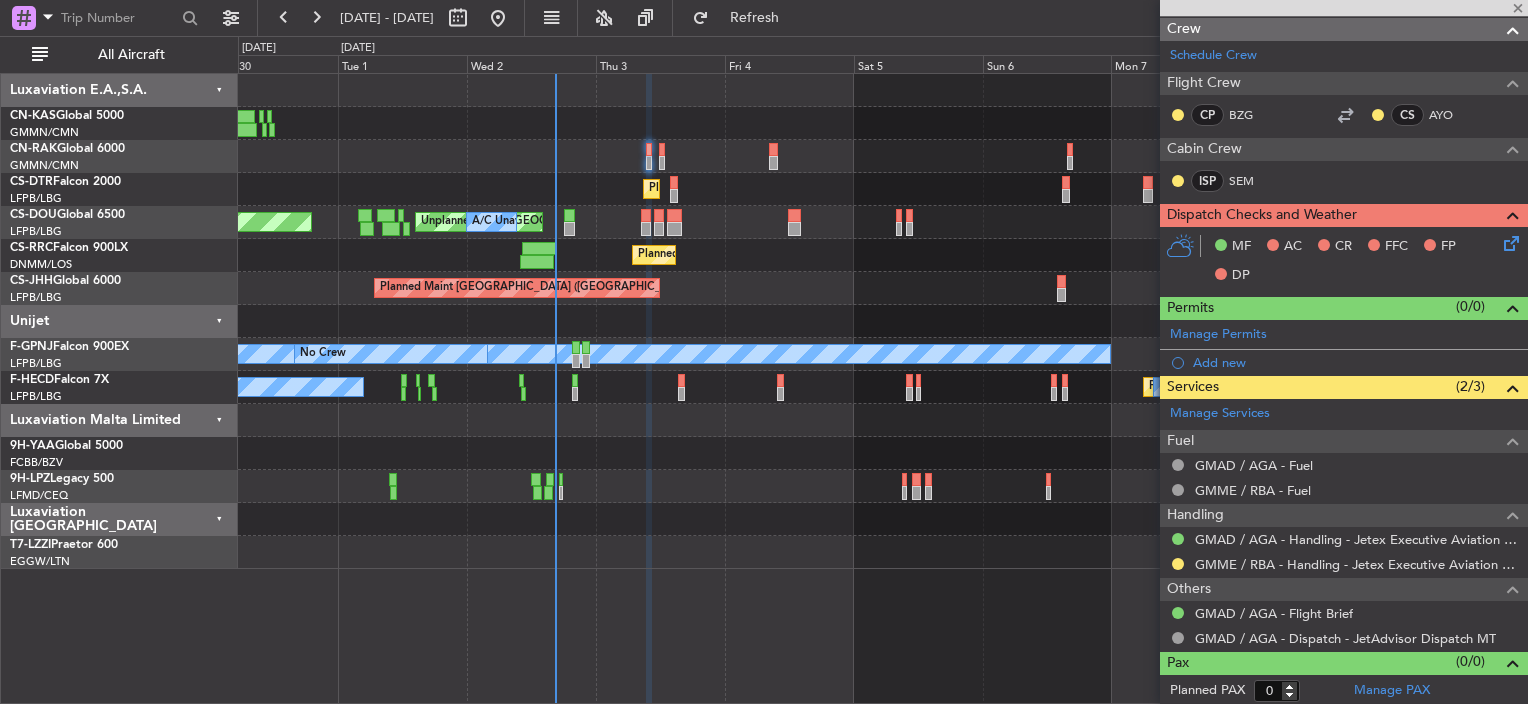 type on "4" 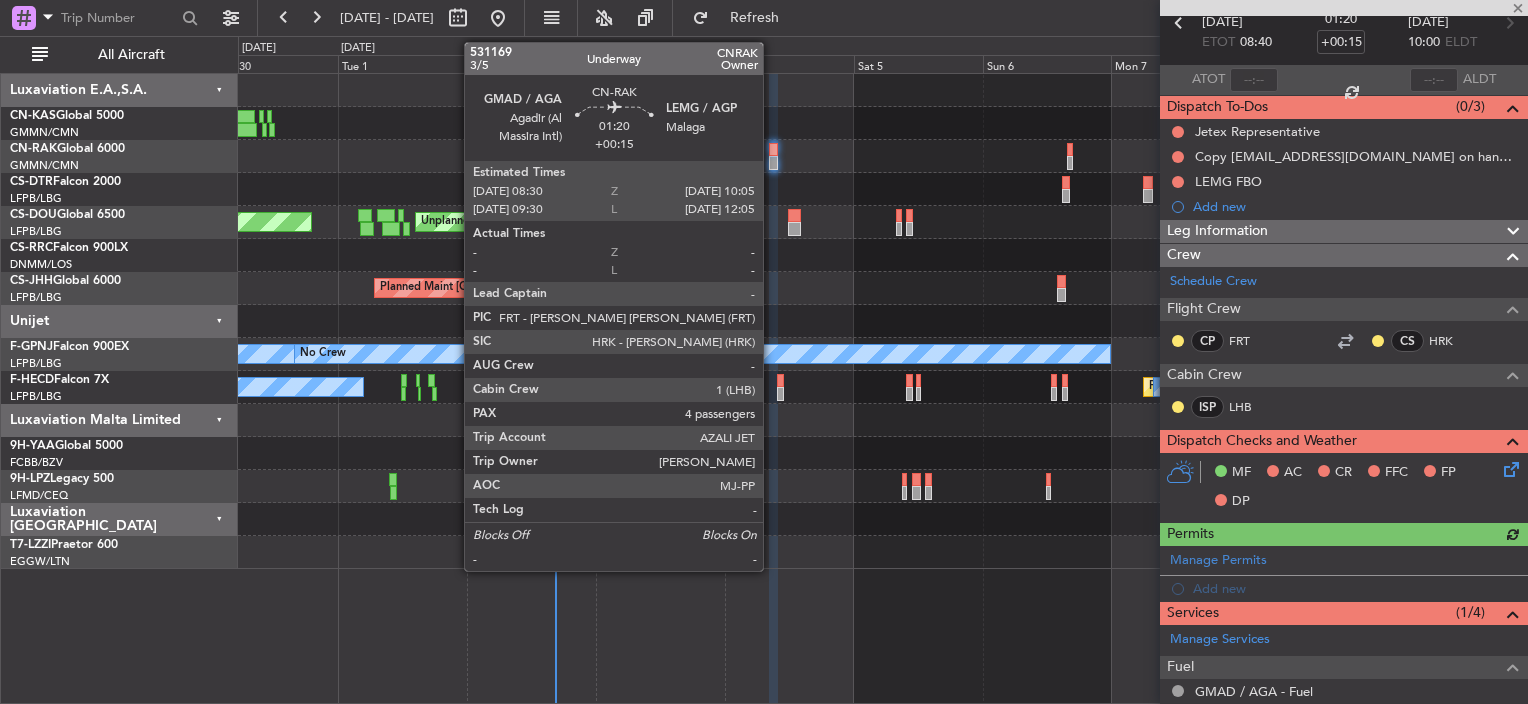scroll, scrollTop: 200, scrollLeft: 0, axis: vertical 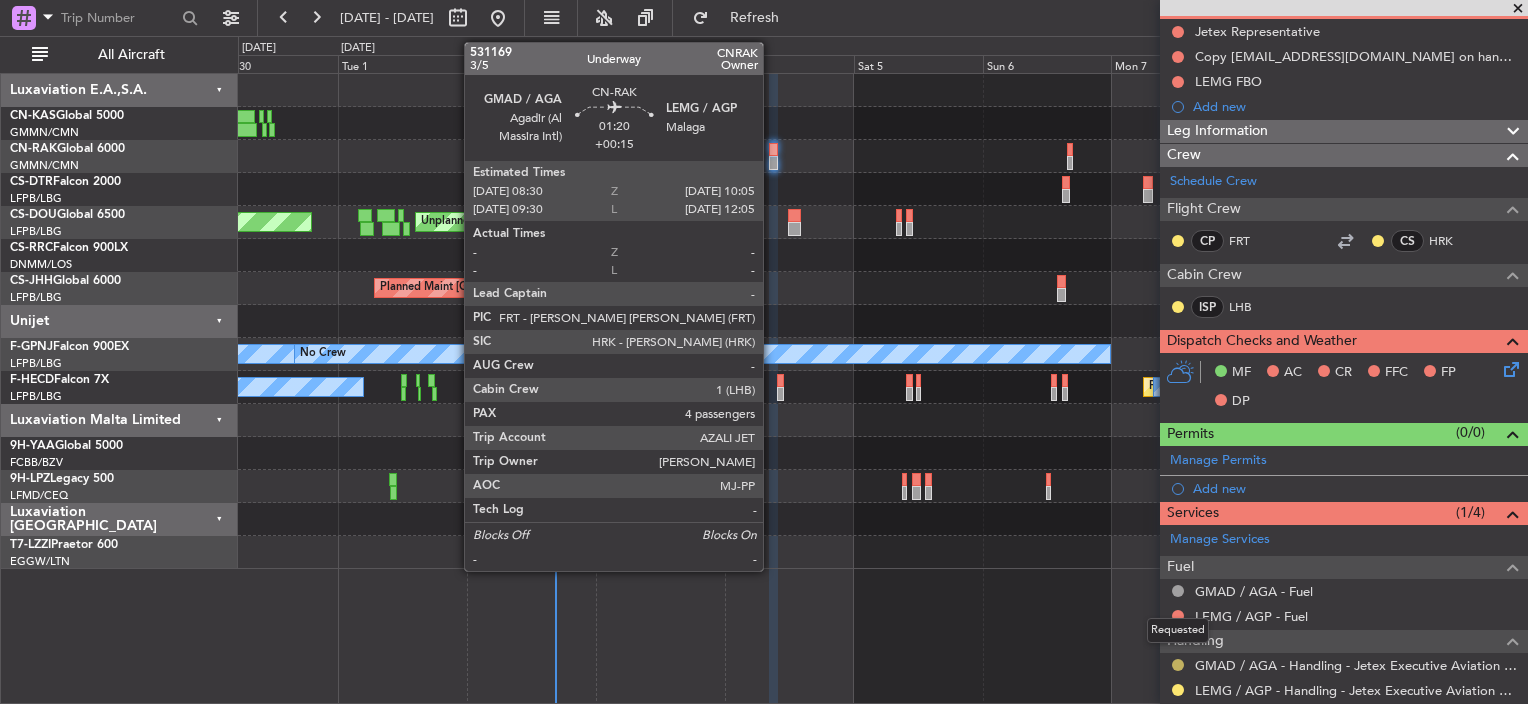 click at bounding box center (1178, 665) 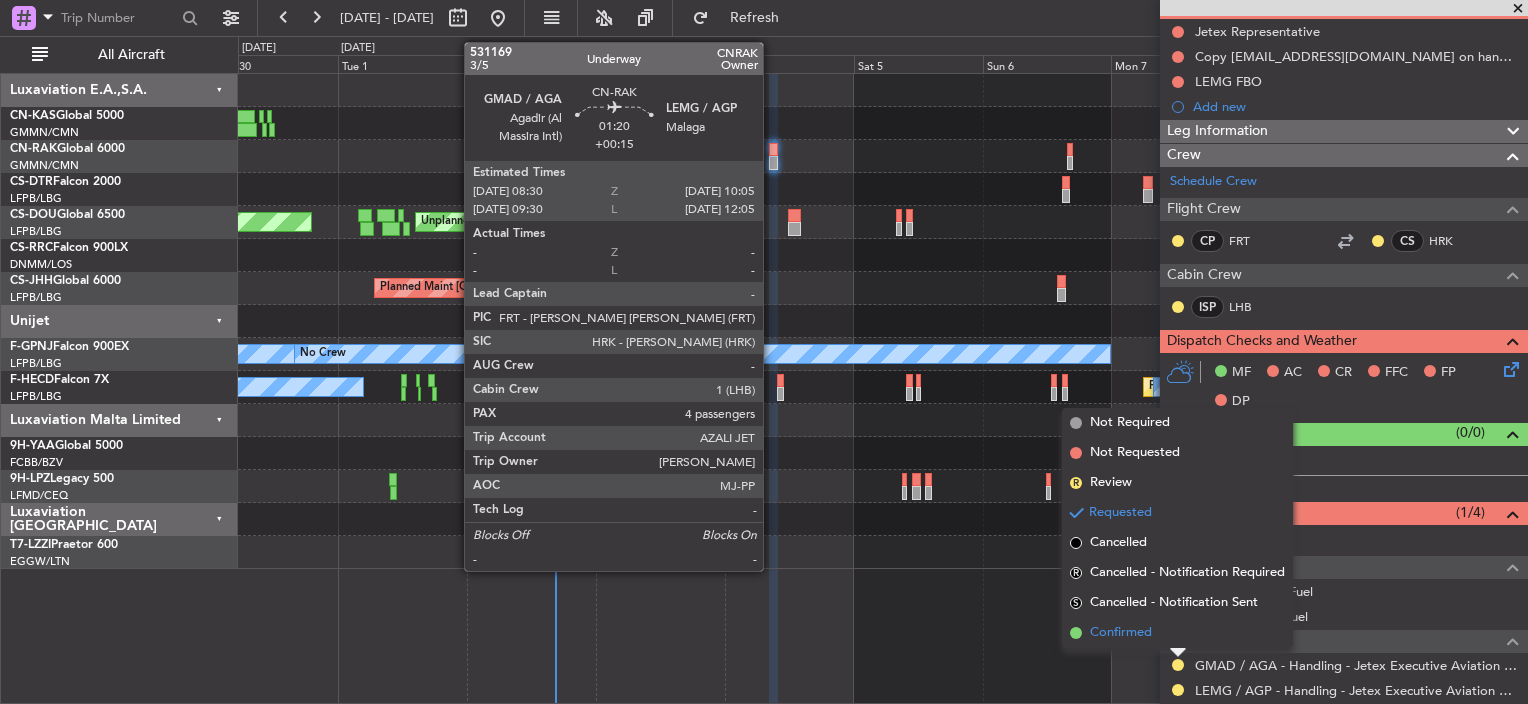 click on "Confirmed" at bounding box center (1177, 633) 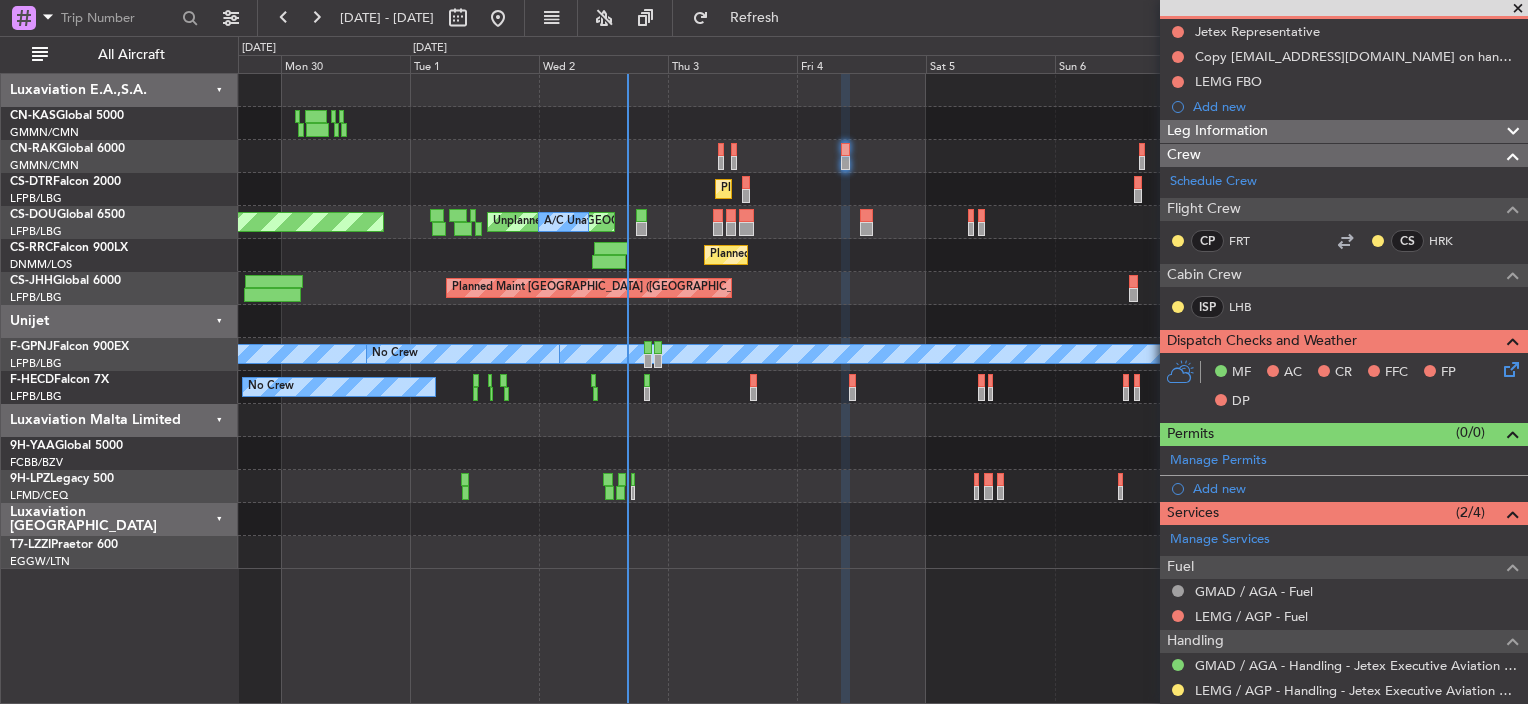 click 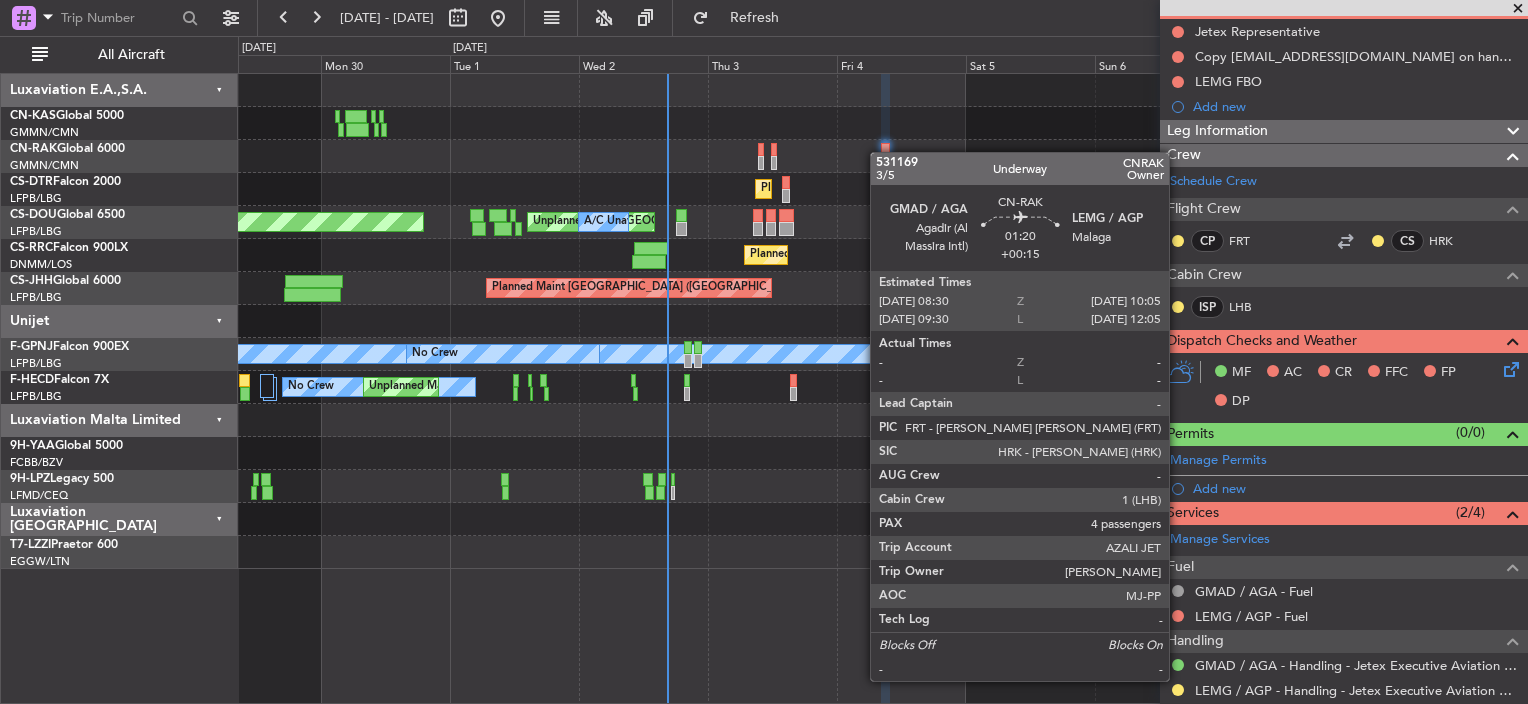 click on "Planned Maint Sofia
No Crew
Planned Maint Paris (Le Bourget)
Unplanned Maint Paris (Le Bourget)
A/C Unavailable
Planned Maint Paris (Le Bourget)
A/C Unavailable
Planned Maint Paris (Le Bourget)
Planned Maint Paris (Le Bourget)
Planned Maint Paris (Le Bourget)
Planned Maint Paris (Le Bourget)
No Crew
A/C Unavailable
No Crew
Planned Maint Paris (Le Bourget)
No Crew
No Crew
Unplanned Maint Paris (Le Bourget)
No Crew
Planned Maint London (Luton)" 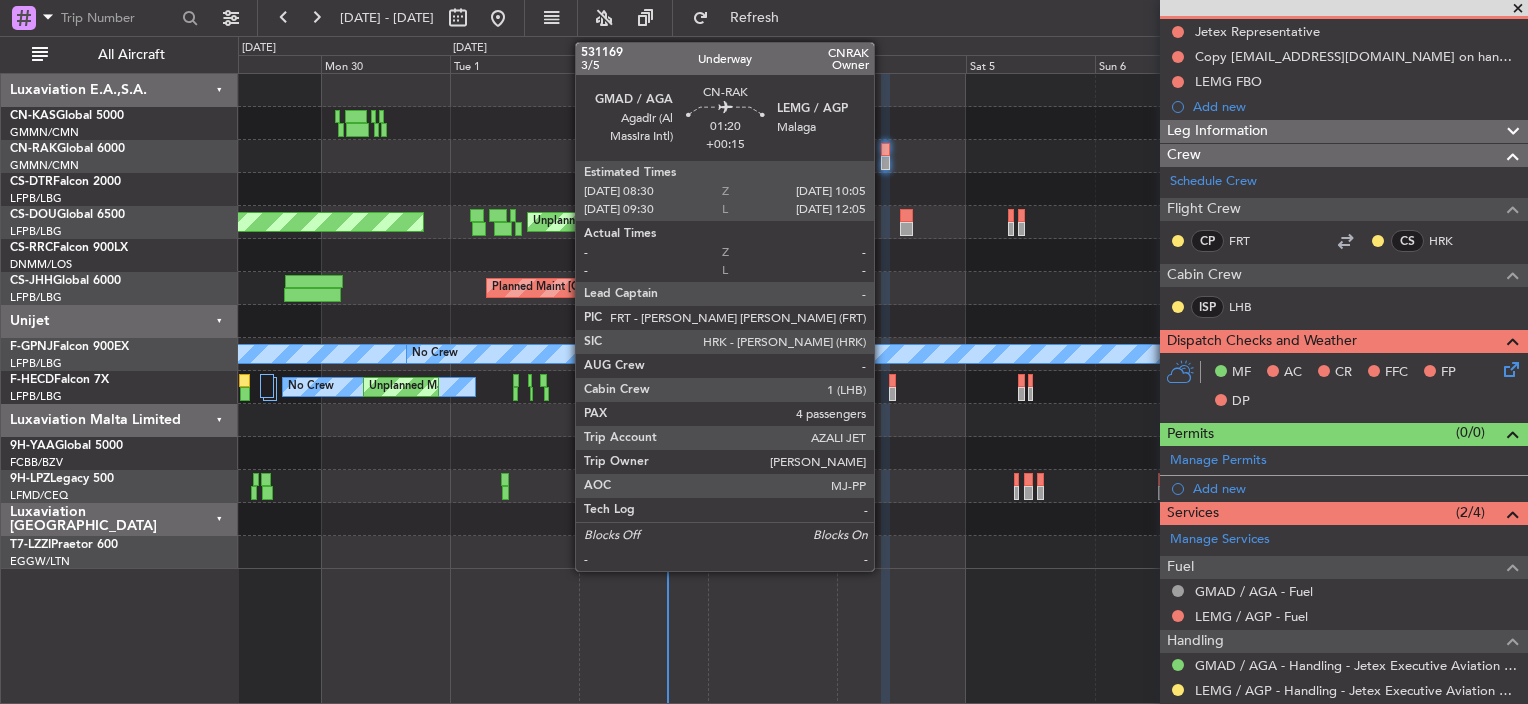 click on "Planned Maint Sofia
No Crew
Planned Maint Paris (Le Bourget)
Unplanned Maint Paris (Le Bourget)
A/C Unavailable
Planned Maint Paris (Le Bourget)
A/C Unavailable
Planned Maint Paris (Le Bourget)
Planned Maint Paris (Le Bourget)
Planned Maint Paris (Le Bourget)
Planned Maint Paris (Le Bourget)
No Crew
A/C Unavailable
No Crew
Planned Maint Paris (Le Bourget)
No Crew
No Crew
Unplanned Maint Paris (Le Bourget)
No Crew
Planned Maint London (Luton)" 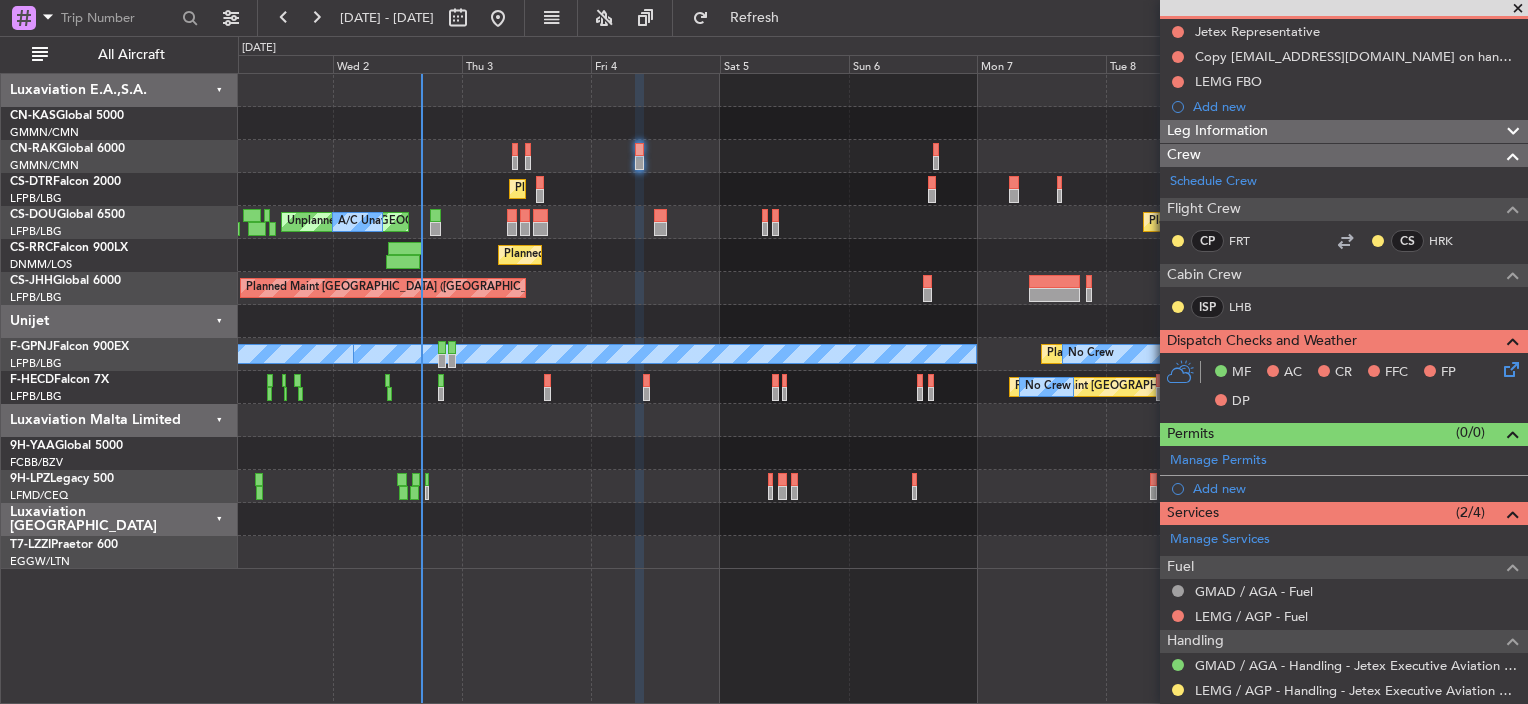 click on "Planned Maint Paris (Le Bourget)
Planned Maint Sofia
No Crew
Planned Maint Paris (Le Bourget)
Unplanned Maint Paris (Le Bourget)
A/C Unavailable
Planned Maint Paris (Le Bourget)
Planned Maint Paris (Le Bourget)
Planned Maint Paris (Le Bourget)
Planned Maint Paris (Le Bourget)
No Crew
A/C Unavailable
No Crew
Planned Maint Paris (Le Bourget)
No Crew
Unplanned Maint Paris (Le Bourget)
No Crew
No Crew" 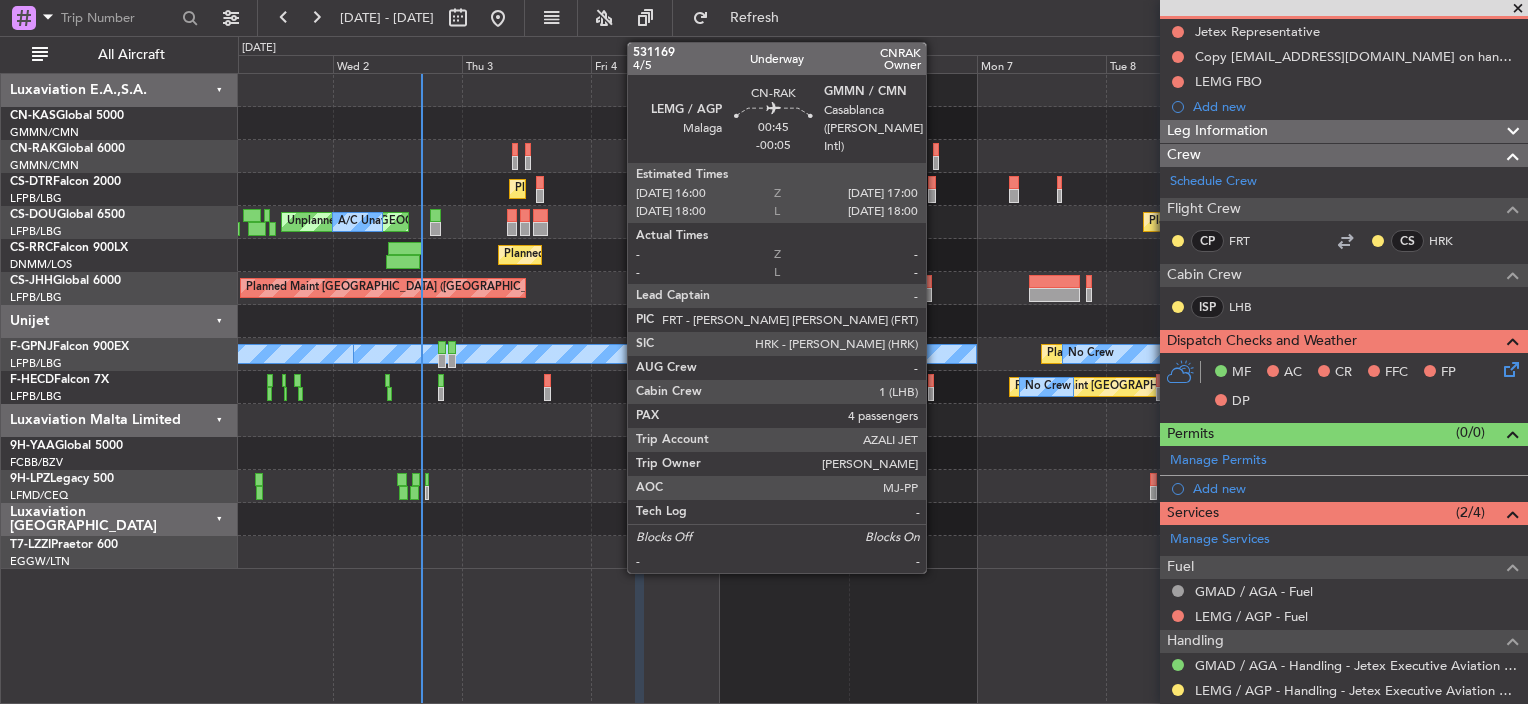 click 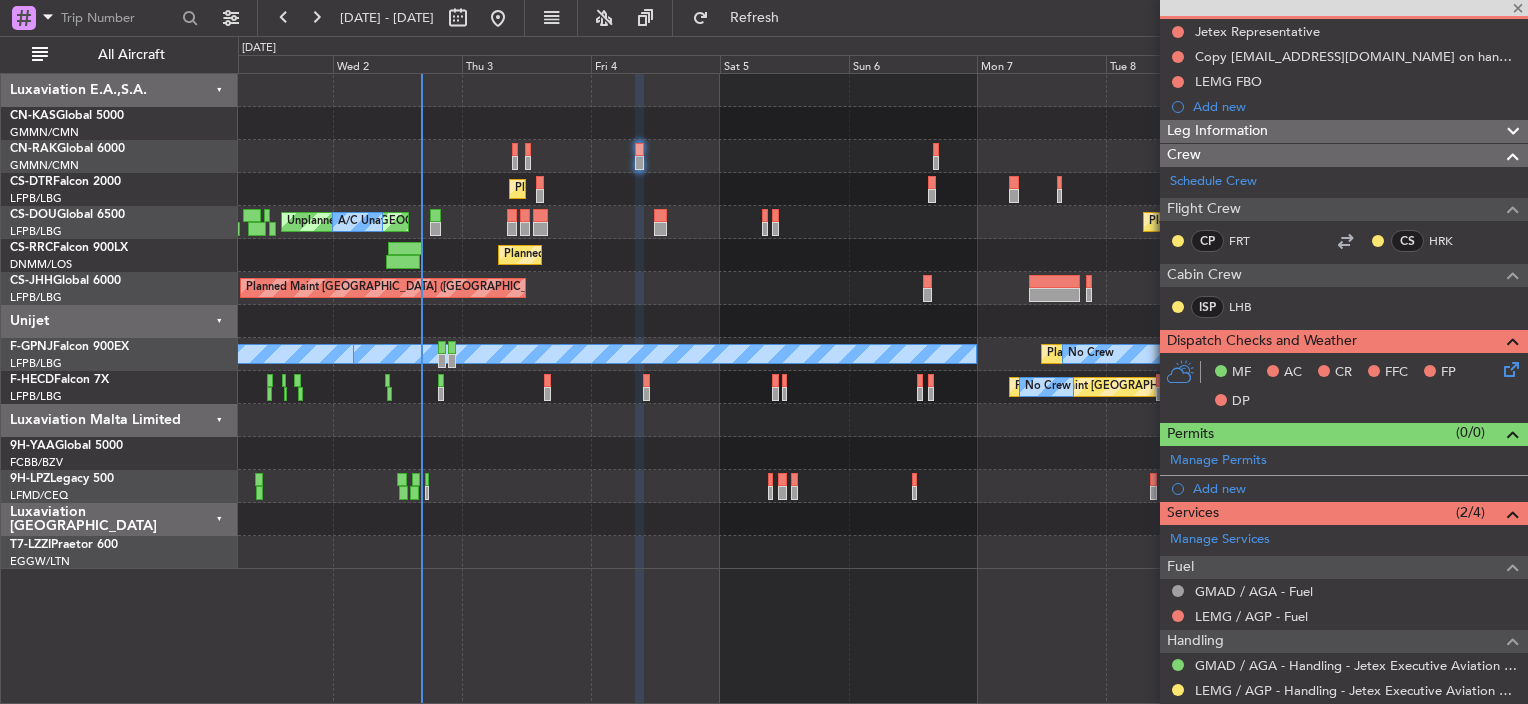 type on "-00:05" 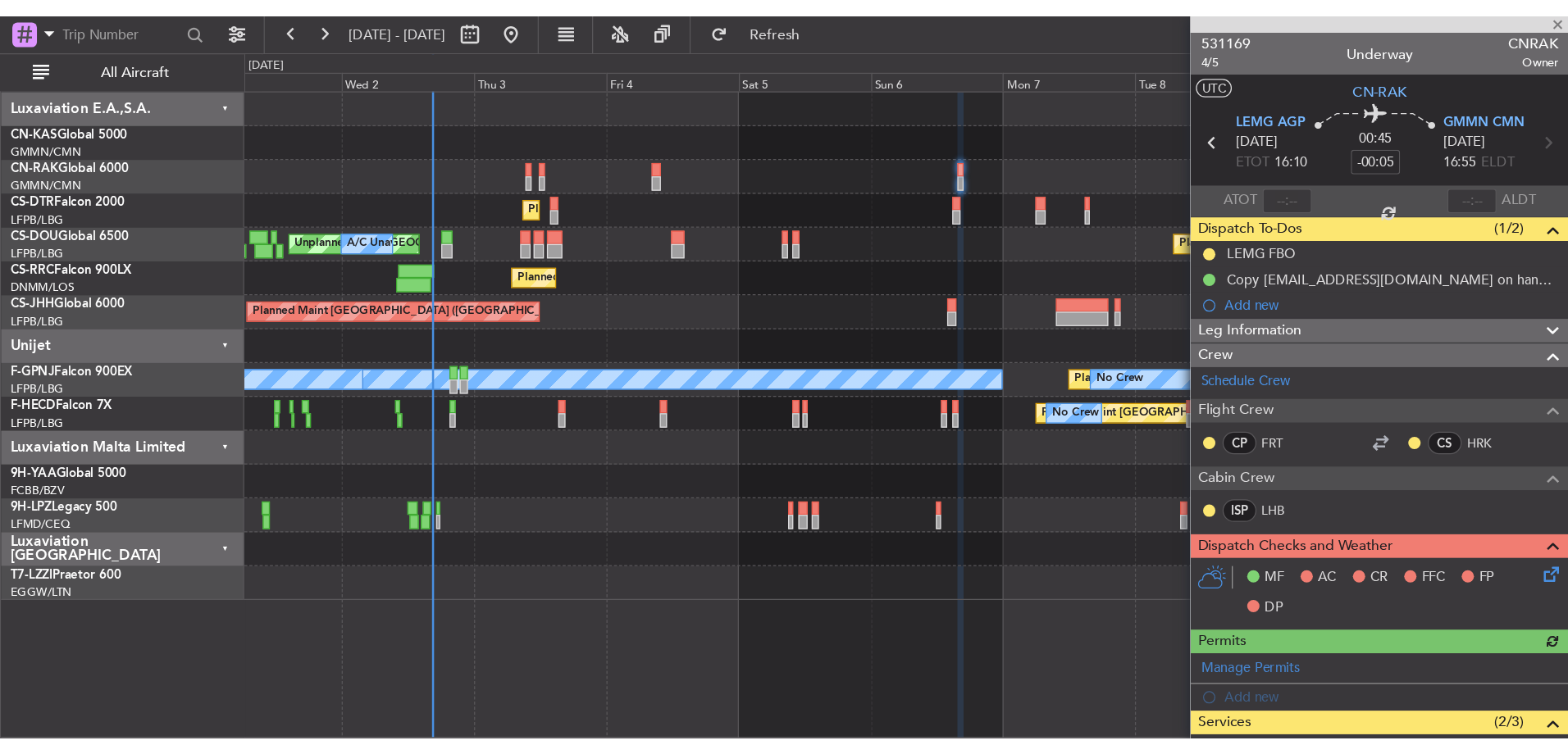 scroll, scrollTop: 246, scrollLeft: 0, axis: vertical 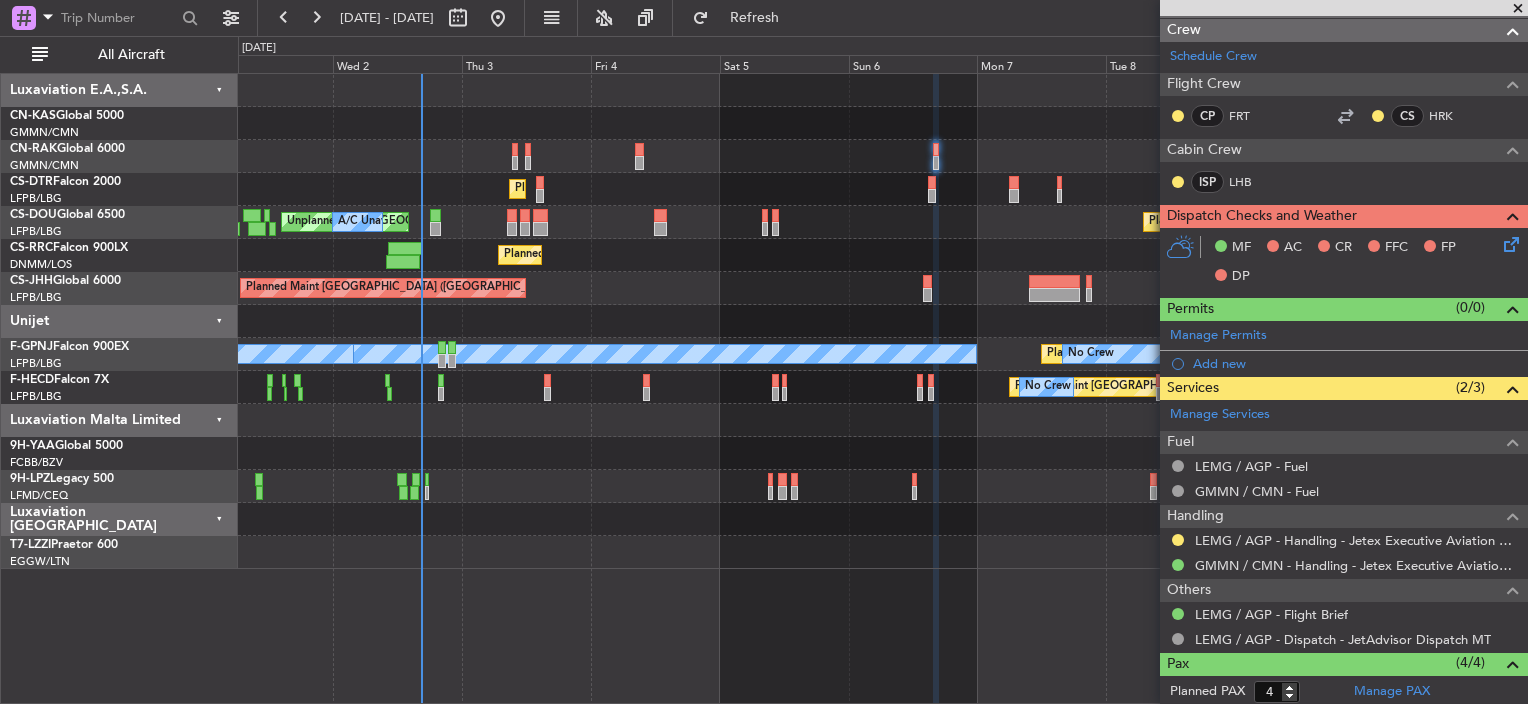 click 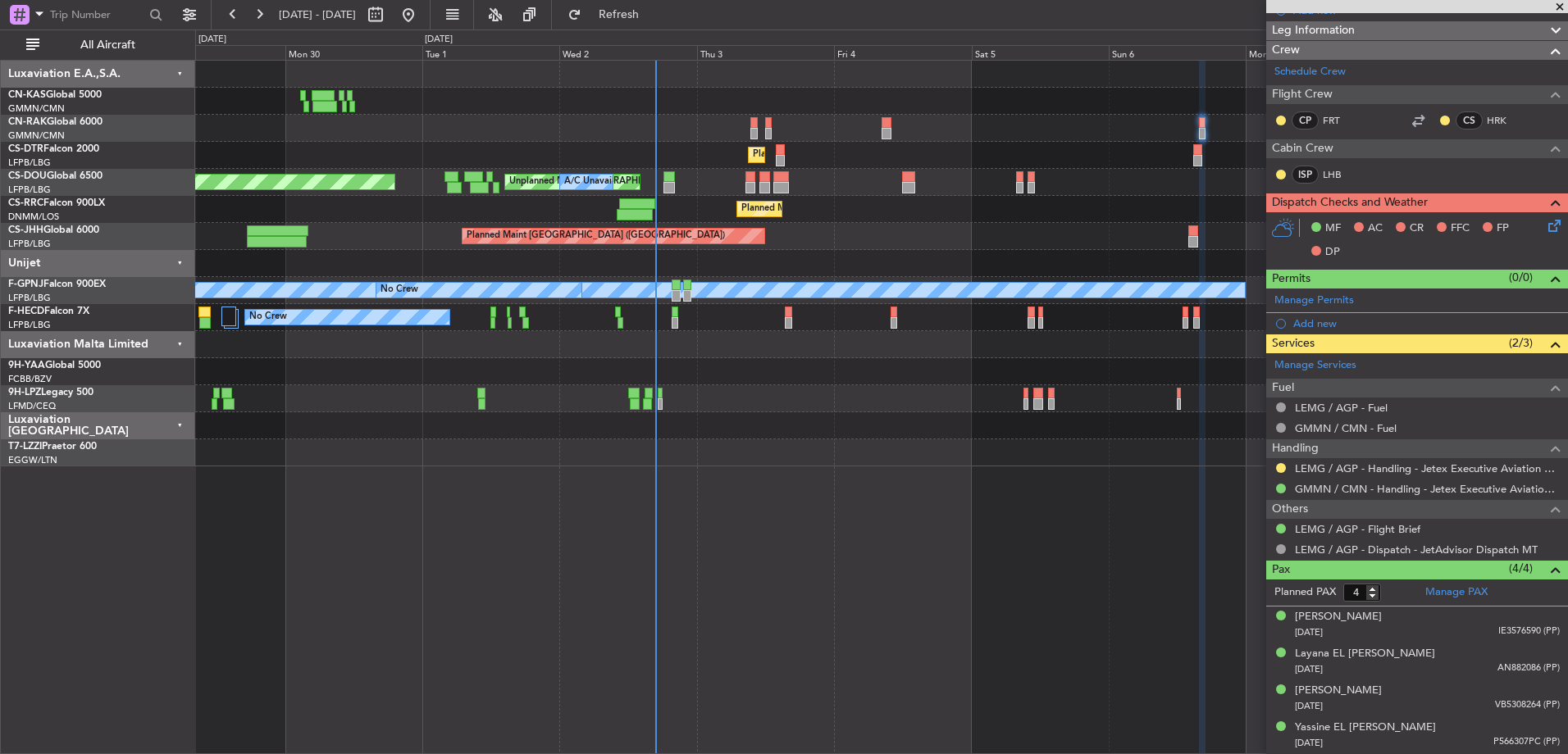 scroll, scrollTop: 220, scrollLeft: 0, axis: vertical 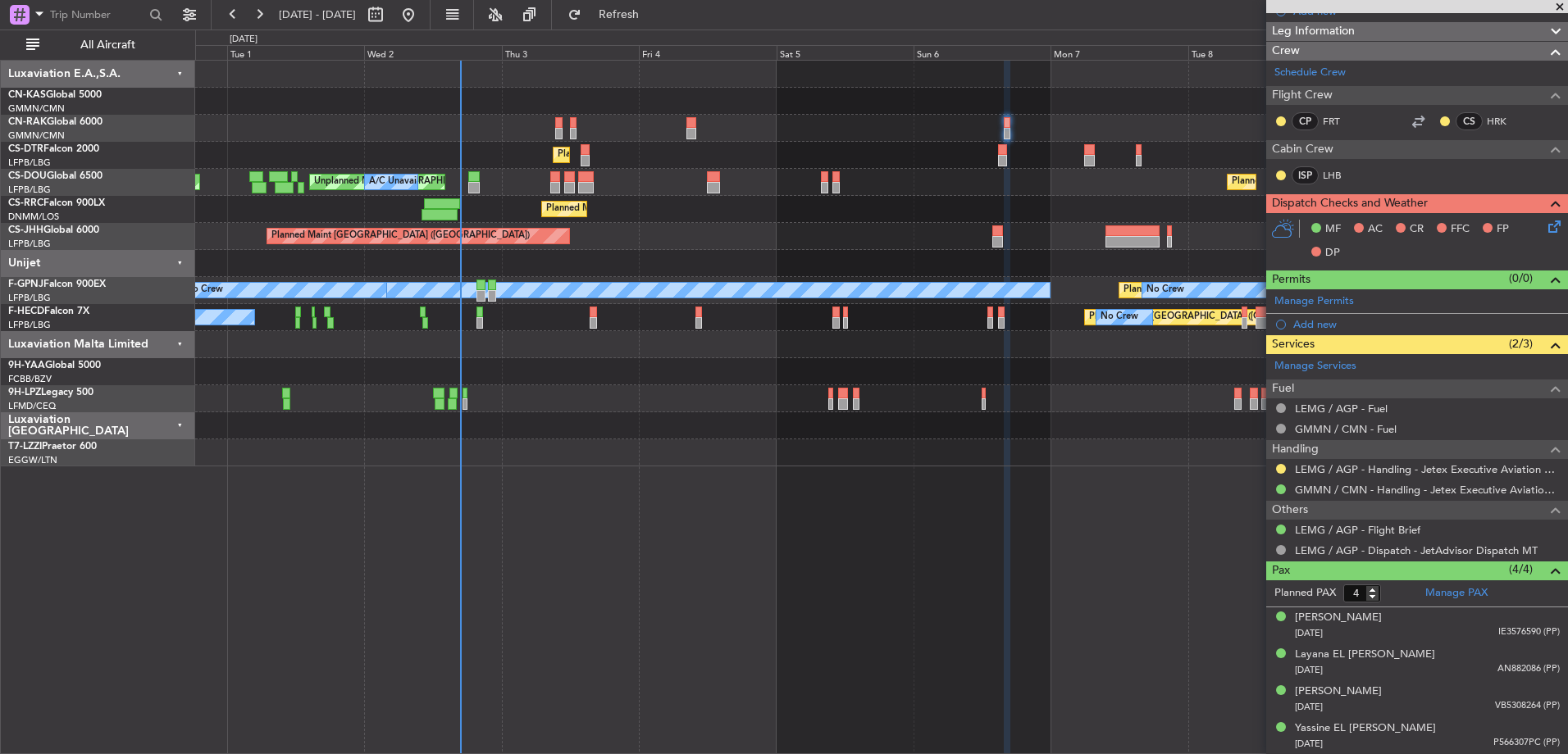click on "Planned Maint [GEOGRAPHIC_DATA] ([GEOGRAPHIC_DATA])" 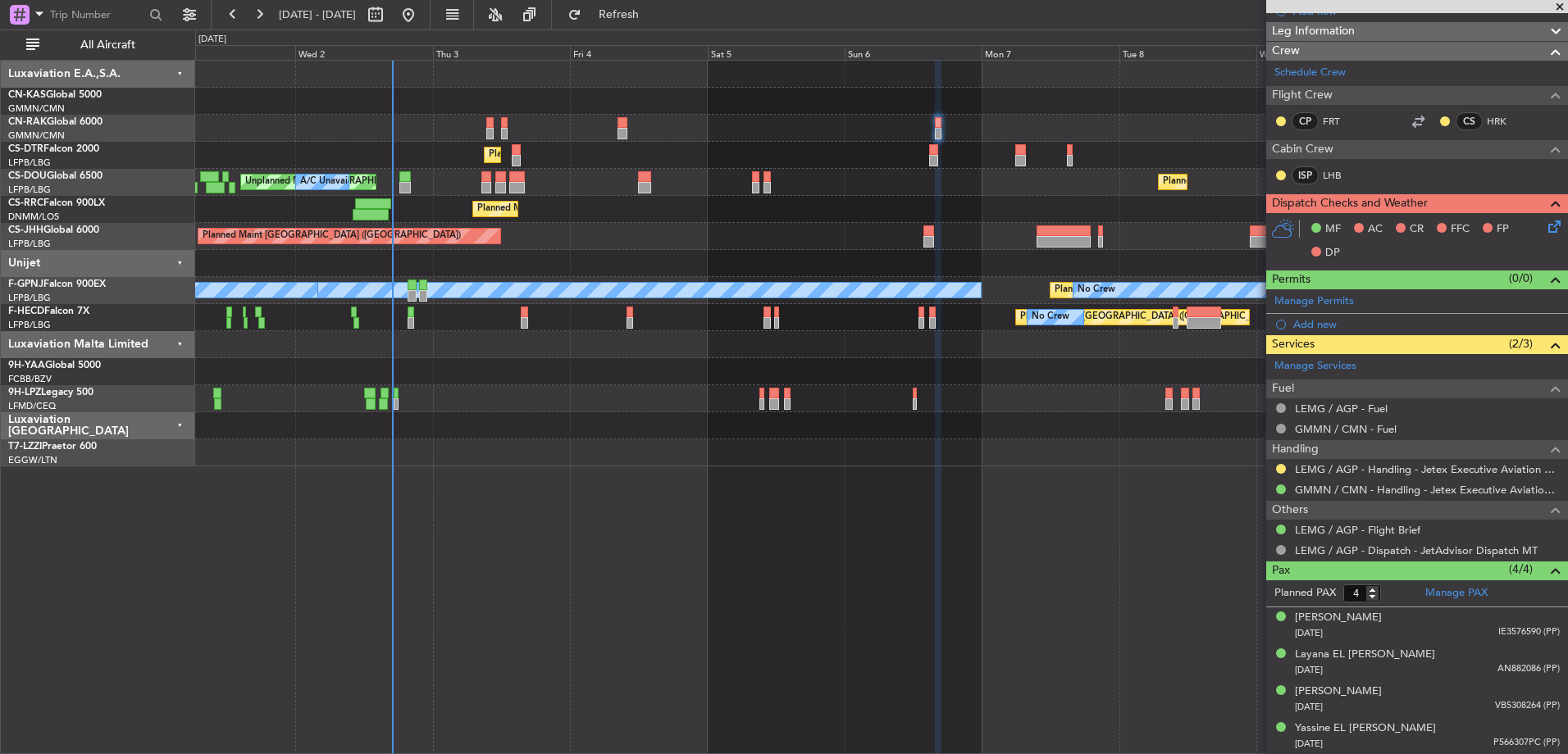 click 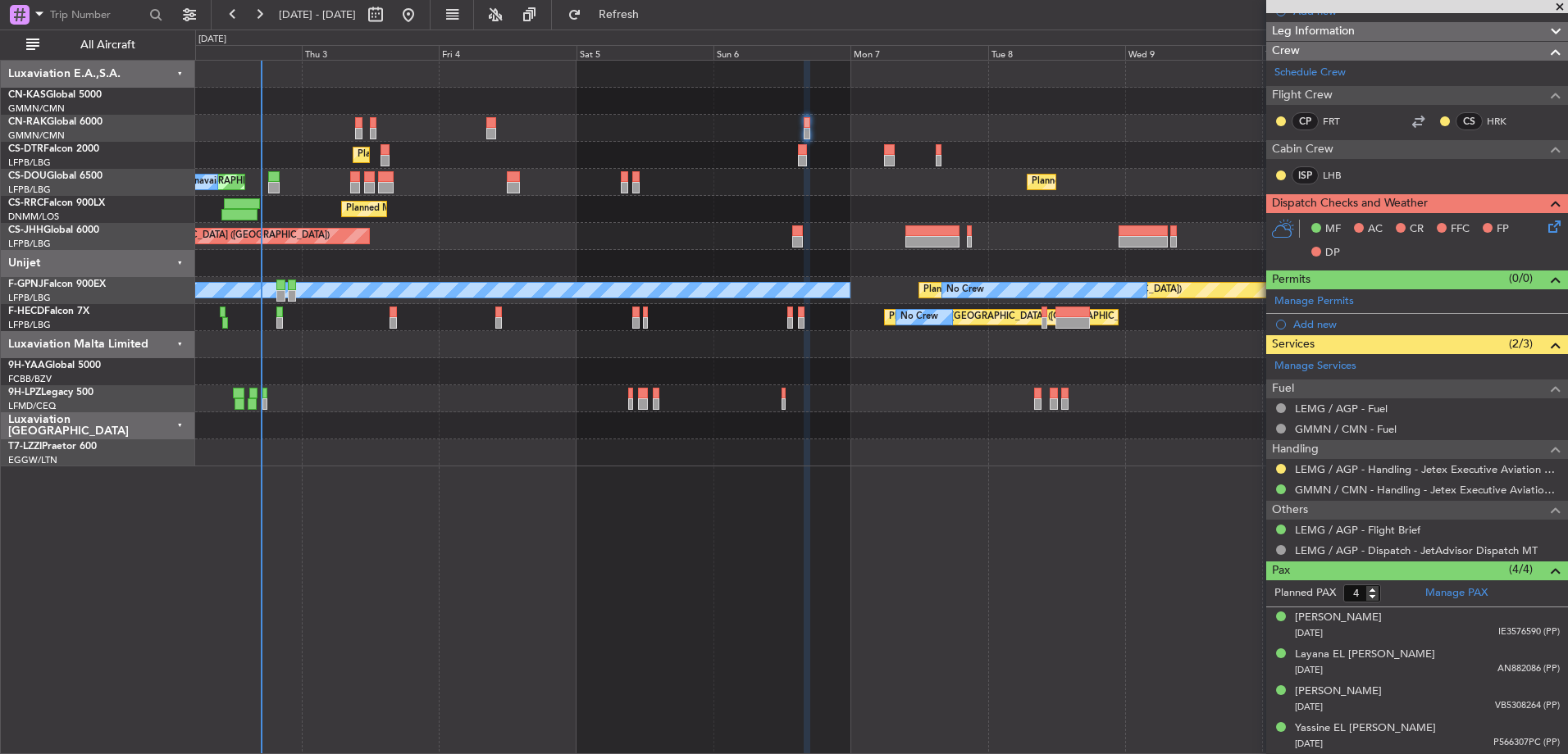click on "Planned Maint [GEOGRAPHIC_DATA] ([GEOGRAPHIC_DATA])" 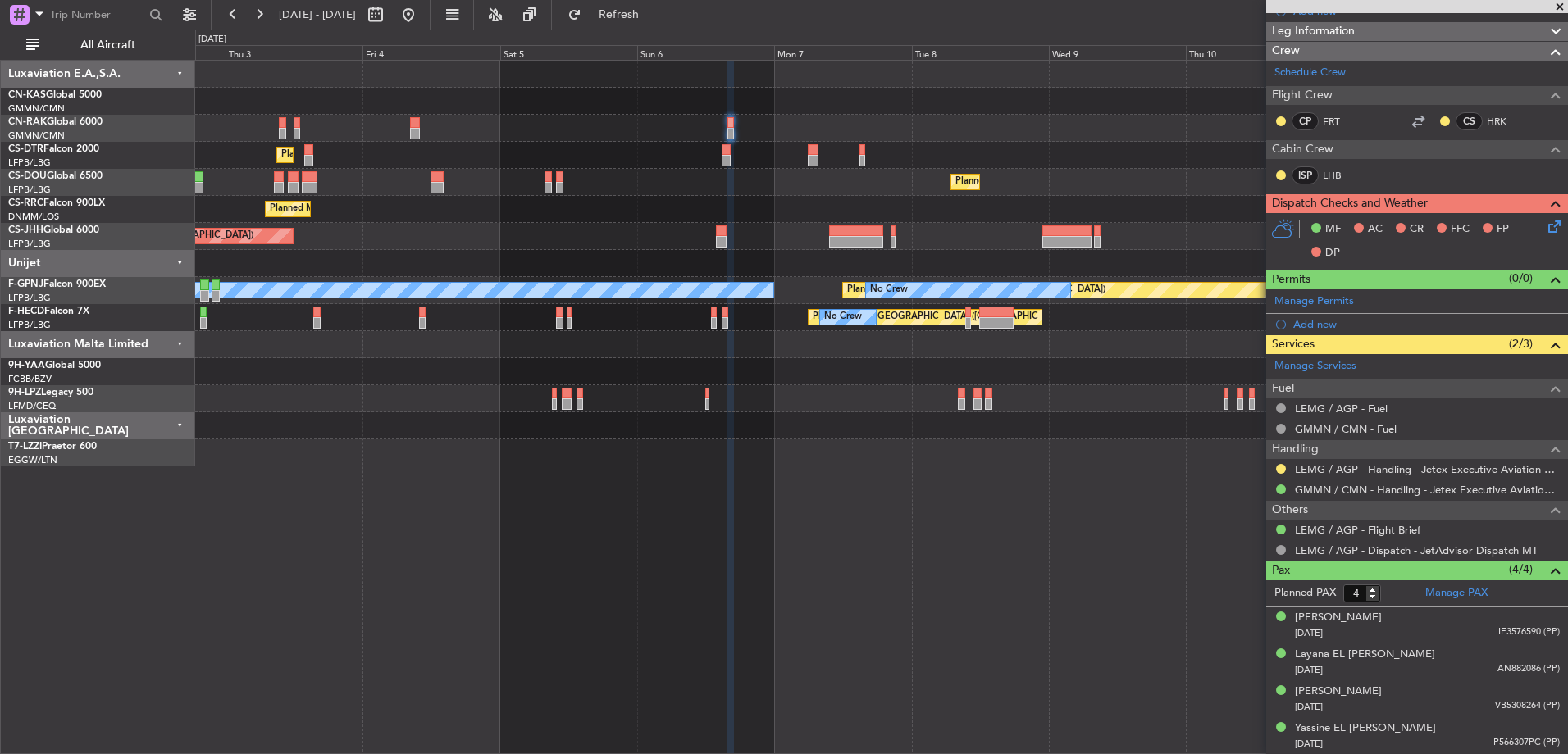 click on "Planned Maint [GEOGRAPHIC_DATA] ([GEOGRAPHIC_DATA])" 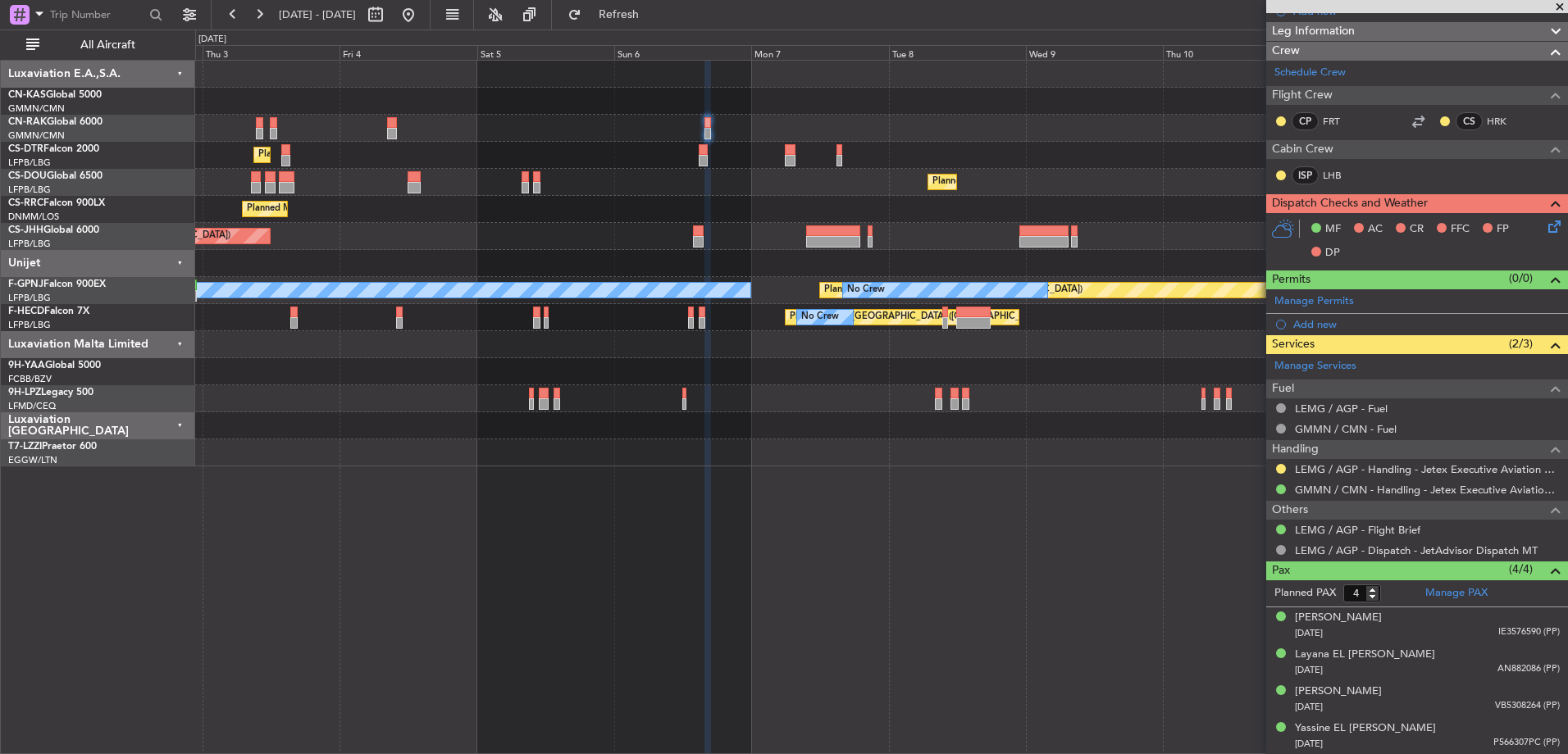 click on "Planned Maint Paris (Le Bourget)
Planned Maint Sofia
No Crew
Planned Maint Paris (Le Bourget)
Unplanned Maint Paris (Le Bourget)
A/C Unavailable
No Crew
Planned Maint Paris (Le Bourget)
Planned Maint Paris (Le Bourget)
Planned Maint Paris (Le Bourget)
Planned Maint Paris (Le Bourget)
No Crew
A/C Unavailable
No Crew
No Crew
Planned Maint Paris (Le Bourget)
No Crew
No Crew
No Crew
Unplanned Maint Paris (Le Bourget)" 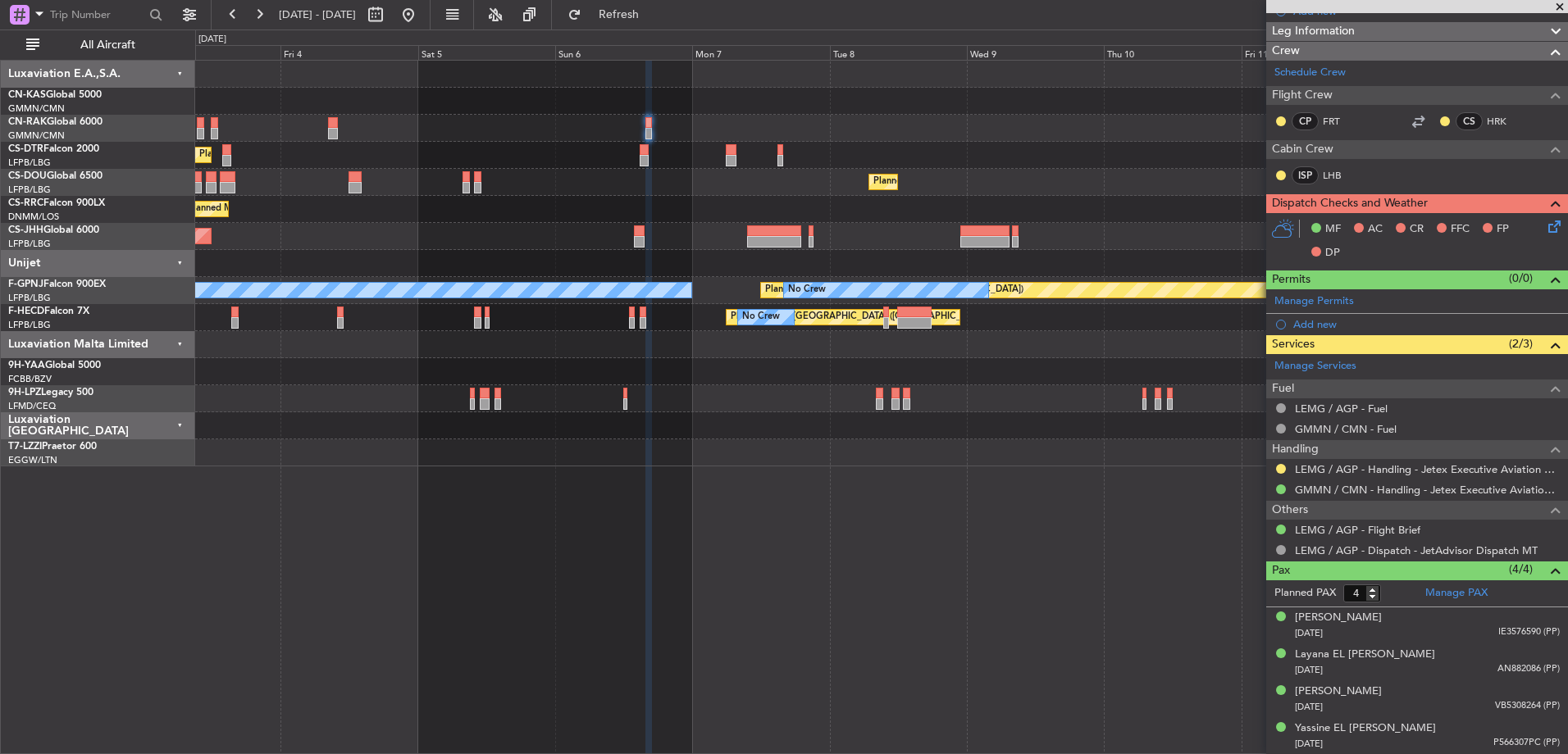 click on "Planned Maint [GEOGRAPHIC_DATA] ([GEOGRAPHIC_DATA])" 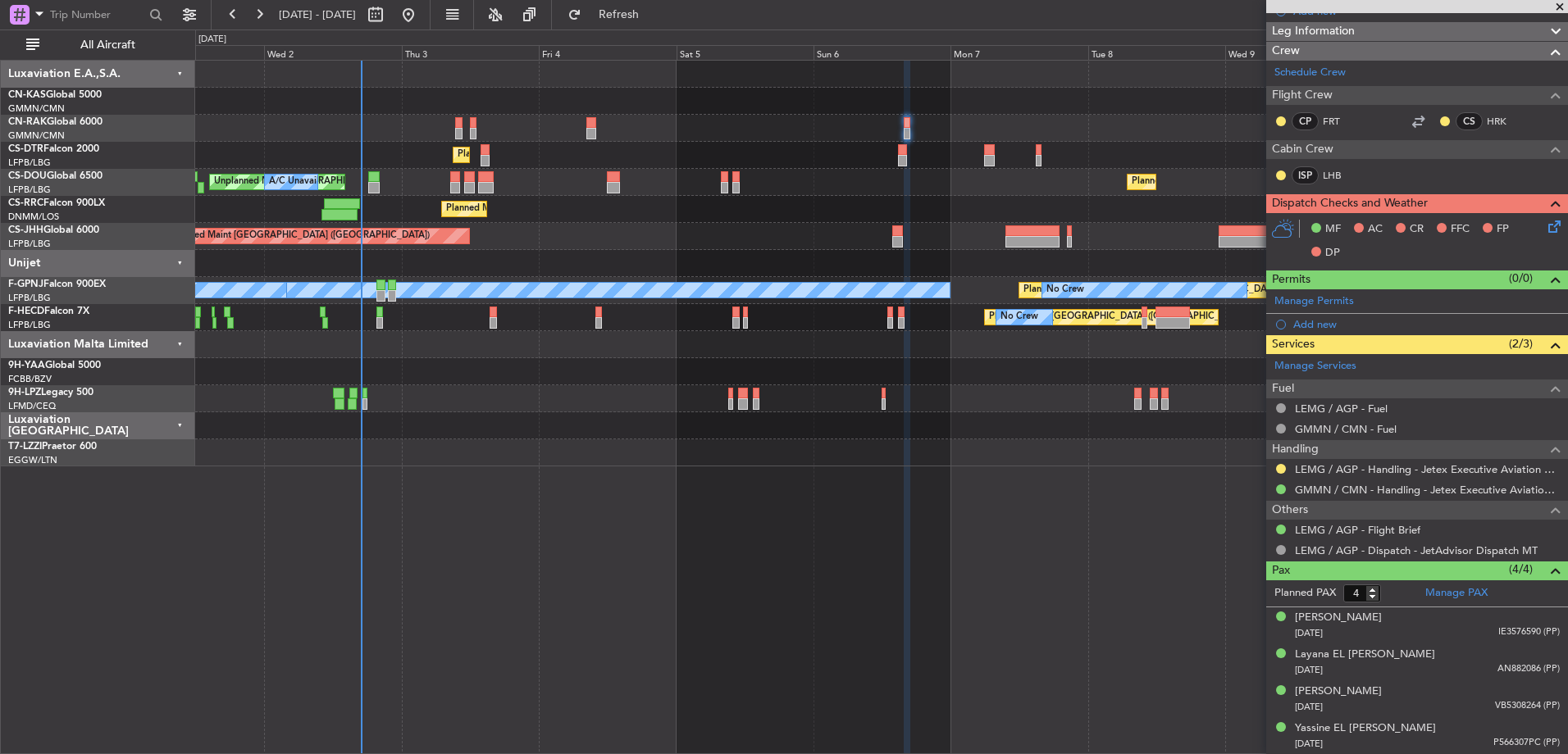 click on "Planned Maint Paris (Le Bourget)
Planned Maint Sofia
No Crew
Planned Maint Paris (Le Bourget)
Unplanned Maint Paris (Le Bourget)
A/C Unavailable
Planned Maint Paris (Le Bourget)
Planned Maint Paris (Le Bourget)
Planned Maint Paris (Le Bourget)
Planned Maint Paris (Le Bourget)
No Crew
A/C Unavailable
No Crew
Planned Maint Paris (Le Bourget)
No Crew
Unplanned Maint Paris (Le Bourget)
No Crew
No Crew" 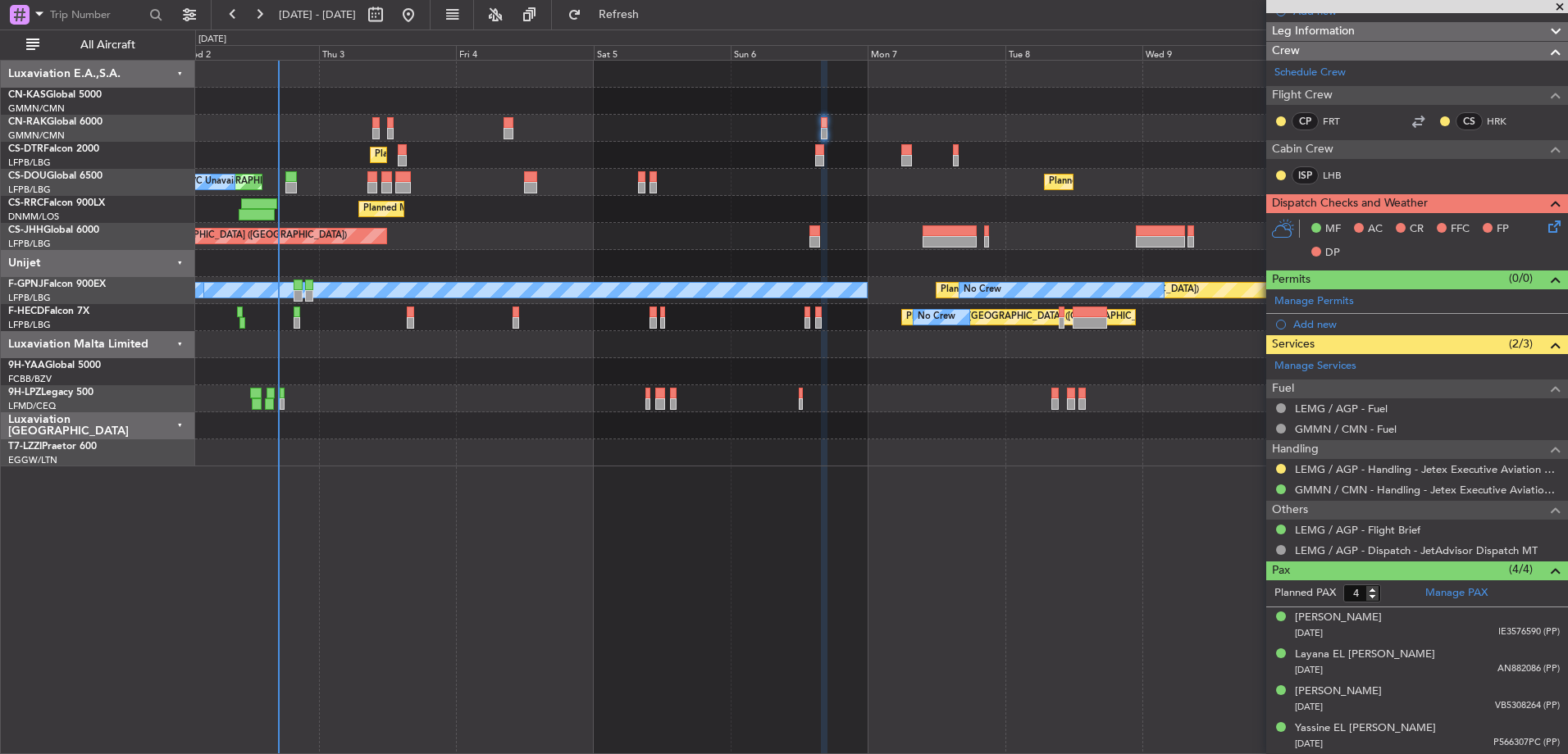 click on "Planned Maint [GEOGRAPHIC_DATA] ([GEOGRAPHIC_DATA])" 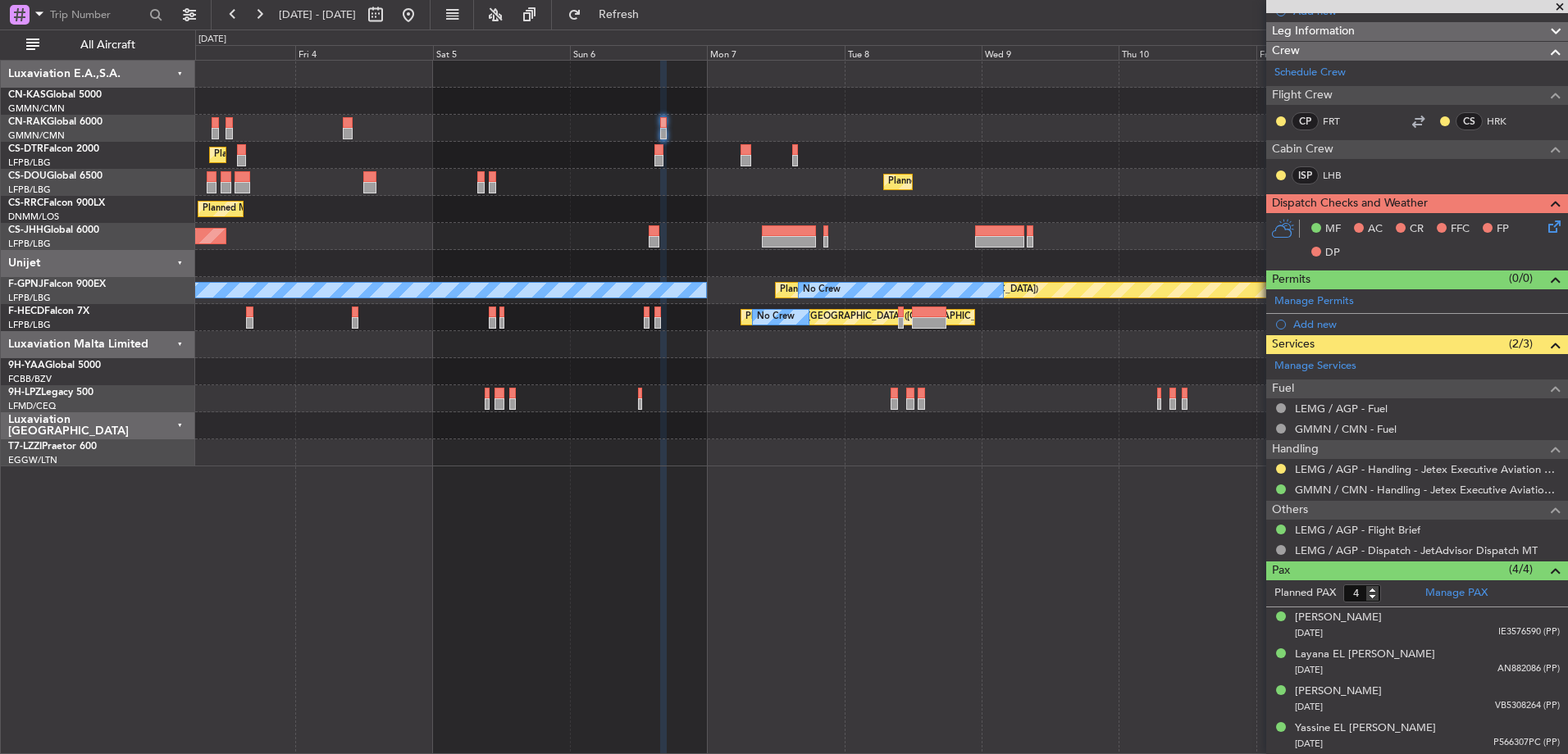 click on "Planned Maint Paris (Le Bourget)
Planned Maint Sofia
No Crew
Planned Maint Paris (Le Bourget)
Unplanned Maint Paris (Le Bourget)
A/C Unavailable
No Crew
Planned Maint Paris (Le Bourget)
Planned Maint Paris (Le Bourget)
Planned Maint Paris (Le Bourget)
Planned Maint Paris (Le Bourget)
No Crew
A/C Unavailable
No Crew
No Crew
Planned Maint Paris (Le Bourget)
No Crew
No Crew
No Crew
Unplanned Maint Paris (Le Bourget)" 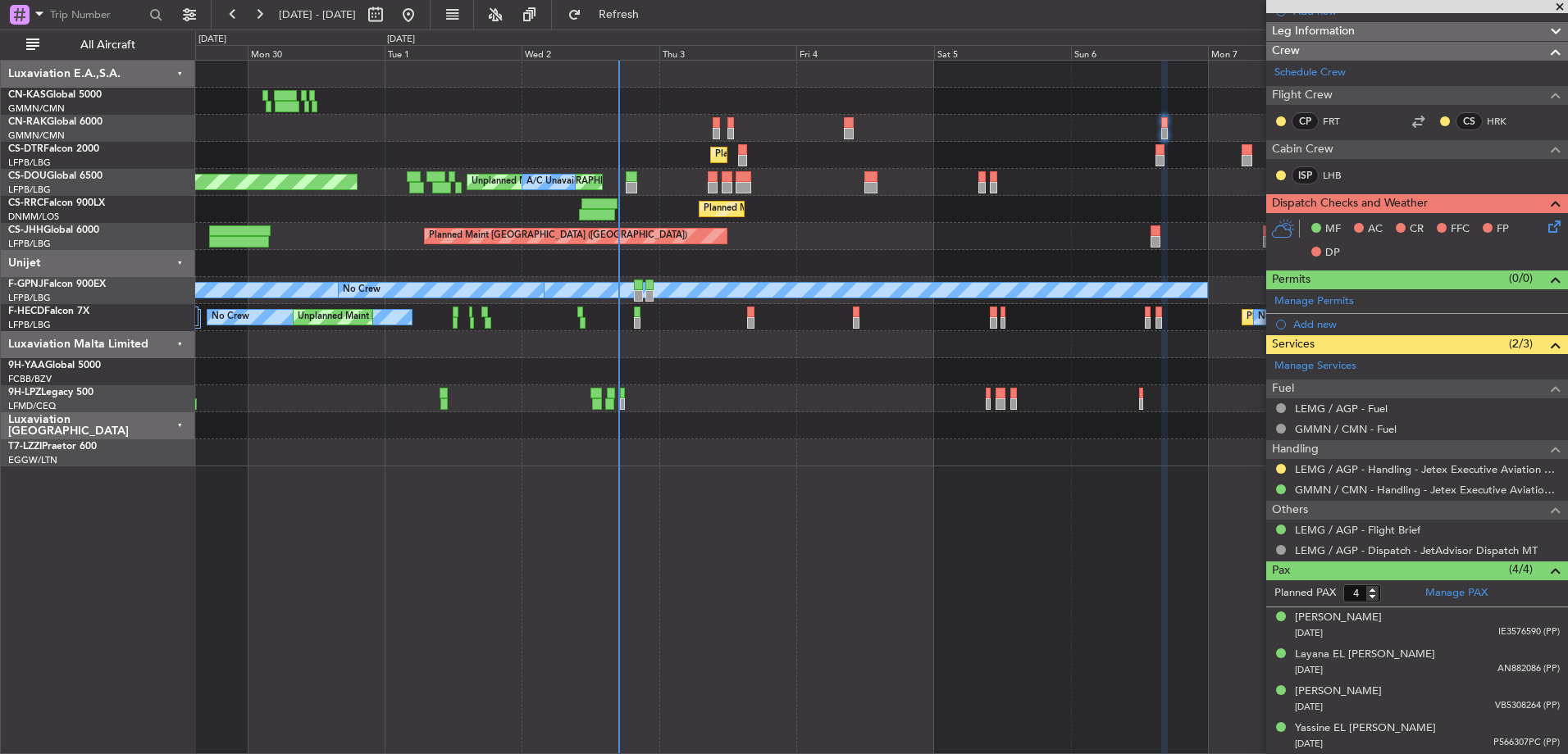click on "Planned Maint Sofia
No Crew
Planned Maint Paris (Le Bourget)
Unplanned Maint Paris (Le Bourget)
A/C Unavailable
Planned Maint Paris (Le Bourget)
A/C Unavailable
Planned Maint Paris (Le Bourget)
Planned Maint Paris (Le Bourget)
Planned Maint Paris (Le Bourget)
Planned Maint Paris (Le Bourget)
No Crew
A/C Unavailable
No Crew
Planned Maint Paris (Le Bourget)
No Crew
No Crew
Unplanned Maint Paris (Le Bourget)
No Crew
Planned Maint London (Luton)" 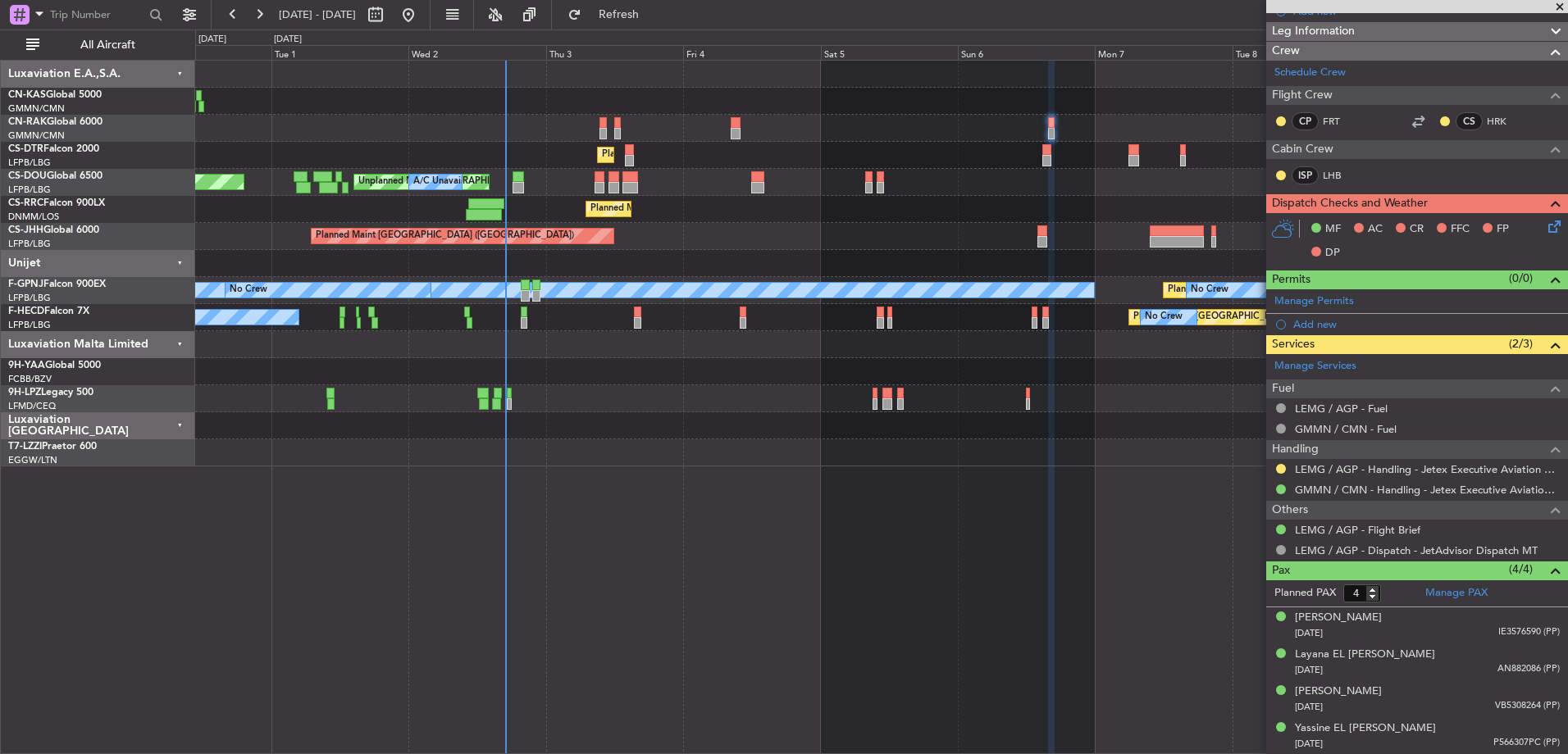 click 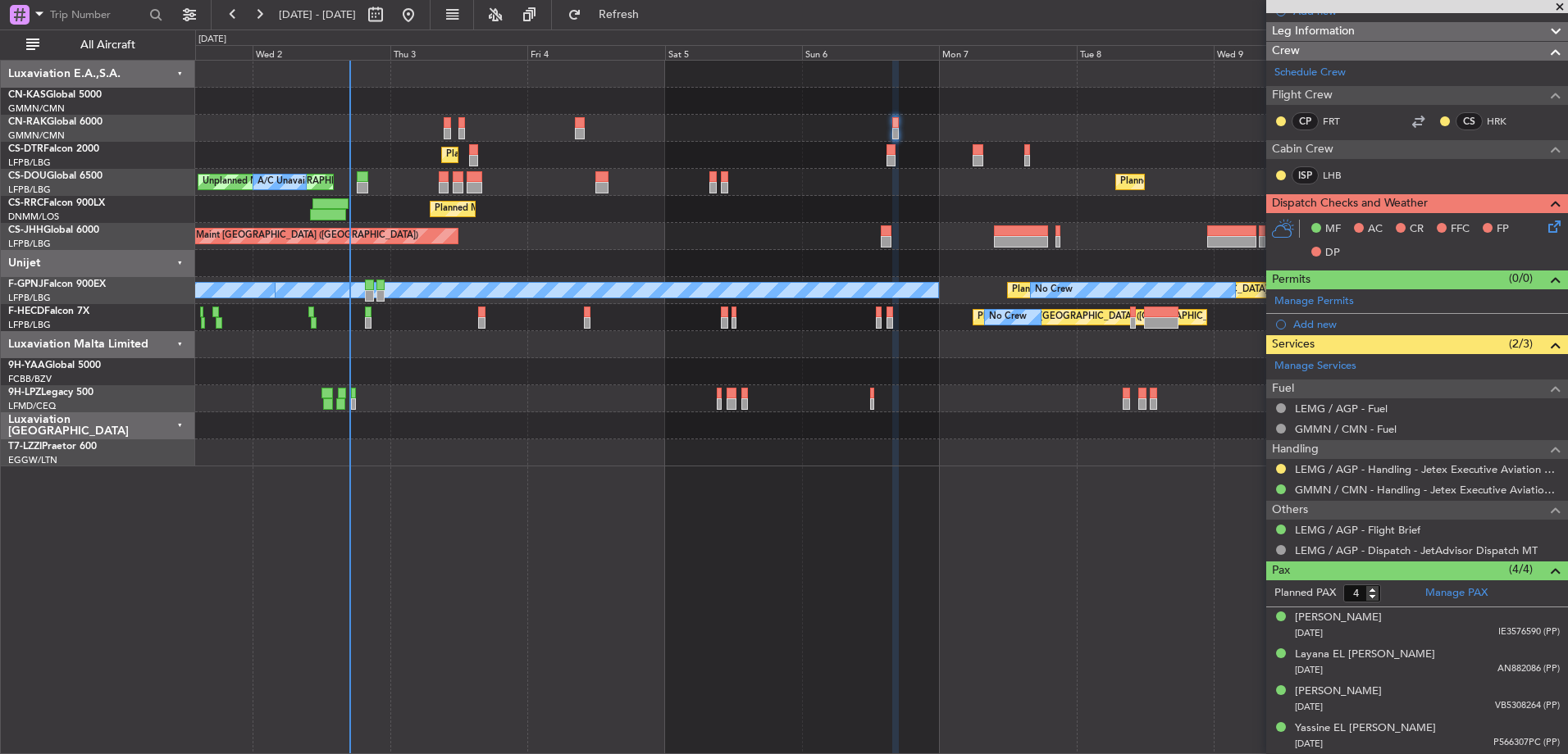 click on "Planned Maint Paris (Le Bourget)
Planned Maint Sofia
No Crew
Unplanned Maint Paris (Le Bourget)
A/C Unavailable
Planned Maint Paris (Le Bourget)
Planned Maint Paris (Le Bourget)
Planned Maint Paris (Le Bourget)
Planned Maint Paris (Le Bourget)
A/C Unavailable
Planned Maint Paris (Le Bourget)
No Crew
No Crew
Planned Maint Paris (Le Bourget)
No Crew
Unplanned Maint Paris (Le Bourget)
No Crew
No Crew" 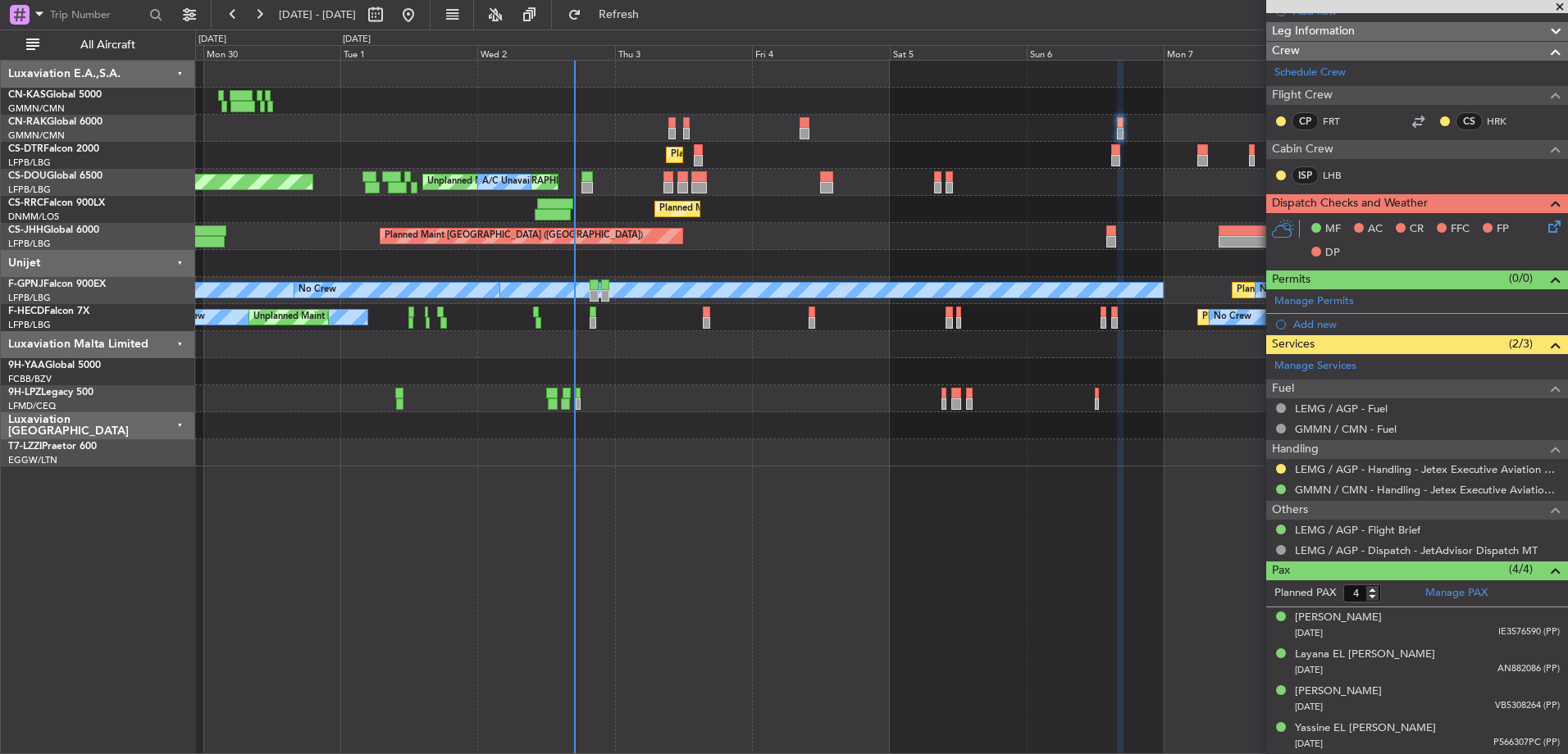 click on "Planned Maint Sofia
No Crew
Unplanned Maint Paris (Le Bourget)
A/C Unavailable
Planned Maint Paris (Le Bourget)
Planned Maint Paris (Le Bourget)
Planned Maint Paris (Le Bourget)
Planned Maint Paris (Le Bourget)
Planned Maint Paris (Le Bourget)
A/C Unavailable
Planned Maint Paris (Le Bourget)
No Crew
No Crew
Planned Maint Paris (Le Bourget)
No Crew
No Crew
Unplanned Maint Paris (Le Bourget)
No Crew
Planned Maint London (Luton)" 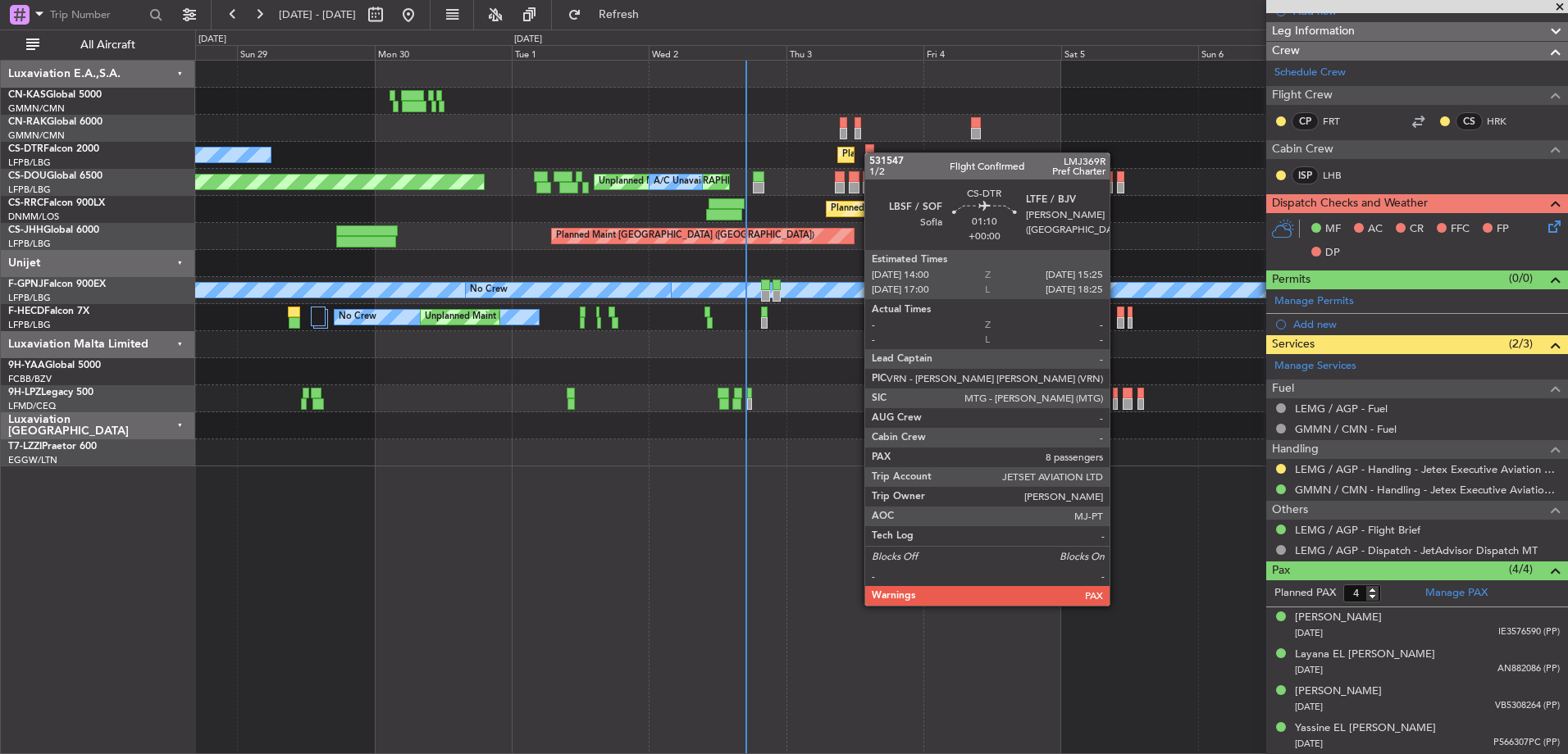 click on "Planned Maint Sofia
No Crew
Unplanned Maint Paris (Le Bourget)
A/C Unavailable
Planned Maint Paris (Le Bourget)
Planned Maint Paris (Le Bourget)
A/C Unavailable
Planned Maint Paris (Le Bourget)
Planned Maint Paris (Le Bourget)
Planned Maint Paris (Le Bourget)
A/C Unavailable
Planned Maint Paris (Le Bourget)
No Crew
No Crew
Planned Maint Paris (Le Bourget)
No Crew
No Crew
Unplanned Maint Paris (Le Bourget)
Planned Maint St Gallen (Altenrhein)
Planned Maint London (Luton)" 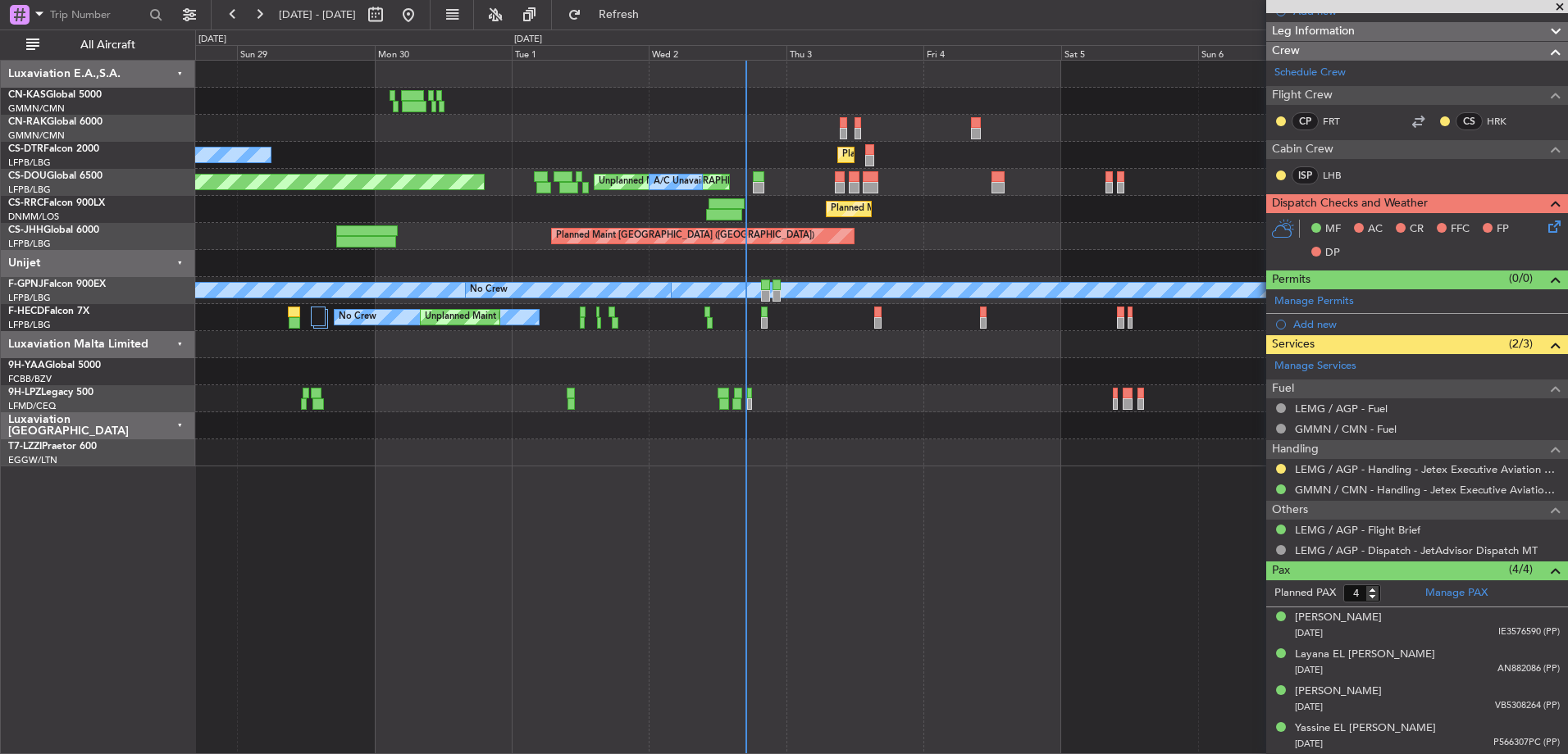 click 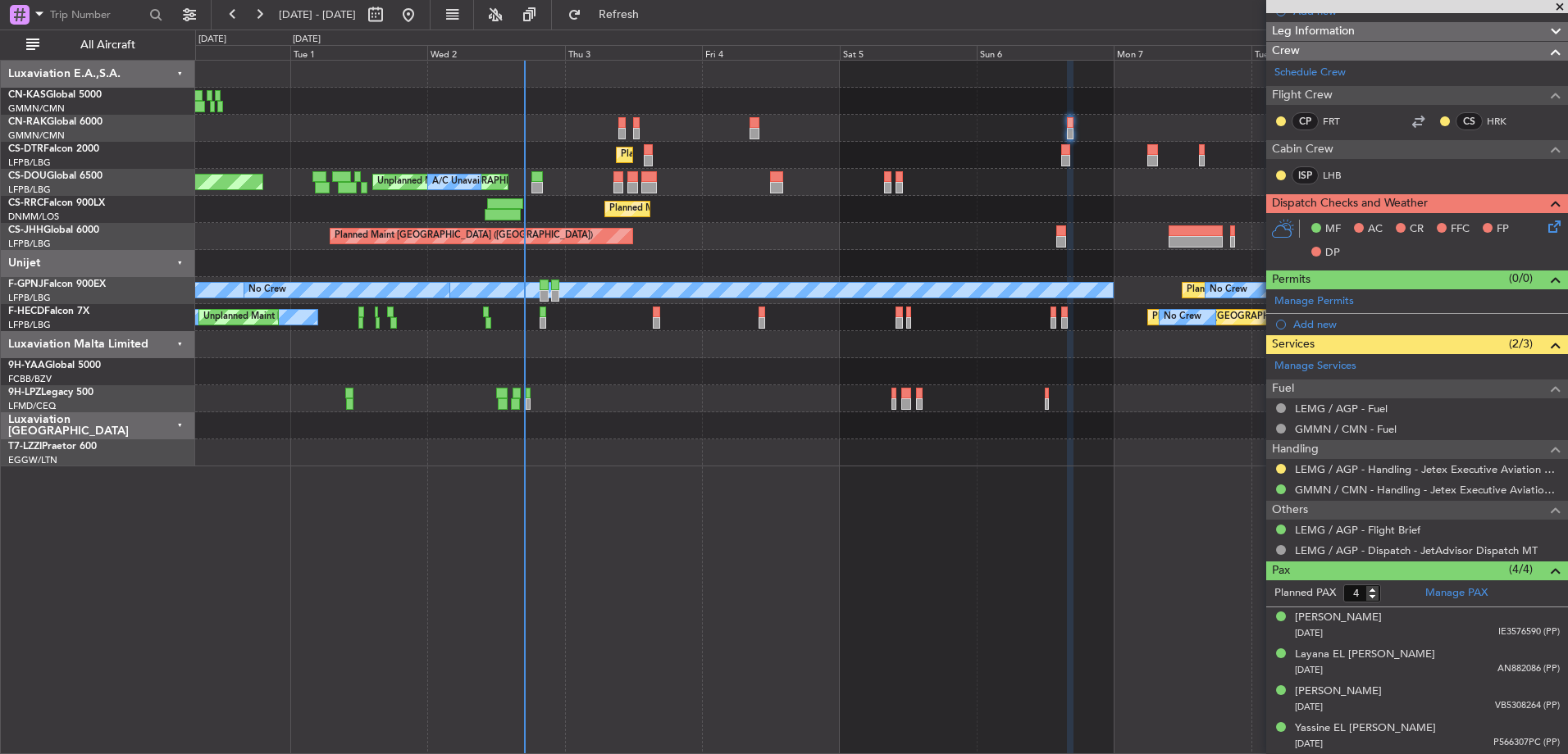 click on "Planned Maint [GEOGRAPHIC_DATA] ([GEOGRAPHIC_DATA])" 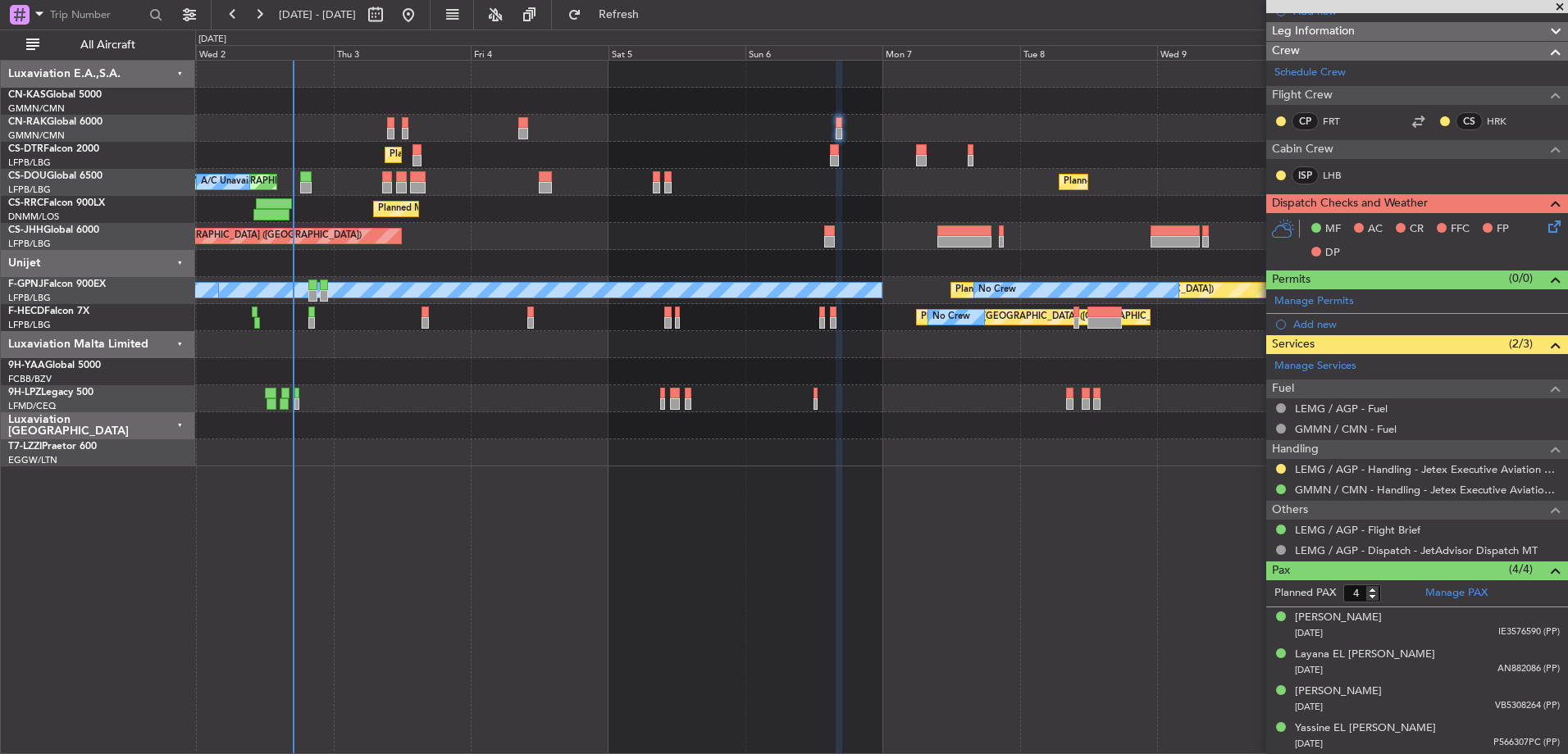 click on "Planned Maint [GEOGRAPHIC_DATA] ([GEOGRAPHIC_DATA])" 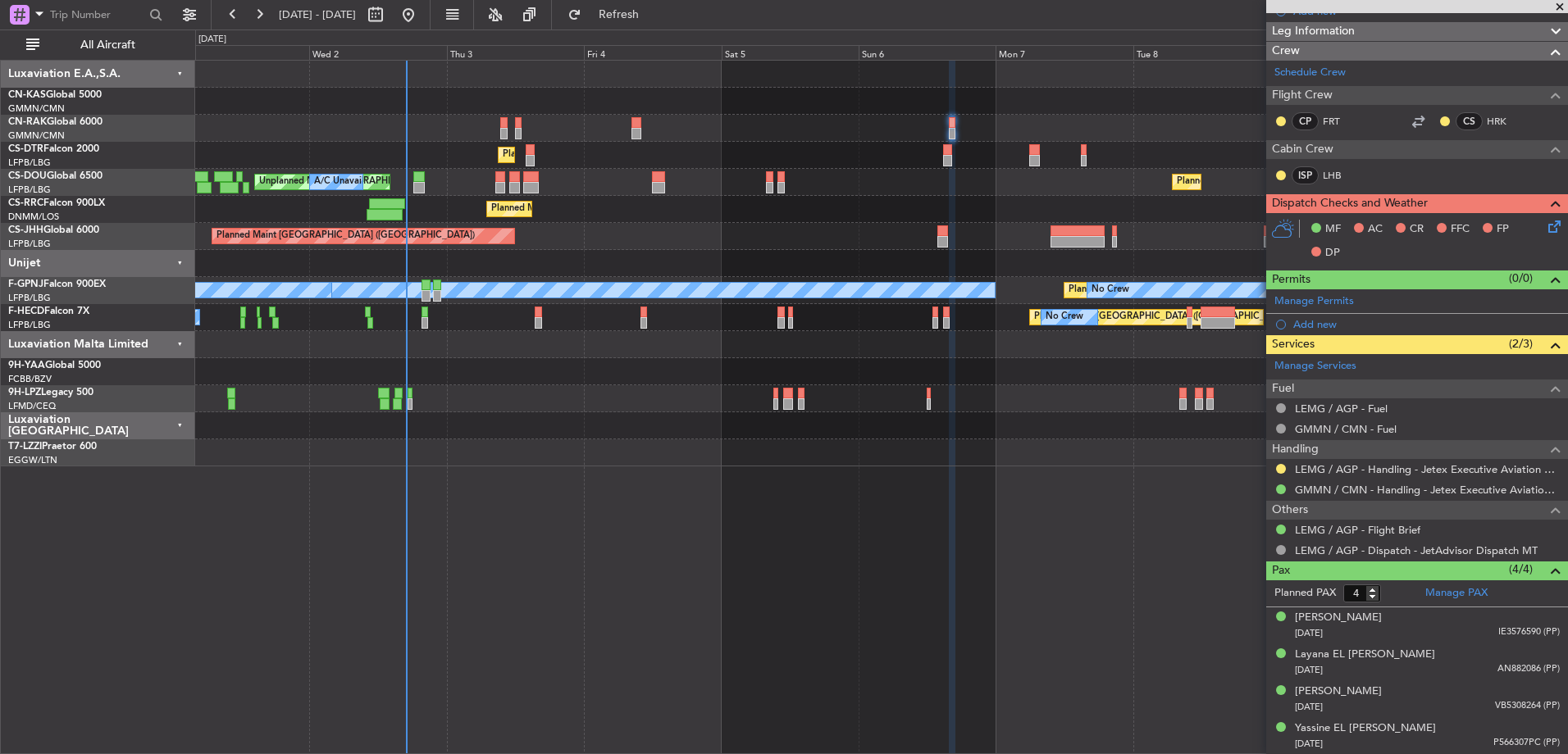 click on "Planned Maint [GEOGRAPHIC_DATA] ([GEOGRAPHIC_DATA])" 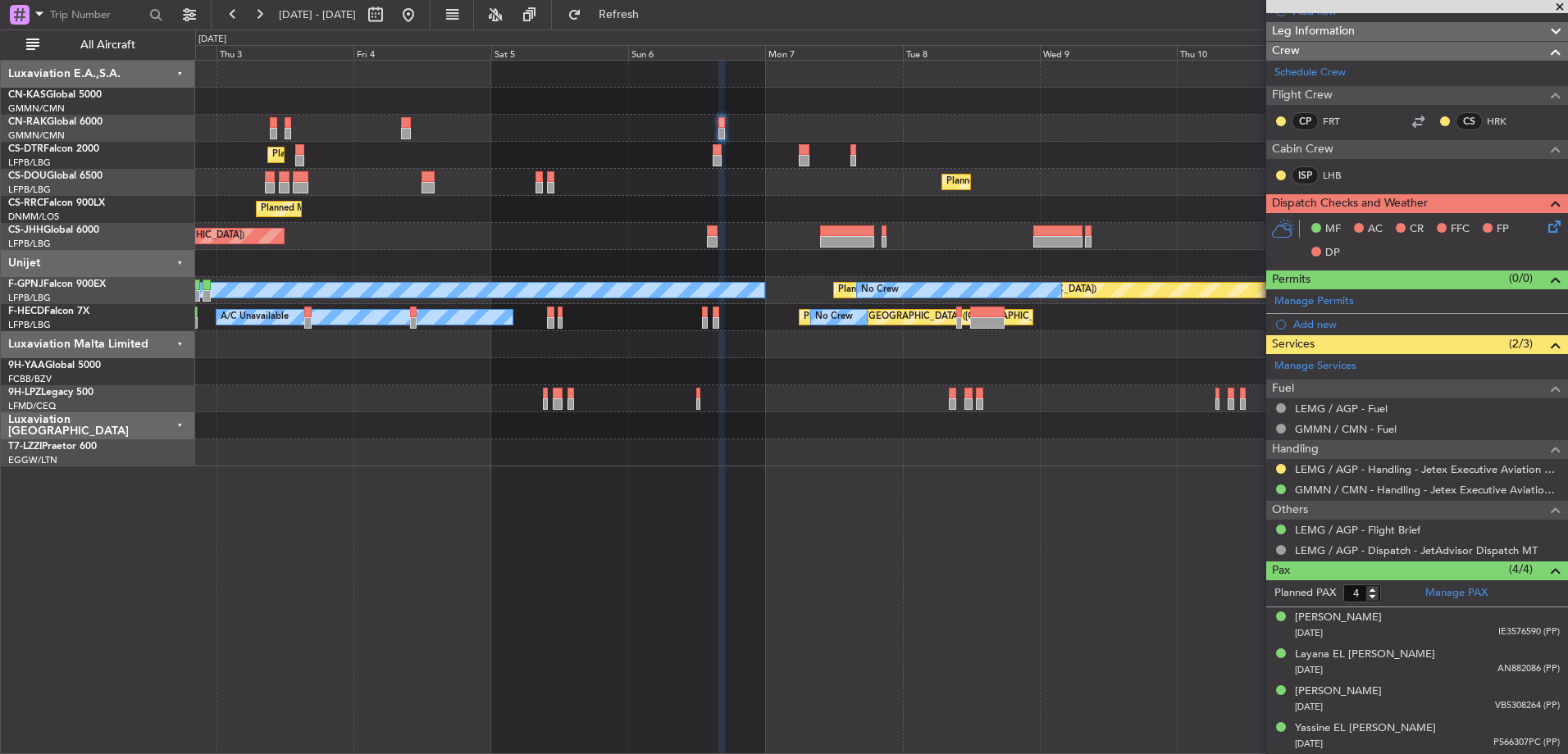 click on "Planned Maint Paris (Le Bourget)
Planned Maint Sofia
No Crew
Planned Maint Paris (Le Bourget)
Unplanned Maint Paris (Le Bourget)
A/C Unavailable
No Crew
Planned Maint Paris (Le Bourget)
Planned Maint Paris (Le Bourget)
Planned Maint Paris (Le Bourget)
Planned Maint Paris (Le Bourget)
No Crew
A/C Unavailable
No Crew
No Crew
Planned Maint Paris (Le Bourget)
No Crew
A/C Unavailable
No Crew
No Crew
Unplanned Maint Paris (Le Bourget)" 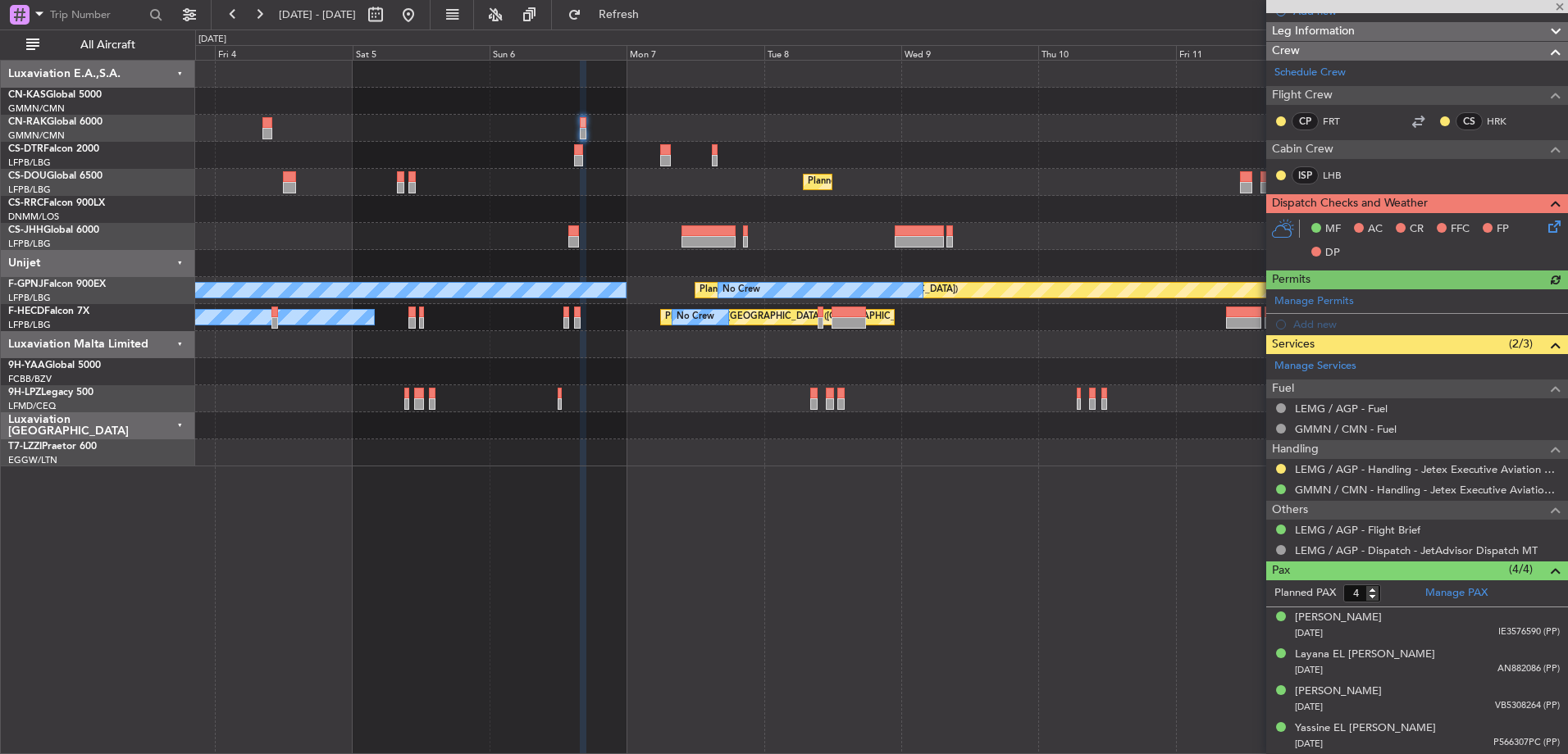 click on "Planned Maint Paris (Le Bourget)
Planned Maint Sofia
No Crew
Planned Maint Paris (Le Bourget)
Unplanned Maint Paris (Le Bourget)
A/C Unavailable
No Crew
Planned Maint Paris (Le Bourget)
Planned Maint Paris (Le Bourget)
Planned Maint Paris (Le Bourget)
No Crew
A/C Unavailable
No Crew
No Crew
No Crew
Planned Maint Paris (Le Bourget)
No Crew
A/C Unavailable" 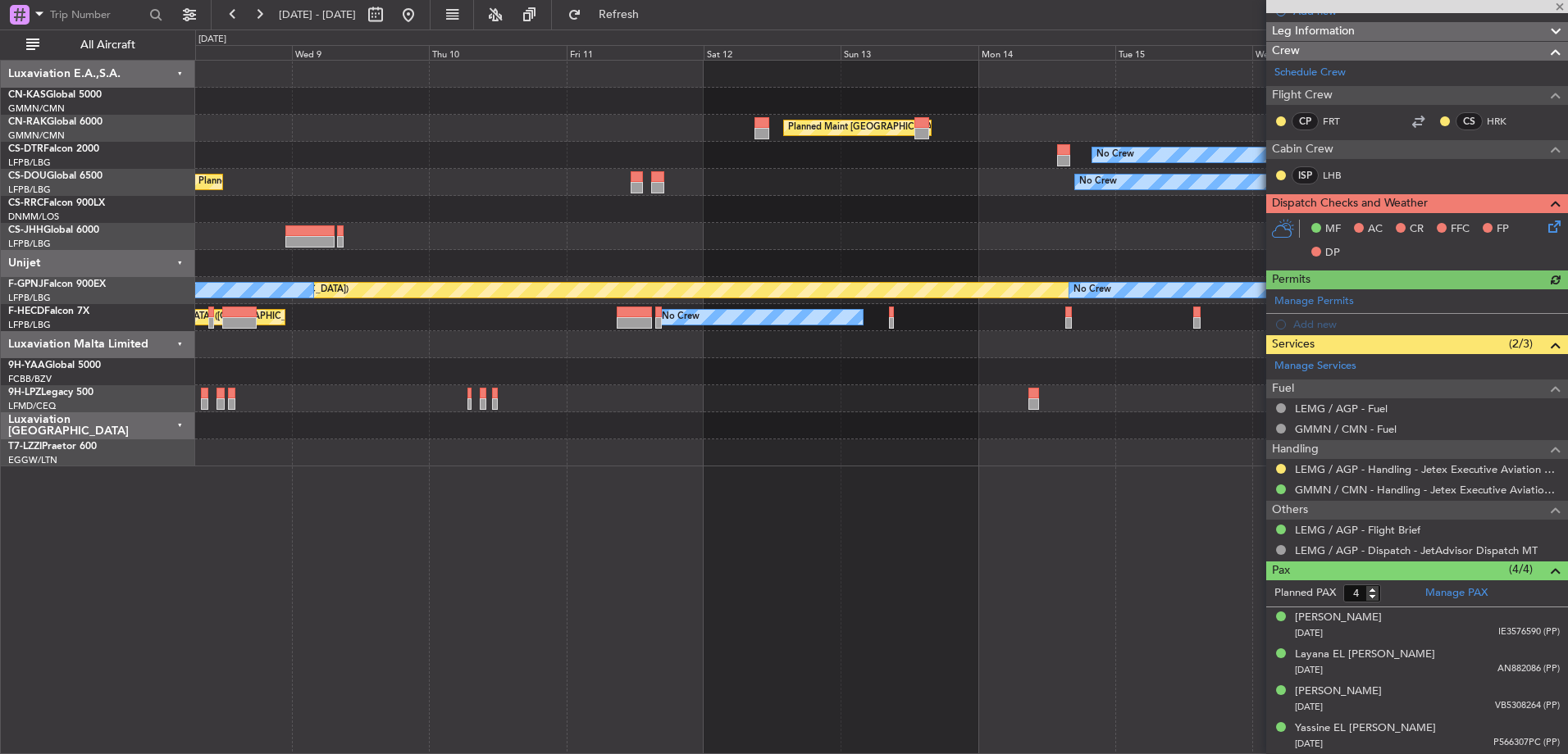 click on "Planned Maint Paris (Le Bourget)
No Crew
Planned Maint Paris (Le Bourget)
No Crew
Planned Maint Paris (Le Bourget)
No Crew
No Crew
A/C Unavailable
No Crew
Planned Maint Paris (Le Bourget)
No Crew
No Crew" 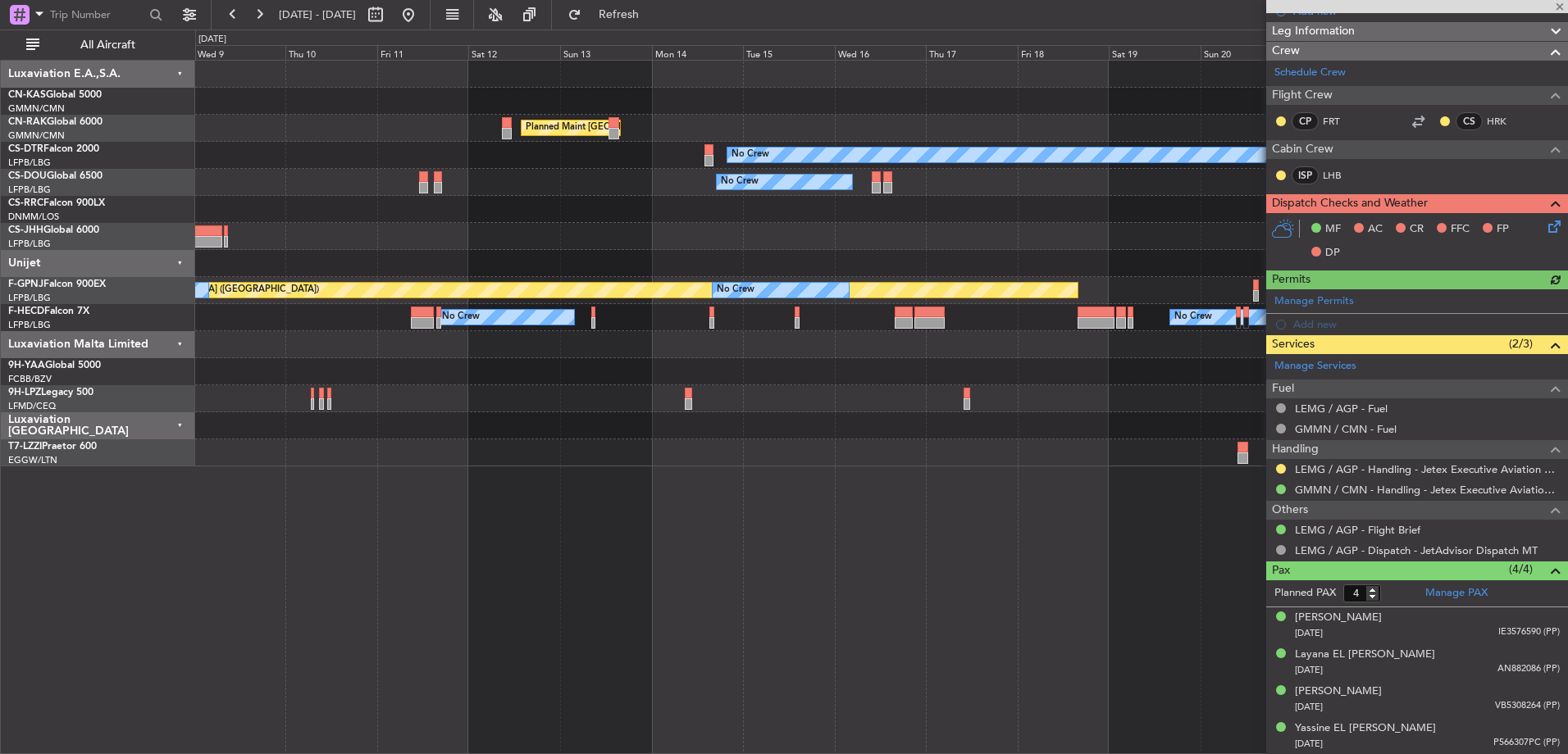 click on "Planned Maint Paris (Le Bourget)
No Crew
No Crew
Planned Maint Paris (Le Bourget)
Planned Maint Paris (Le Bourget)
No Crew
No Crew
No Crew
A/C Unavailable
No Crew
No Crew
No Crew
Planned Maint Paris (Le Bourget)" 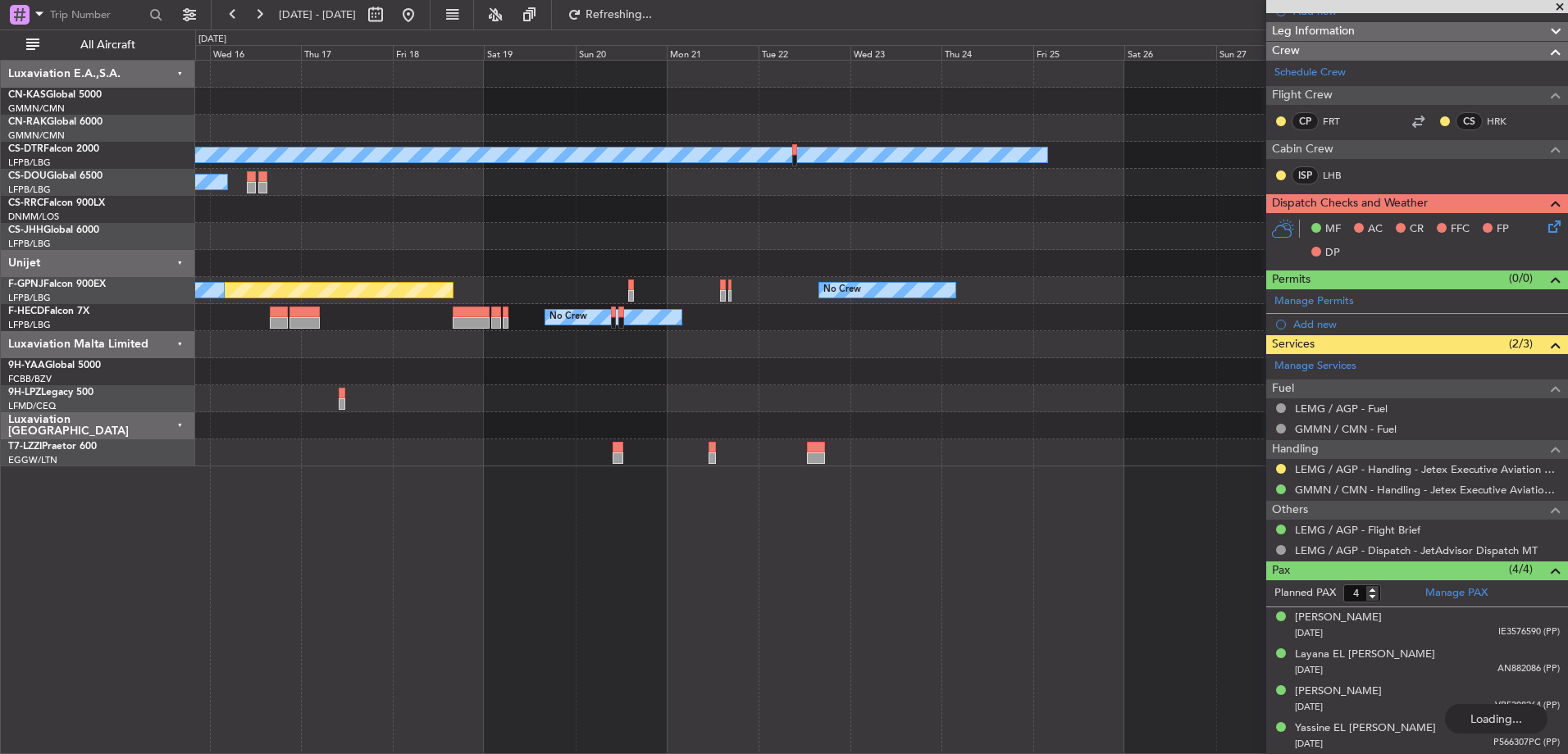 click on "Planned Maint Paris (Le Bourget)
No Crew
No Crew
Planned Maint Paris (Le Bourget)
No Crew
No Crew
No Crew
No Crew" 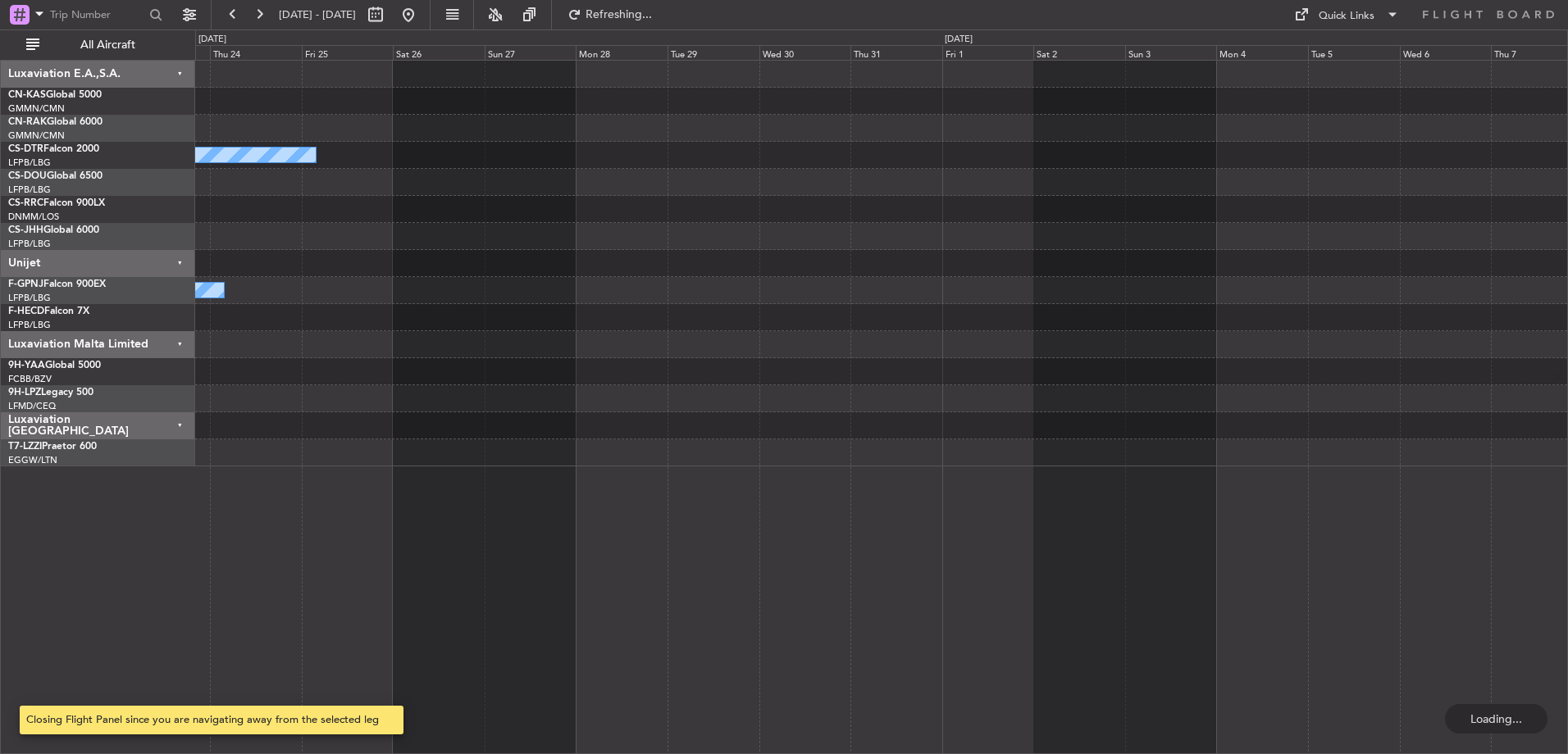 scroll, scrollTop: 0, scrollLeft: 0, axis: both 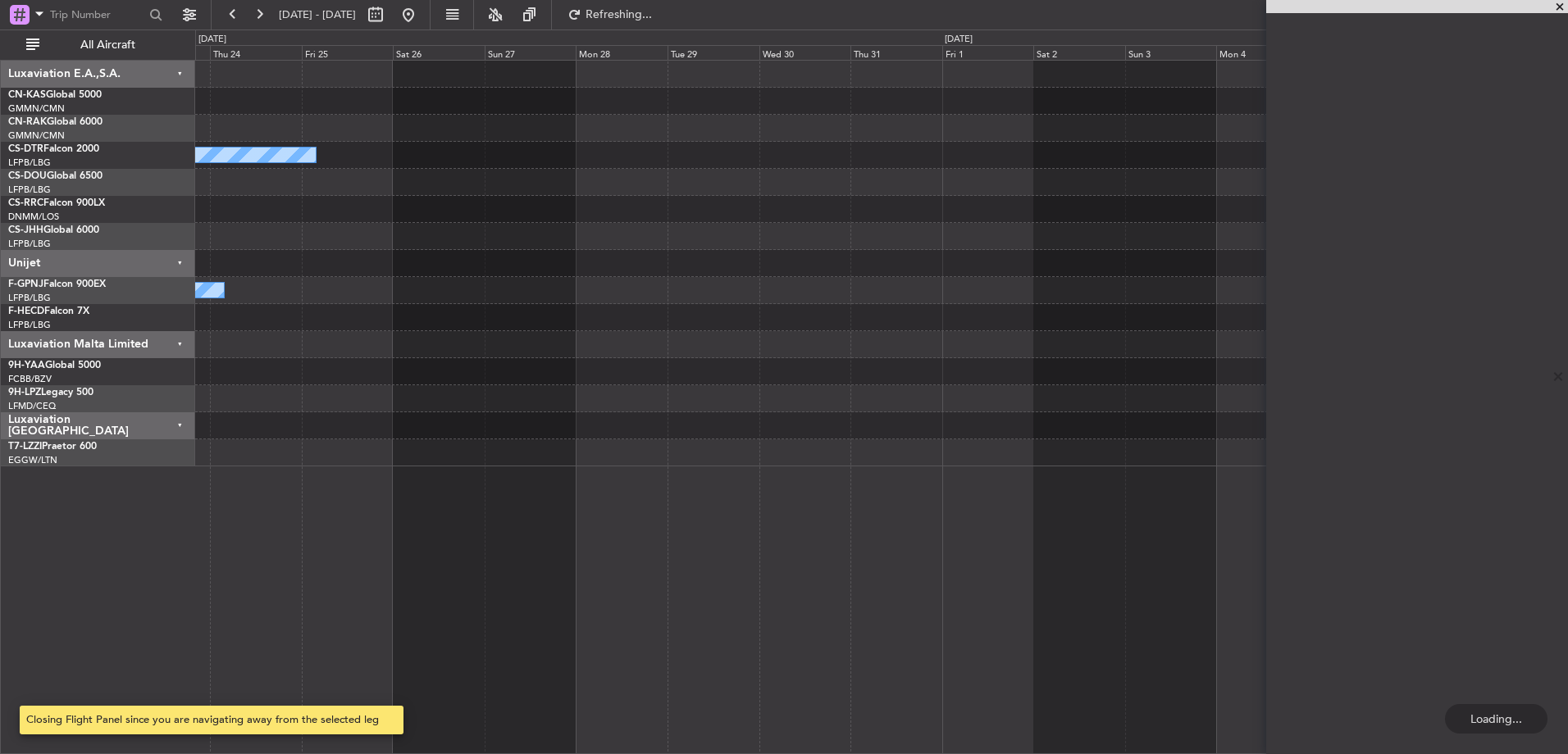 click on "No Crew
No Crew
No Crew" 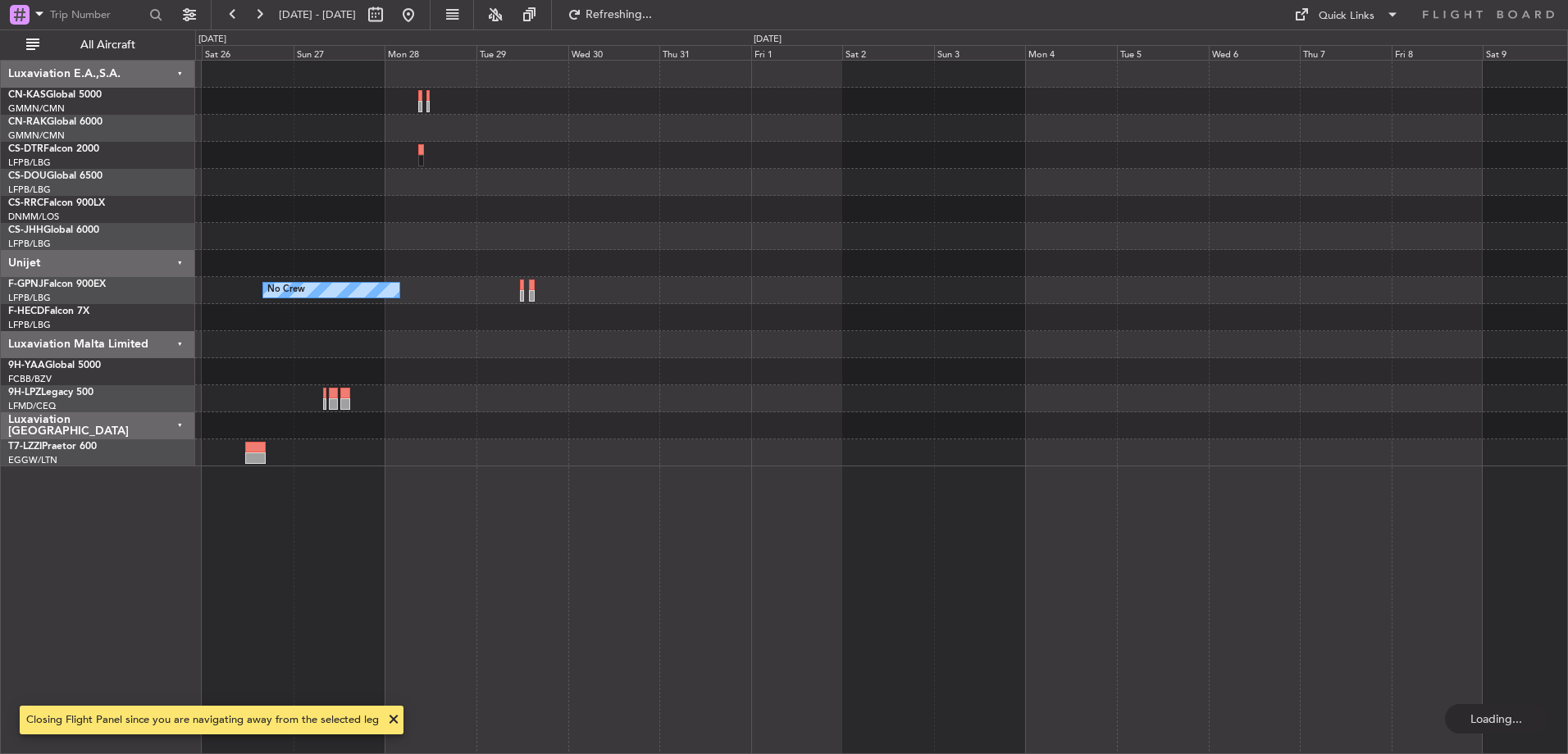 click on "No Crew
No Crew
No Crew" 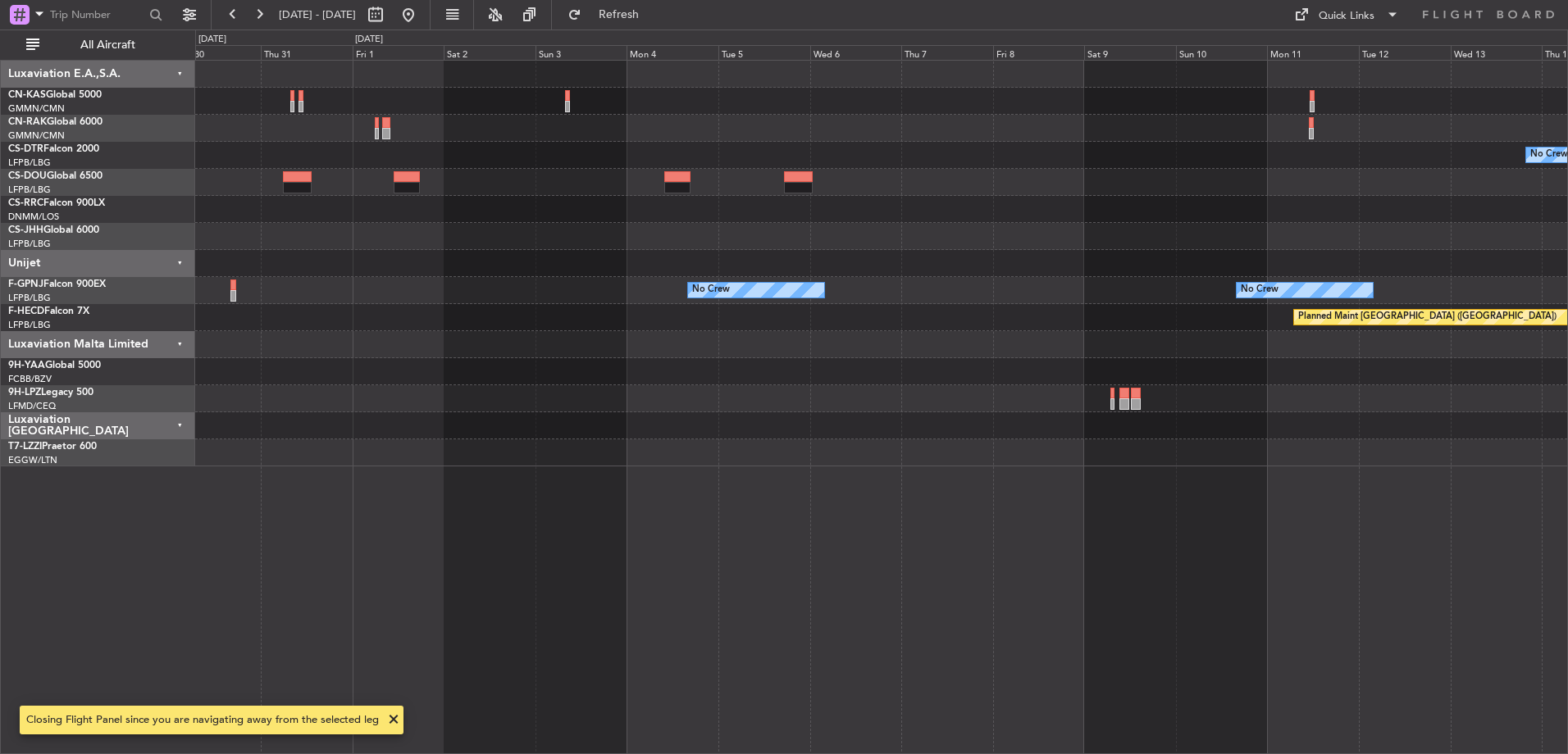 click on "No Crew
No Crew
No Crew
No Crew
Planned Maint Paris (Le Bourget)" 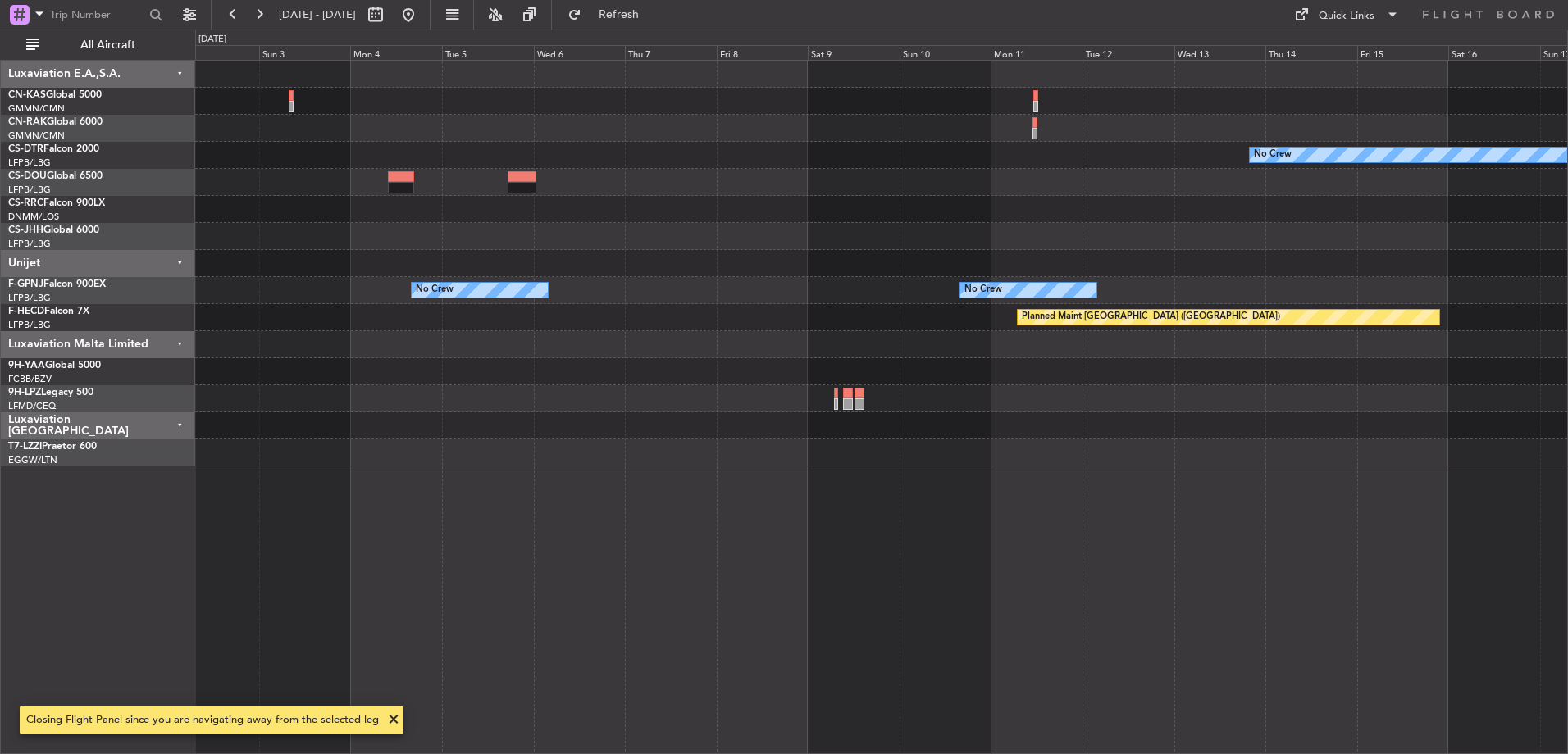 click 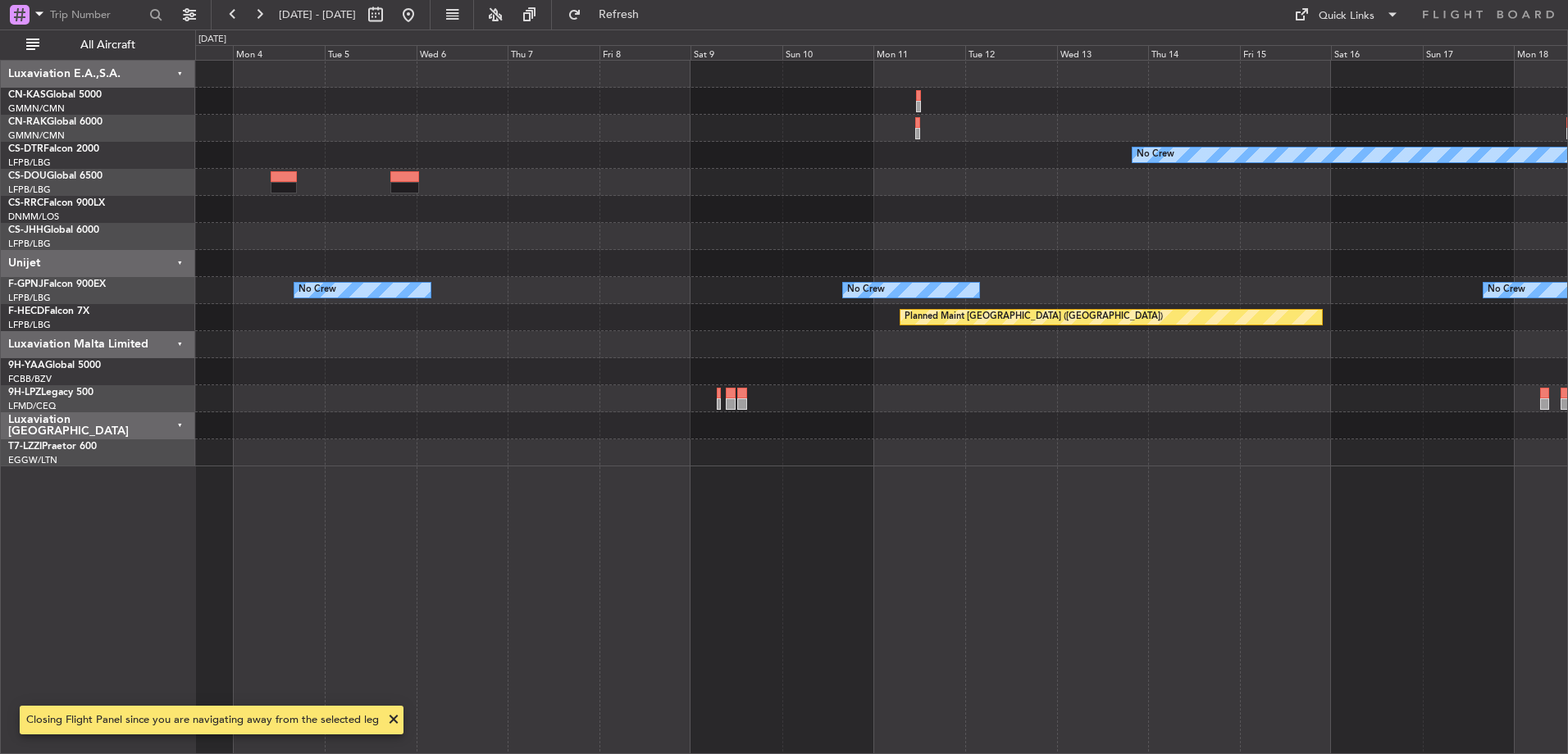 click 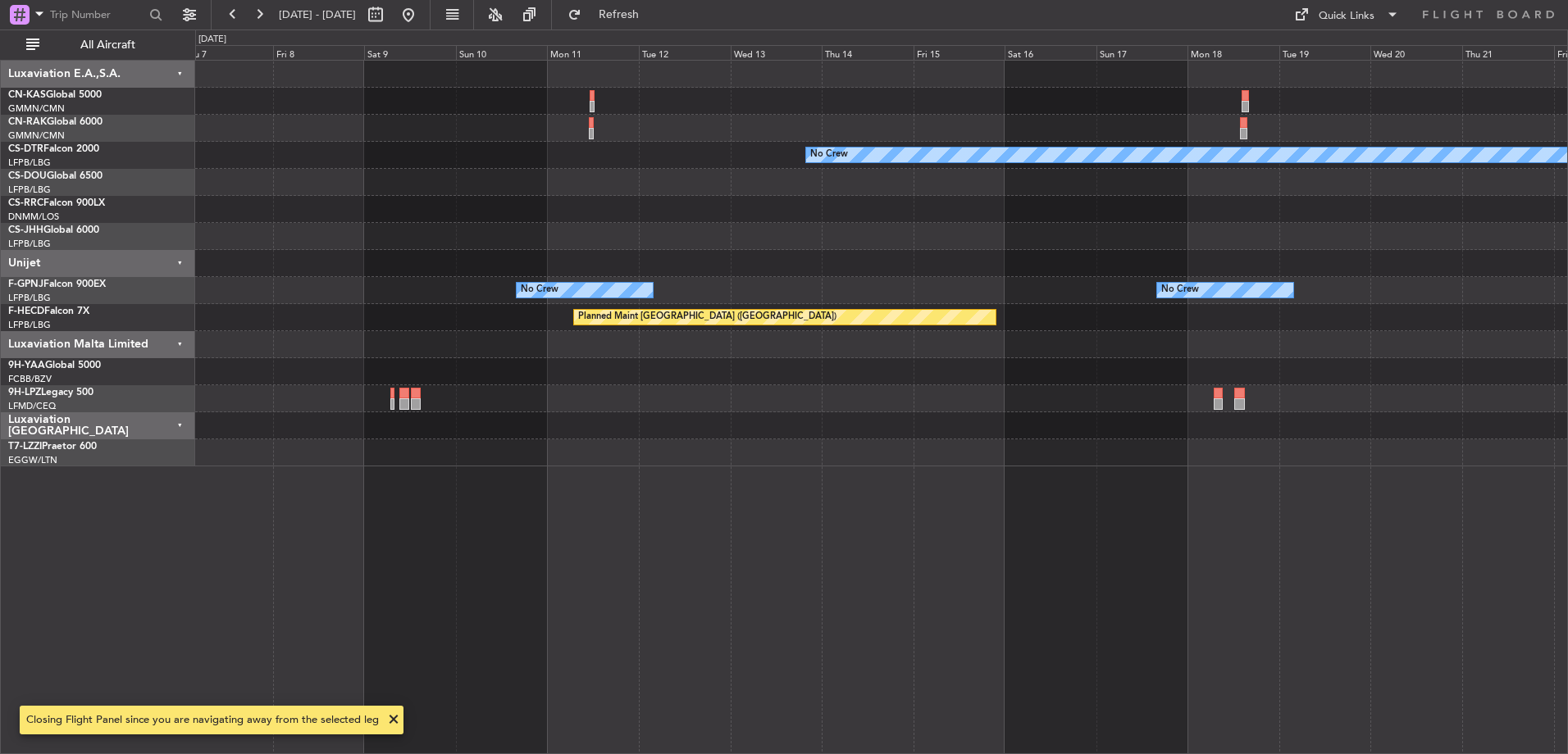 click on "No Crew
No Crew
No Crew
No Crew
Planned Maint Paris (Le Bourget)" 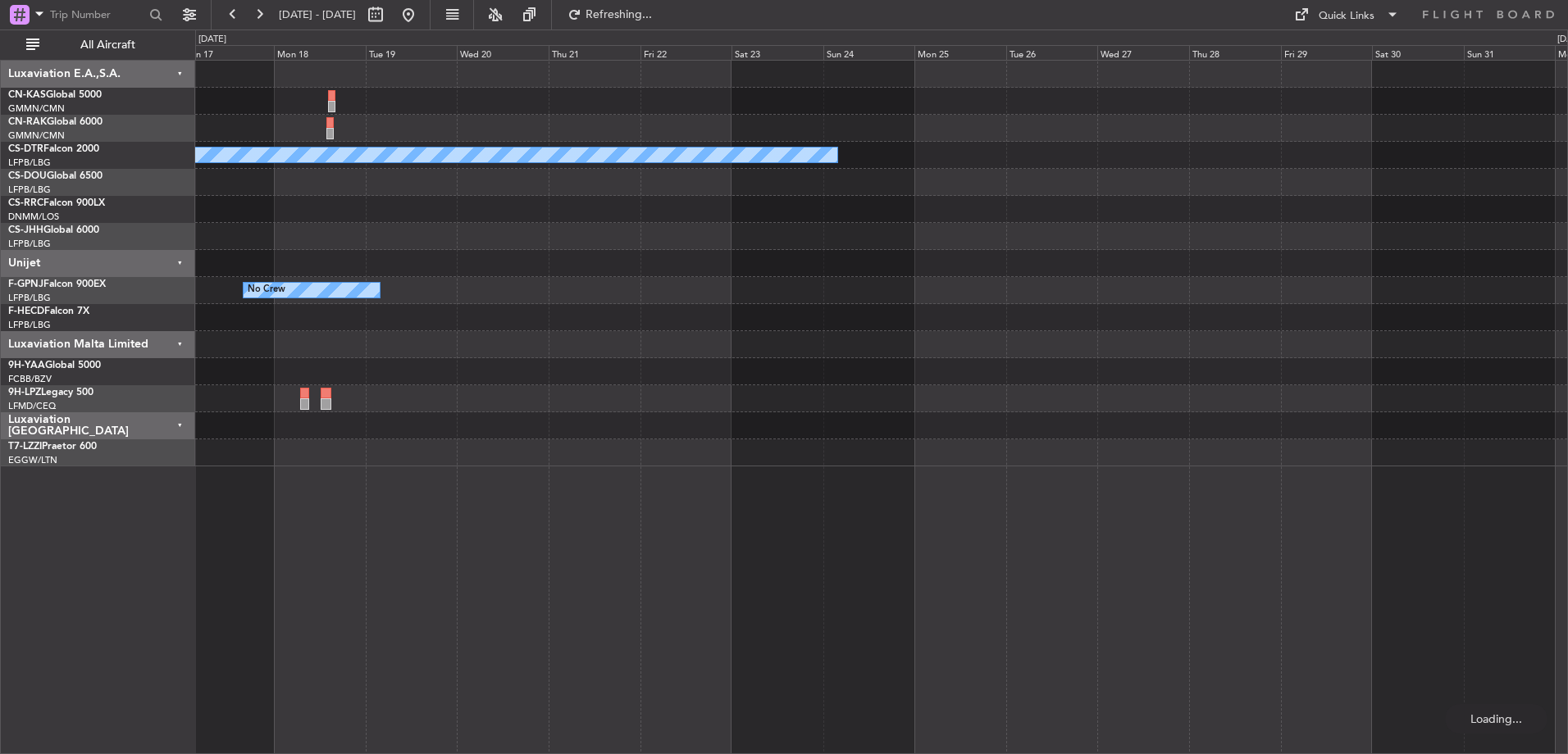 click on "No Crew
No Crew
Planned Maint Paris (Le Bourget)" 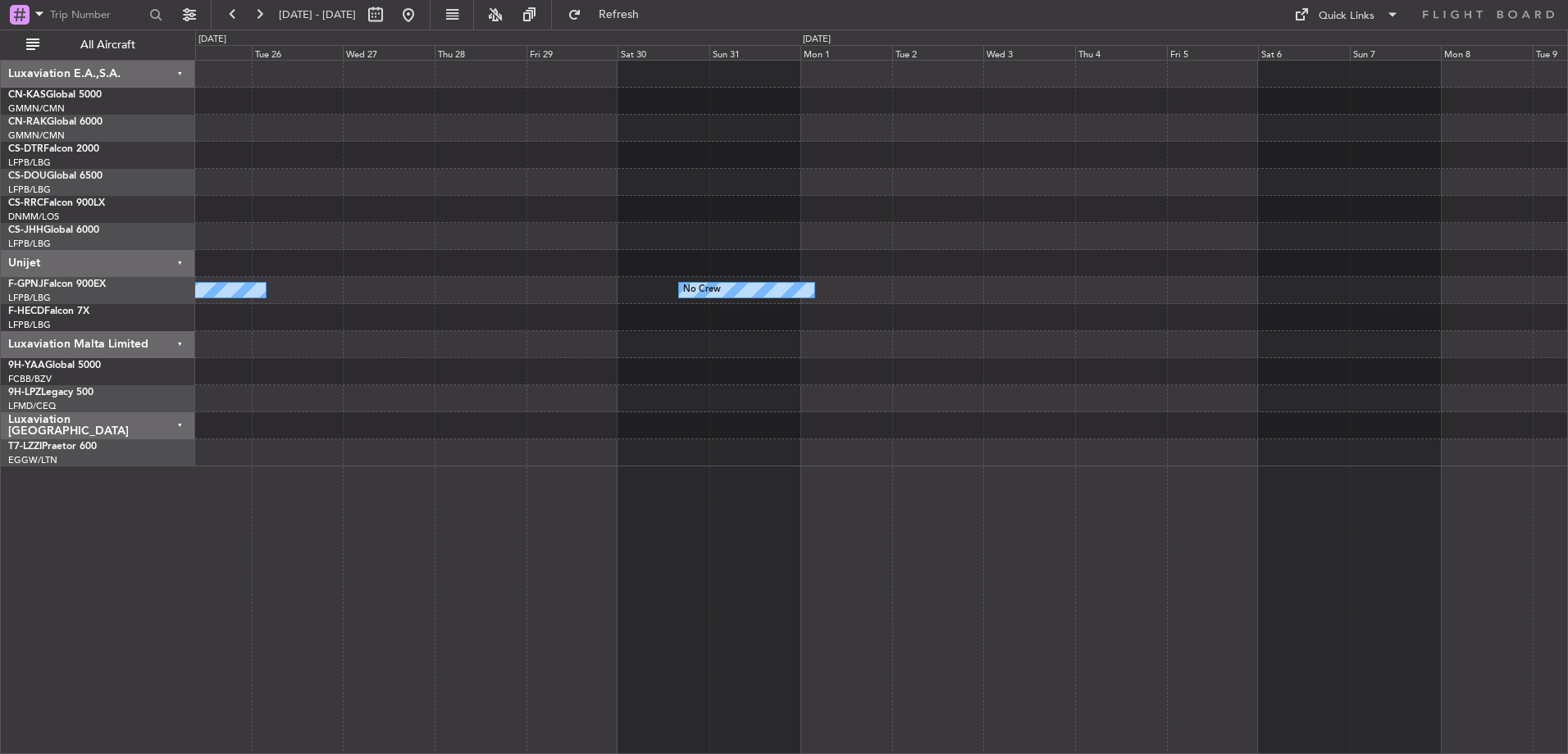 click on "No Crew
No Crew
No Crew" 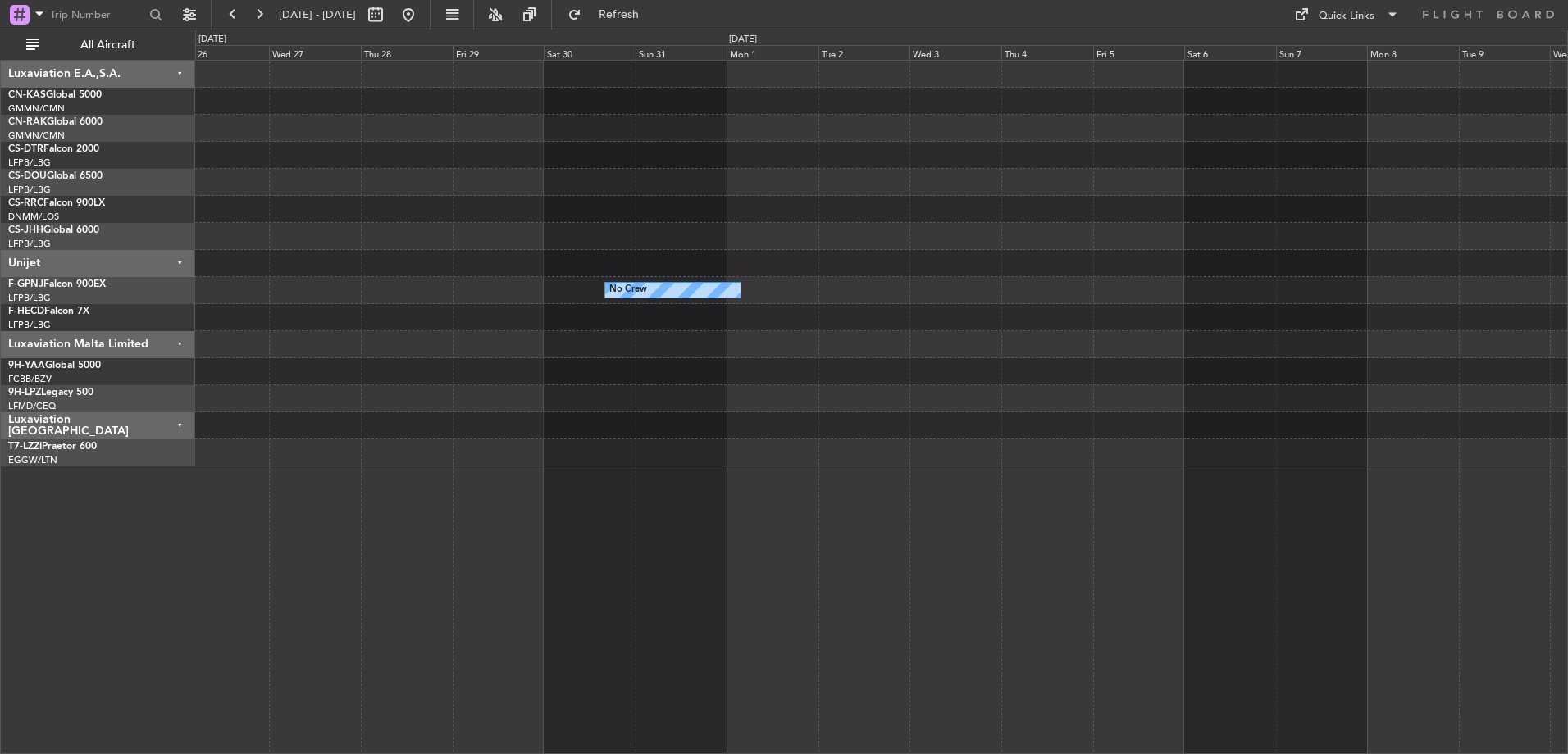 click on "No Crew
No Crew
No Crew" 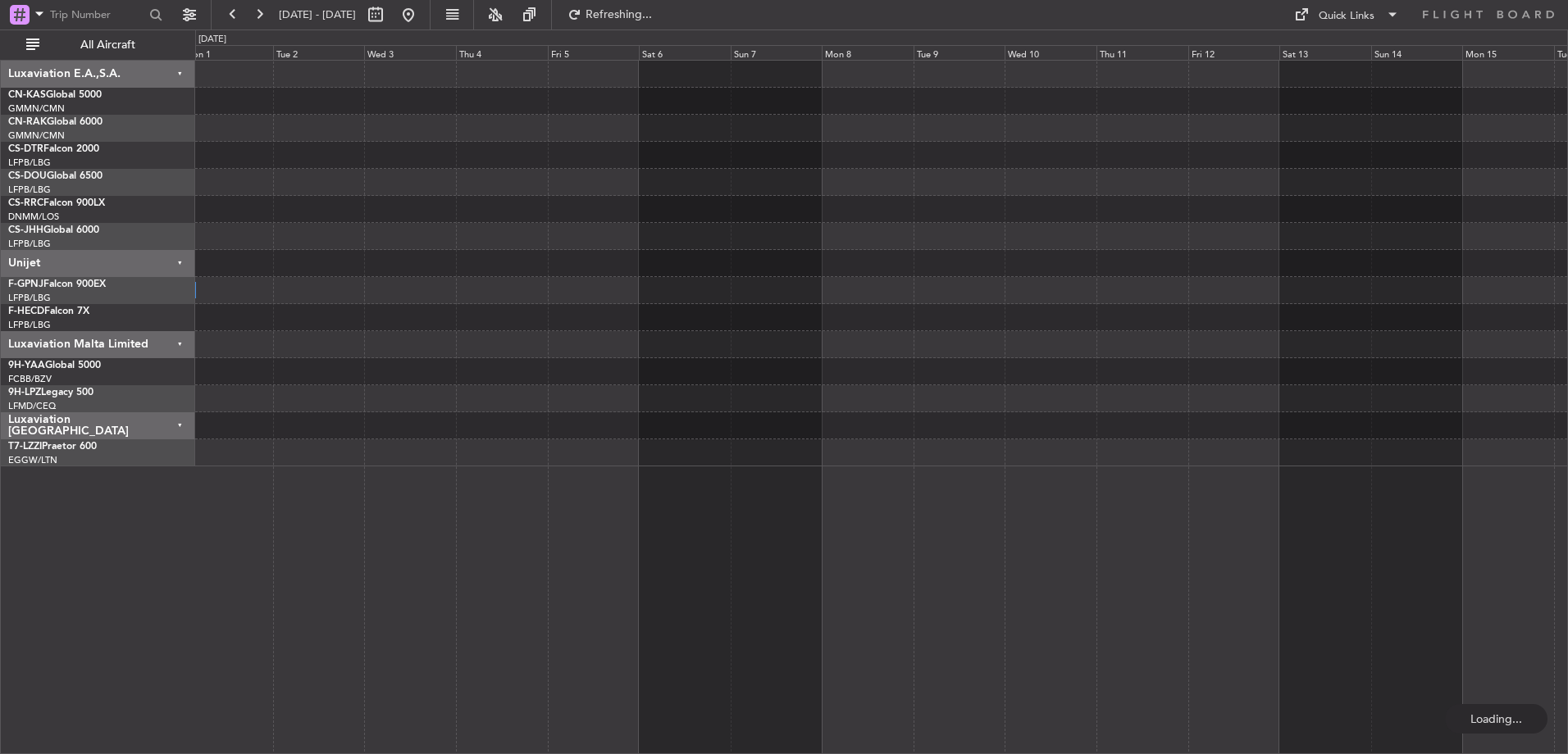 click on "No Crew" 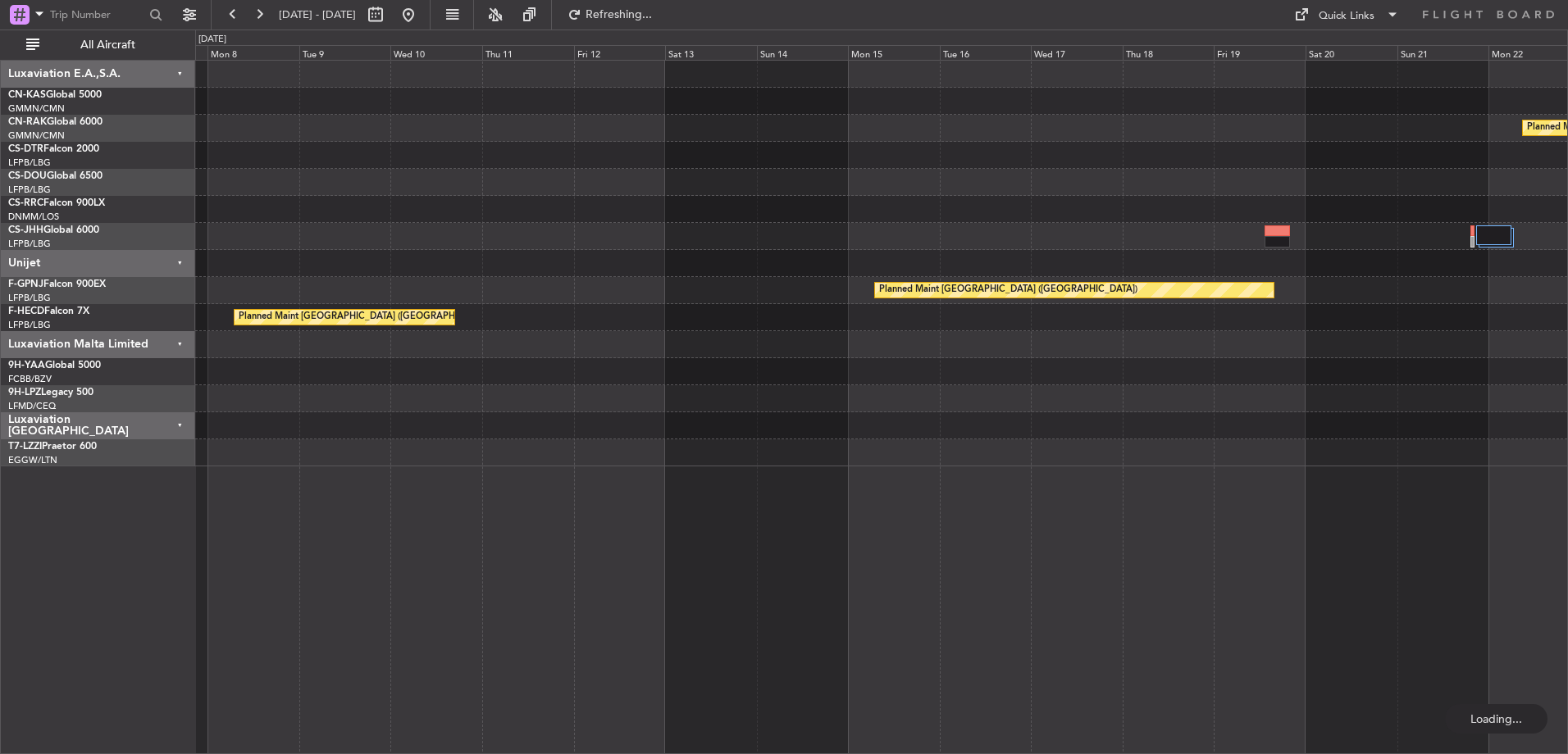 click on "Planned Maint Casablanca (Mohammed V Intl)
Planned Maint Berlin (Brandenburg)
Planned Maint Paris (Le Bourget)
Planned Maint Paris (Le Bourget)" 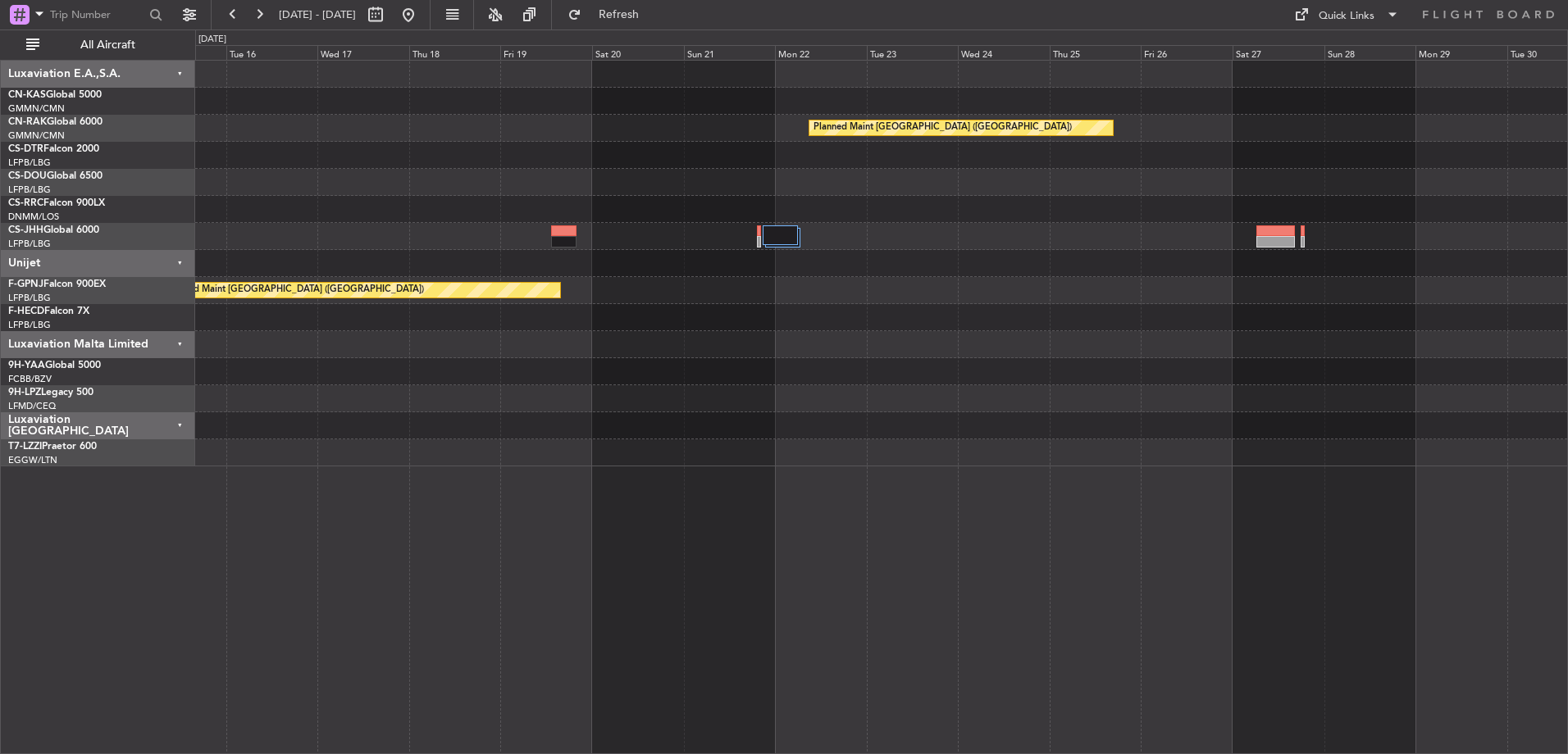 click on "Planned Maint Casablanca (Mohammed V Intl)
Planned Maint Berlin (Brandenburg)
Planned Maint Paris (Le Bourget)" 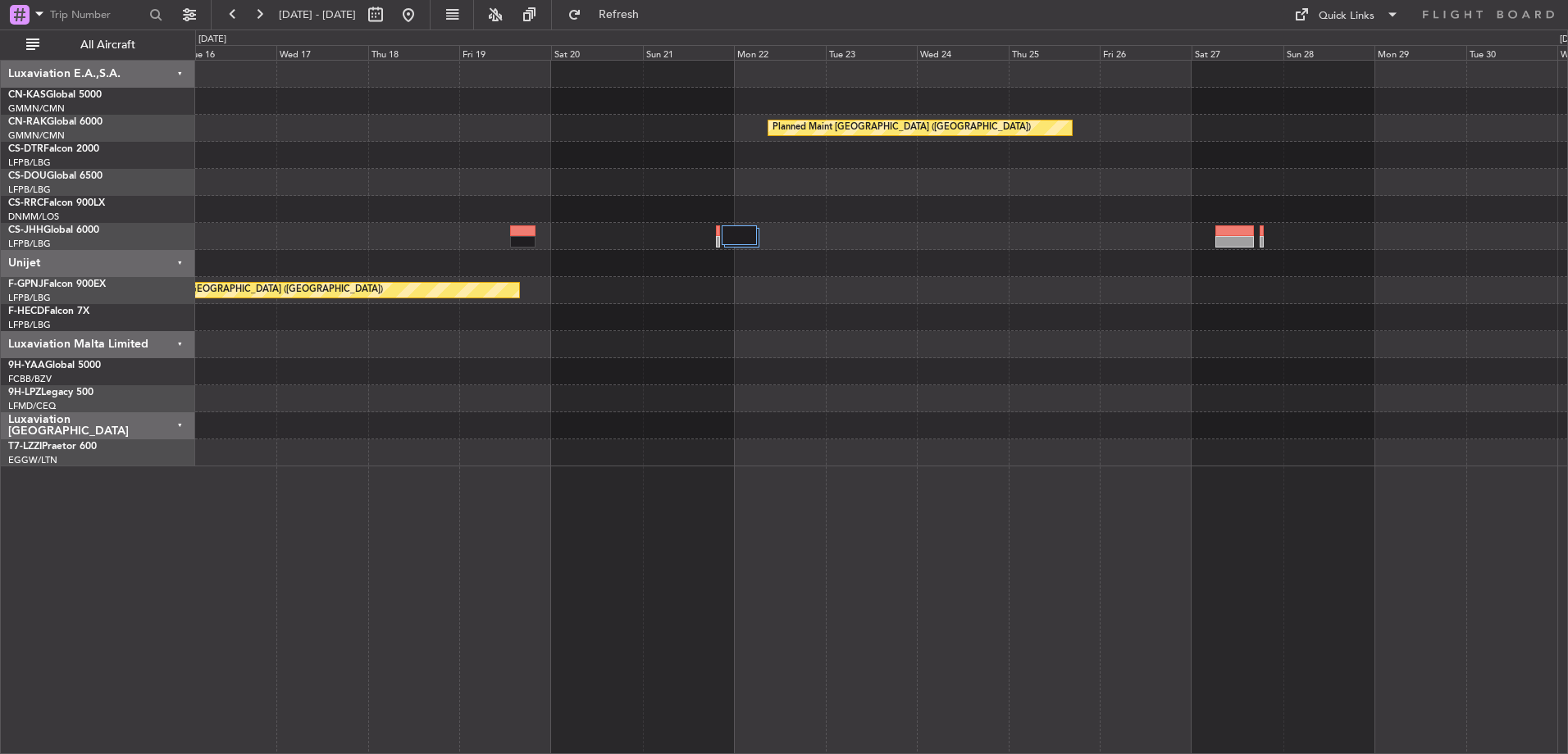 click on "Planned Maint Casablanca (Mohammed V Intl)
Planned Maint Berlin (Brandenburg)
Planned Maint Paris (Le Bourget)" 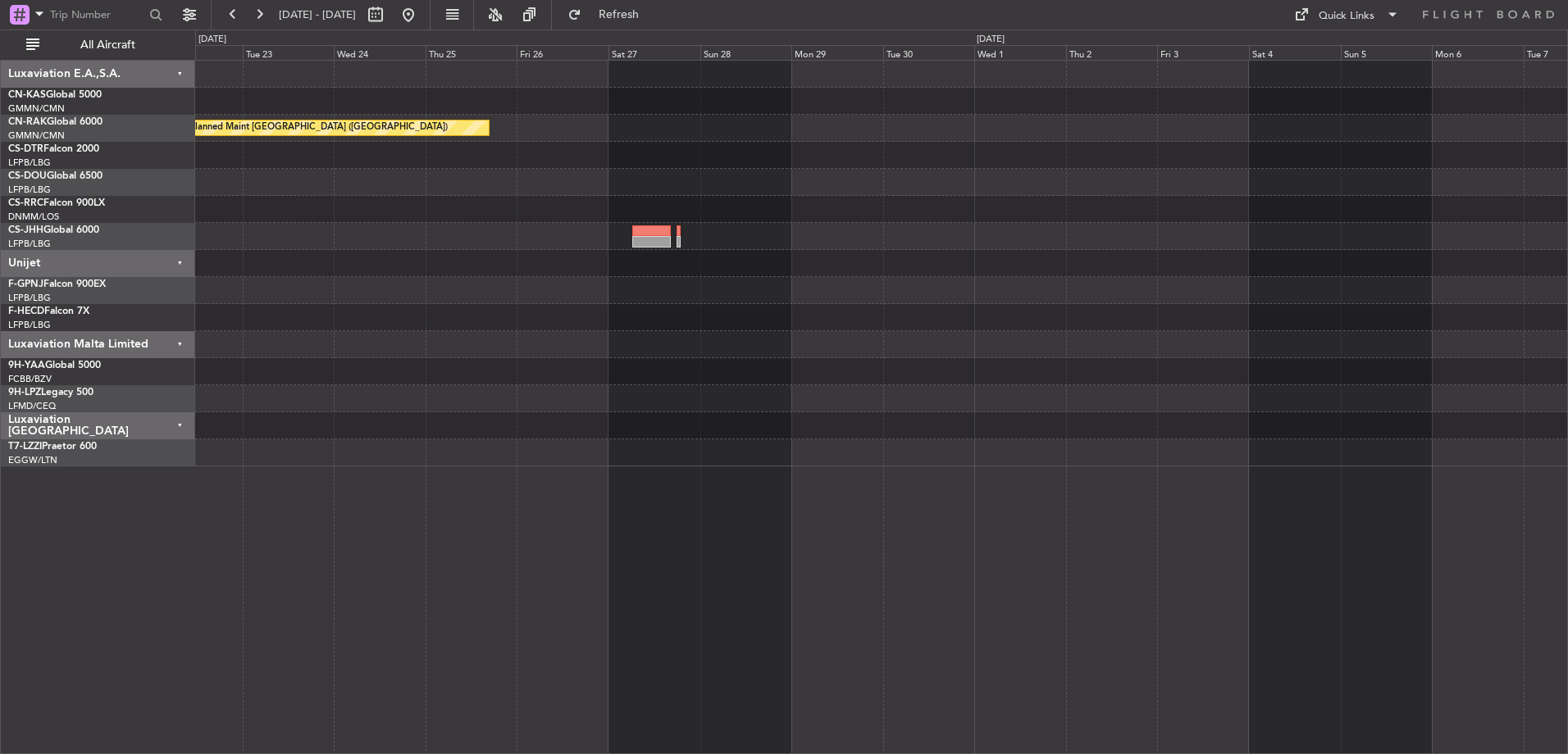 click 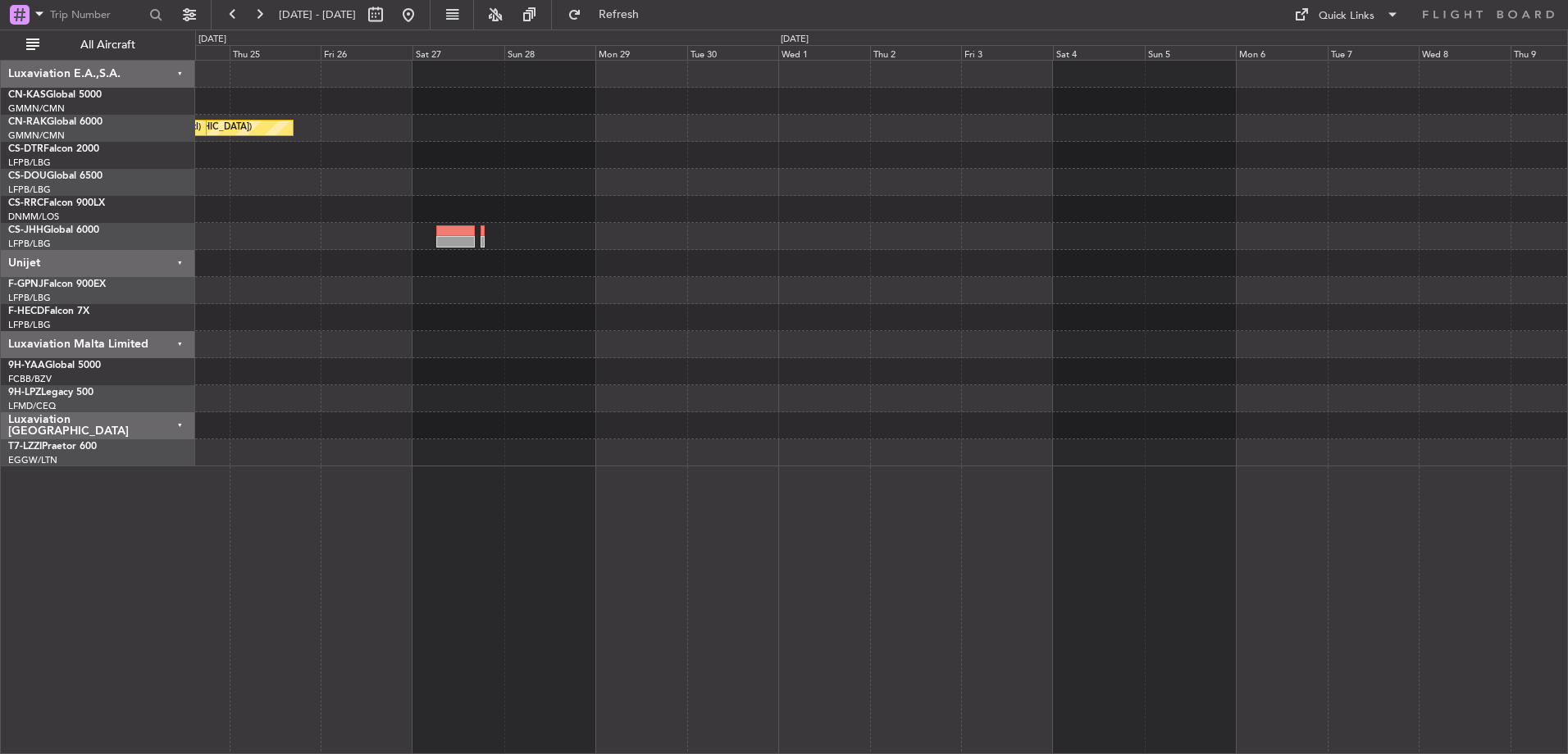 click on "Planned Maint Berlin (Brandenburg)
Planned Maint Casablanca (Mohammed V Intl)" 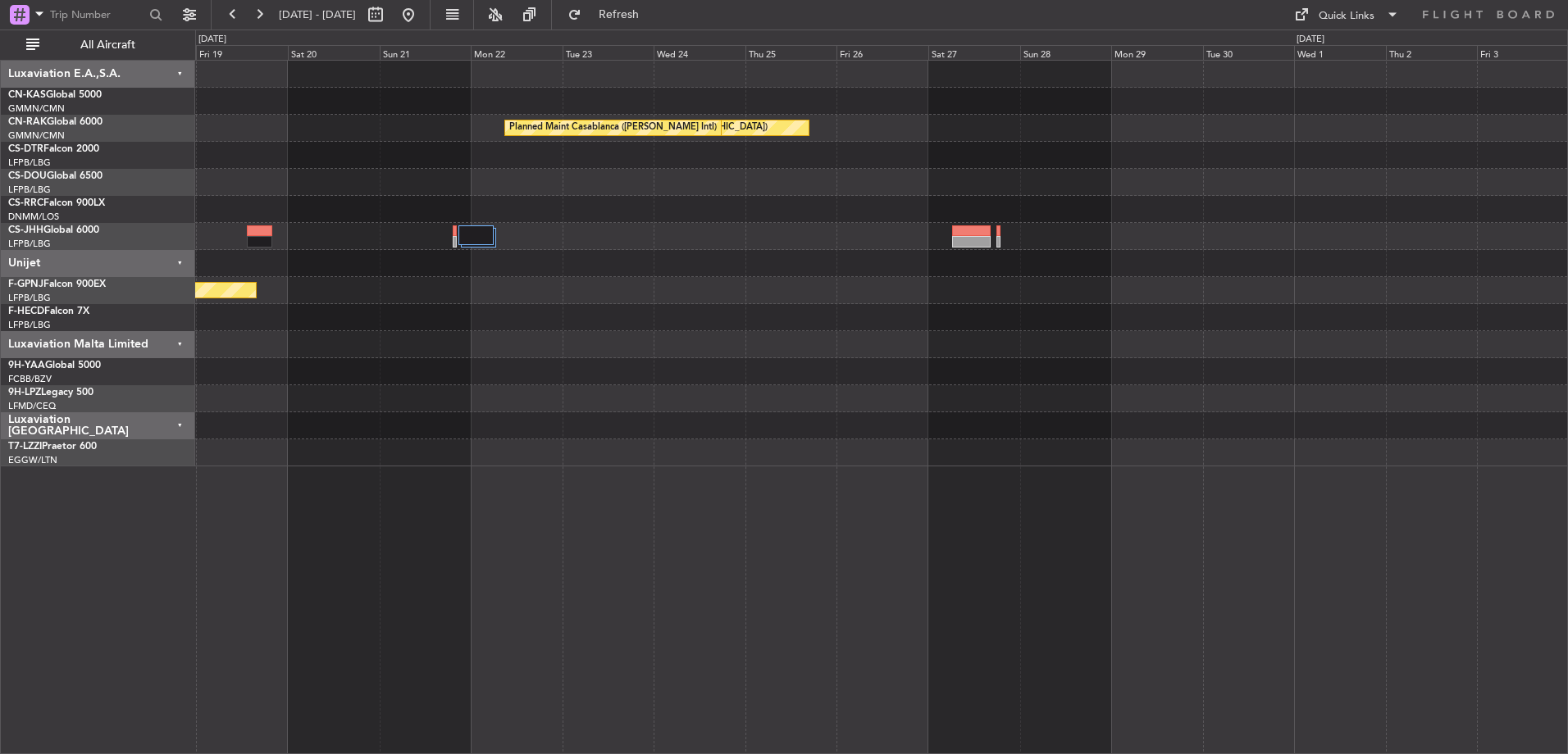 click on "Planned Maint Berlin (Brandenburg)
Planned Maint Casablanca (Mohammed V Intl)
Planned Maint Paris (Le Bourget)" 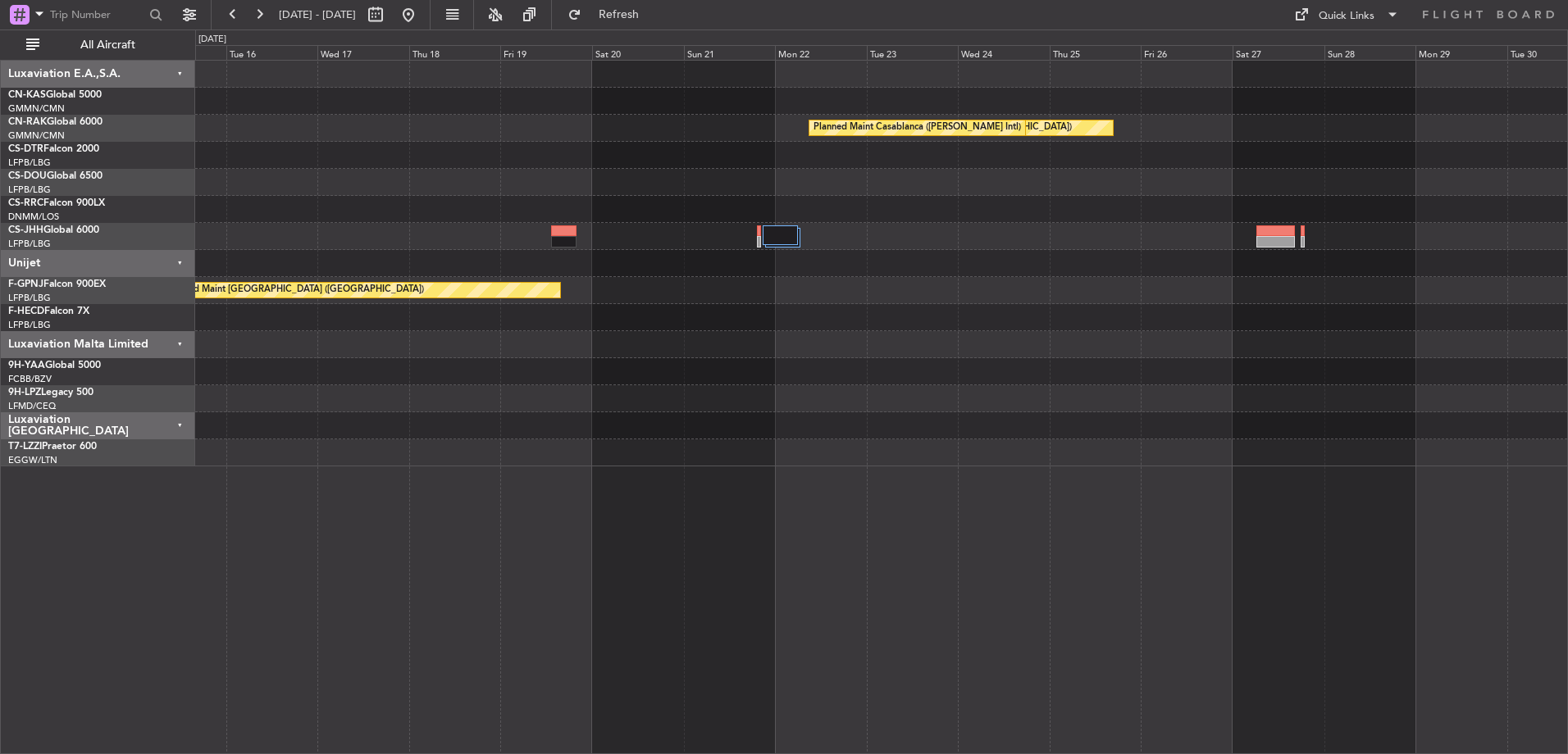 click on "Planned Maint Berlin (Brandenburg)
Planned Maint Casablanca (Mohammed V Intl)
Planned Maint Paris (Le Bourget)" 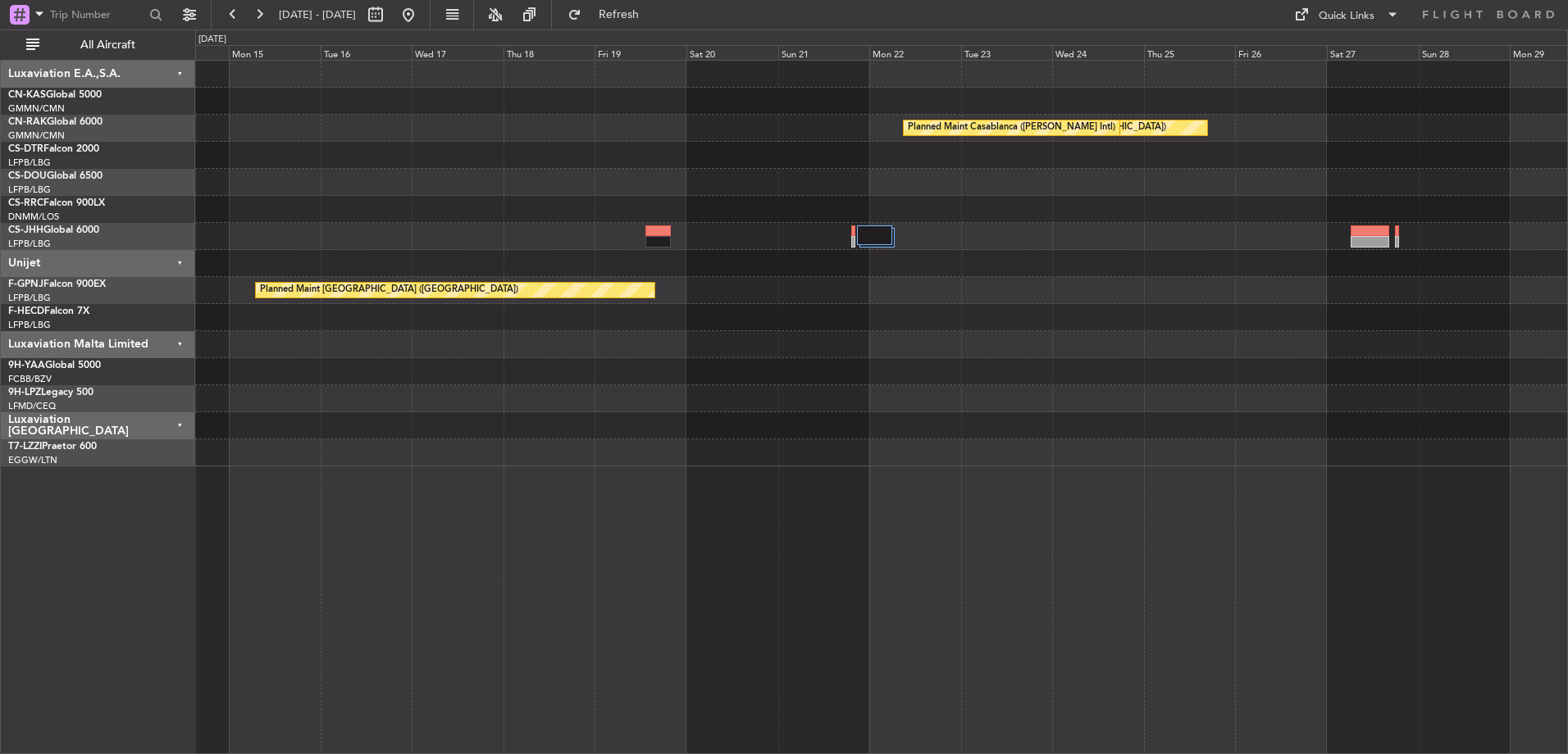 click on "Planned Maint Berlin (Brandenburg)
Planned Maint Casablanca (Mohammed V Intl)
Planned Maint Paris (Le Bourget)" 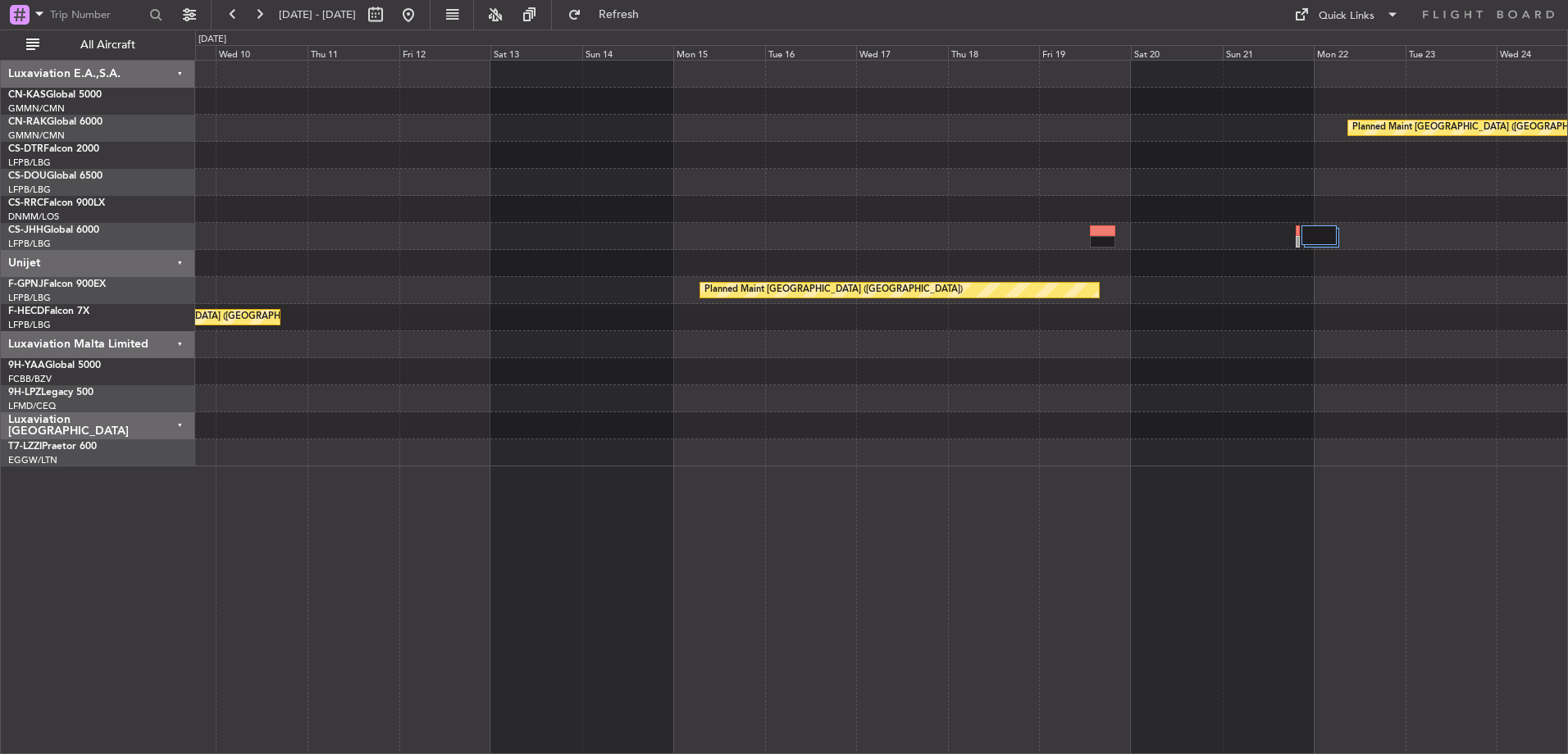 click on "14 Sep 2025 - 29 Sep 2025  Refresh Quick Links All Aircraft
Planned Maint Casablanca (Mohammed V Intl)
Planned Maint Berlin (Brandenburg)
Planned Maint Paris (Le Bourget)
Planned Maint Paris (Le Bourget)
Luxaviation E.A.,S.A.
CN-KAS  Global 5000
GMMN/CMN
Casablanca (Mohammed V Intl)
CN-RAK  Global 6000
GMMN/CMN
Casablanca (Mohammed V Intl)
CS-DTR  Falcon 2000
LFPB/LBG
Paris (Le Bourget)
CS-DOU  Global 6500
LFPB/LBG
Paris (Le Bourget)
CS-RRC  Falcon 900LX
DNMM/LOS
Lagos (Murtala Muhammed)" at bounding box center (784, 377) 